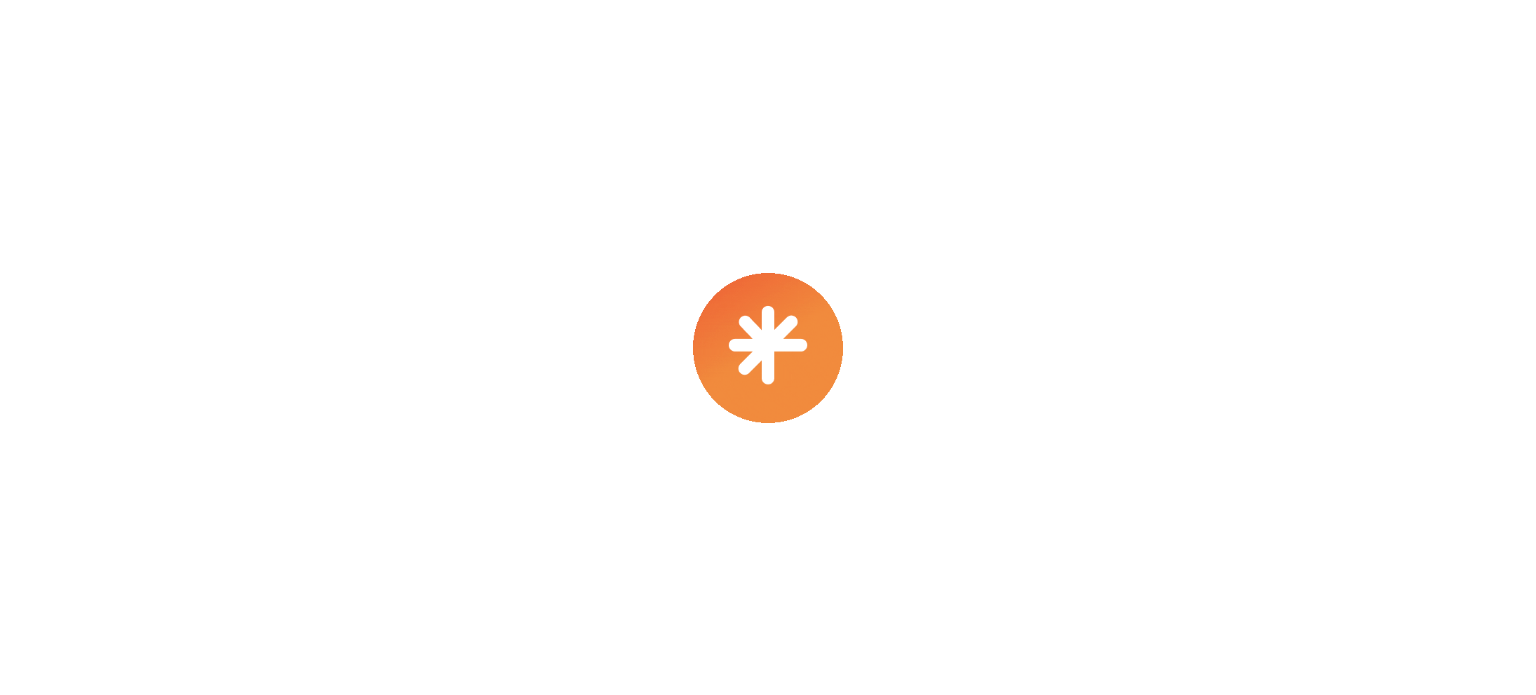 scroll, scrollTop: 0, scrollLeft: 0, axis: both 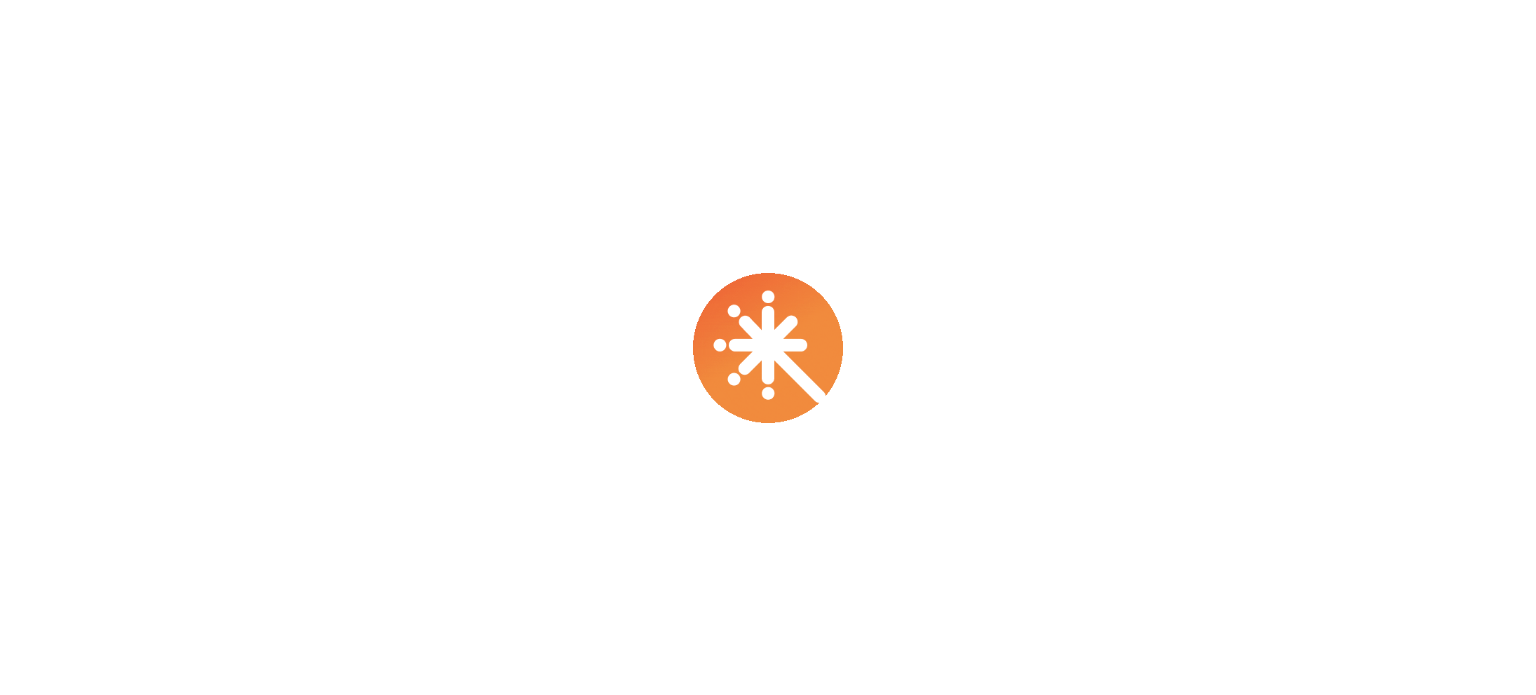 select on "****" 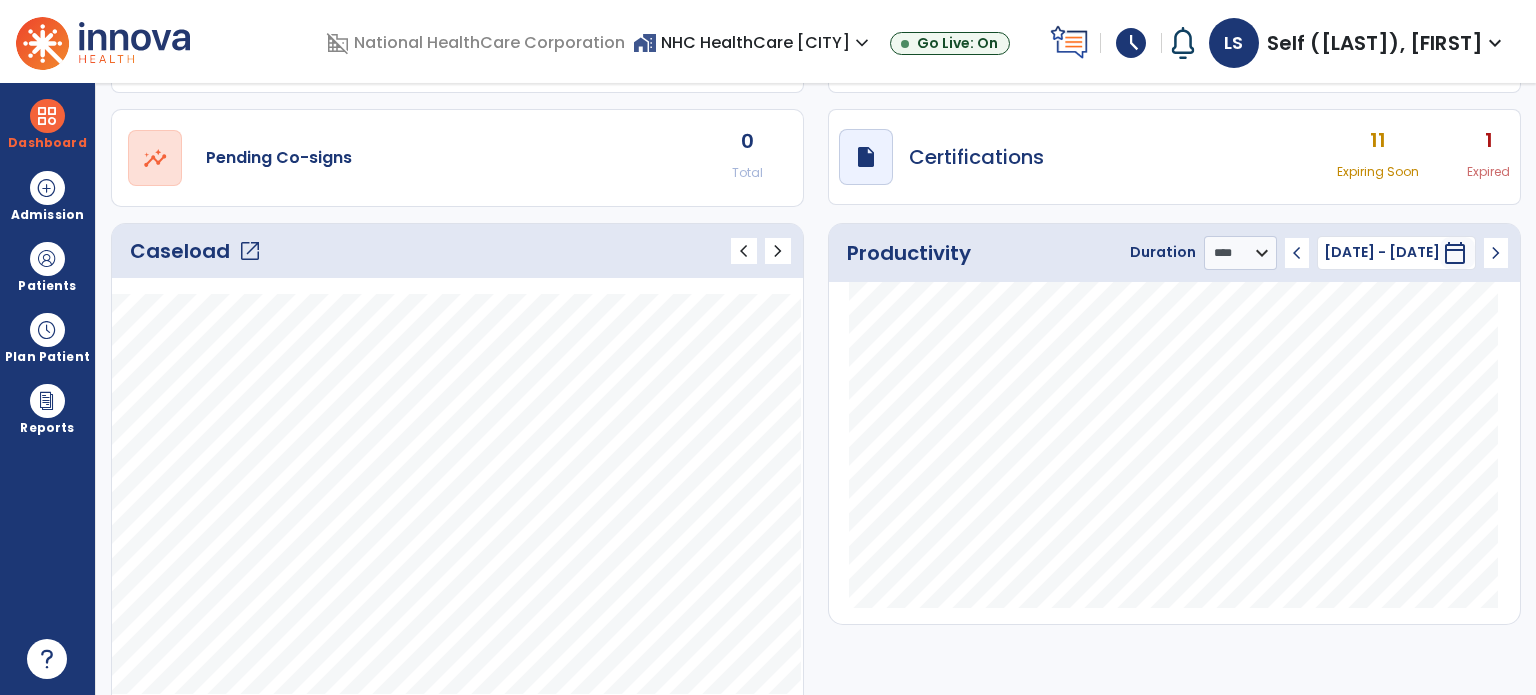 scroll, scrollTop: 0, scrollLeft: 0, axis: both 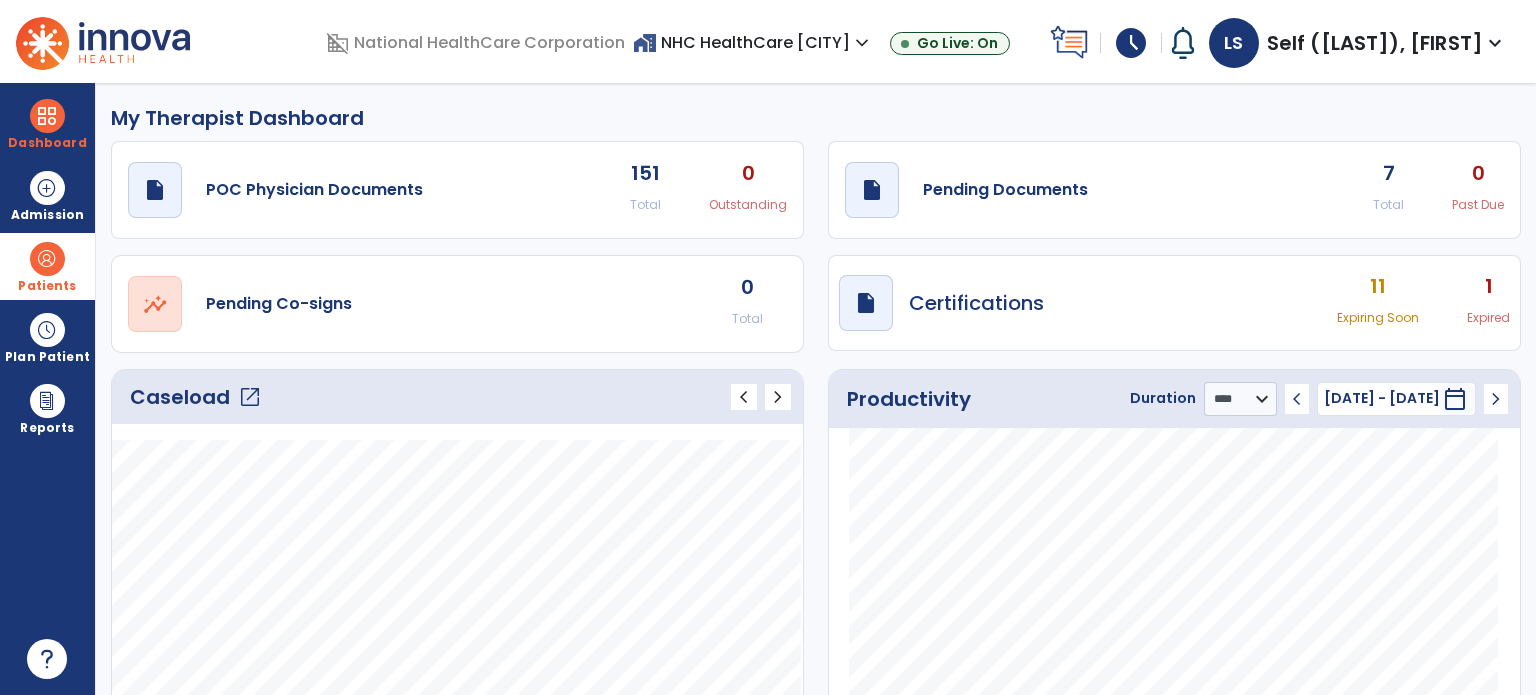 click at bounding box center [47, 259] 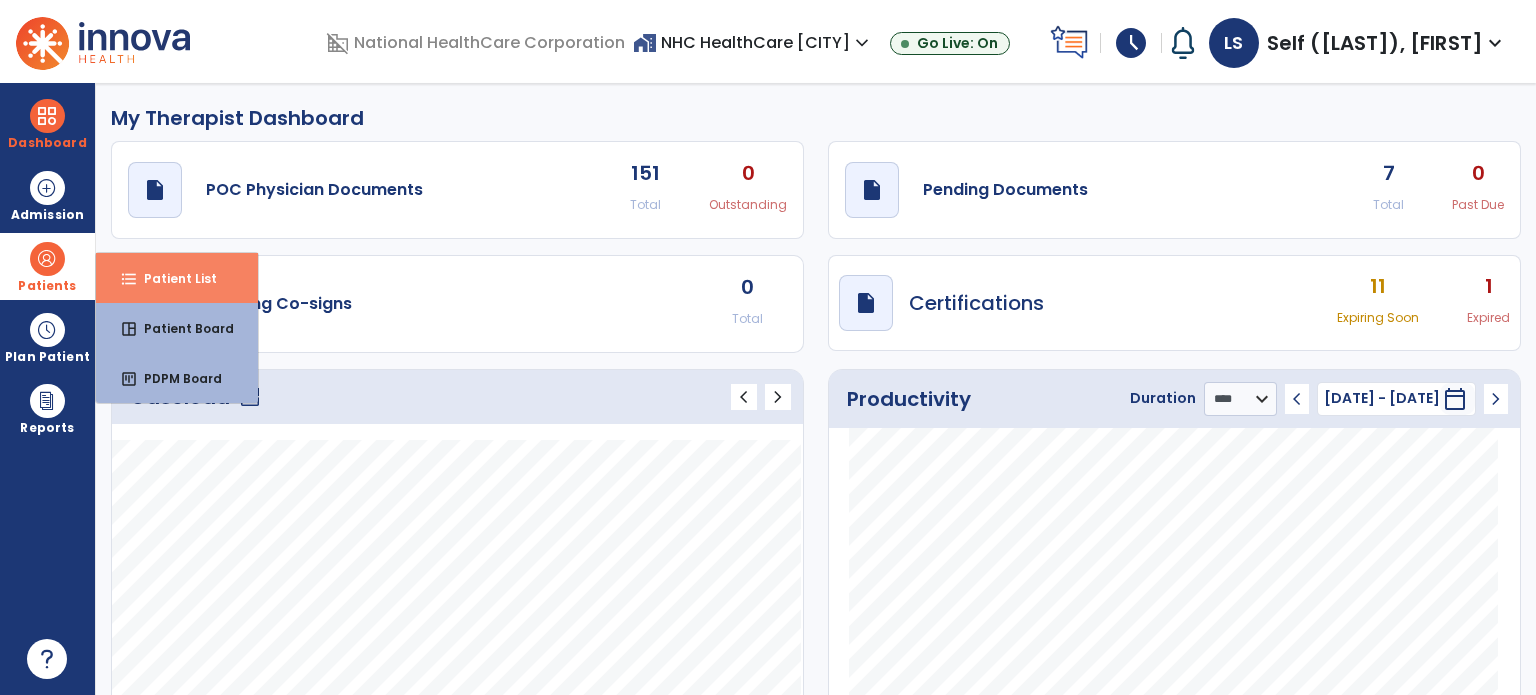 click on "Patient List" at bounding box center [172, 278] 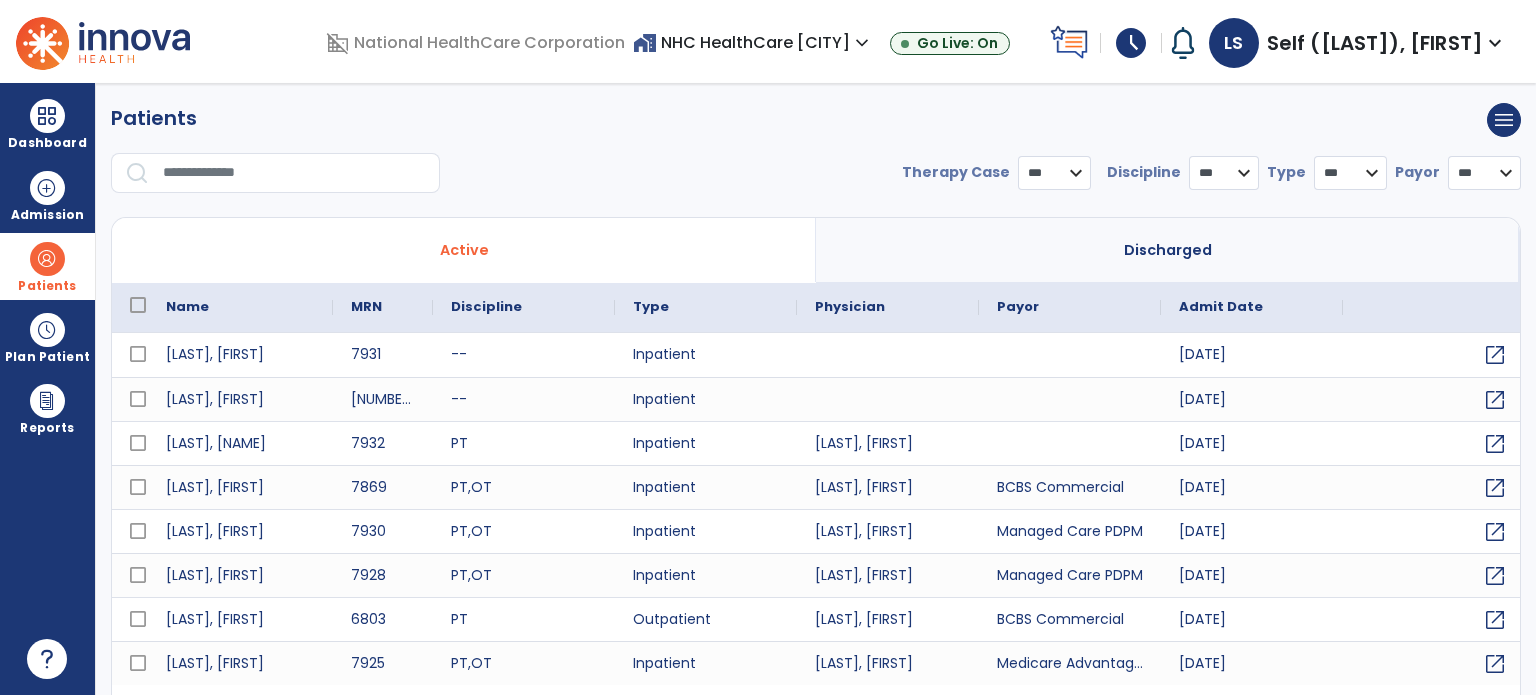 select on "***" 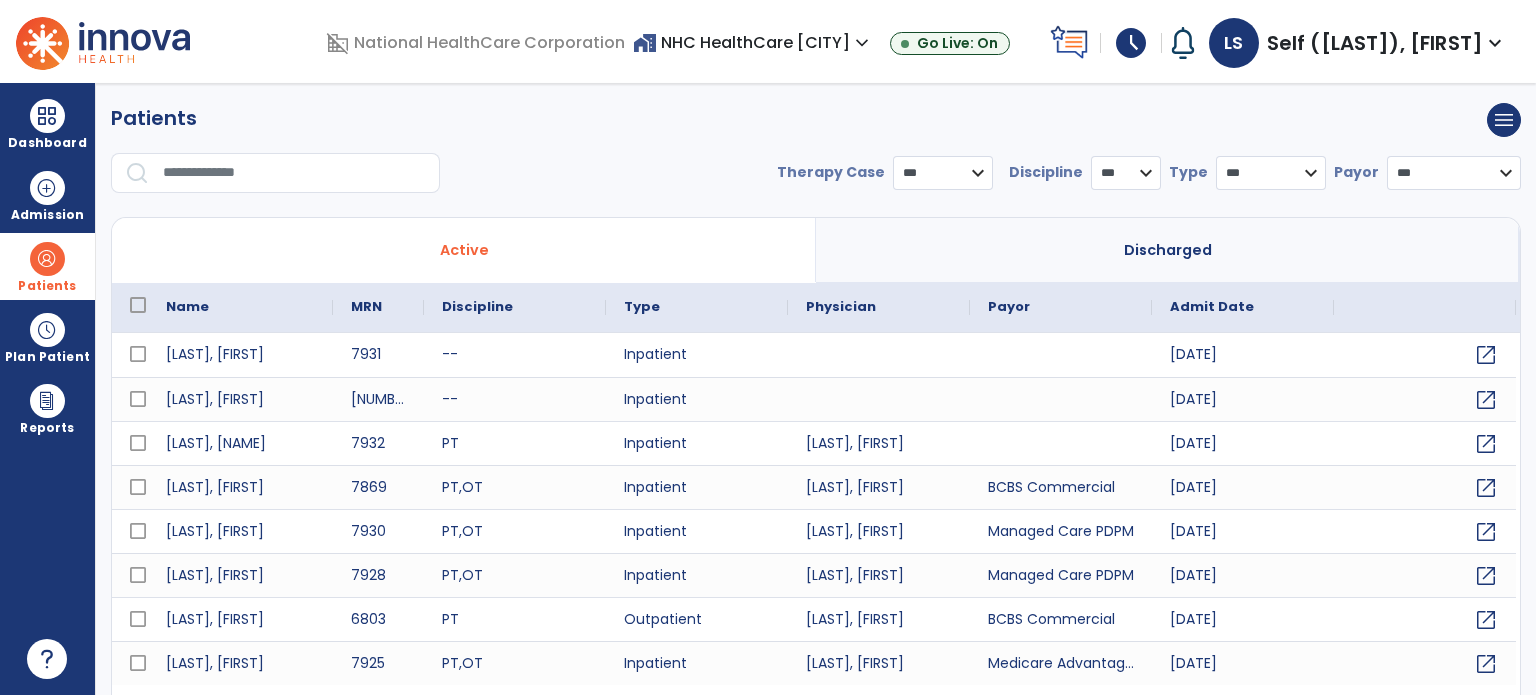 click at bounding box center (294, 173) 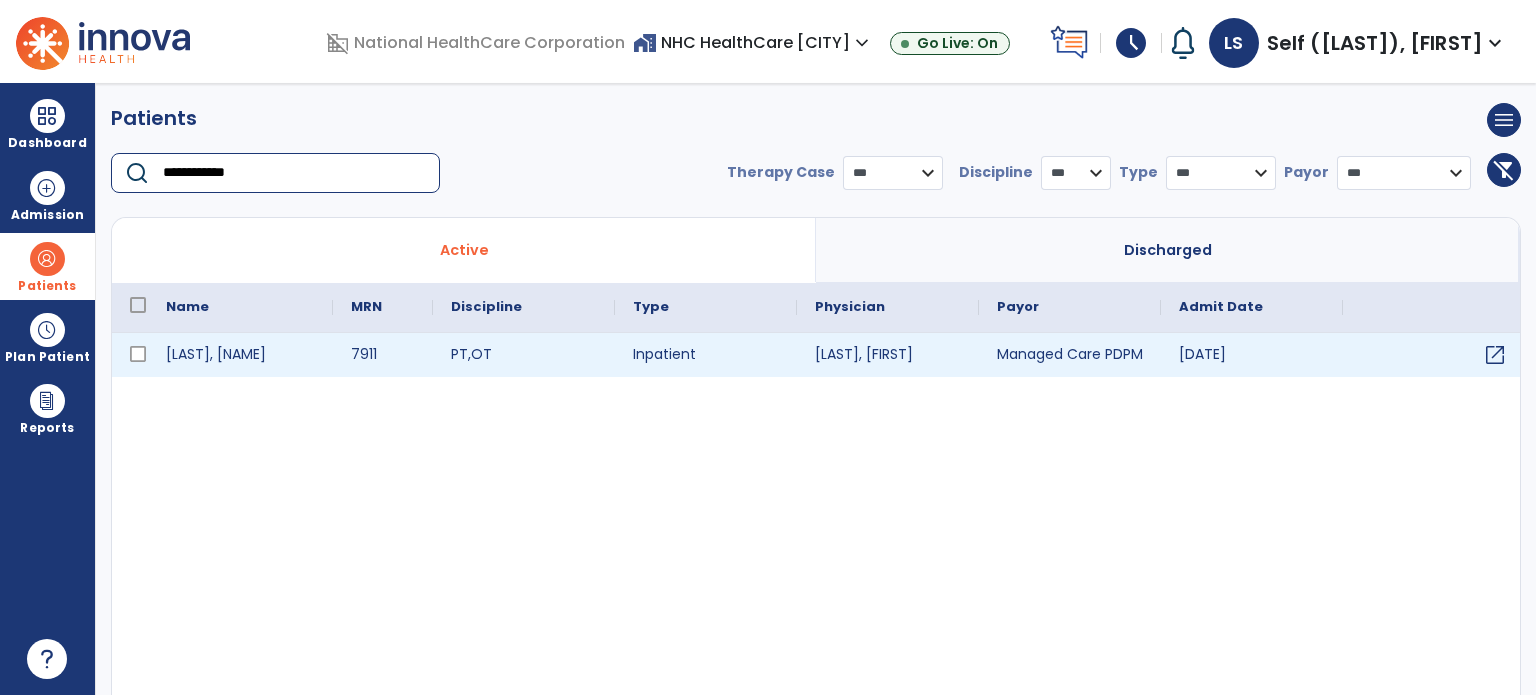 type on "**********" 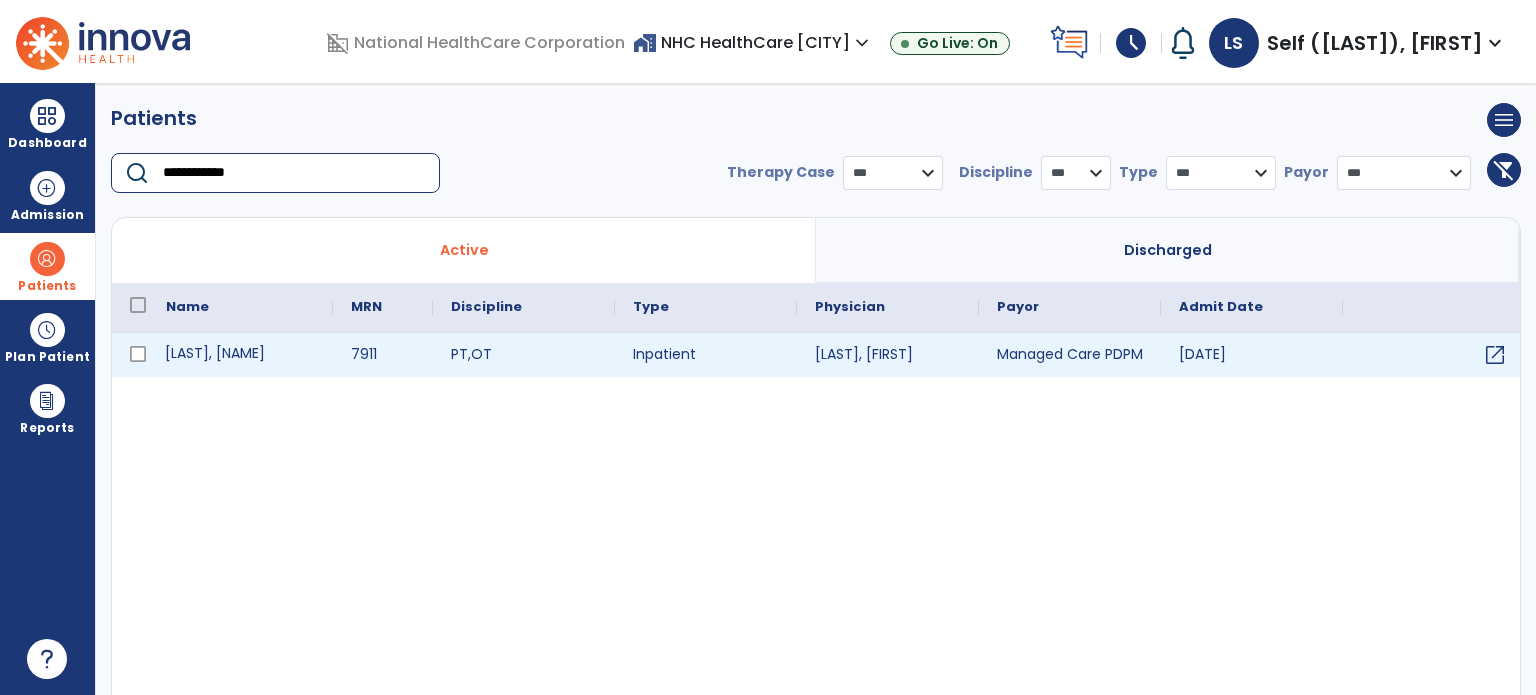 click on "[LAST], [NAME]" at bounding box center [240, 355] 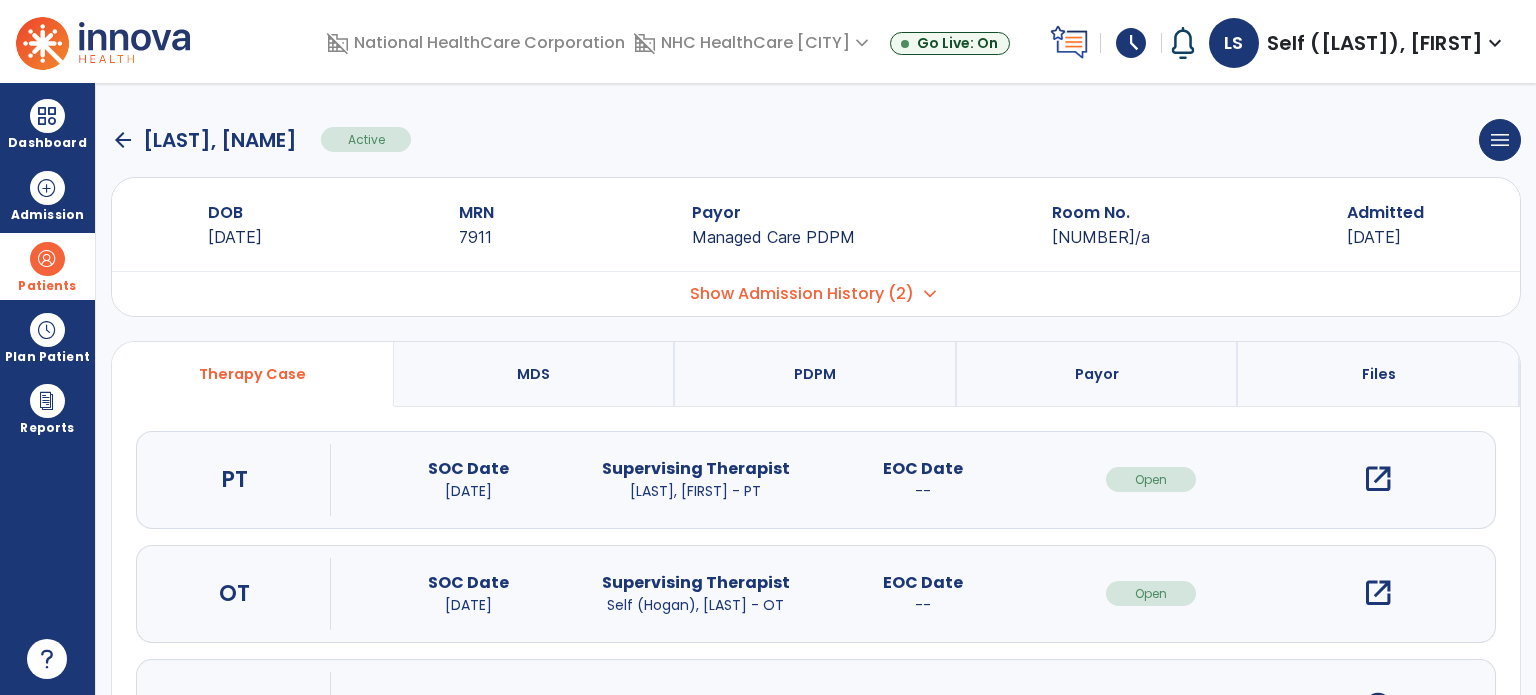 click on "open_in_new" at bounding box center (1378, 593) 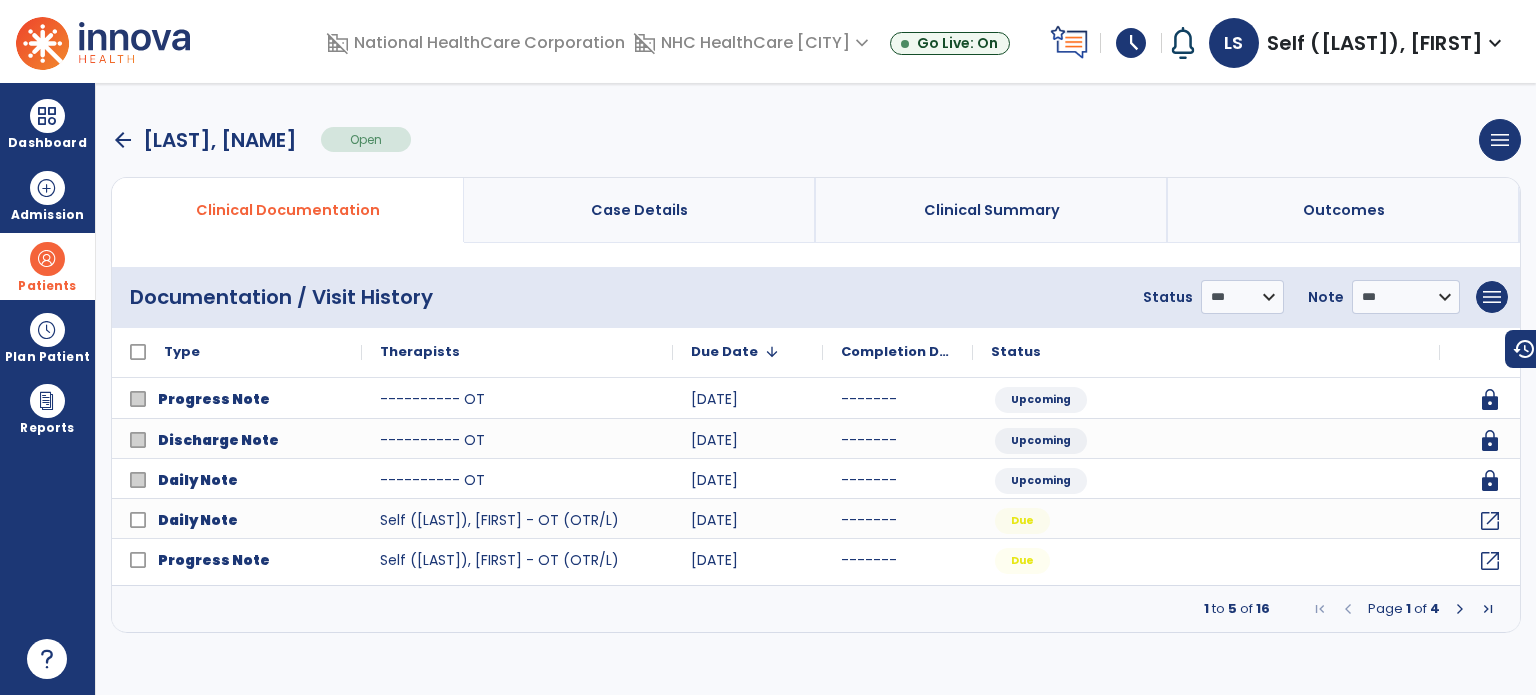 click at bounding box center (1460, 609) 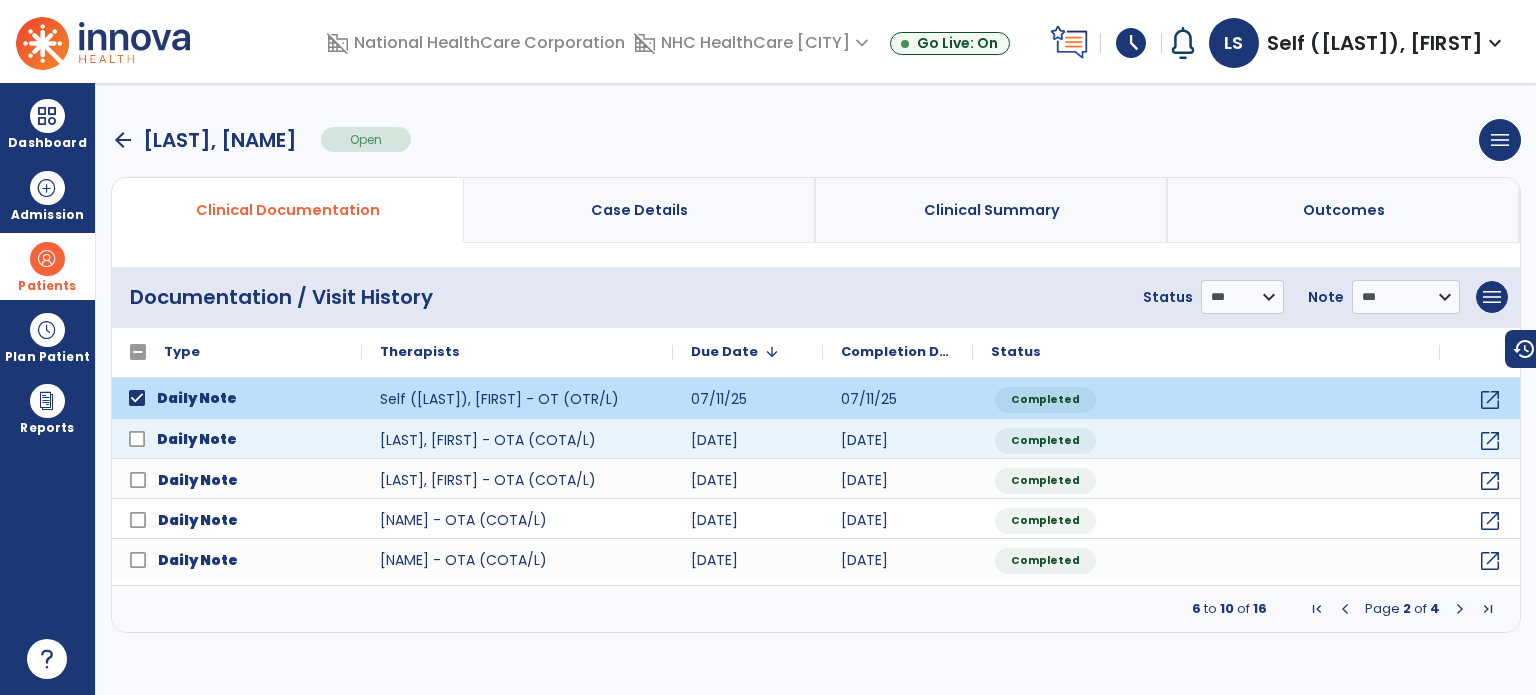 click on "Daily Note" 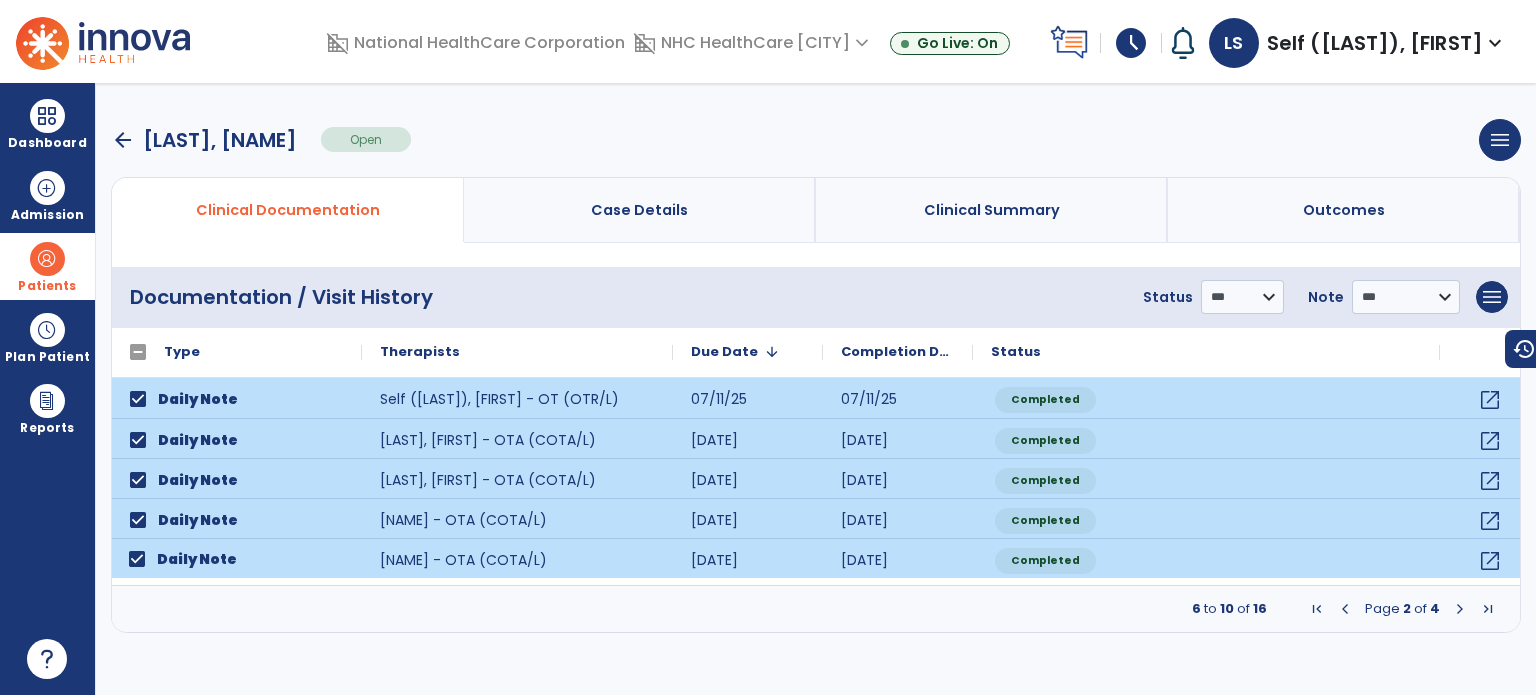 click at bounding box center [1460, 609] 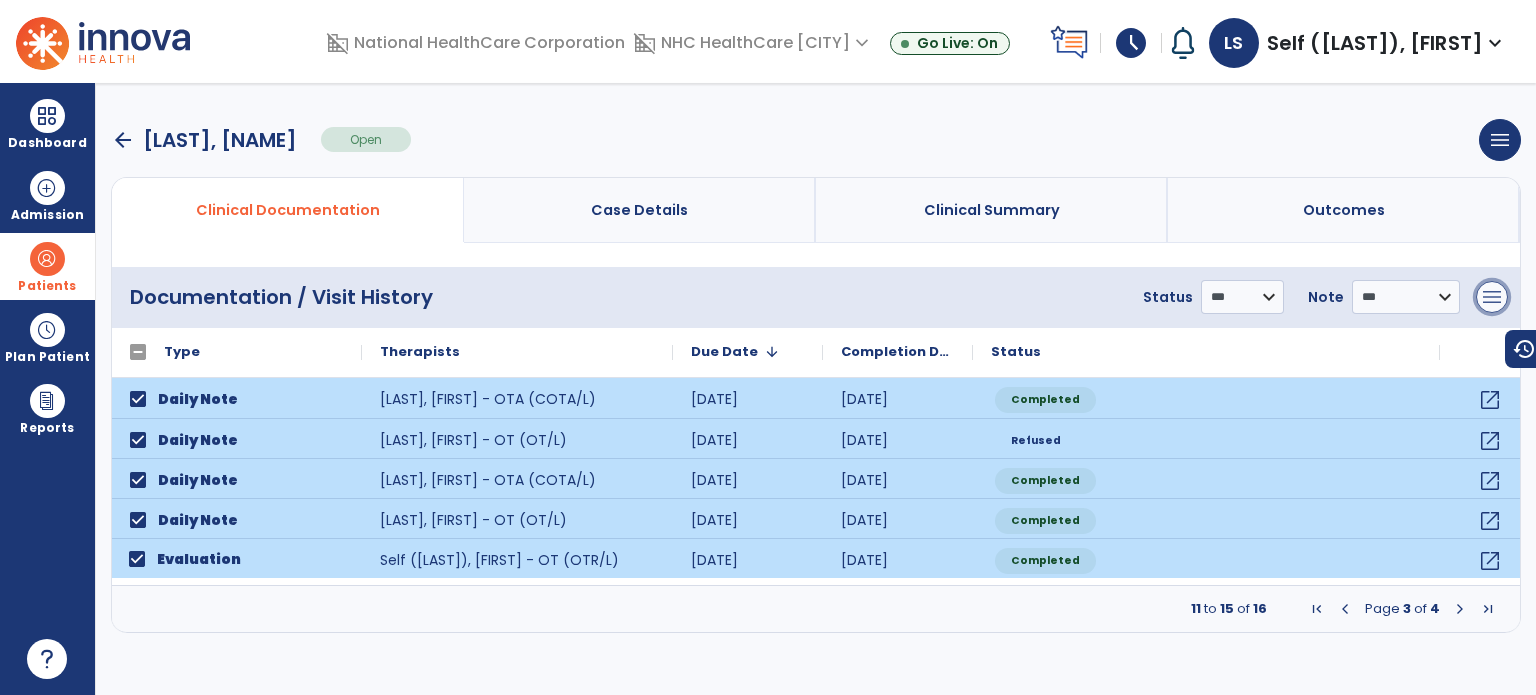 click on "menu" at bounding box center (1492, 297) 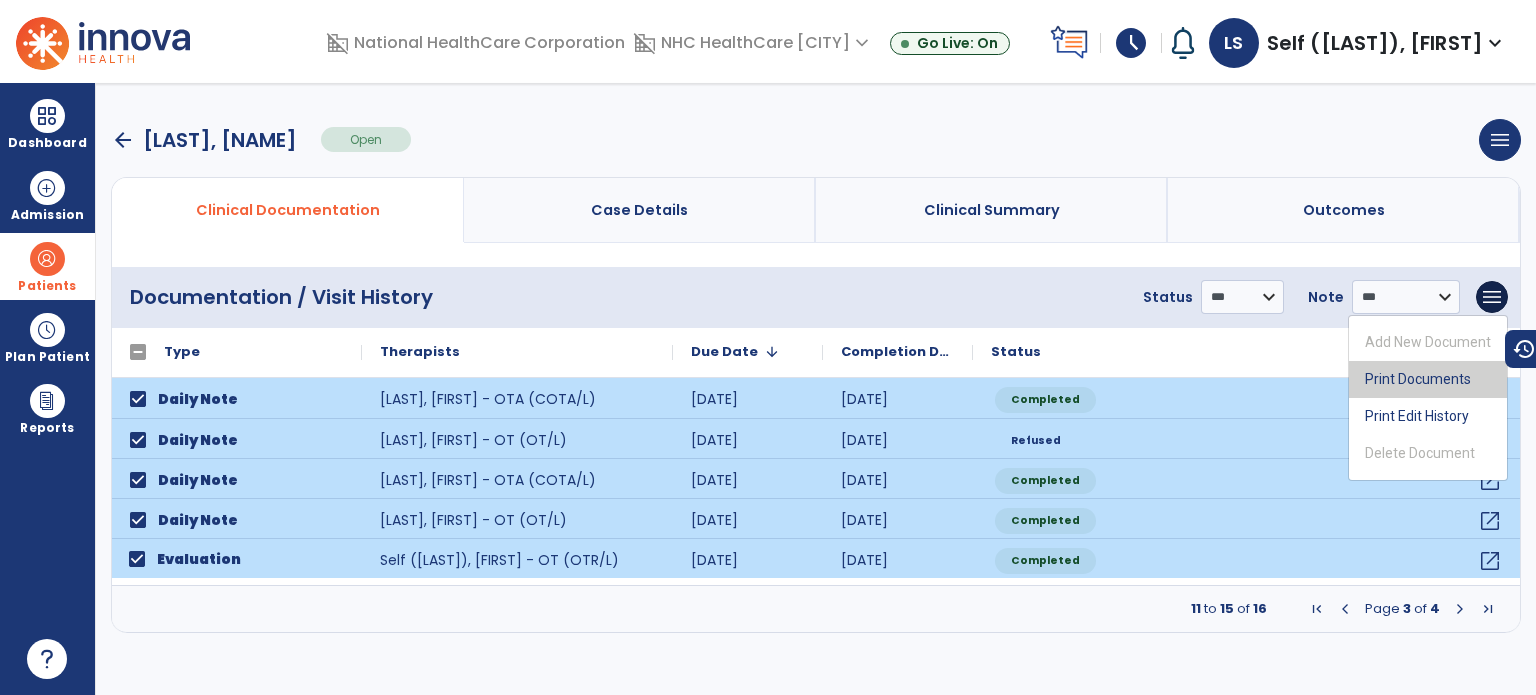 click on "Print Documents" at bounding box center [1428, 379] 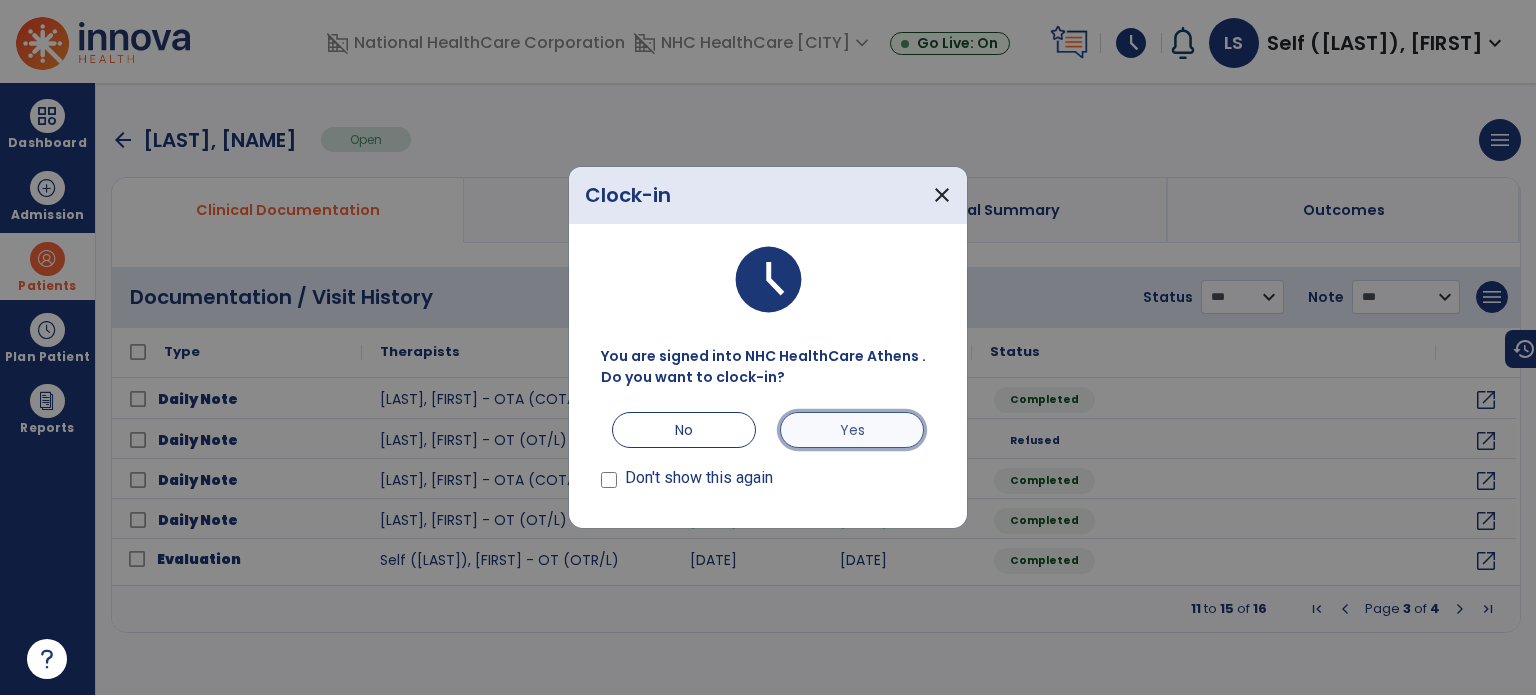 click on "Yes" at bounding box center (852, 430) 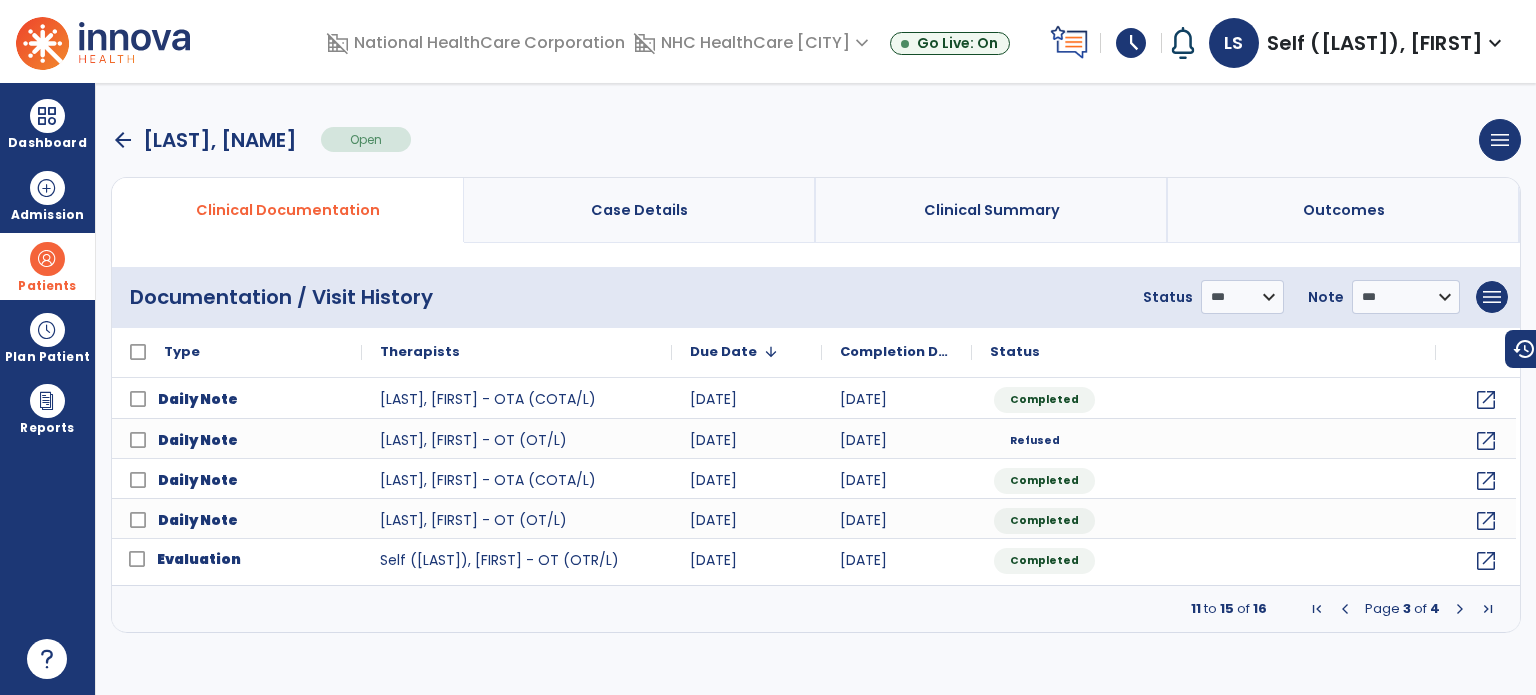 click on "arrow_back" at bounding box center [123, 140] 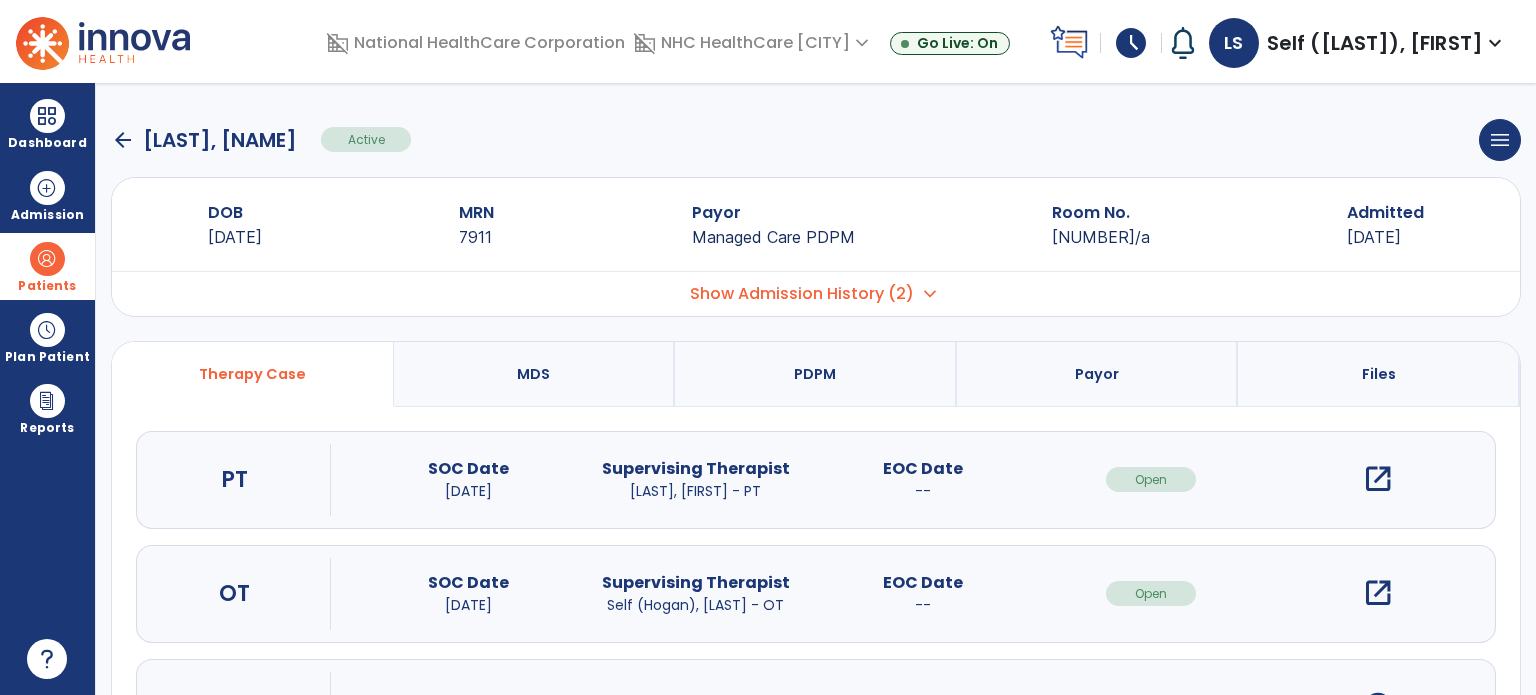 click on "arrow_back" 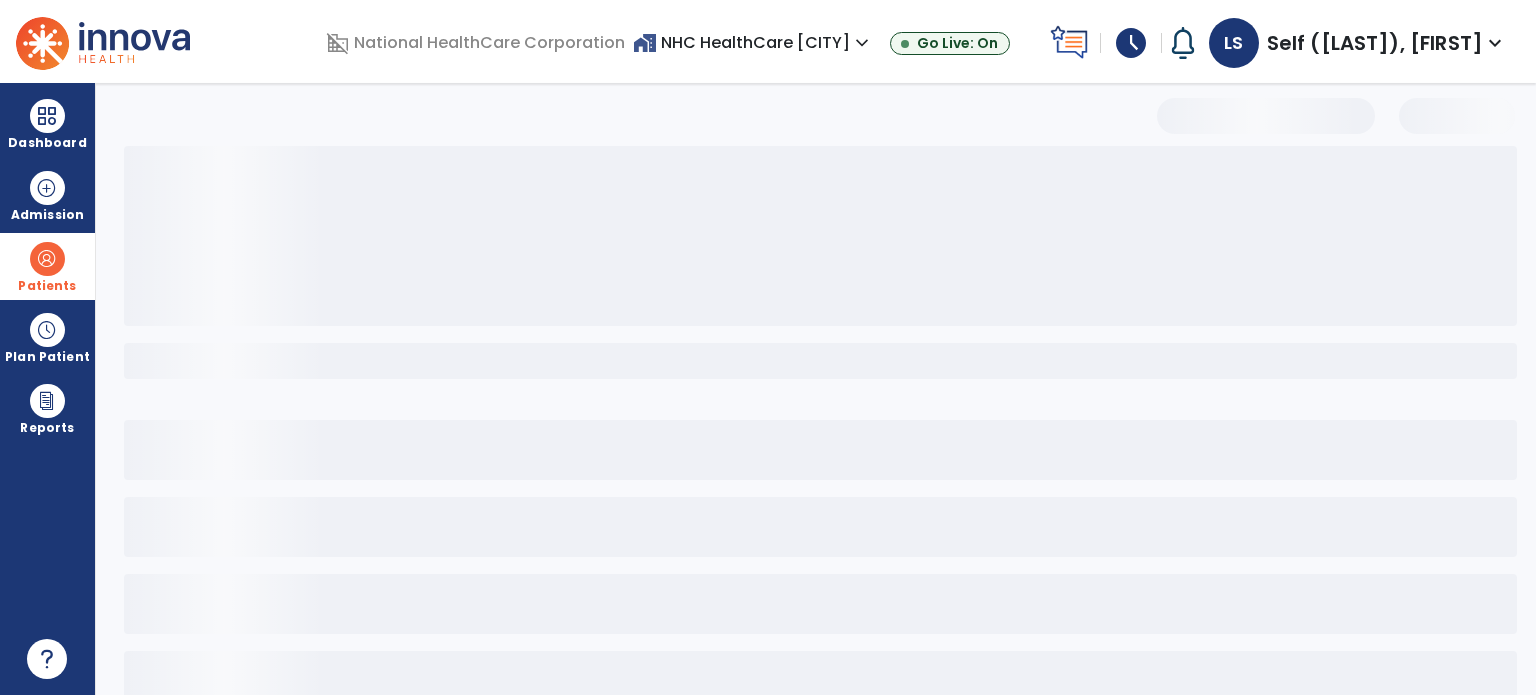 select on "***" 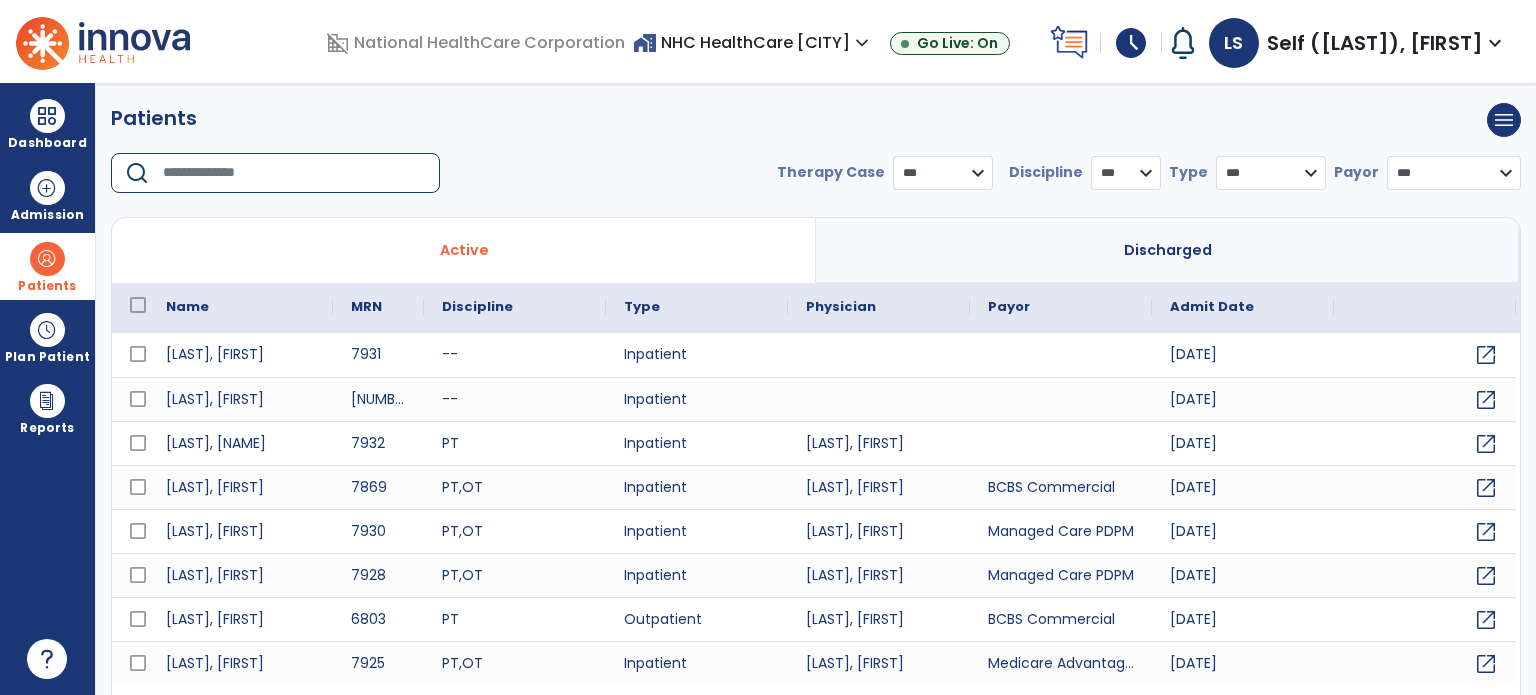 click at bounding box center [294, 173] 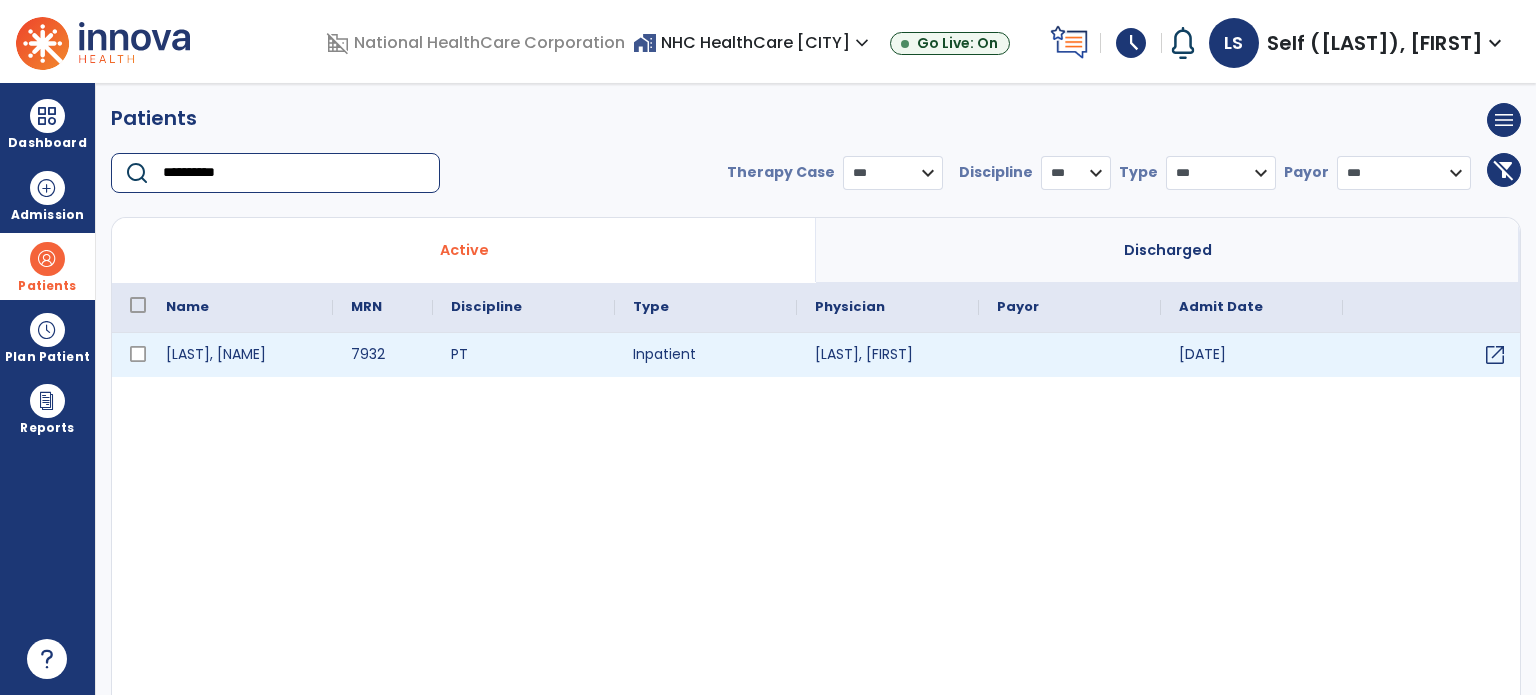 type on "**********" 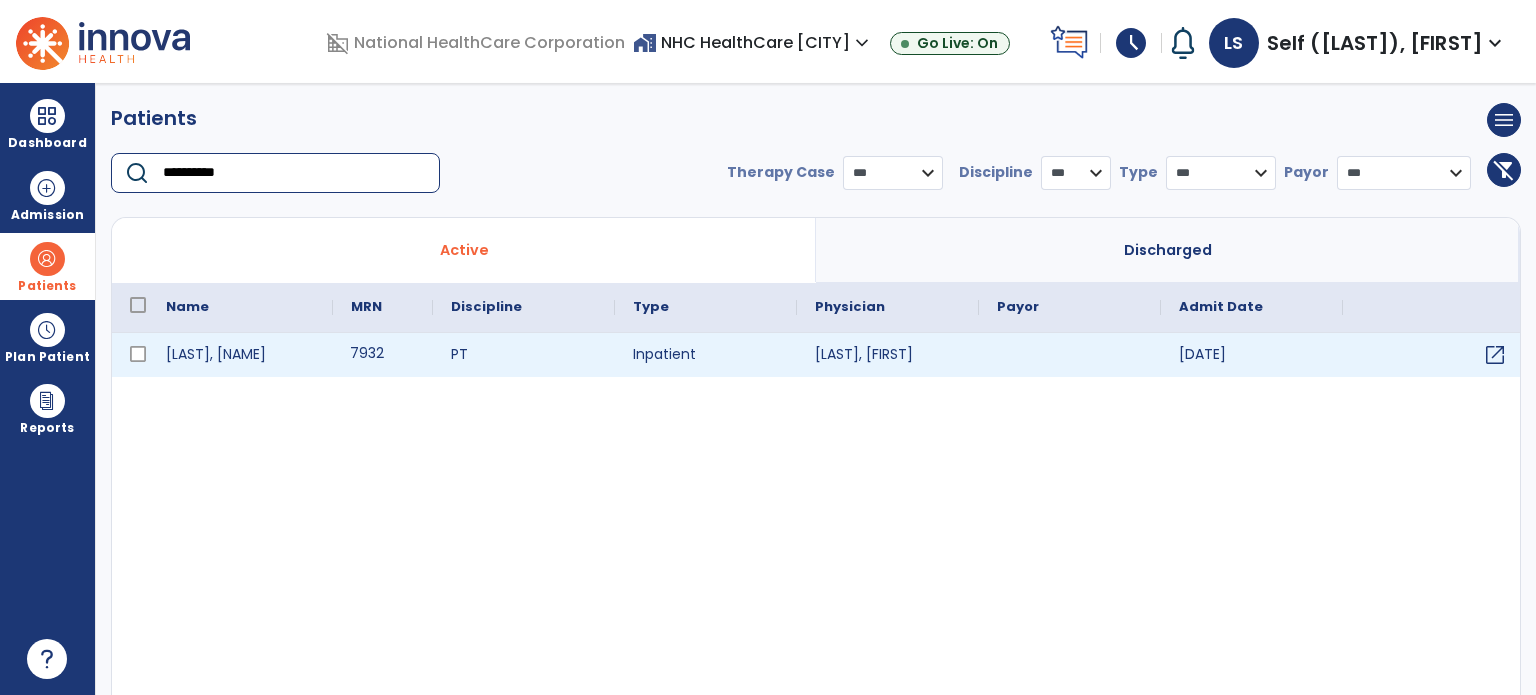 click on "[LAST], [FIRST] 7932 PT Inpatient [LAST], [FIRST] 07/11/2025 open_in_new" at bounding box center [816, 514] 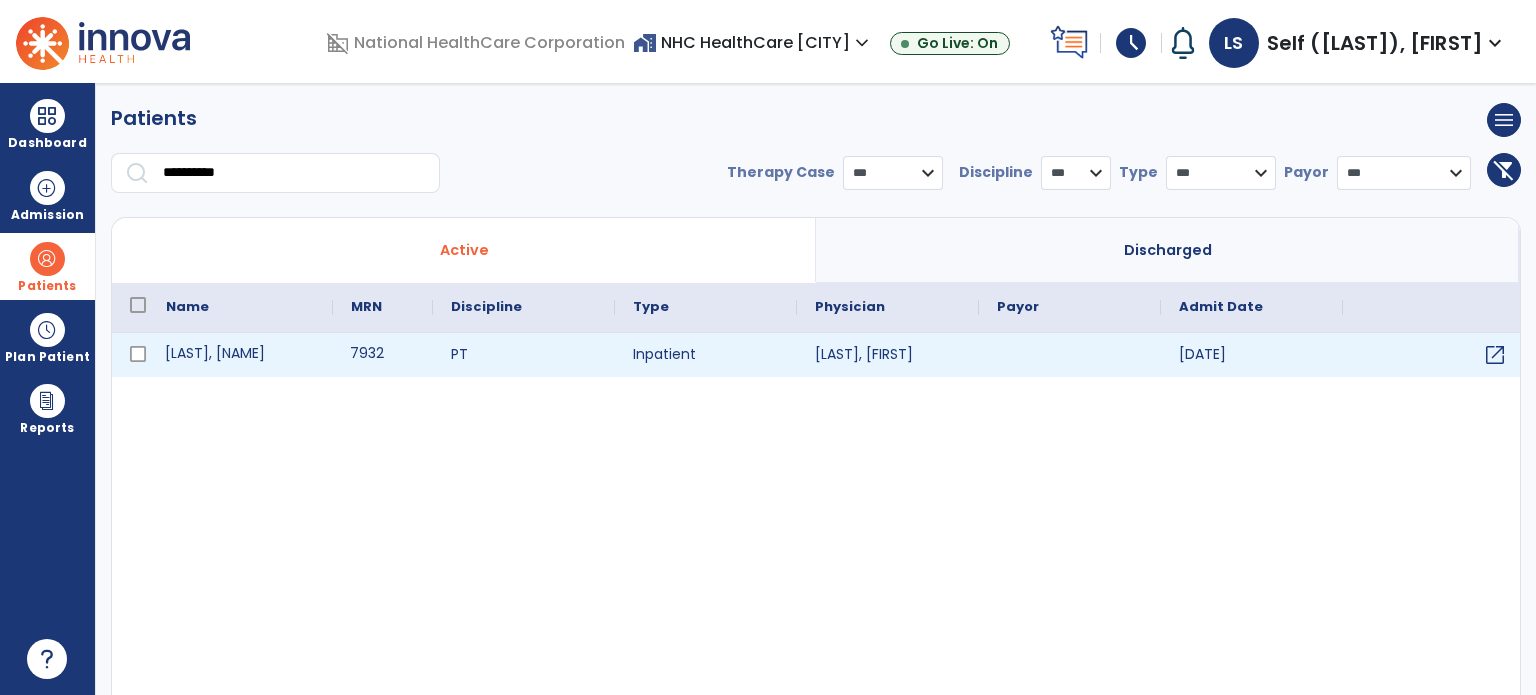 click on "[LAST], [NAME]" at bounding box center [240, 355] 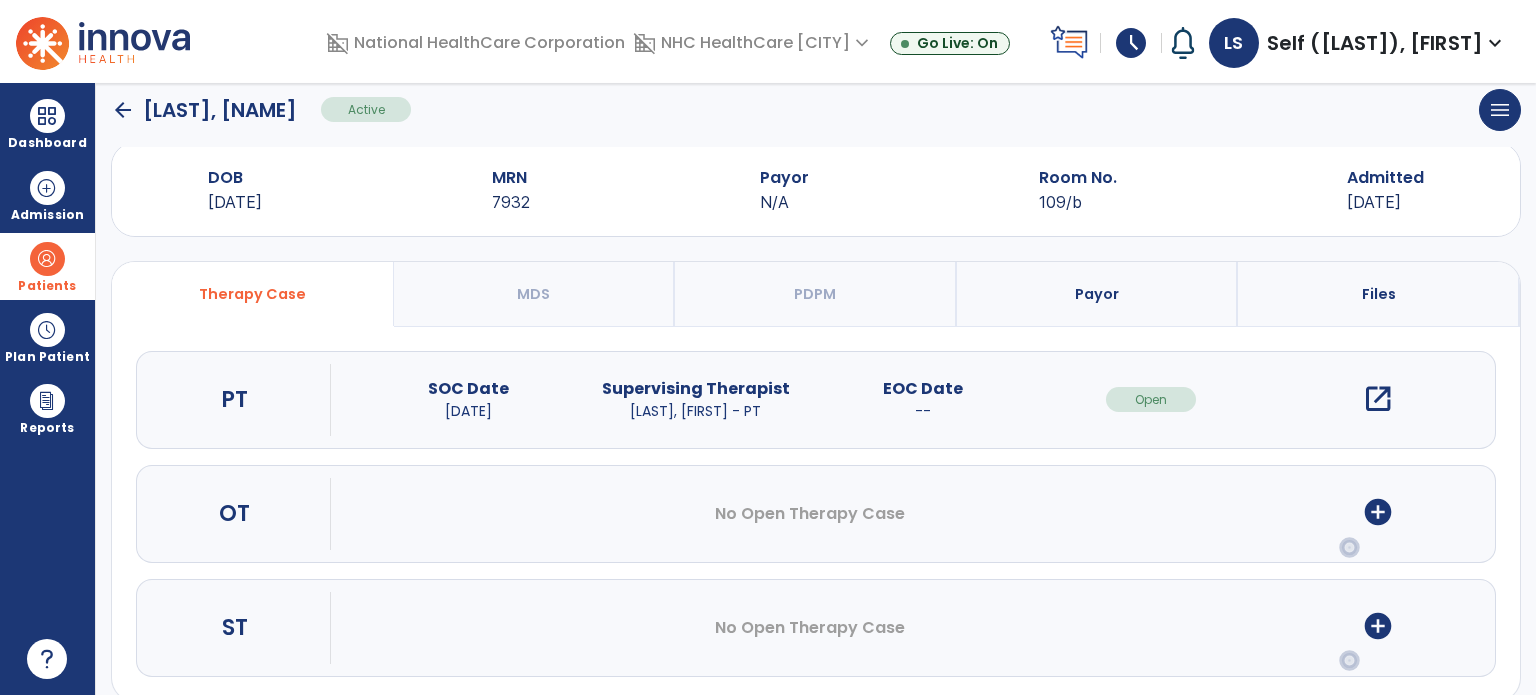 scroll, scrollTop: 62, scrollLeft: 0, axis: vertical 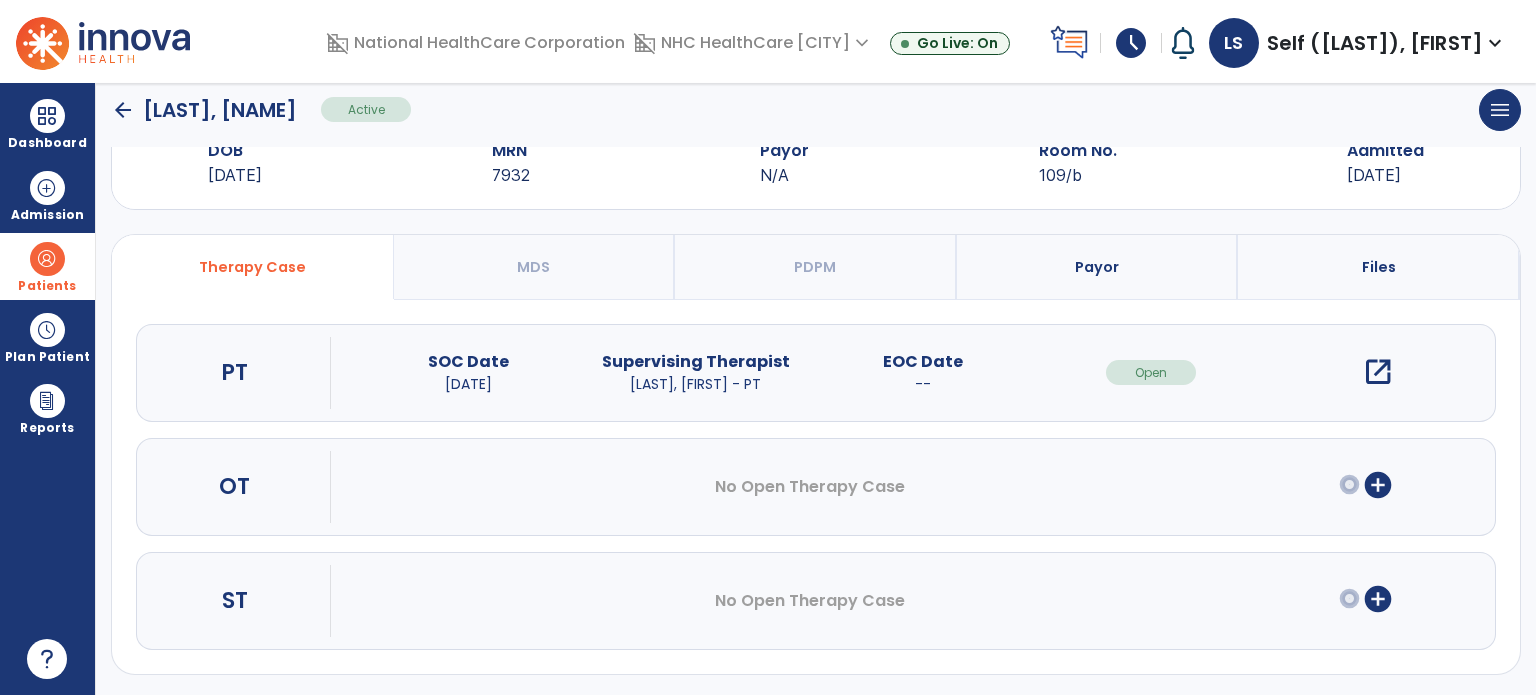 click on "add_circle" at bounding box center [1378, 485] 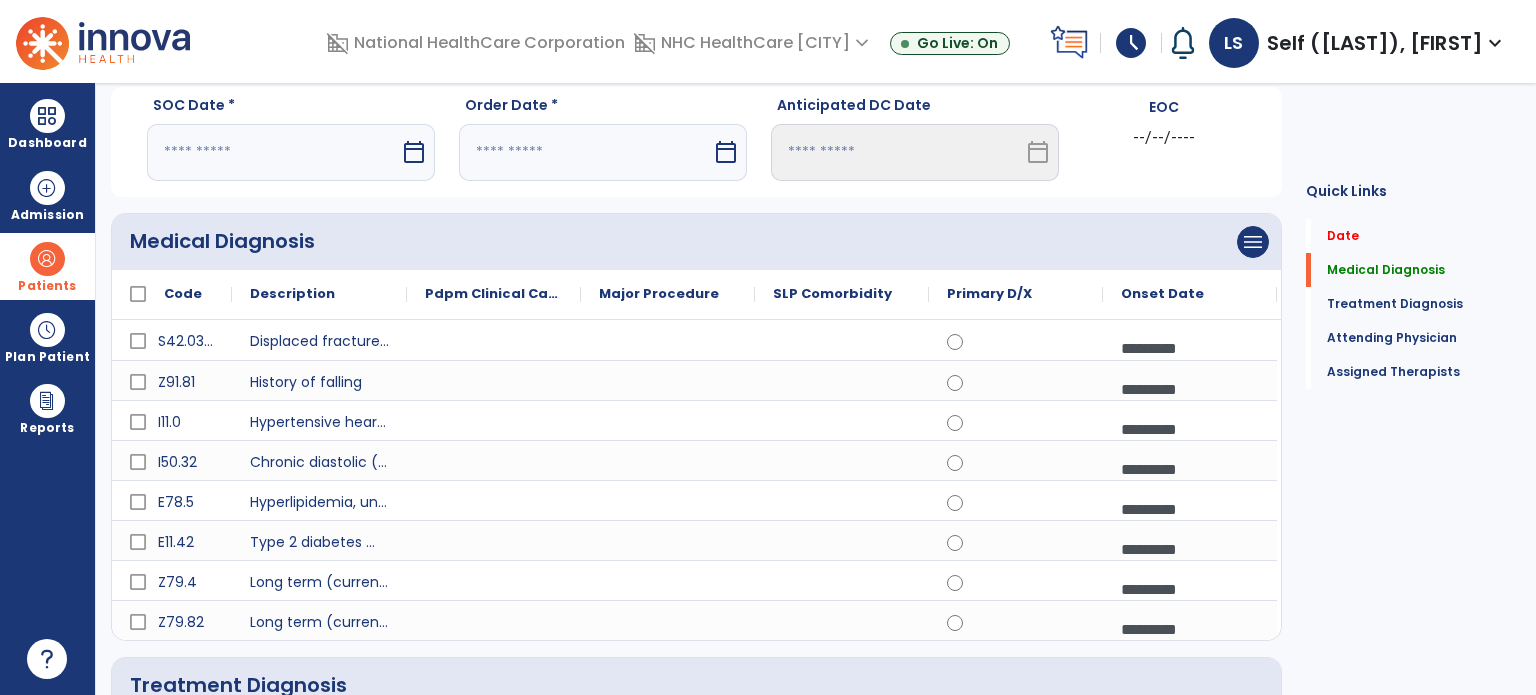 click at bounding box center [273, 152] 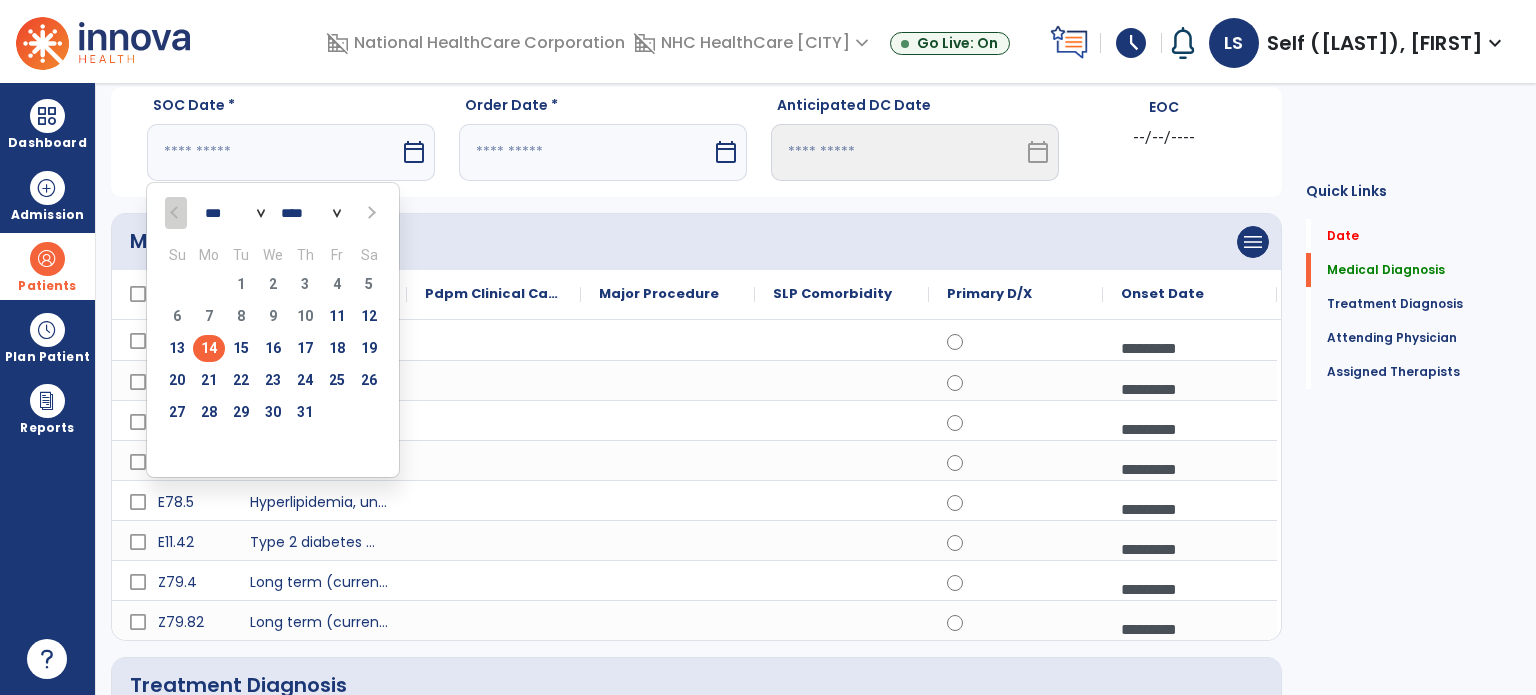 click on "14" at bounding box center [209, 348] 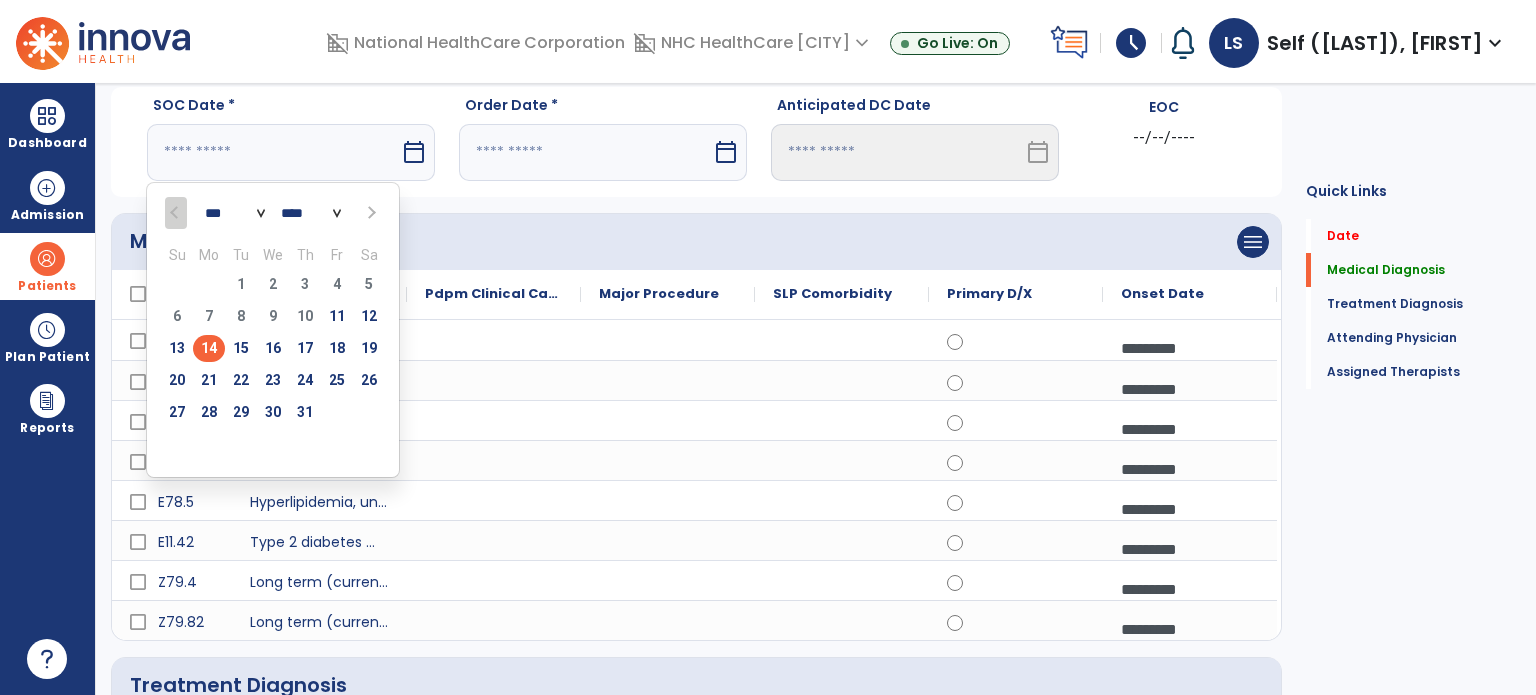 type on "*********" 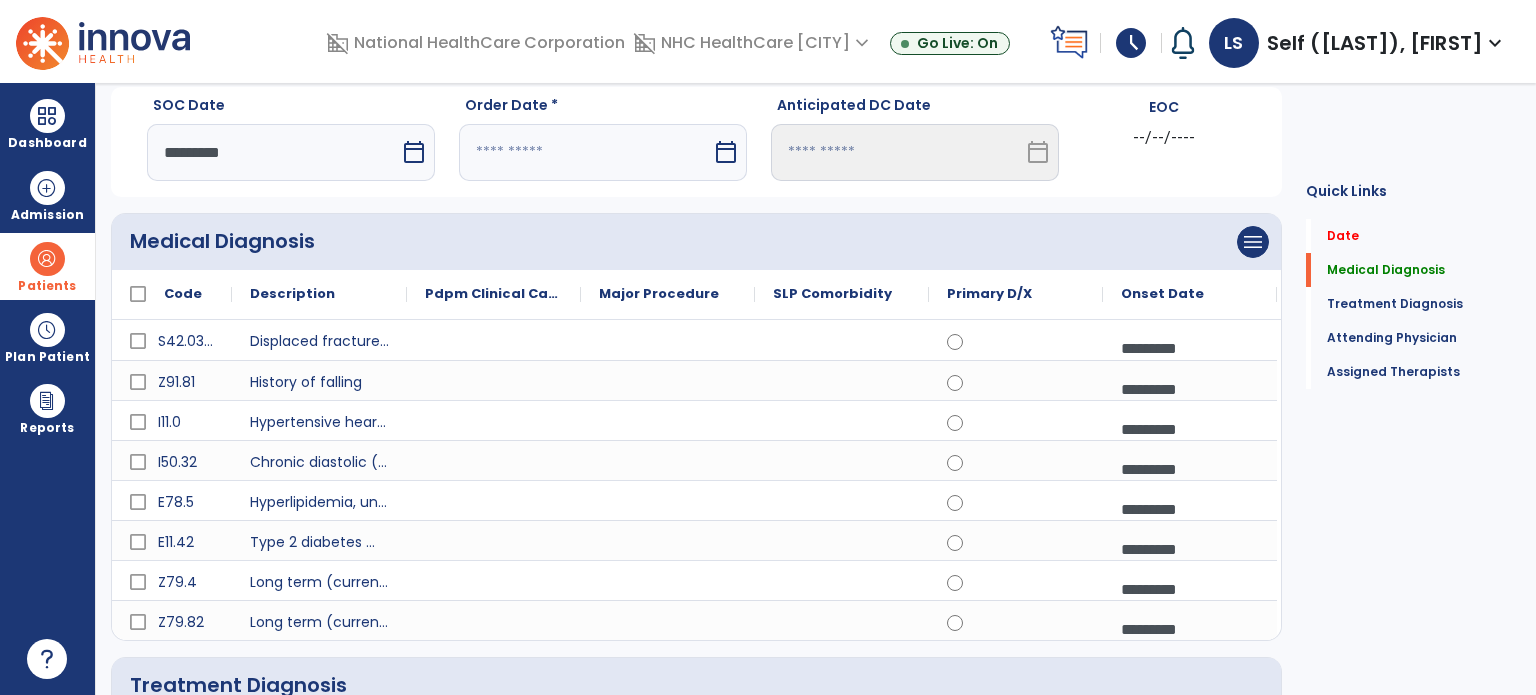 click at bounding box center (585, 152) 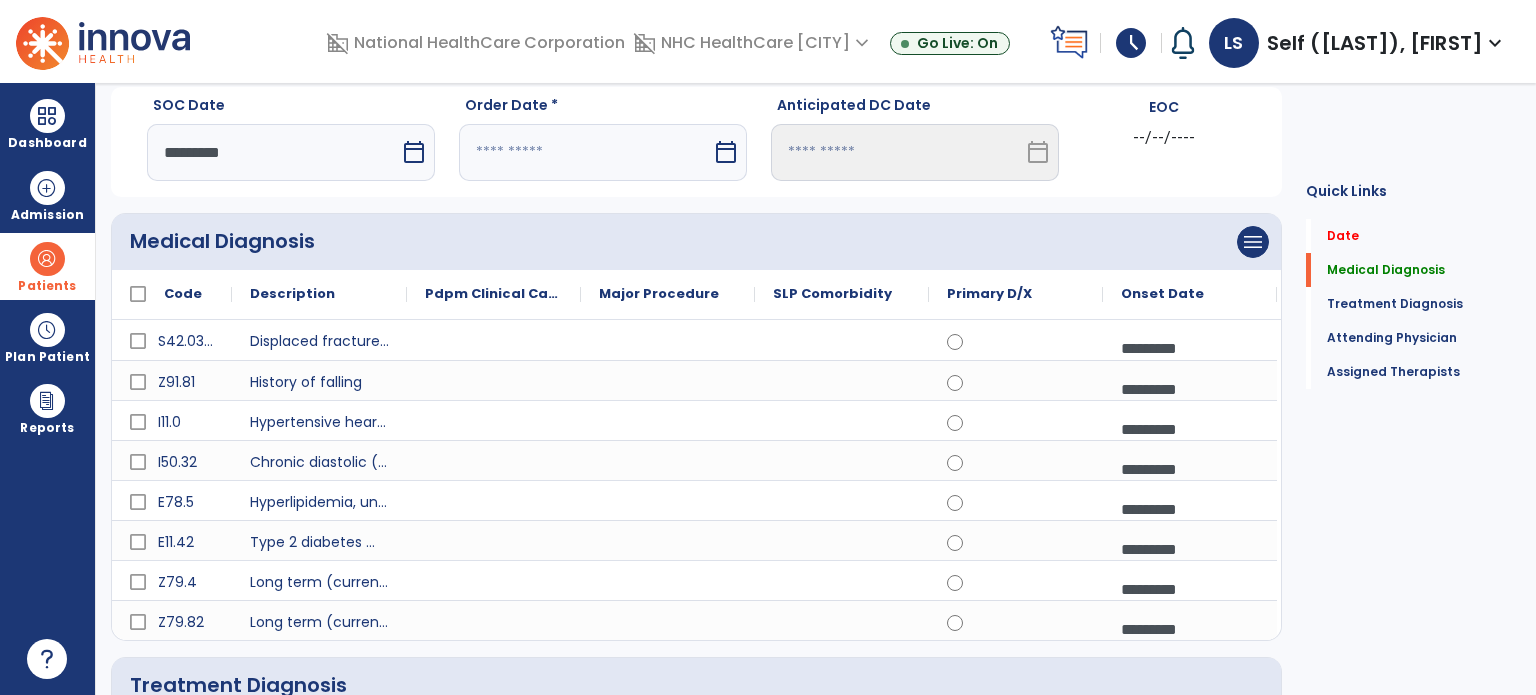 select on "*" 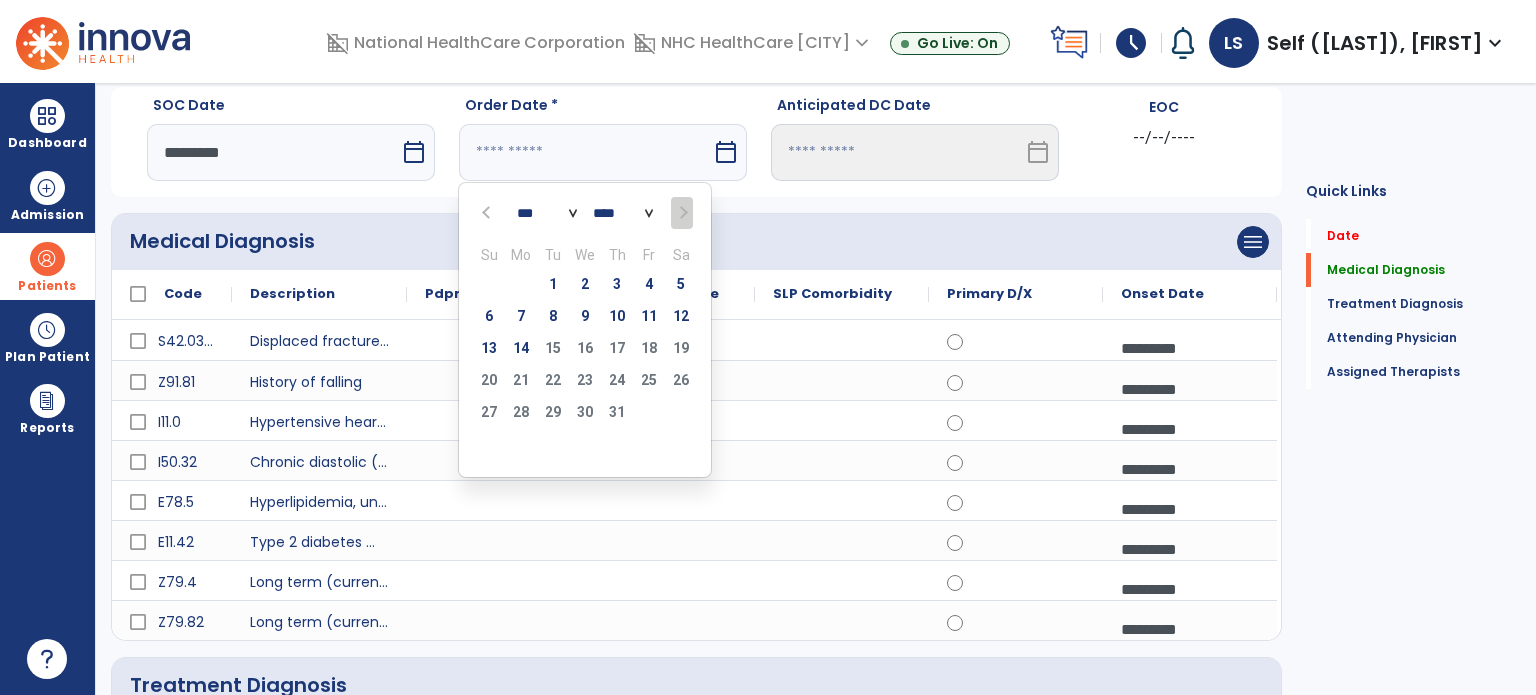 click at bounding box center (585, 152) 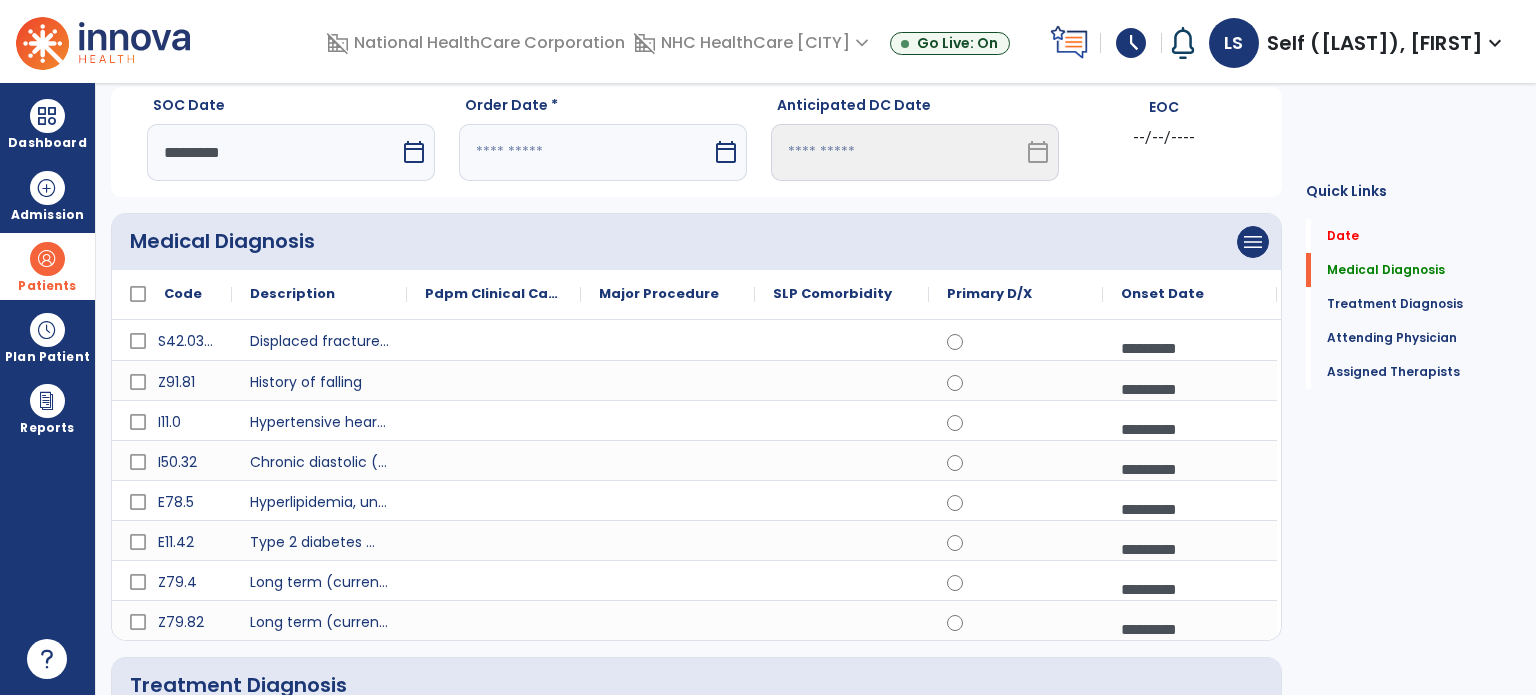 click at bounding box center [585, 152] 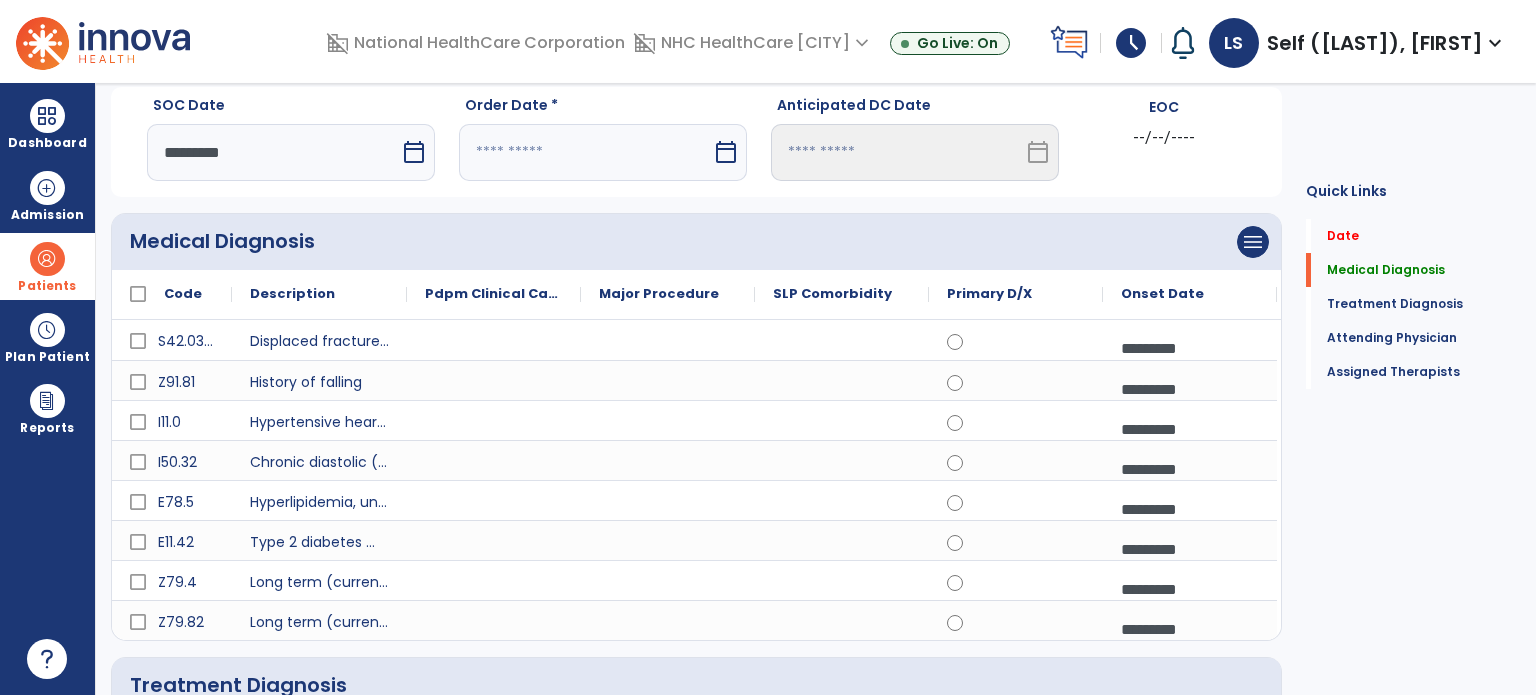 select on "*" 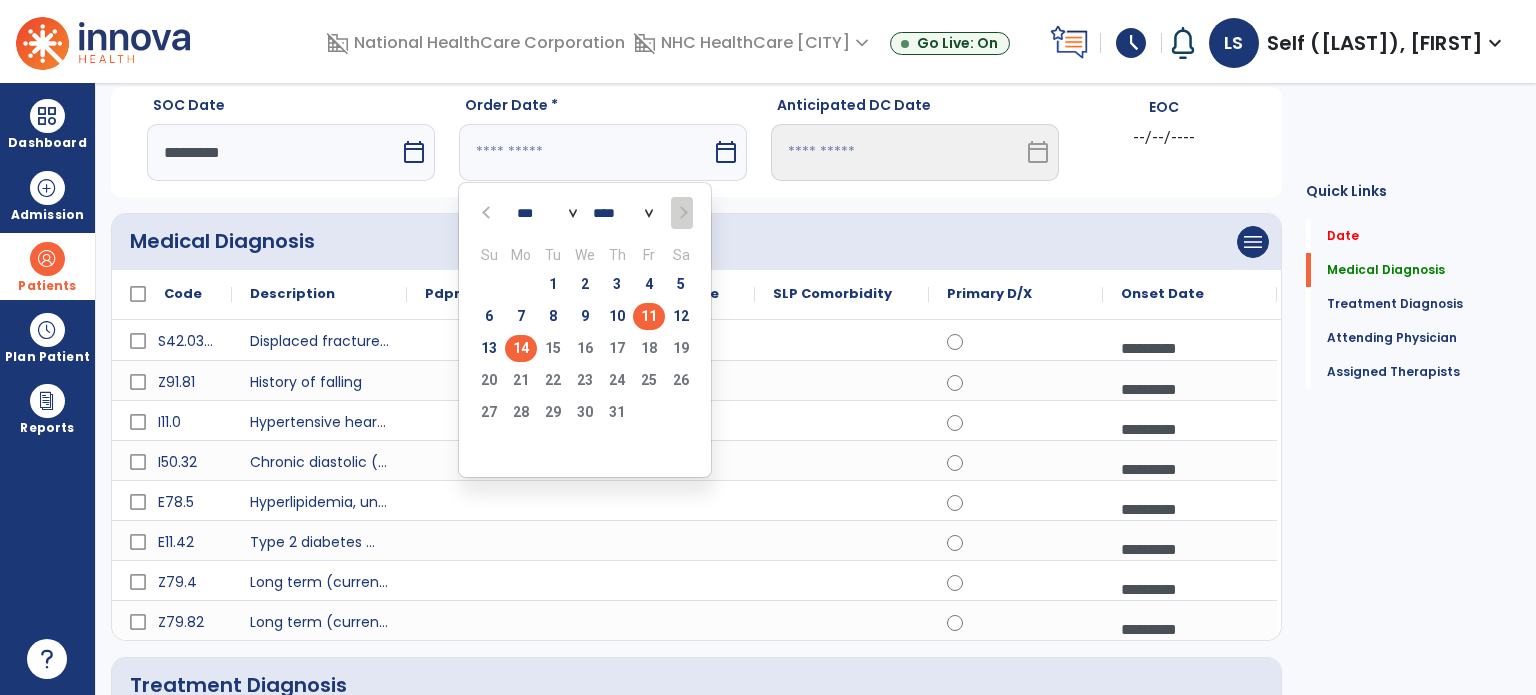 click on "11" at bounding box center (649, 316) 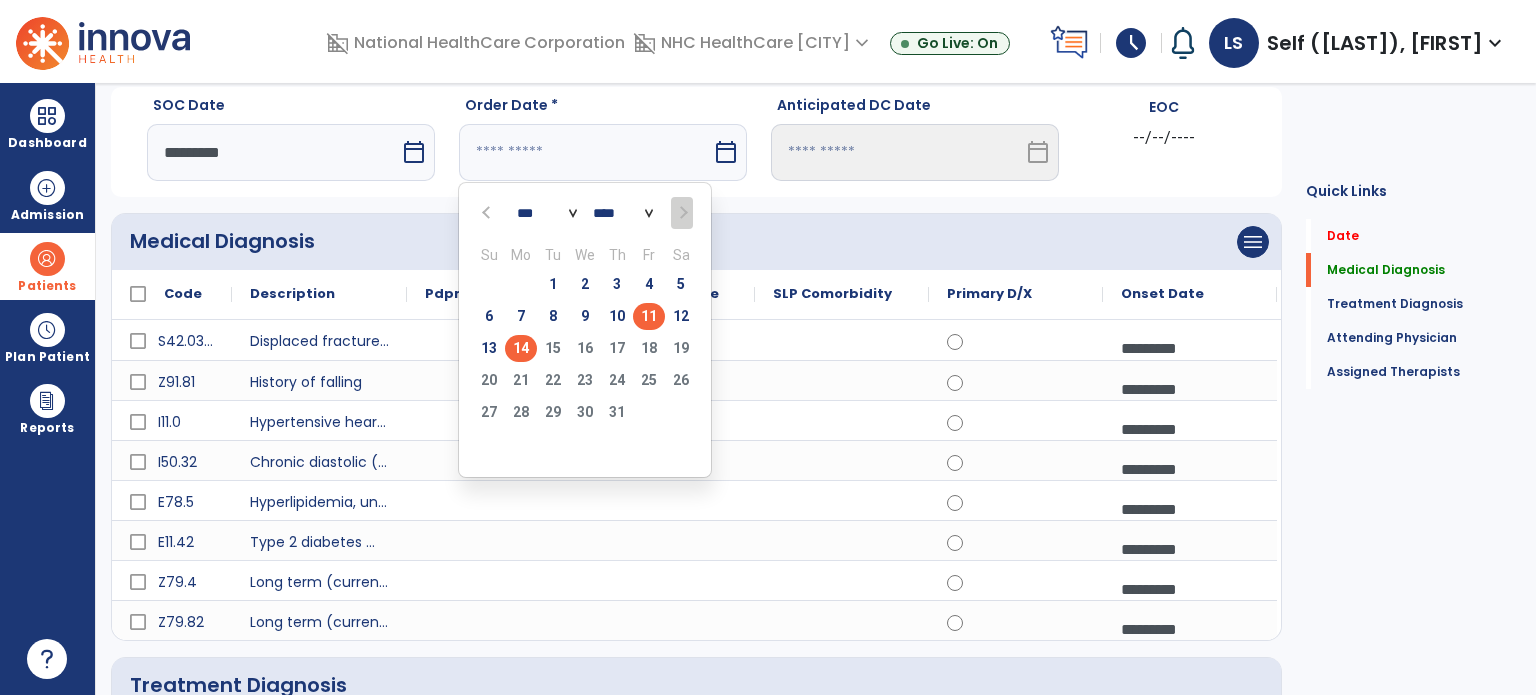 type on "*********" 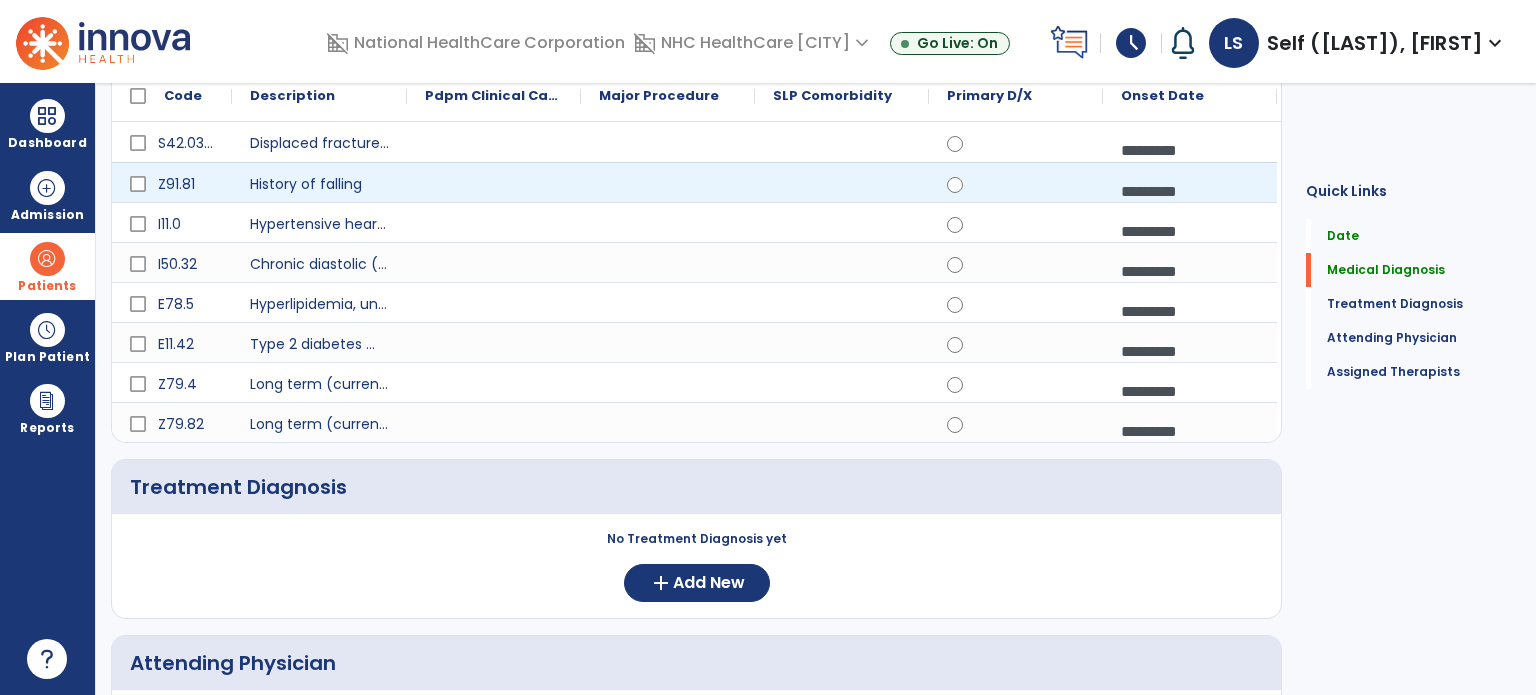 scroll, scrollTop: 262, scrollLeft: 0, axis: vertical 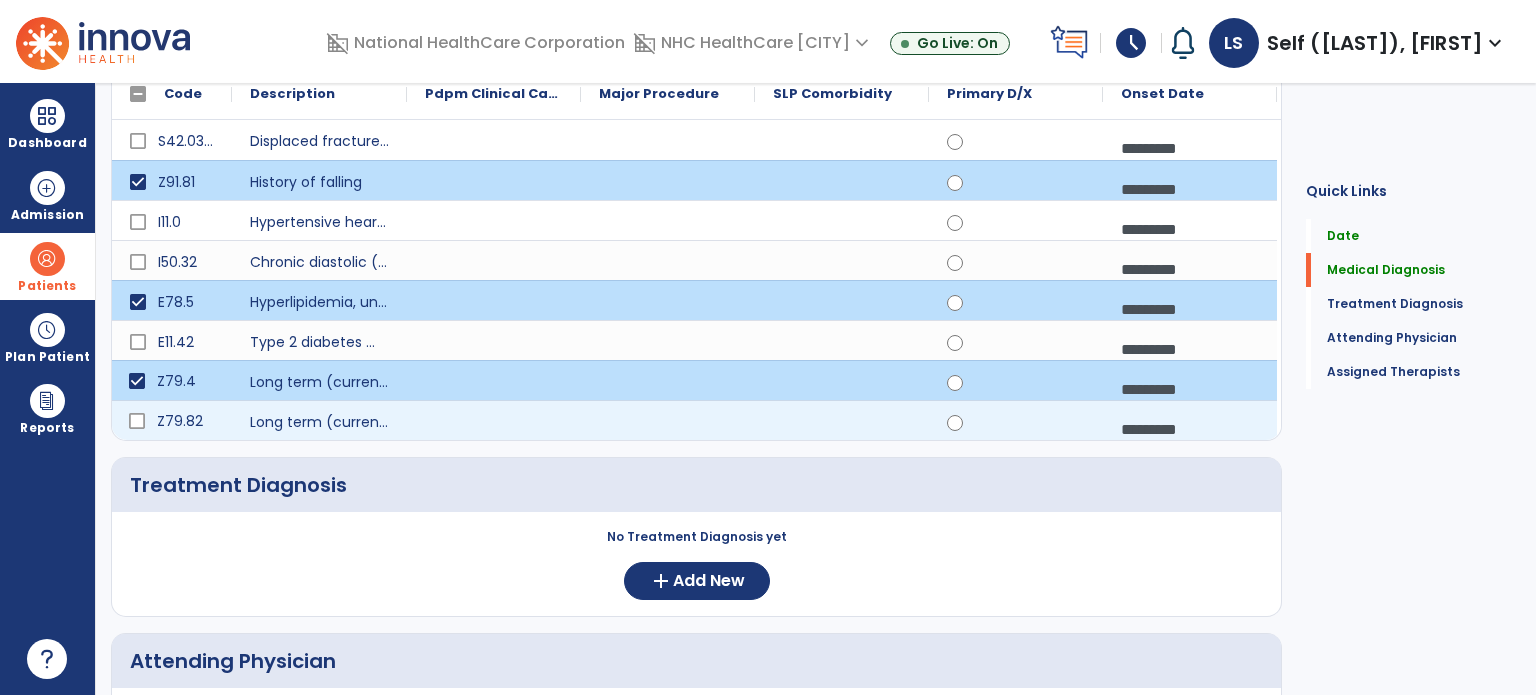 click 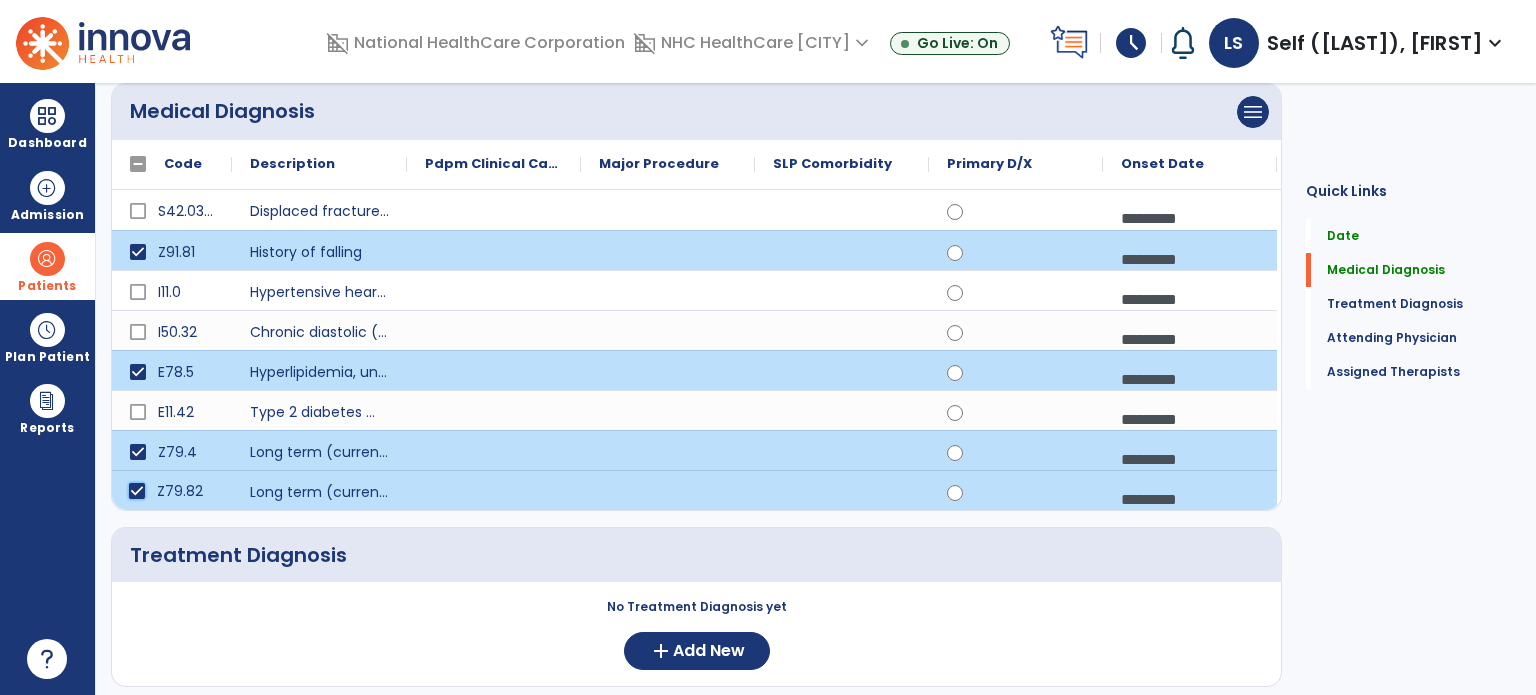 scroll, scrollTop: 162, scrollLeft: 0, axis: vertical 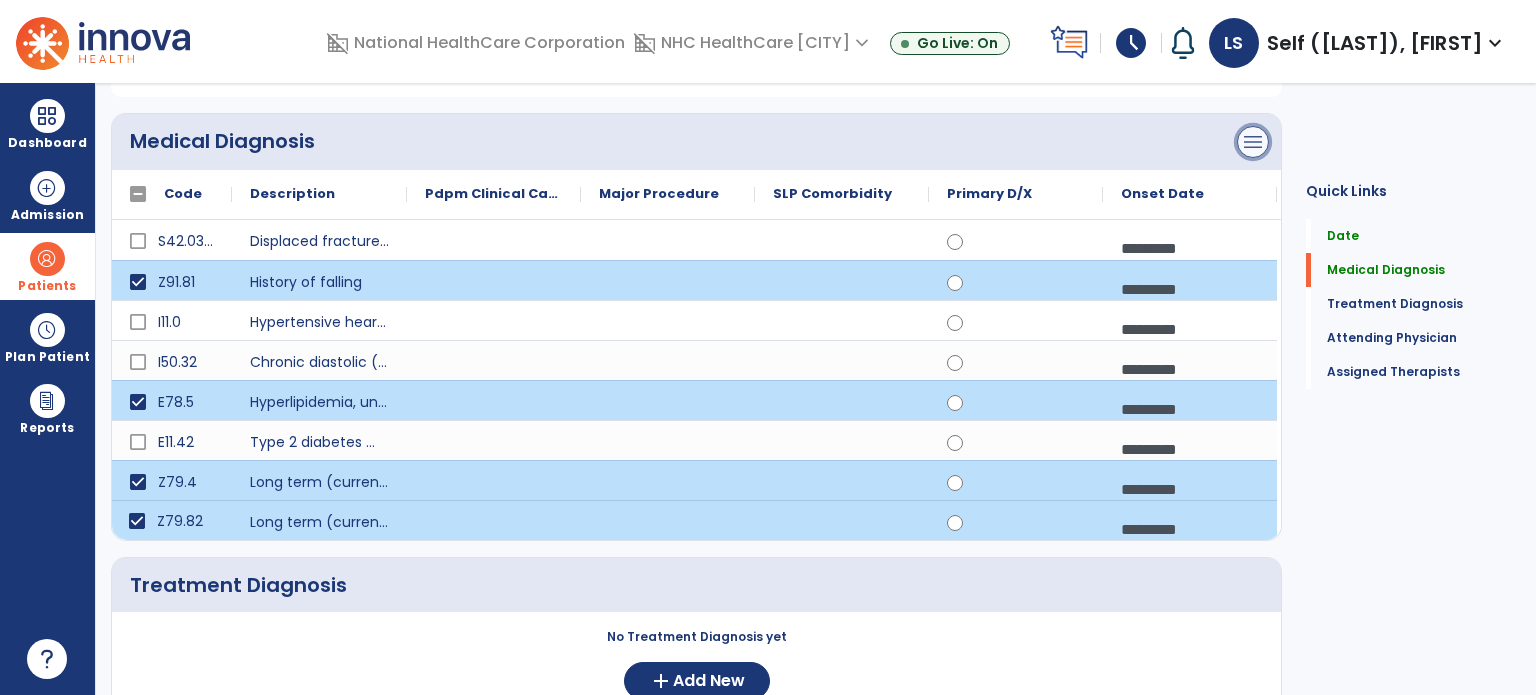 click on "menu" at bounding box center [1253, 142] 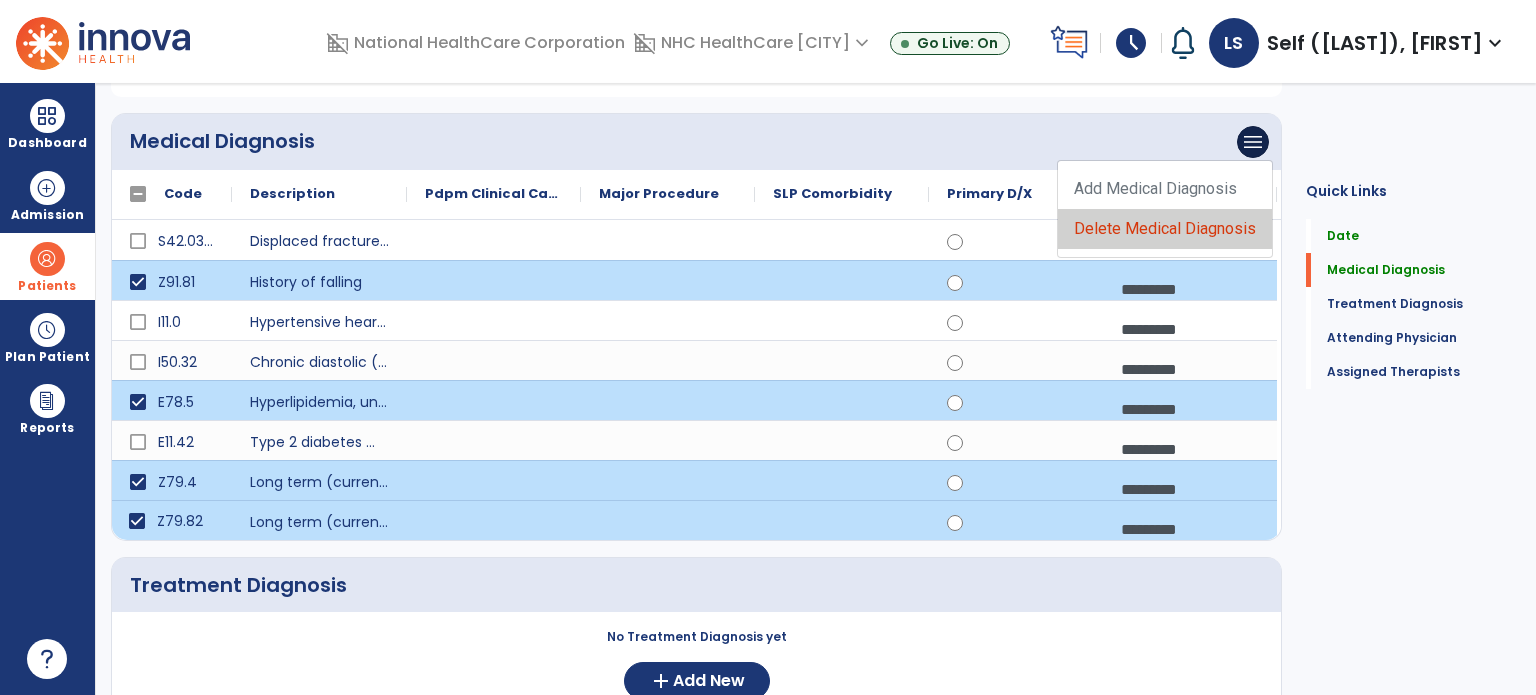 click on "Delete Medical Diagnosis" 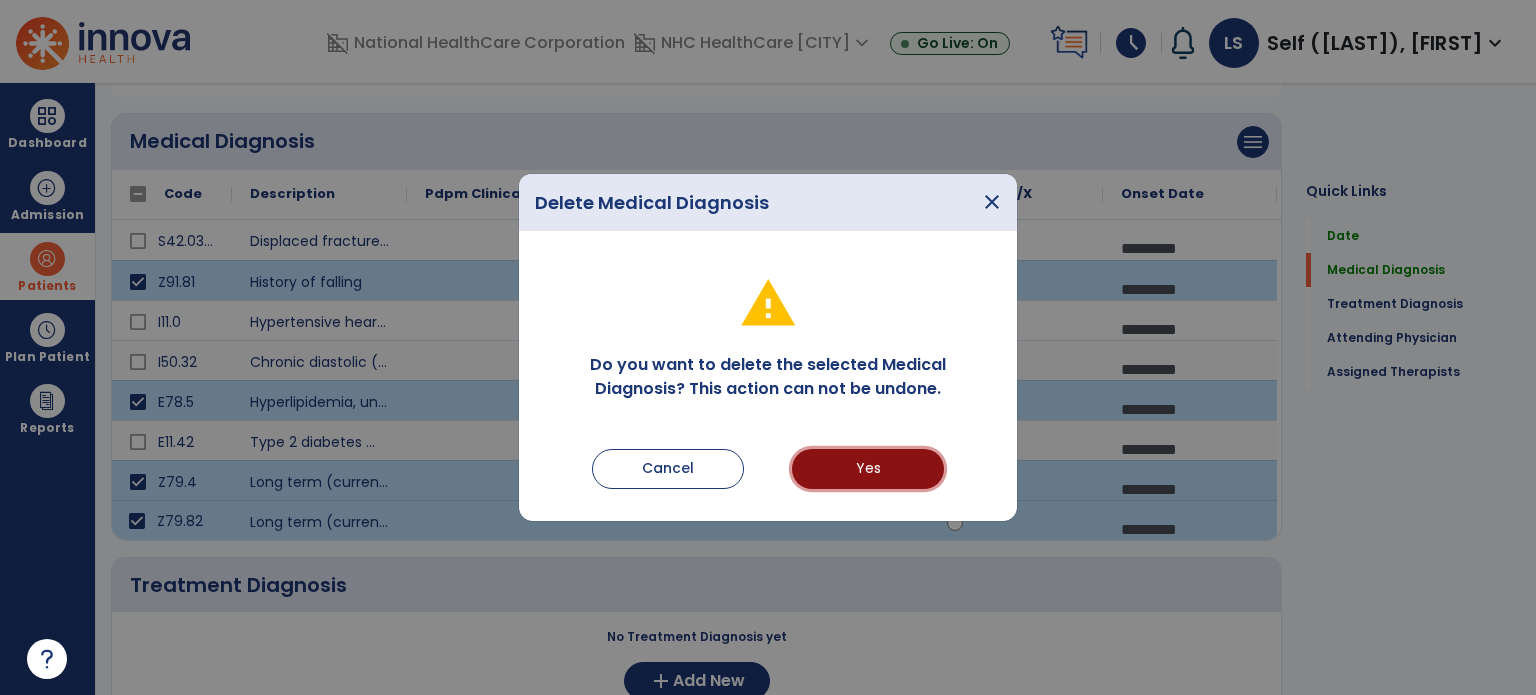 click on "Yes" at bounding box center (868, 469) 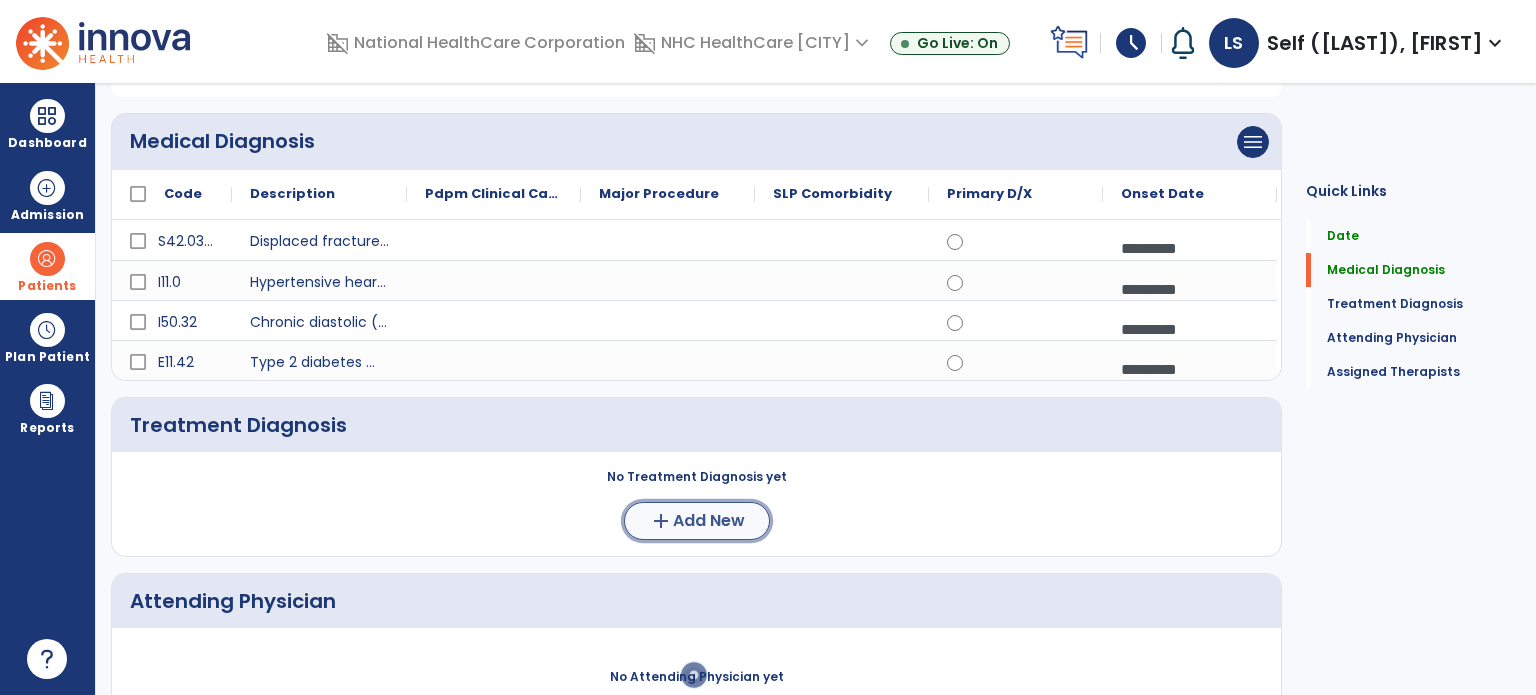 click on "Add New" 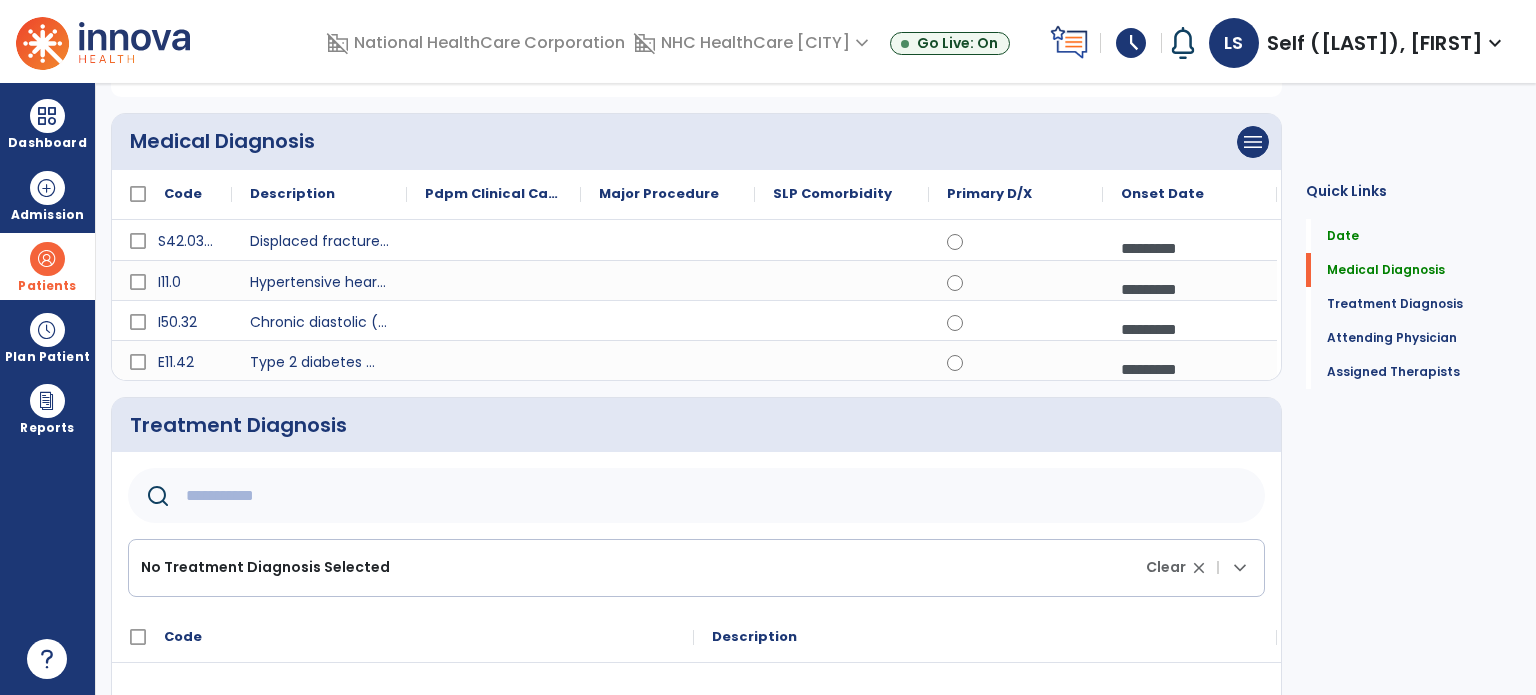 scroll, scrollTop: 362, scrollLeft: 0, axis: vertical 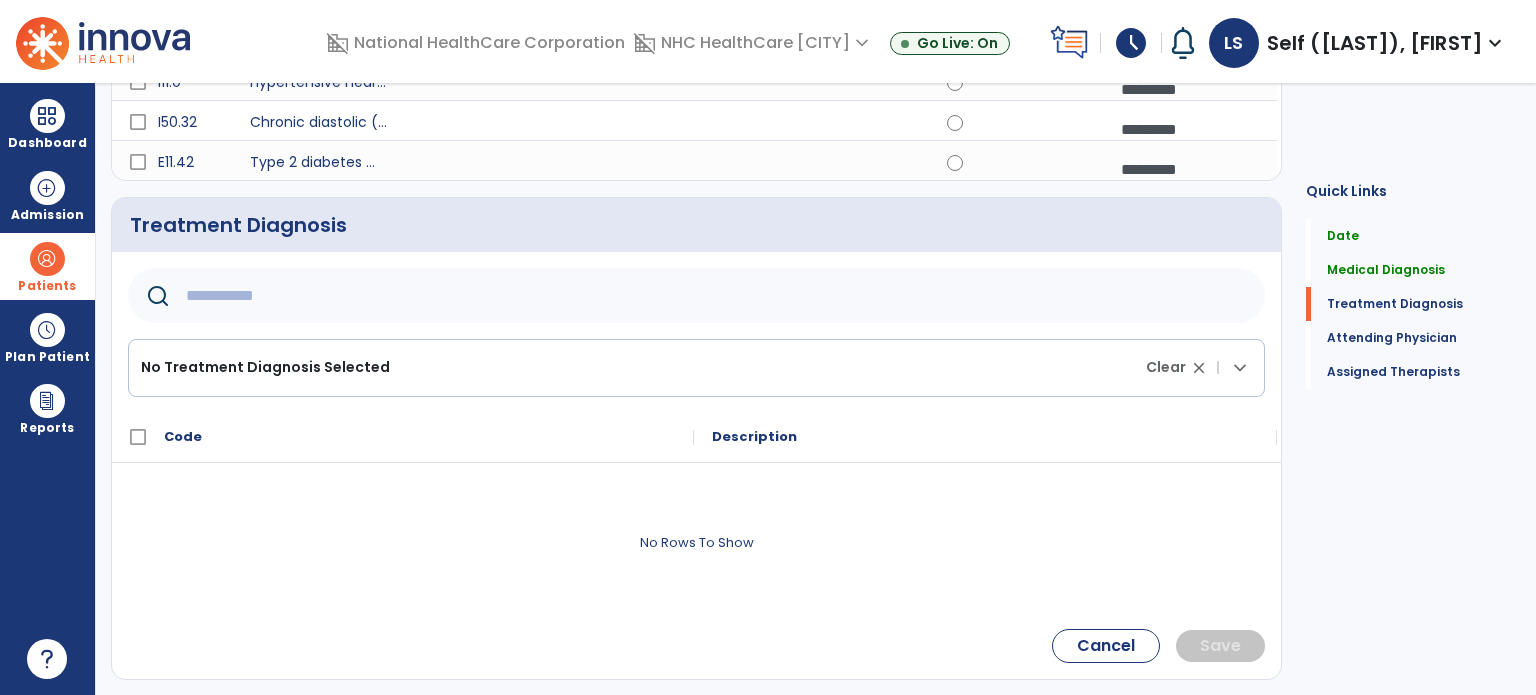click 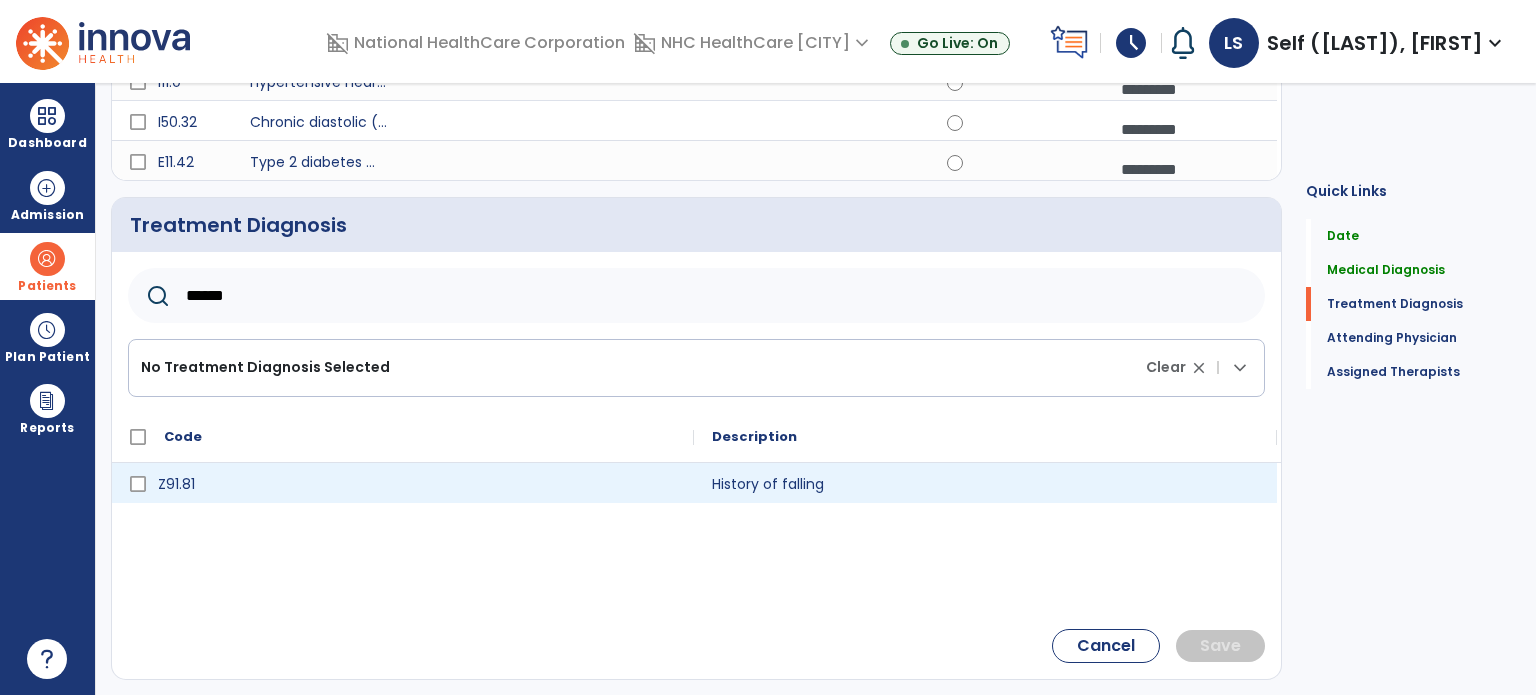 type on "******" 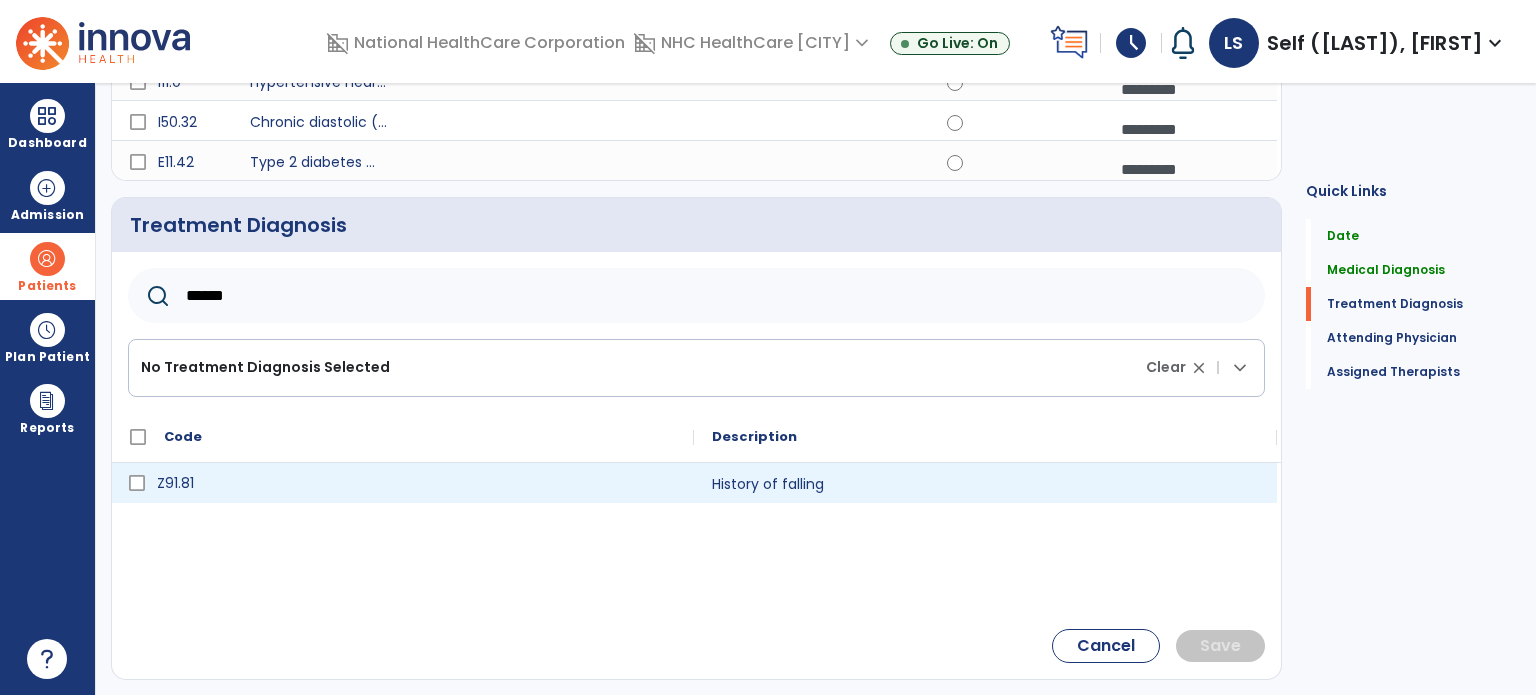 click on "Z91.81" at bounding box center [417, 483] 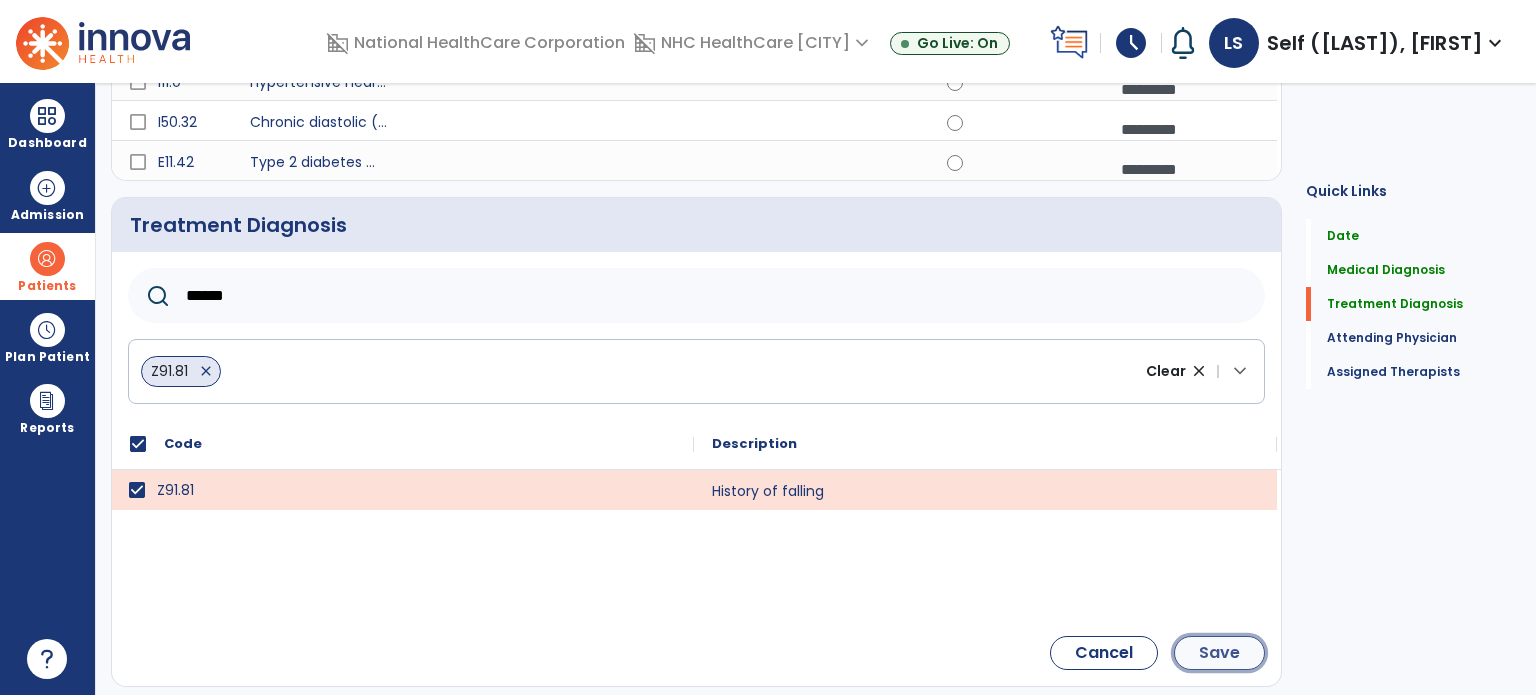 click on "Save" 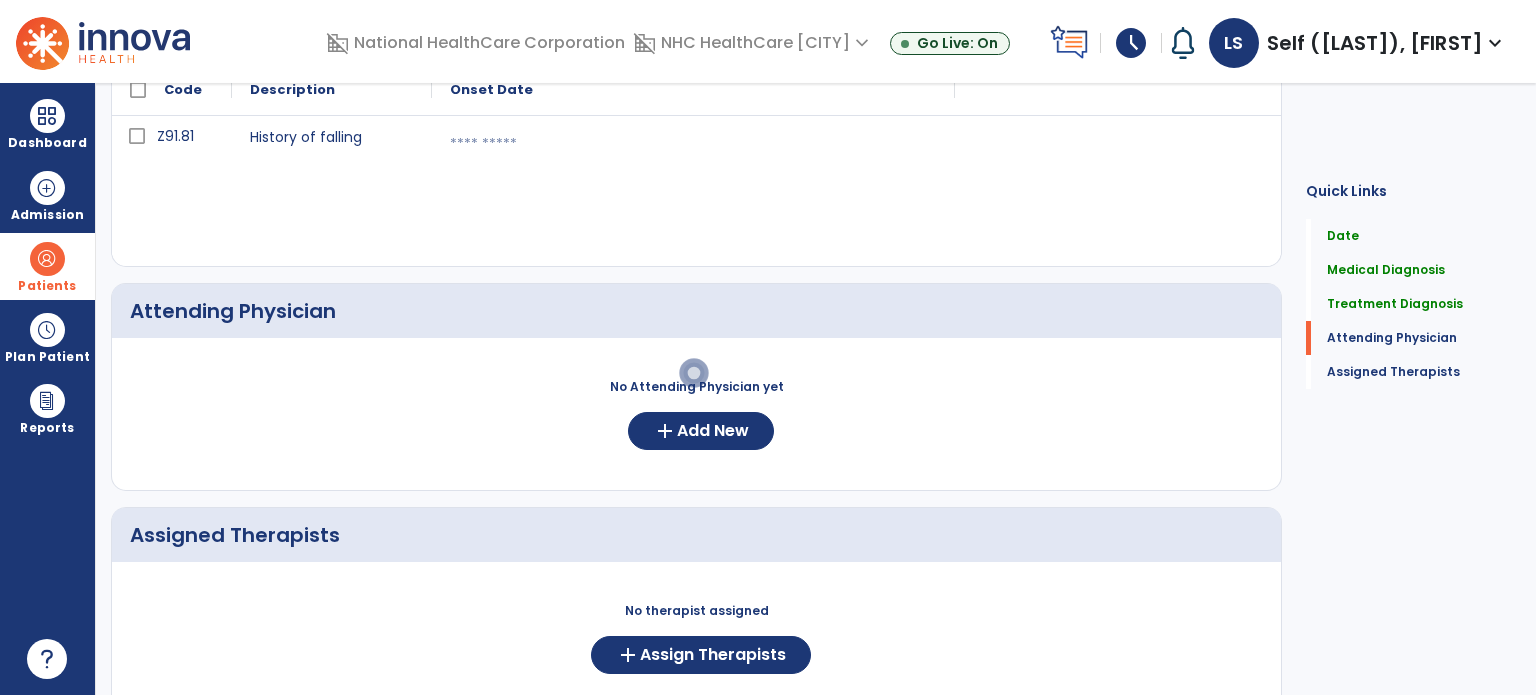 scroll, scrollTop: 562, scrollLeft: 0, axis: vertical 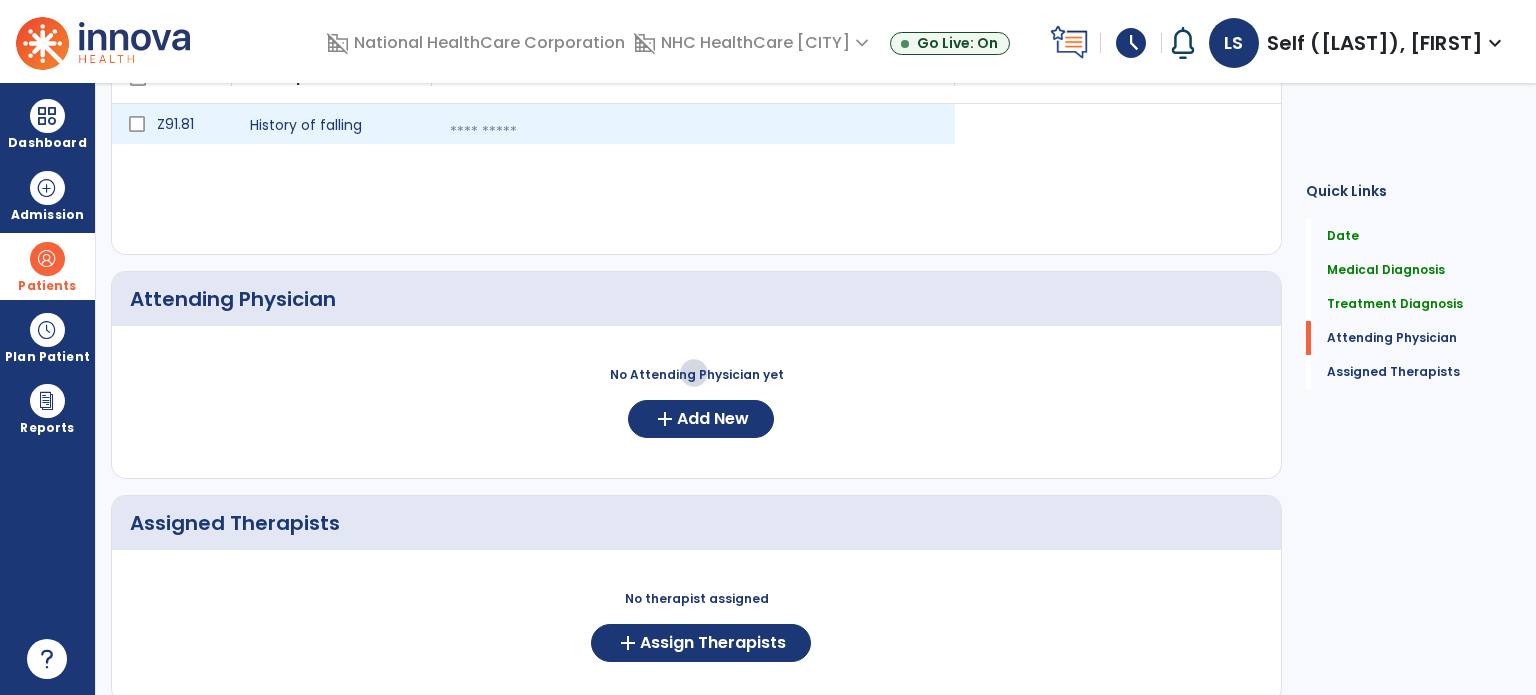 click at bounding box center [693, 132] 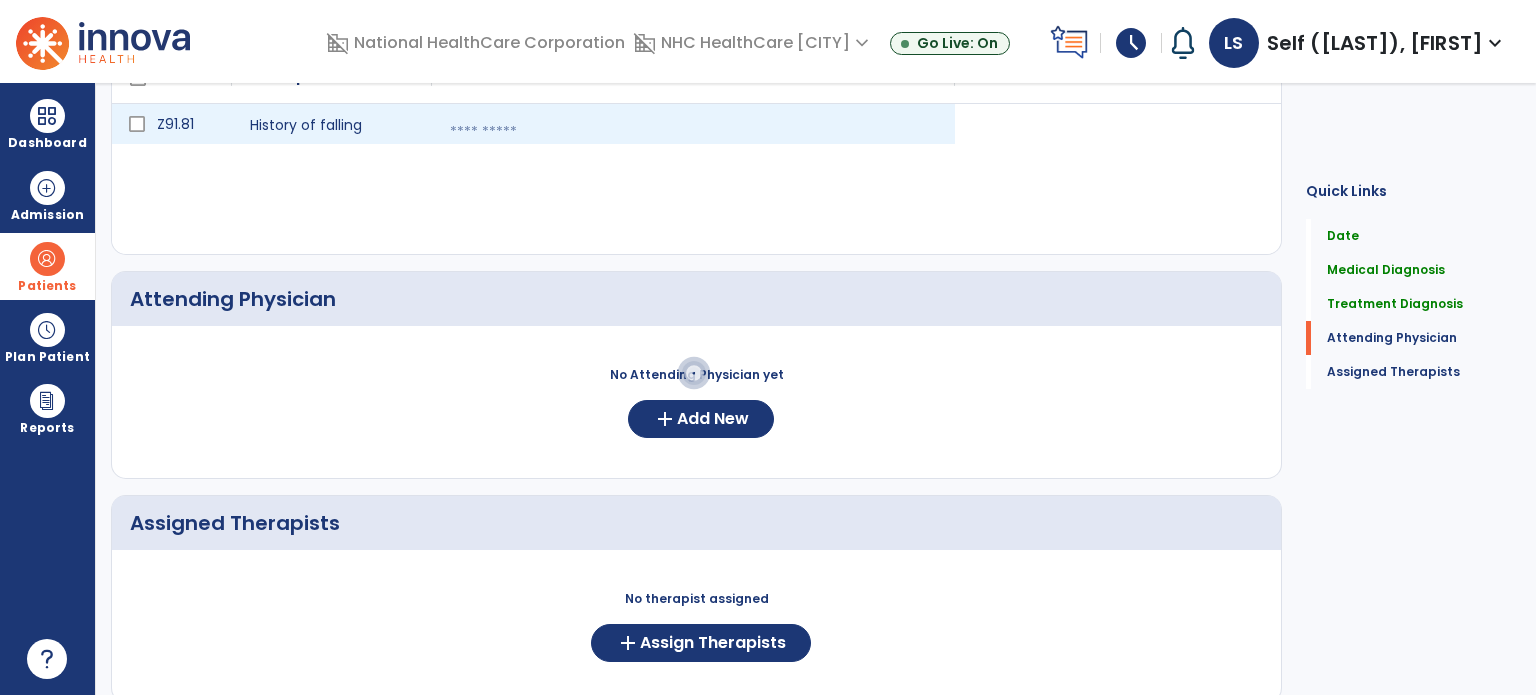 select on "*" 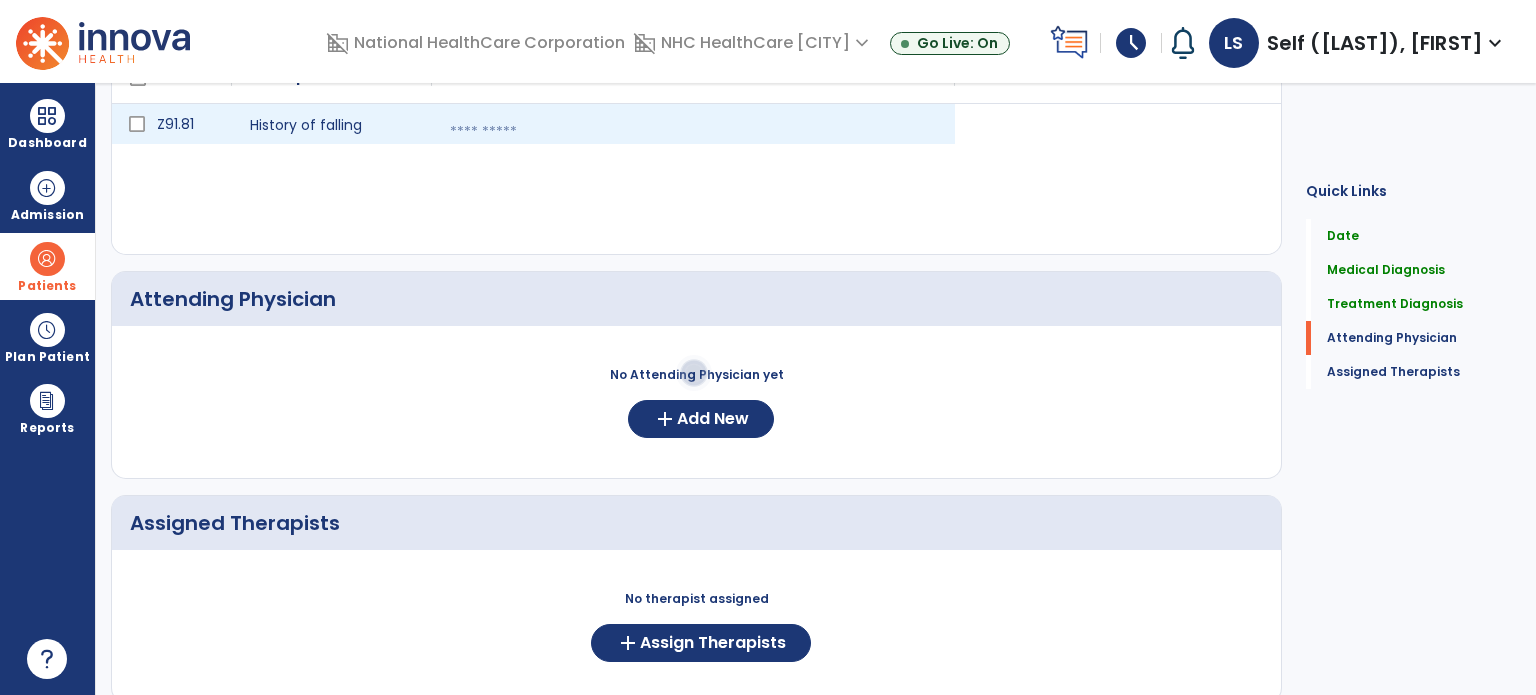 select on "****" 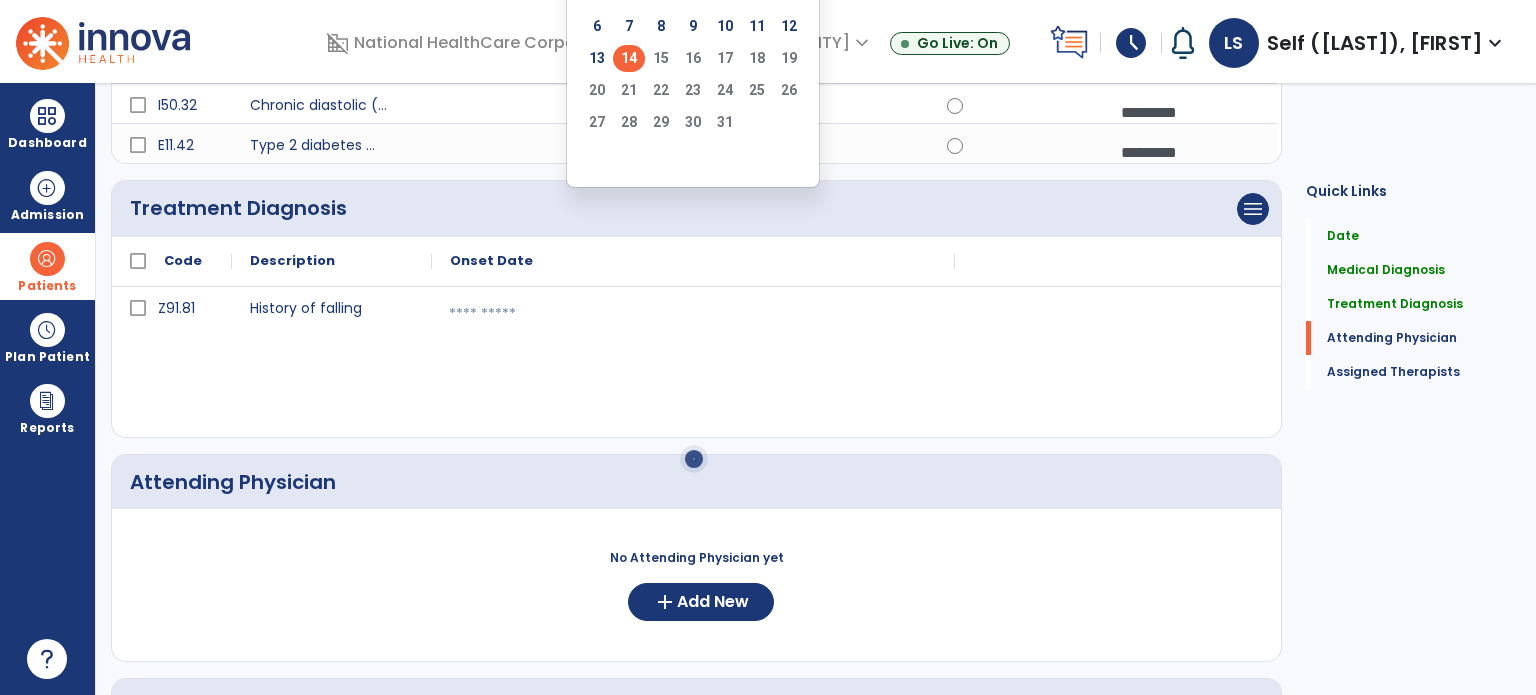 scroll, scrollTop: 262, scrollLeft: 0, axis: vertical 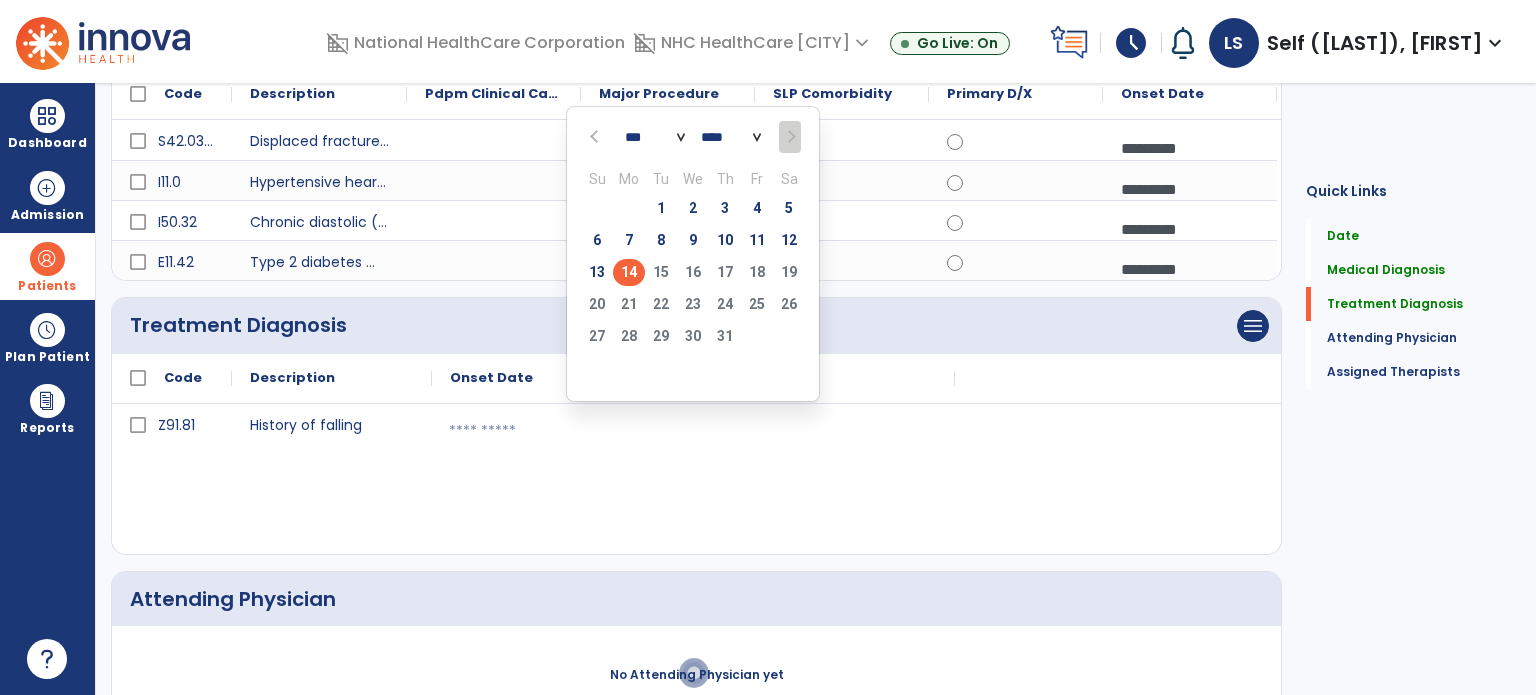 click on "14" 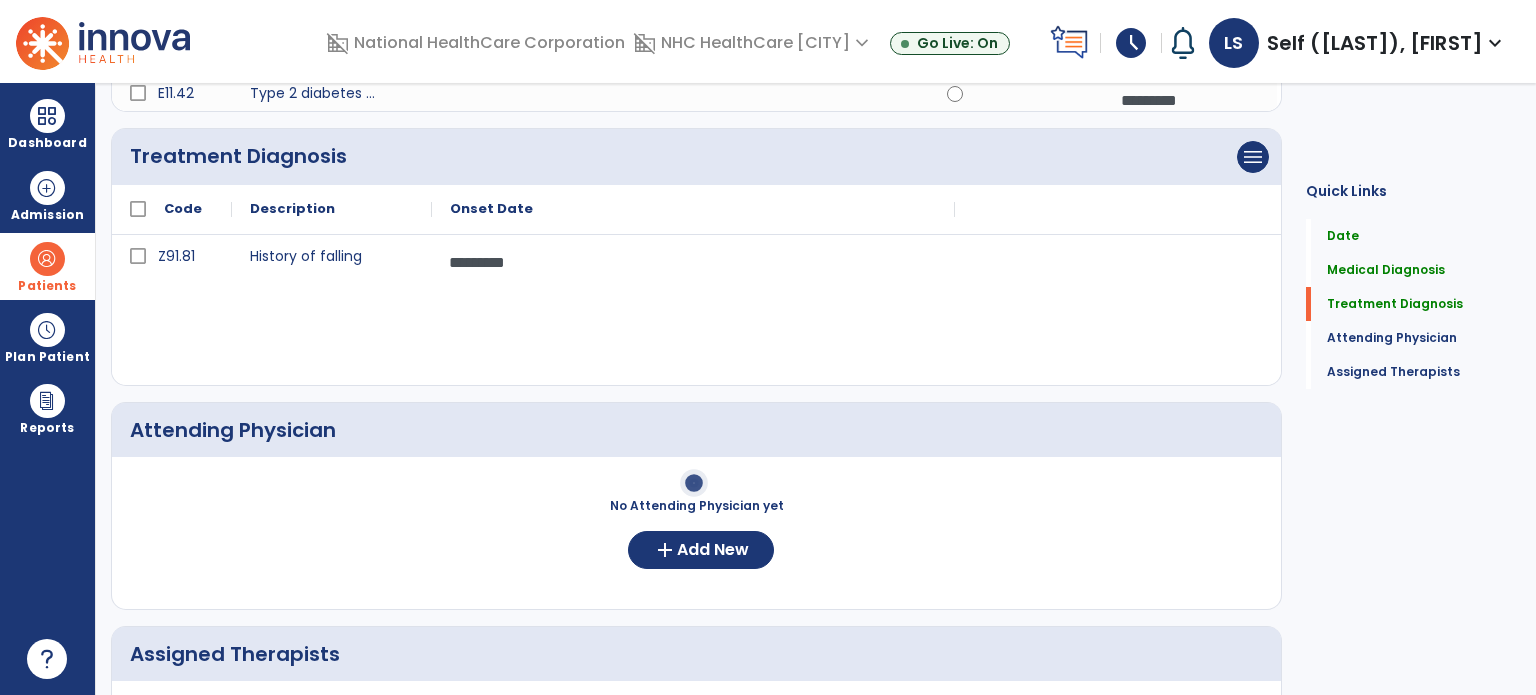 scroll, scrollTop: 462, scrollLeft: 0, axis: vertical 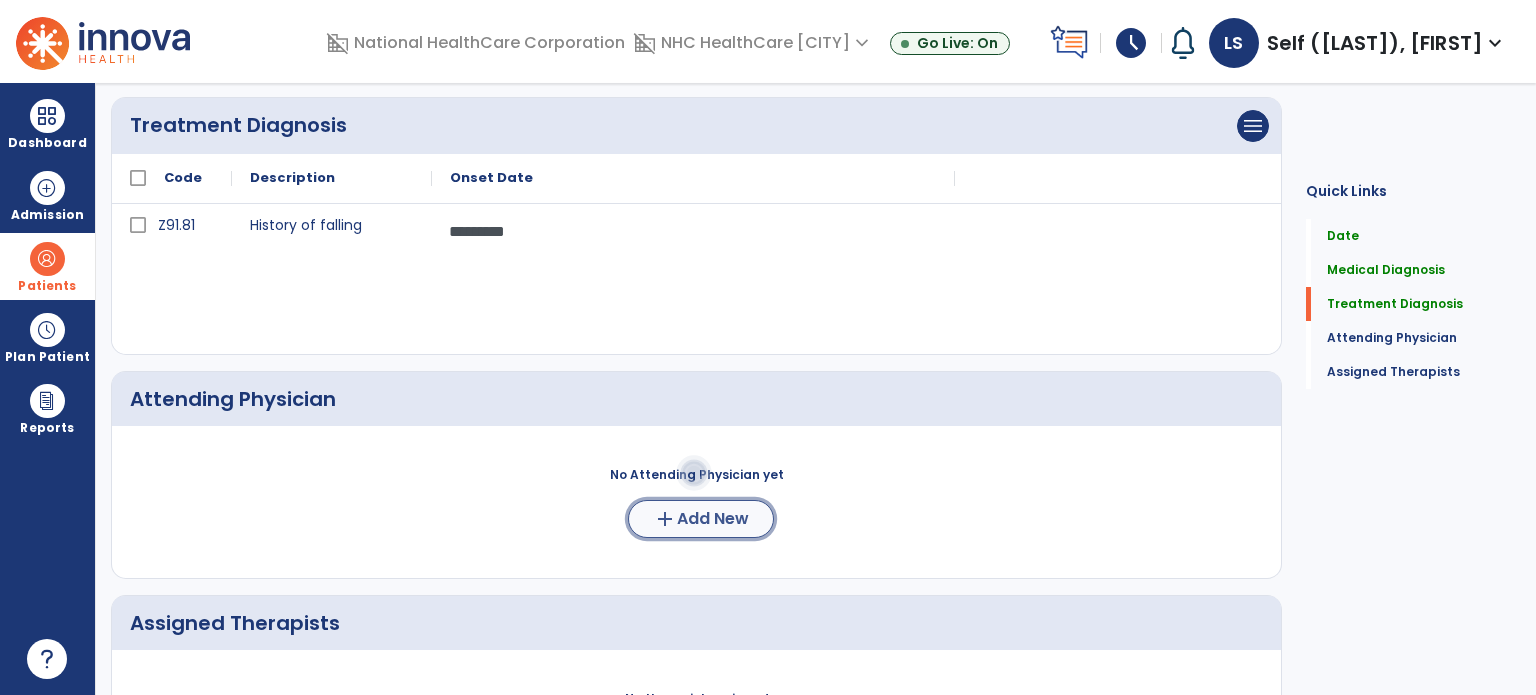 click on "add" 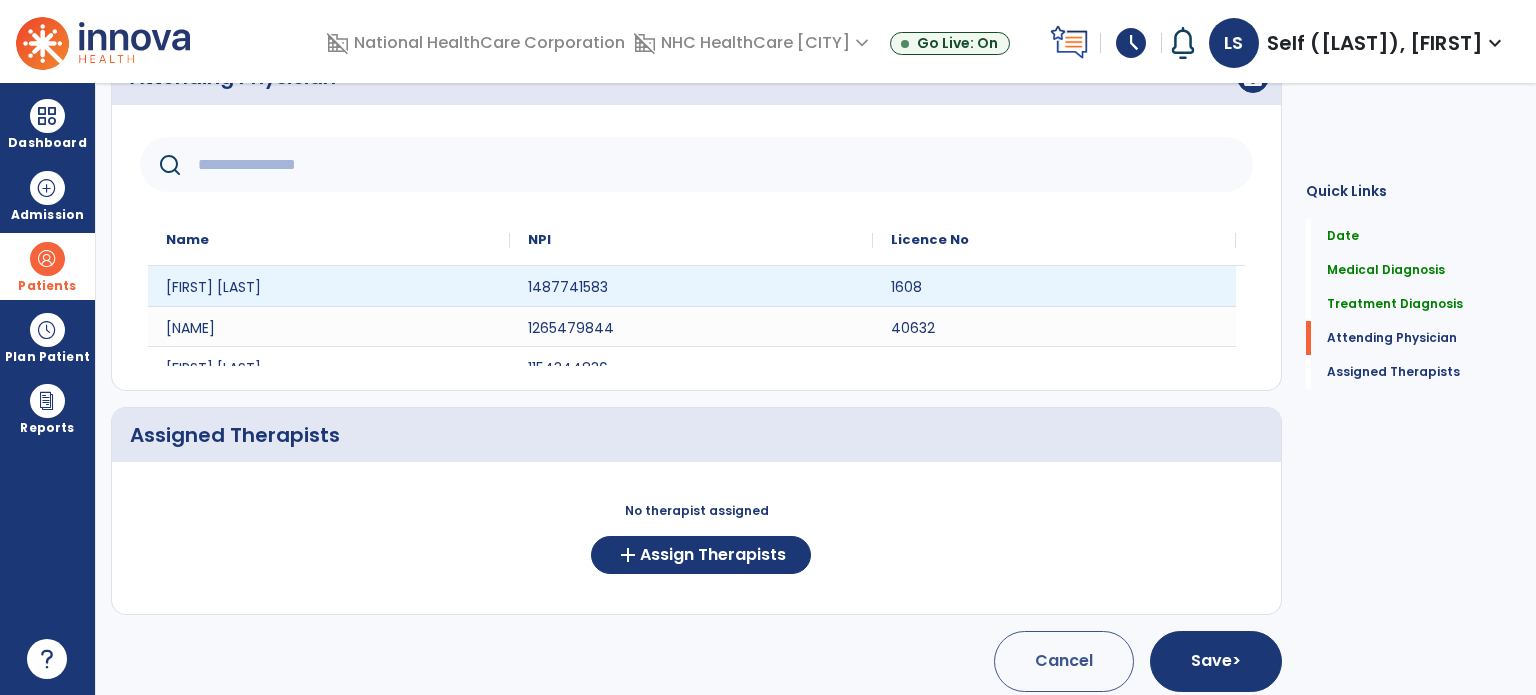 scroll, scrollTop: 795, scrollLeft: 0, axis: vertical 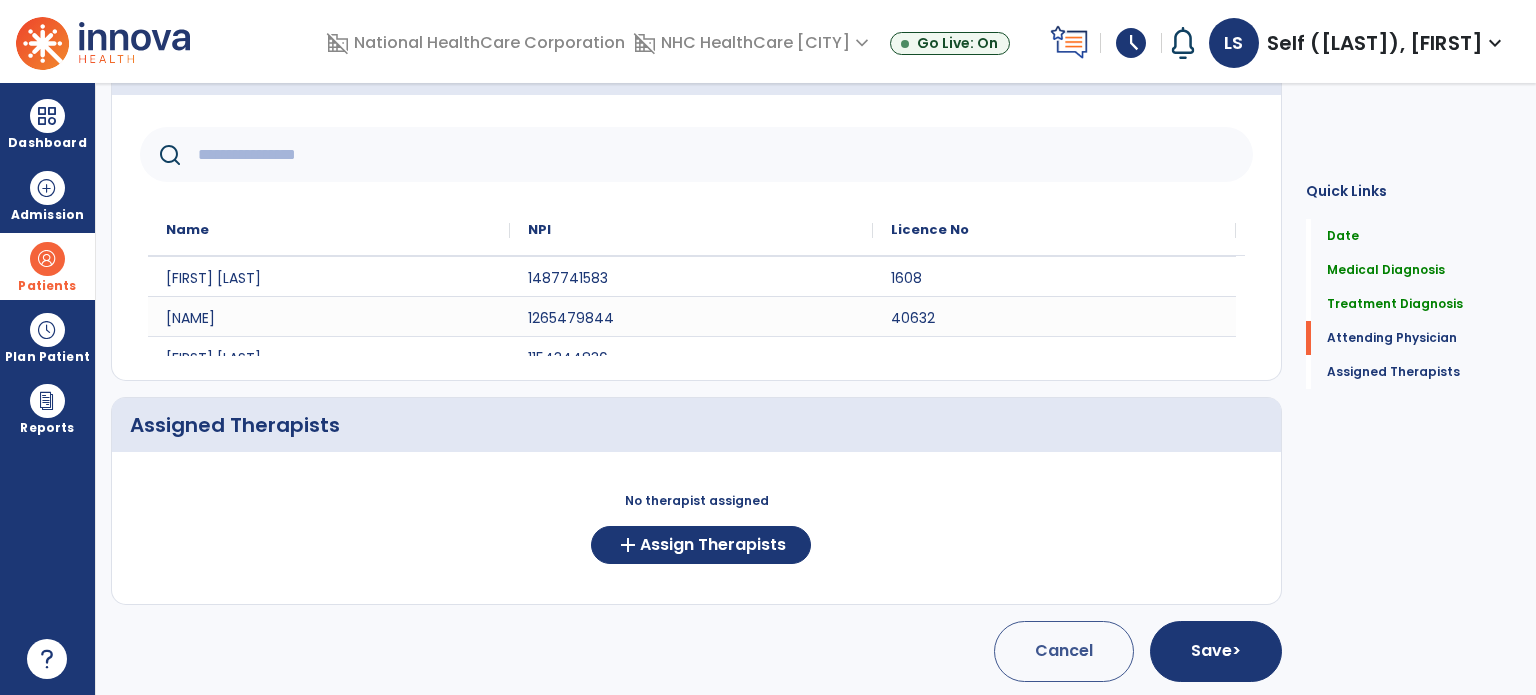 click 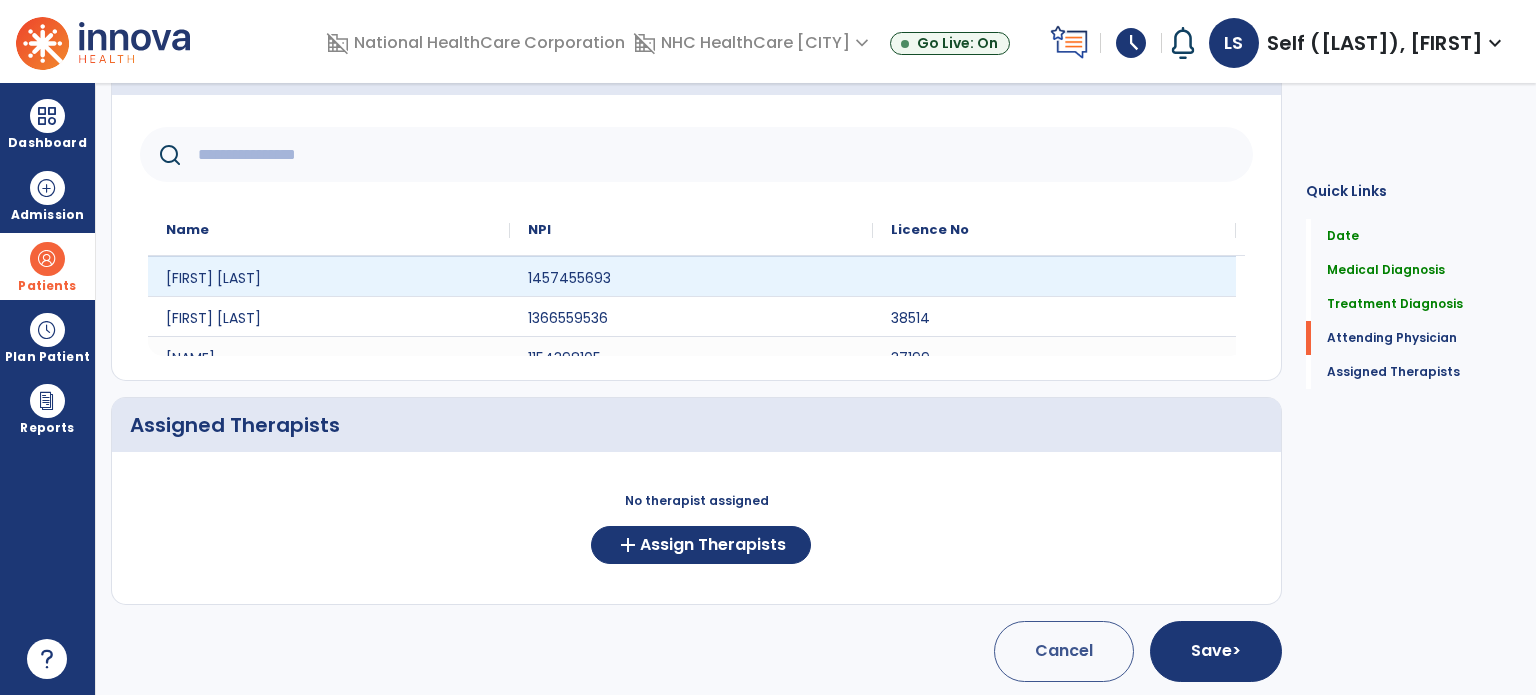 scroll, scrollTop: 0, scrollLeft: 0, axis: both 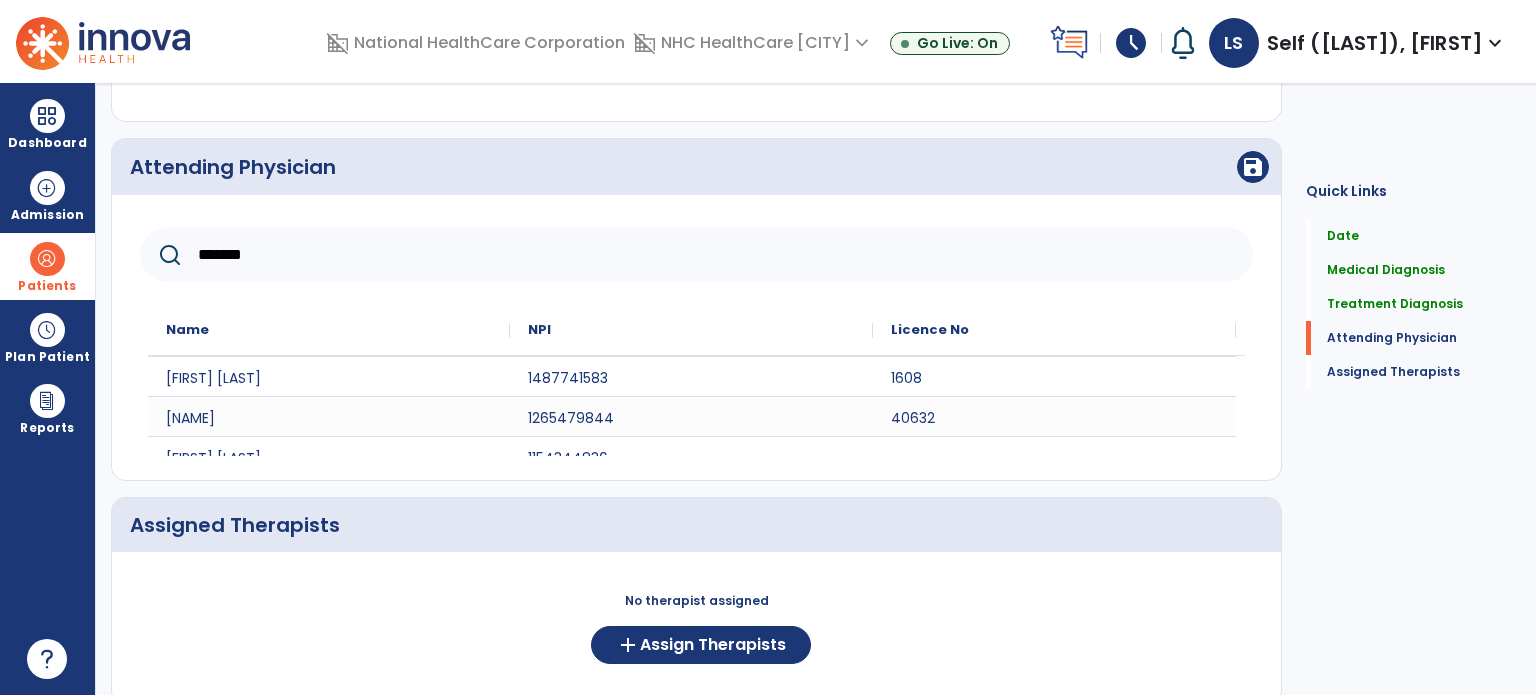 type on "*******" 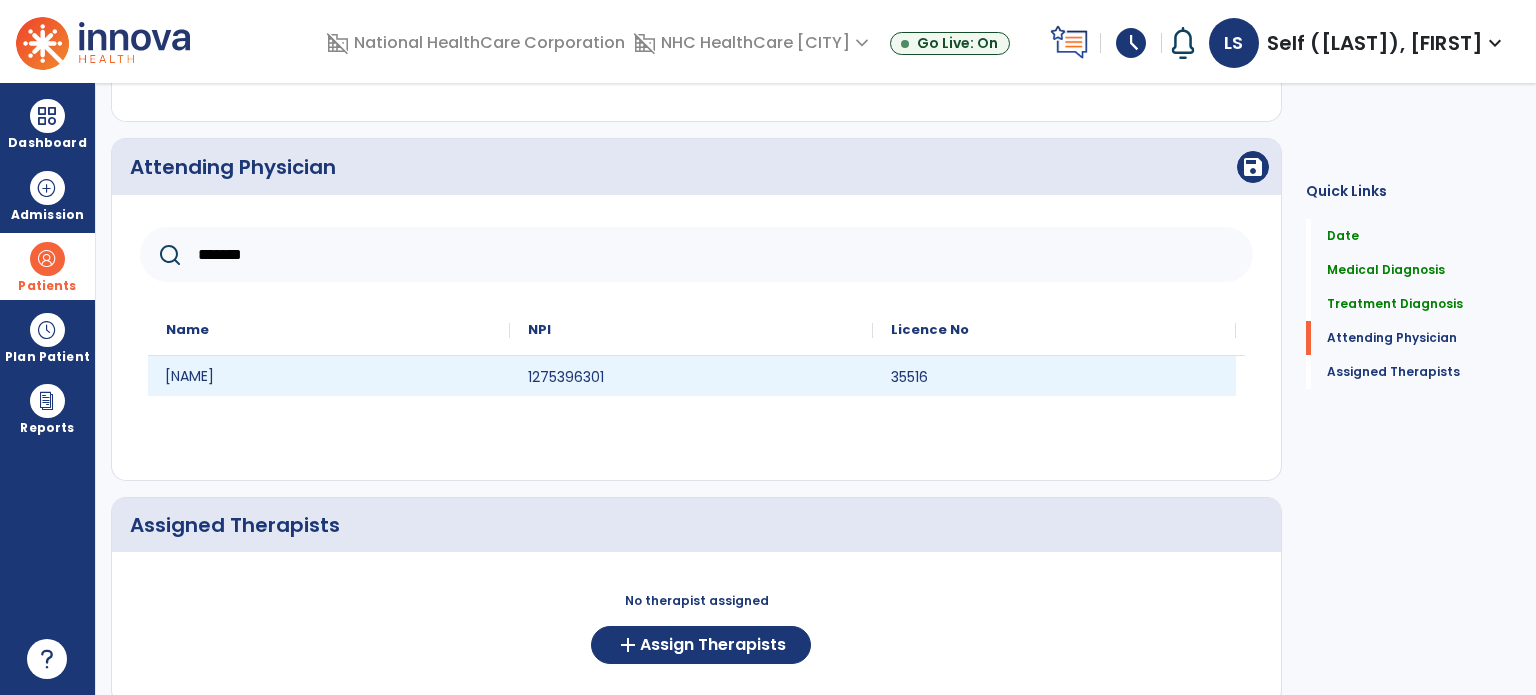click on "[NAME]" 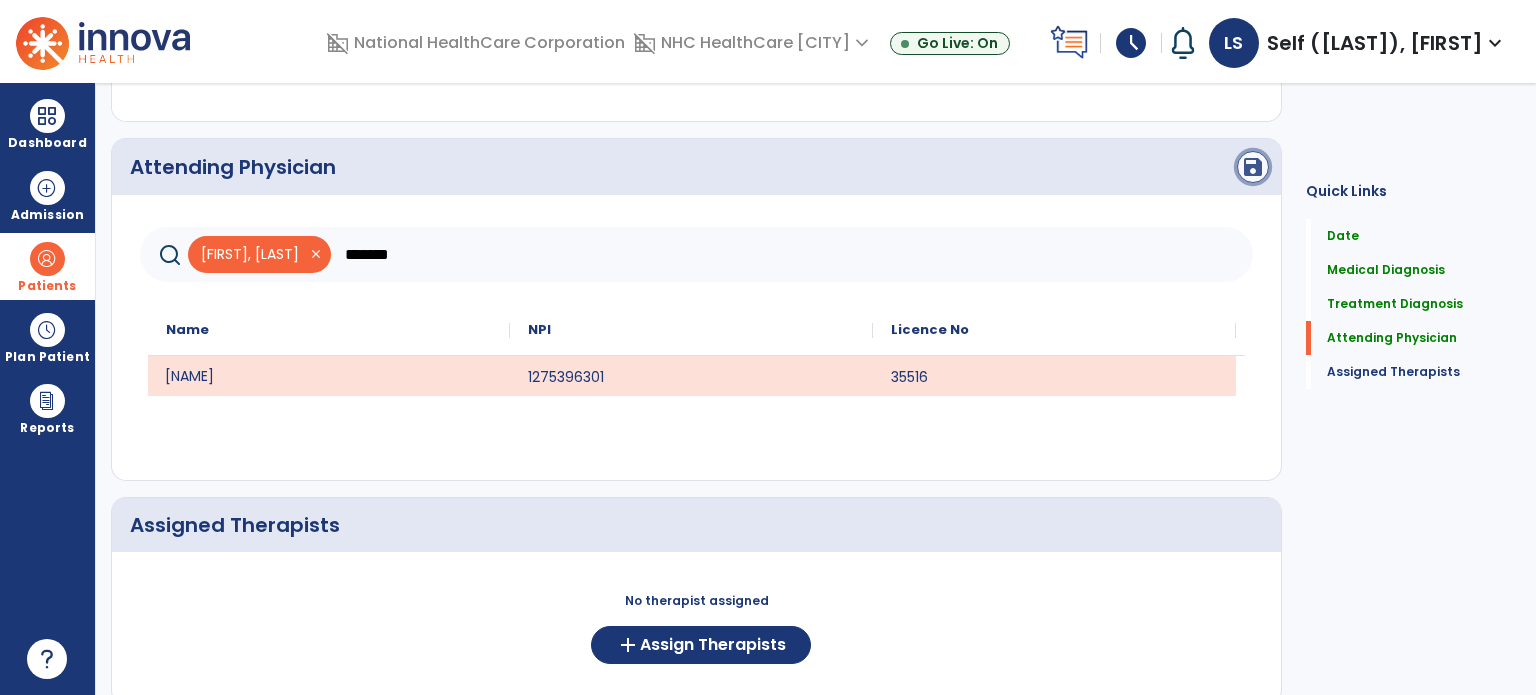 click on "save" 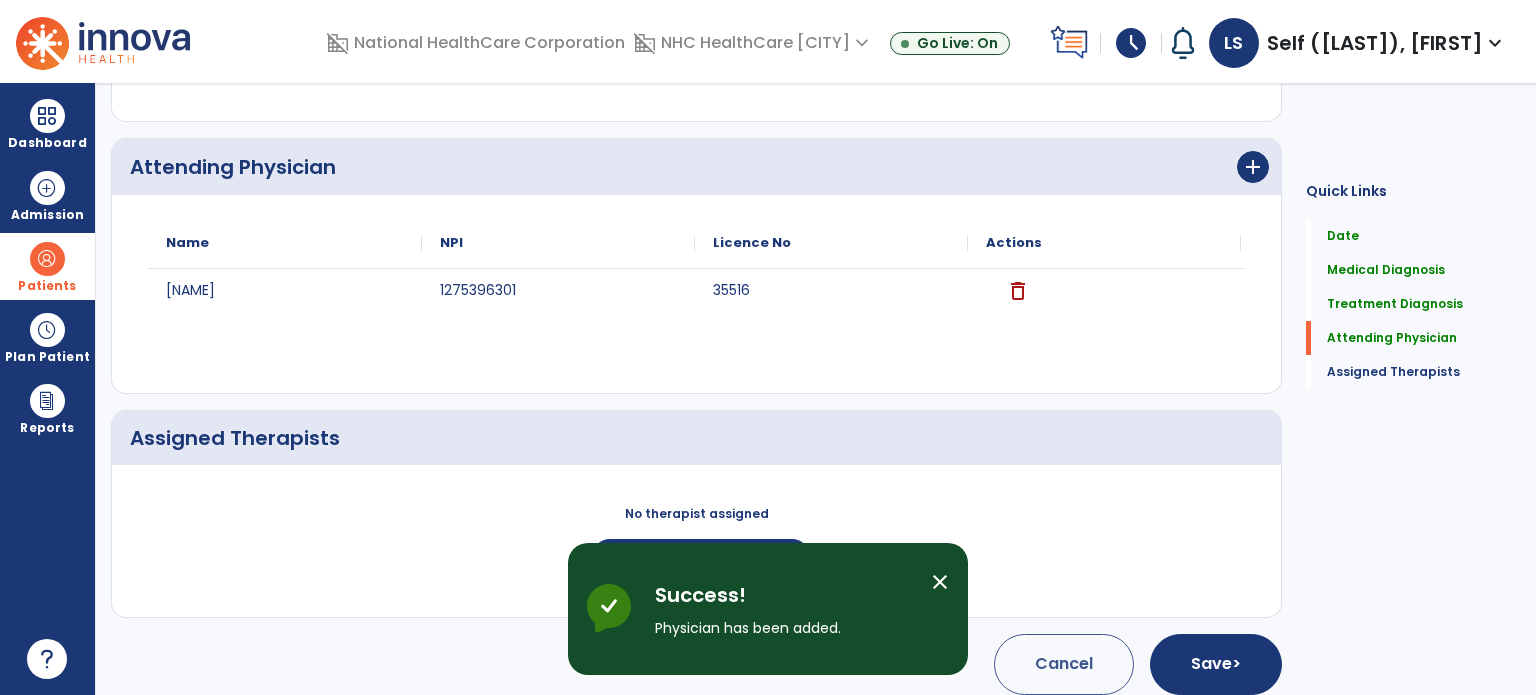 scroll, scrollTop: 708, scrollLeft: 0, axis: vertical 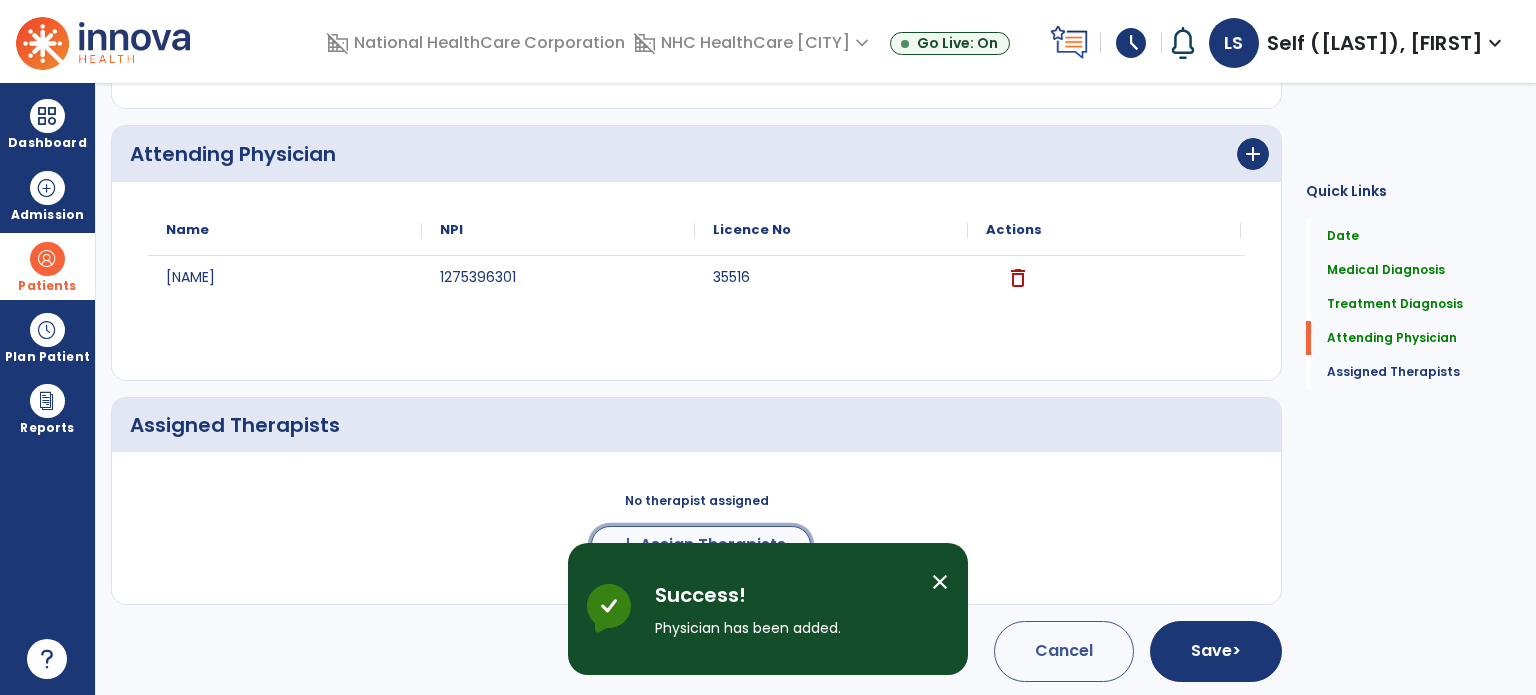 click on "Assign Therapists" 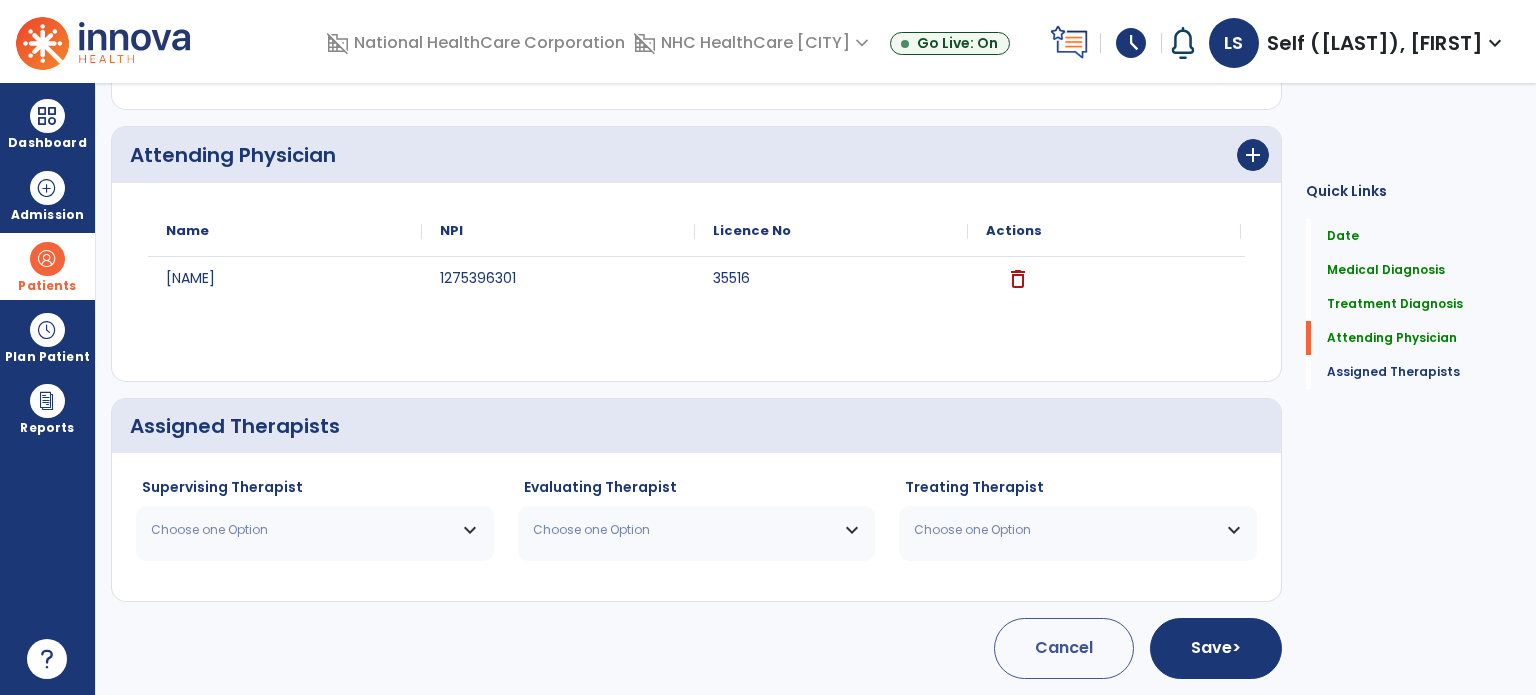 scroll, scrollTop: 704, scrollLeft: 0, axis: vertical 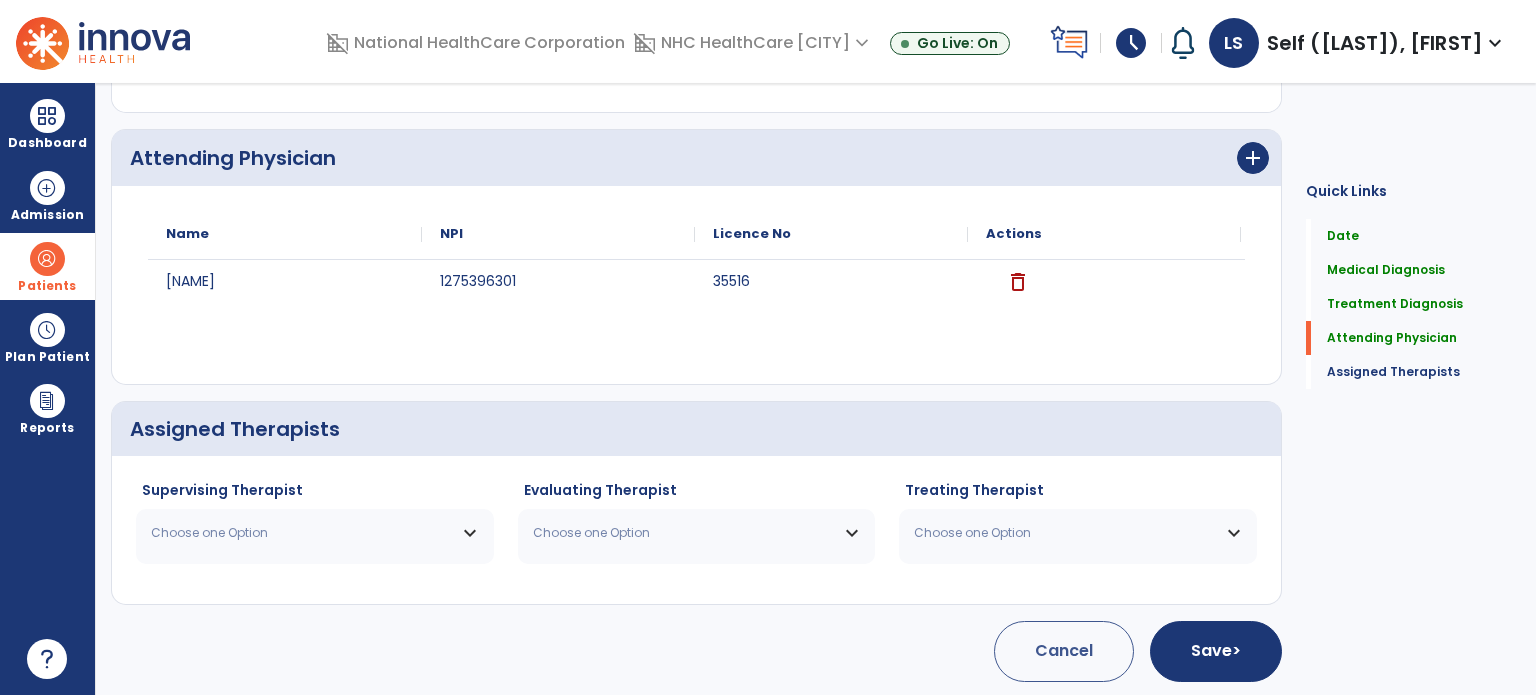 click on "Choose one Option" at bounding box center (315, 533) 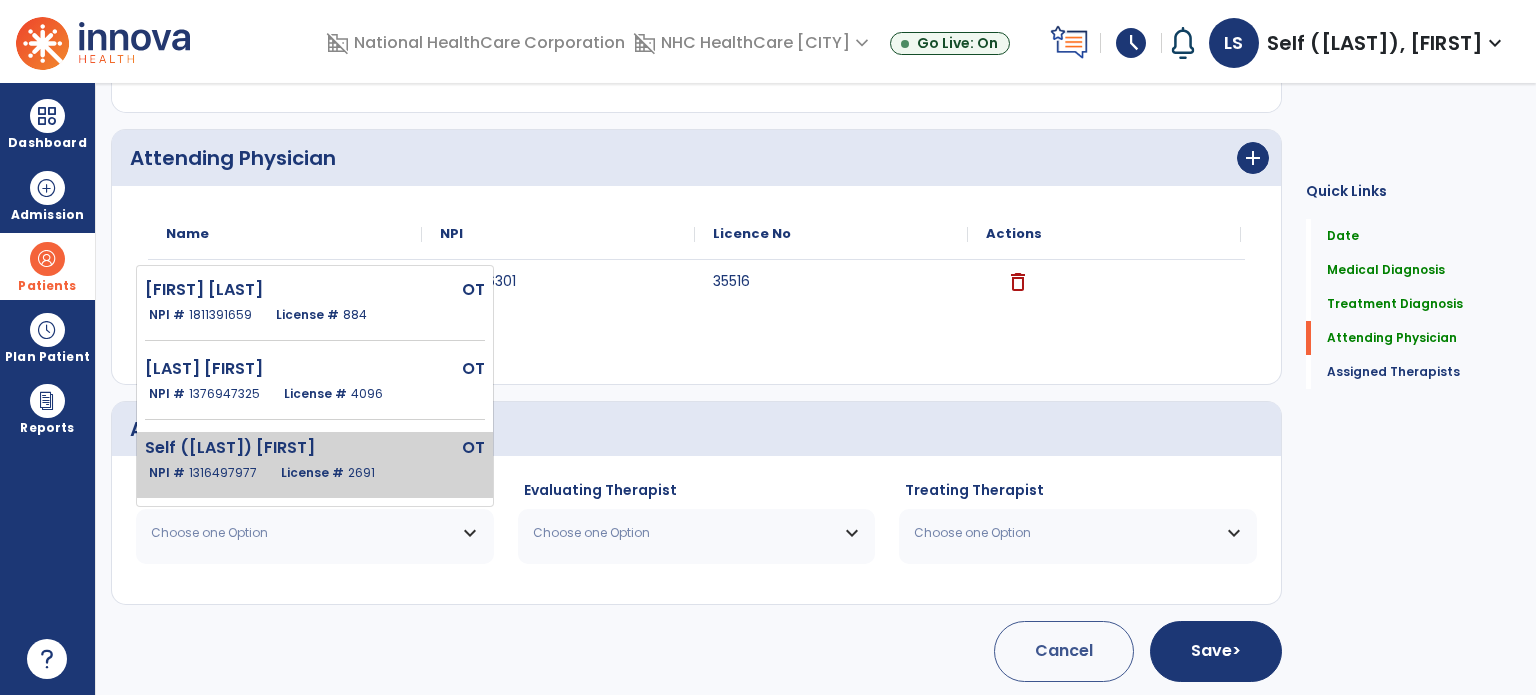 click on "Self ([LAST]) [FIRST]   OT   NPI #  [NPI]  License #  [LICENSE]" 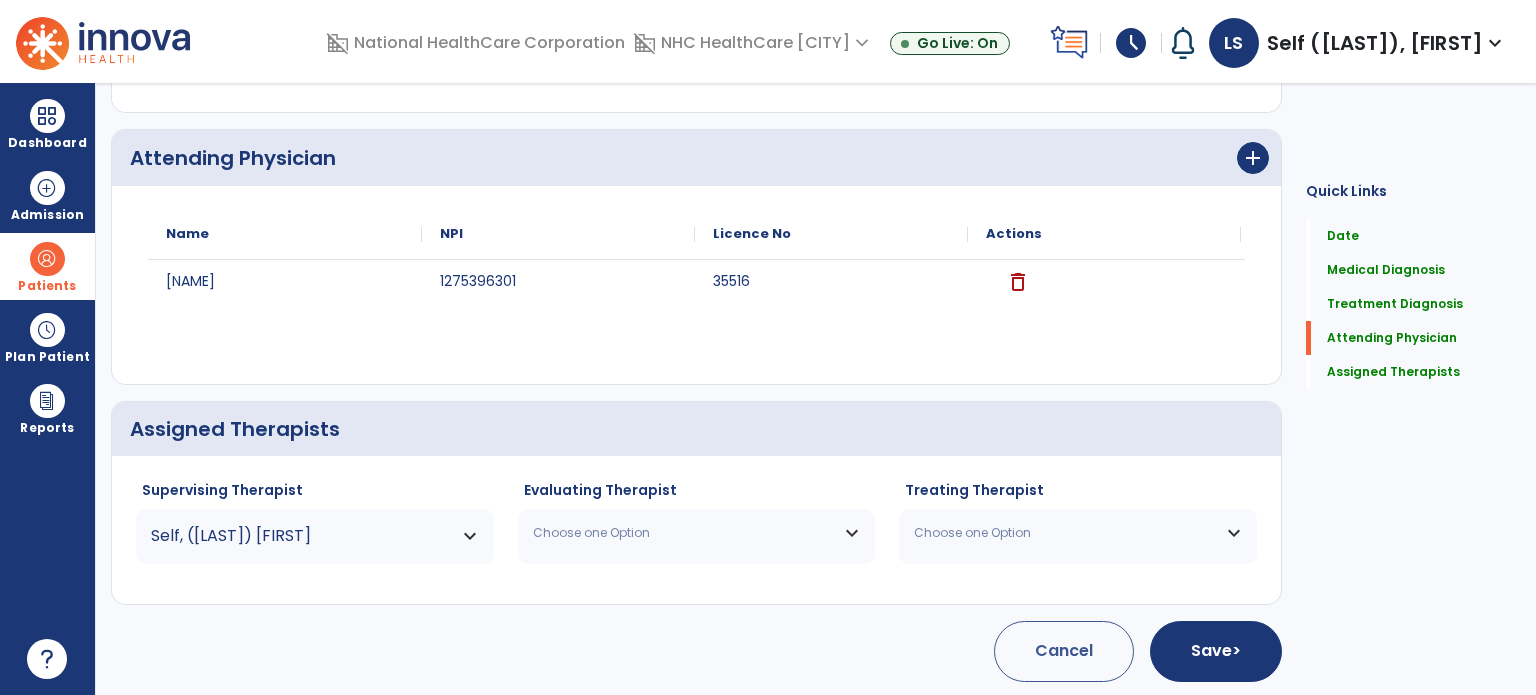 click on "Self, ([LAST]) [FIRST]" at bounding box center (302, 536) 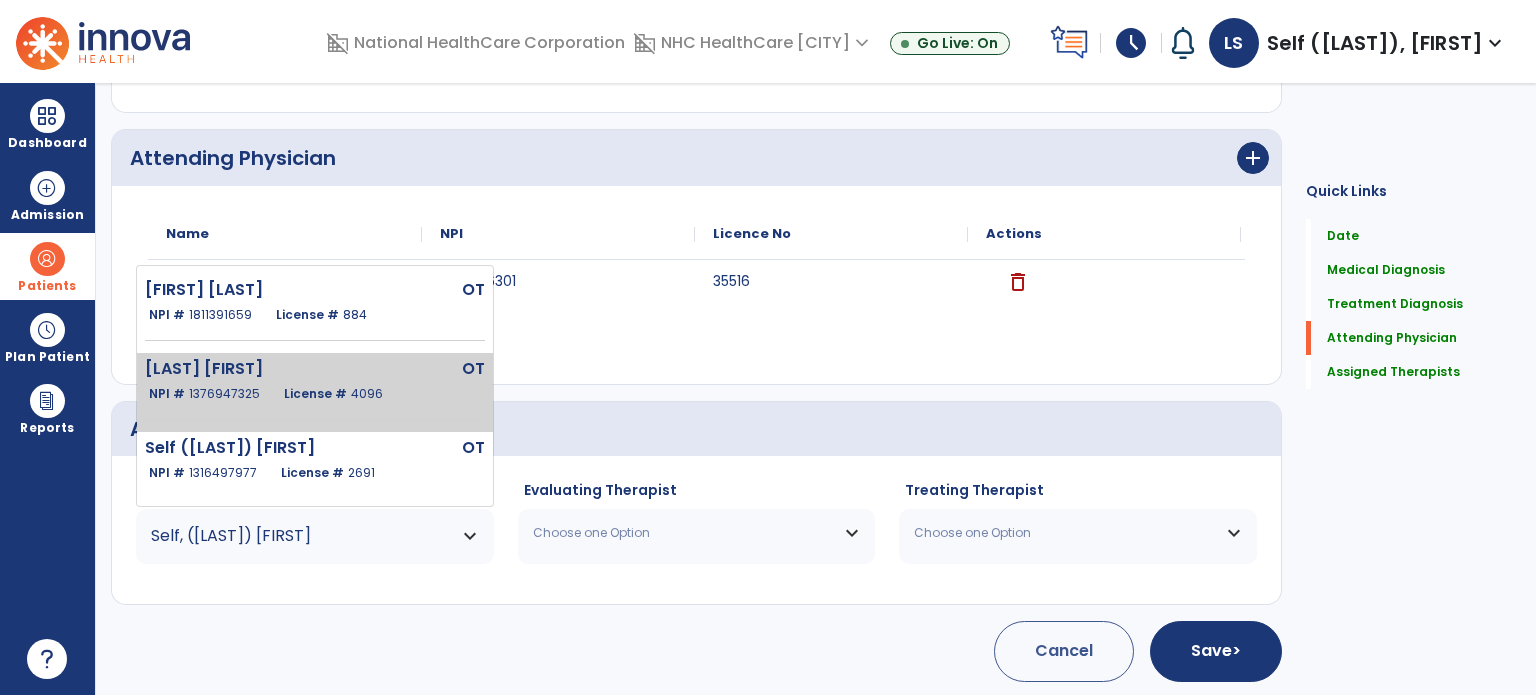 click on "License # [LICENSE_NUMBER]" 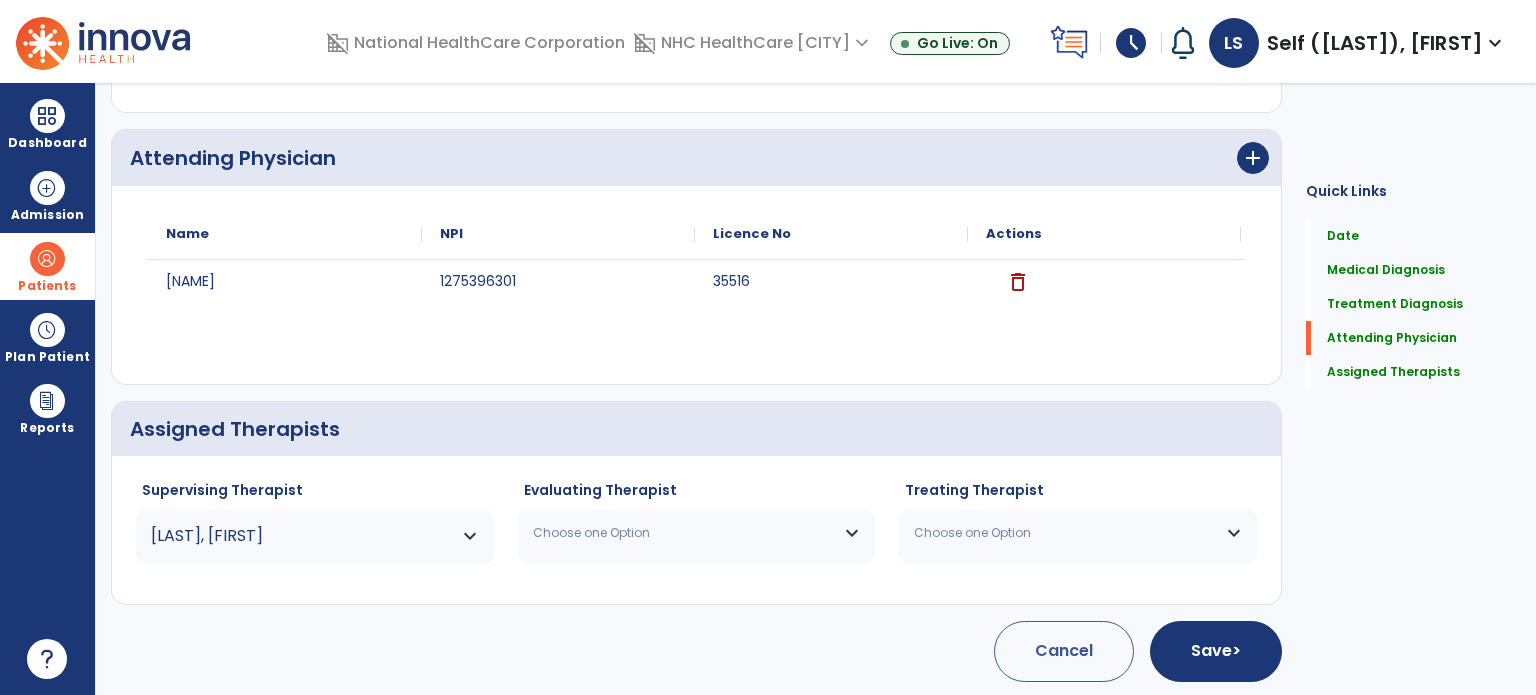click on "Choose one Option" at bounding box center (697, 533) 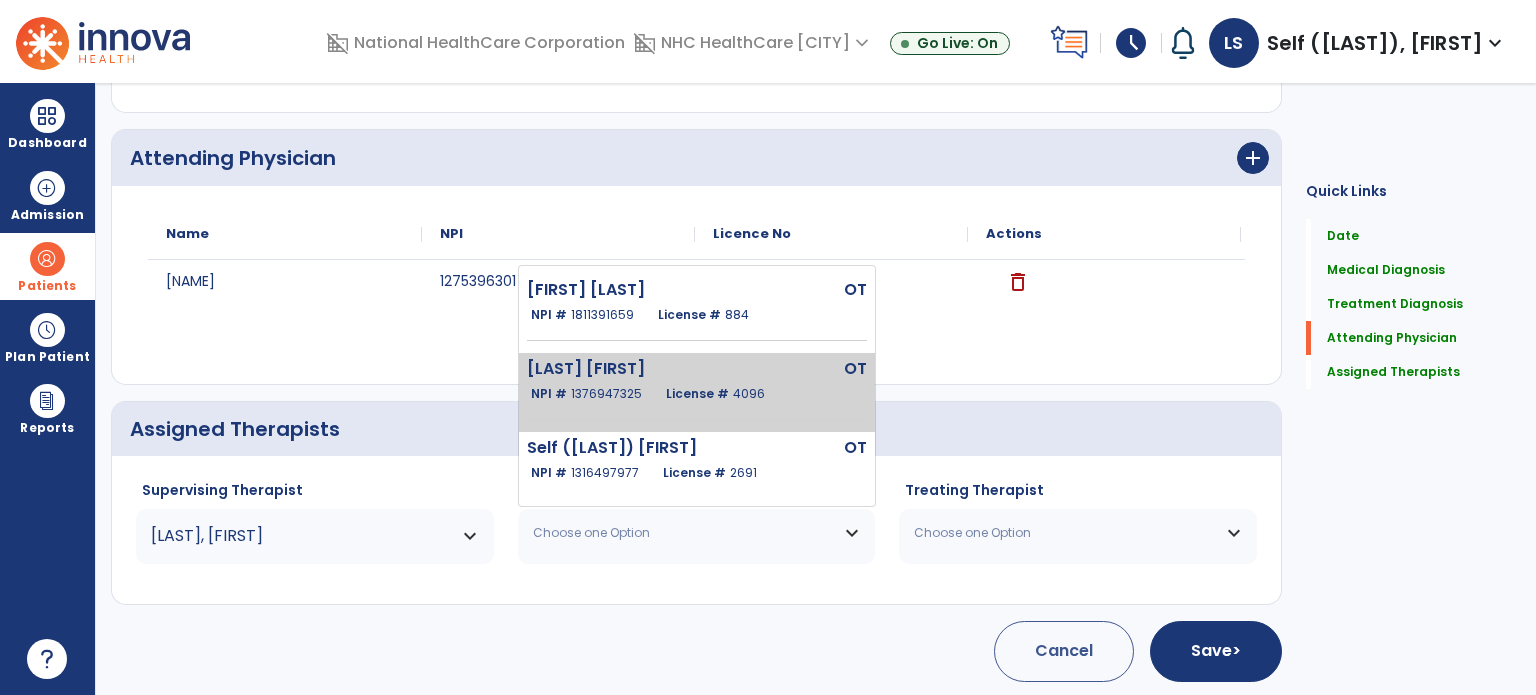 click on "[LAST] [FIRST]" 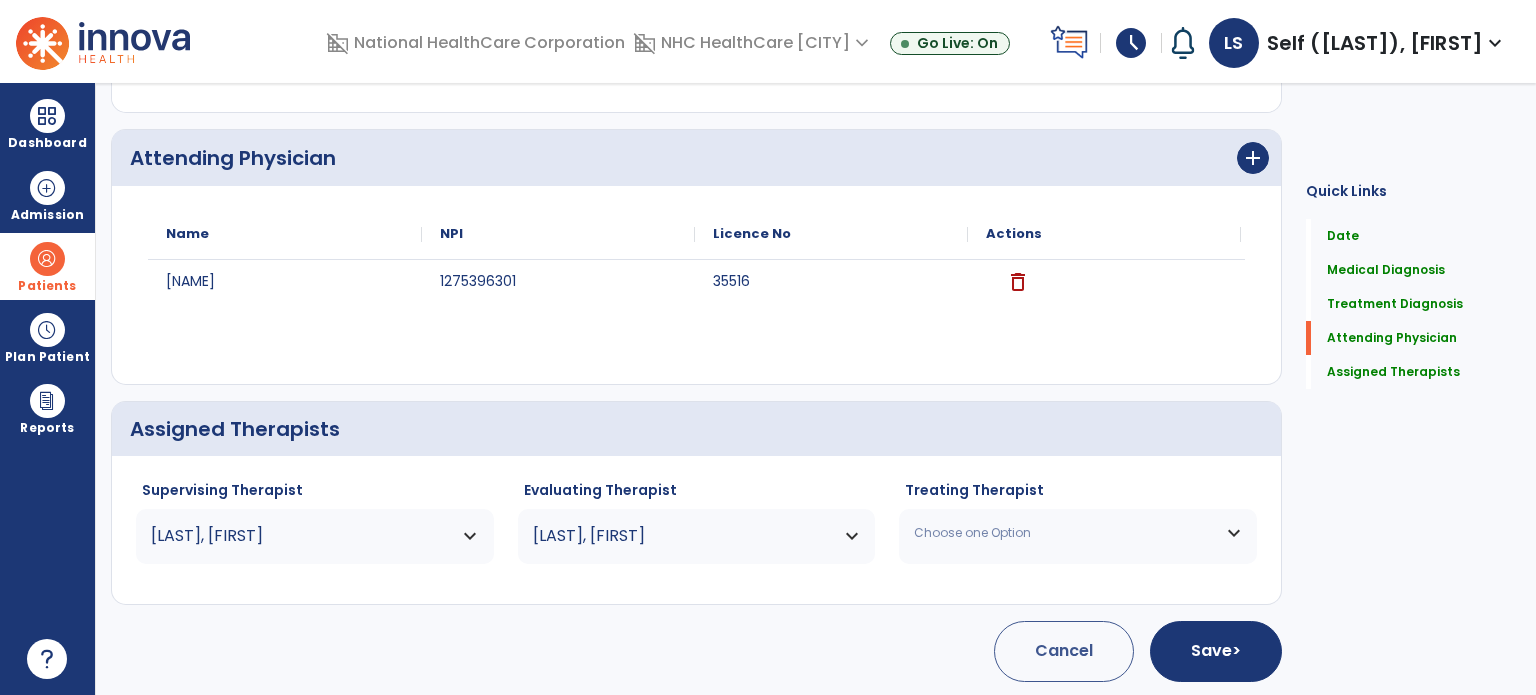 click on "[LAST], [FIRST]" at bounding box center (302, 536) 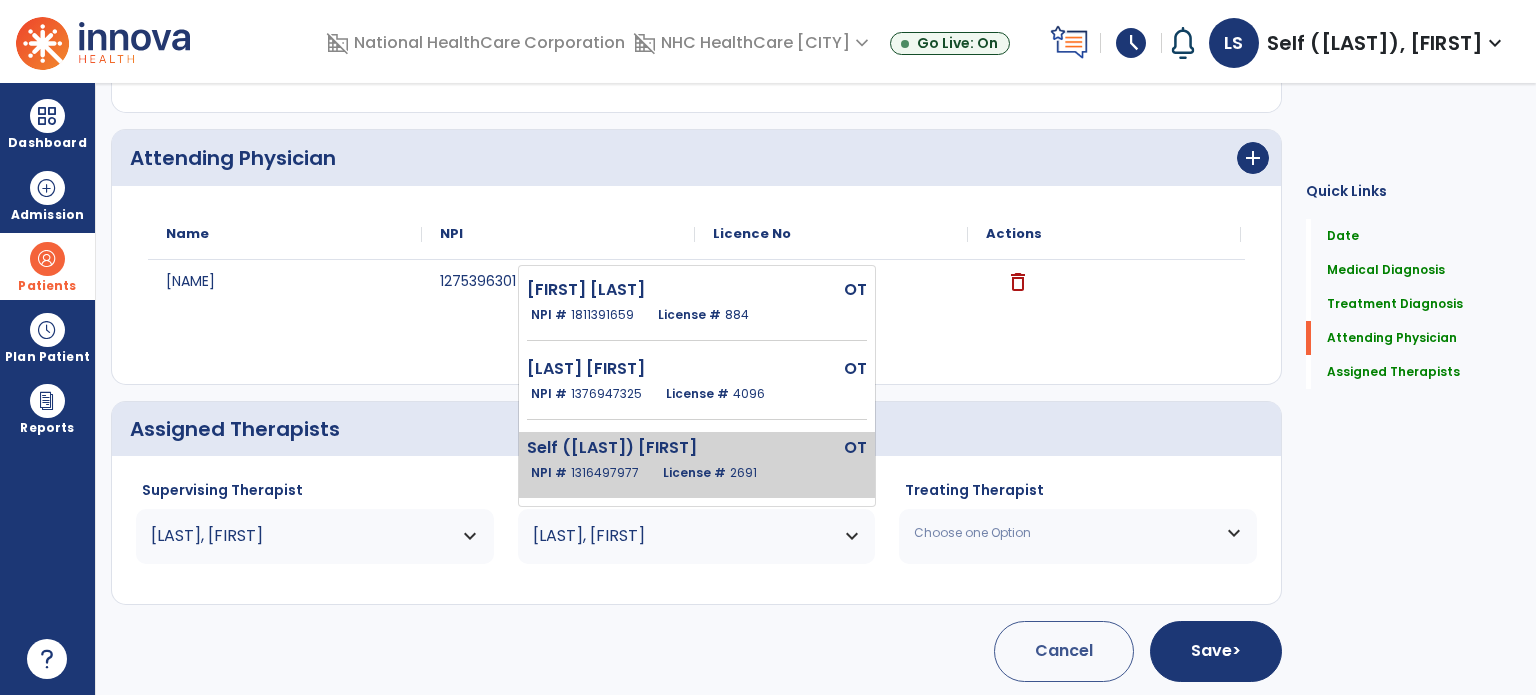 click on "Self ([LAST]) [FIRST]   OT   NPI #  [NPI]  License #  [LICENSE]" 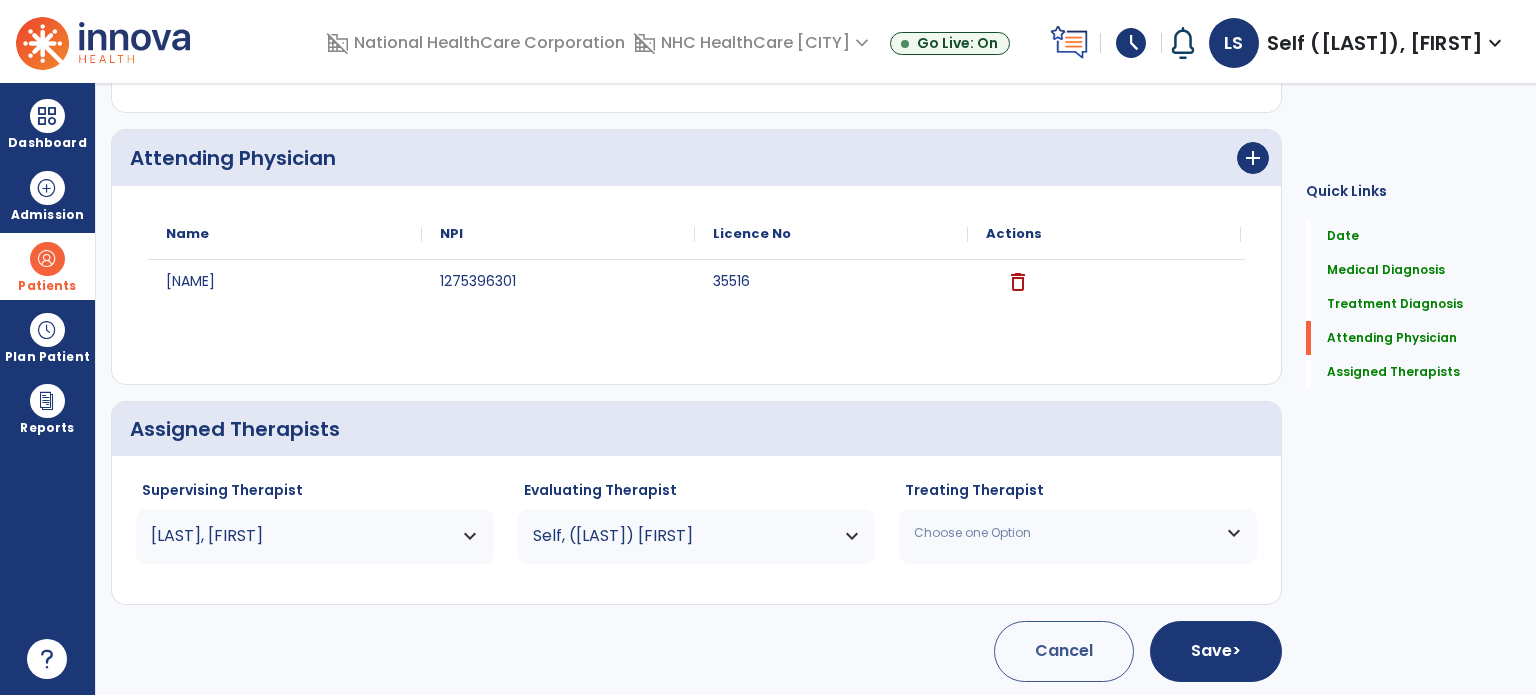click on "Choose one Option" at bounding box center (1078, 533) 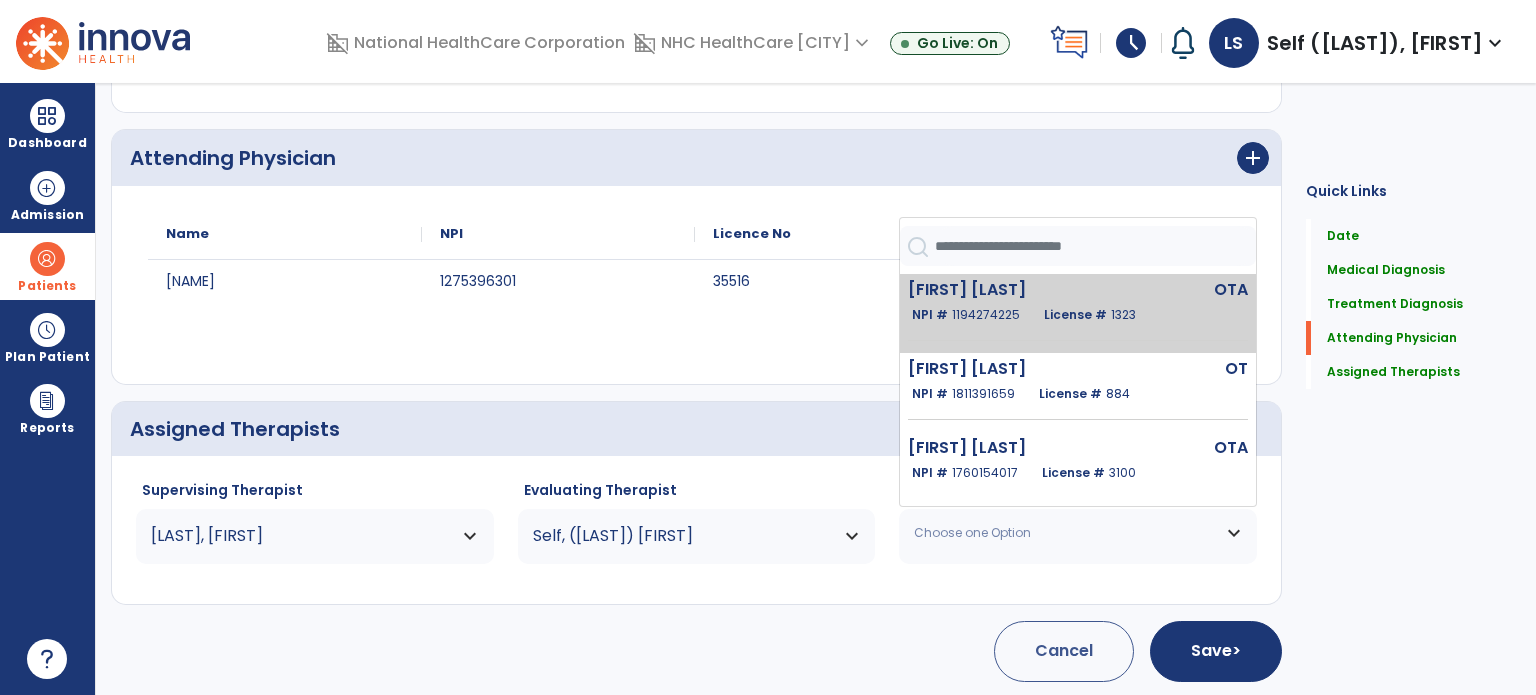 click on "License # [NUMBER]" 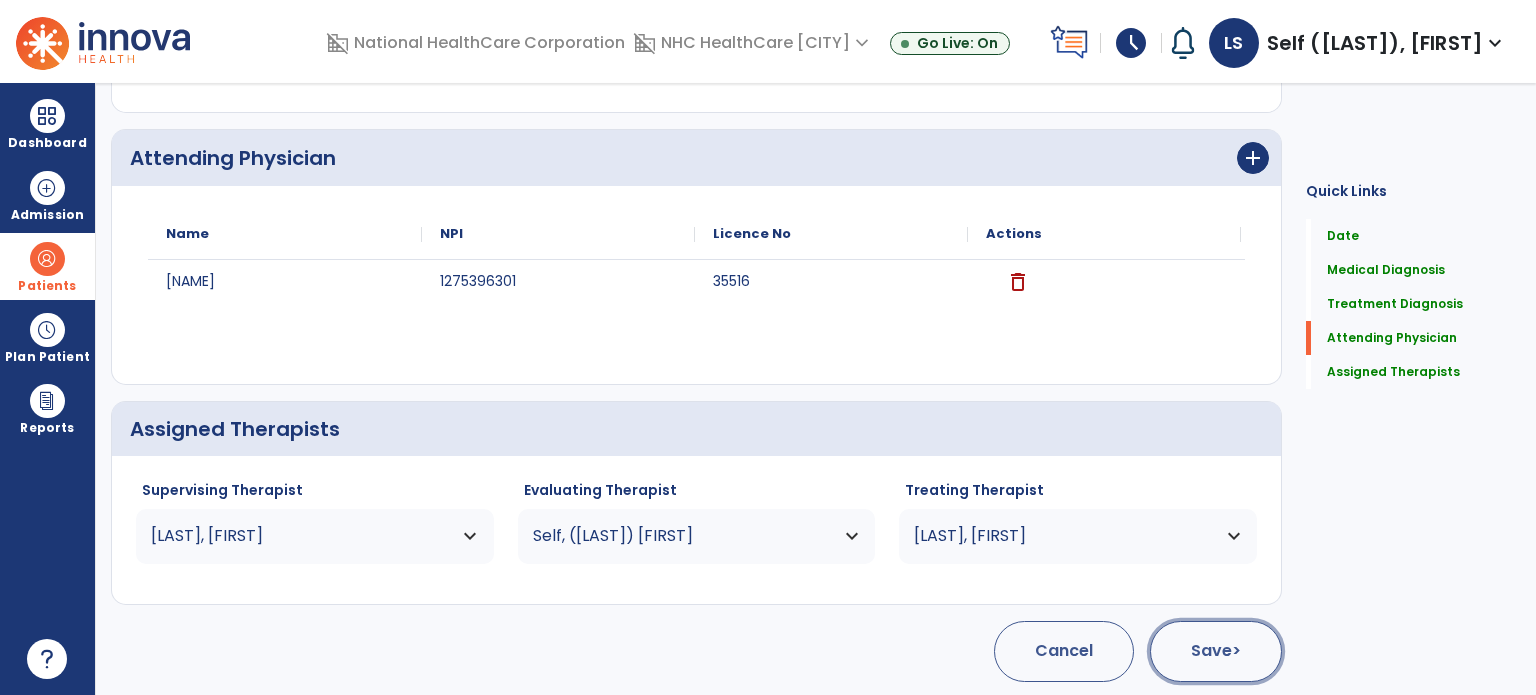 click on "Save  >" 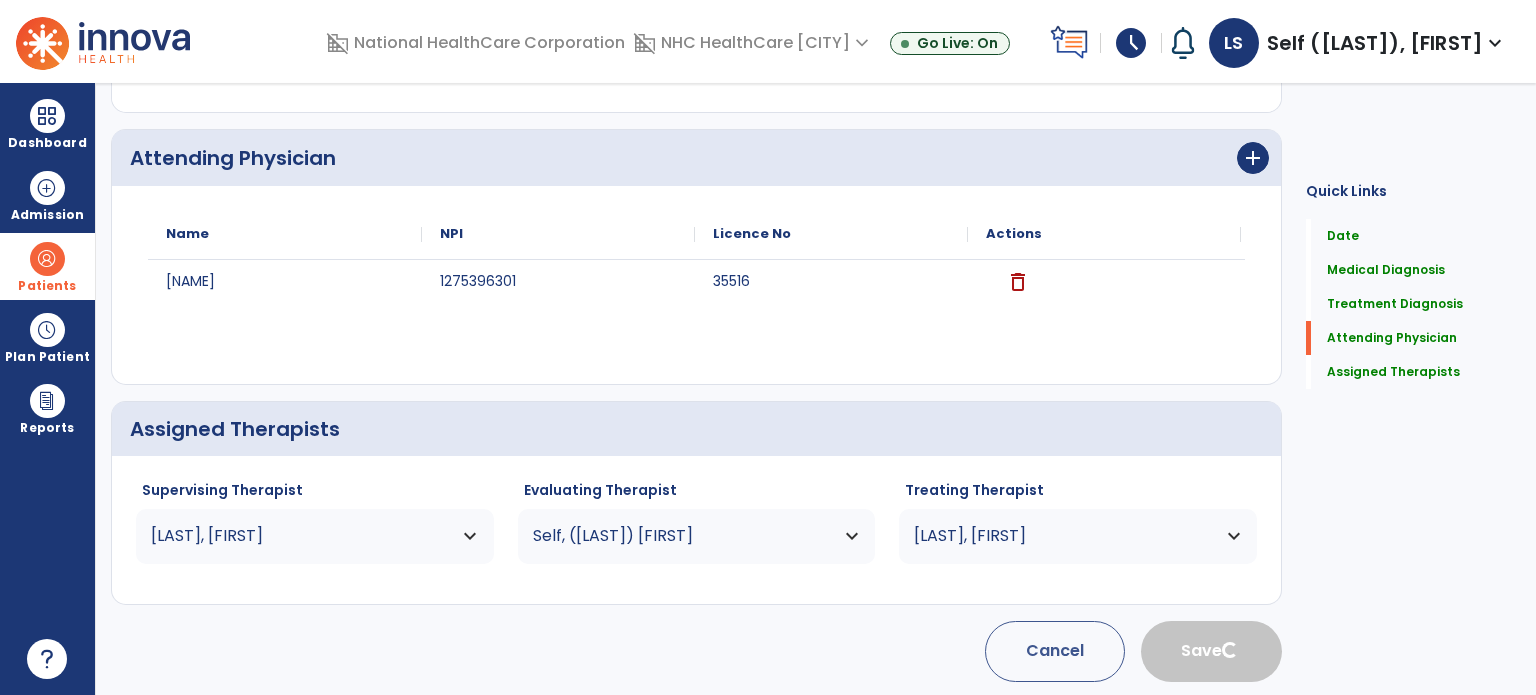type 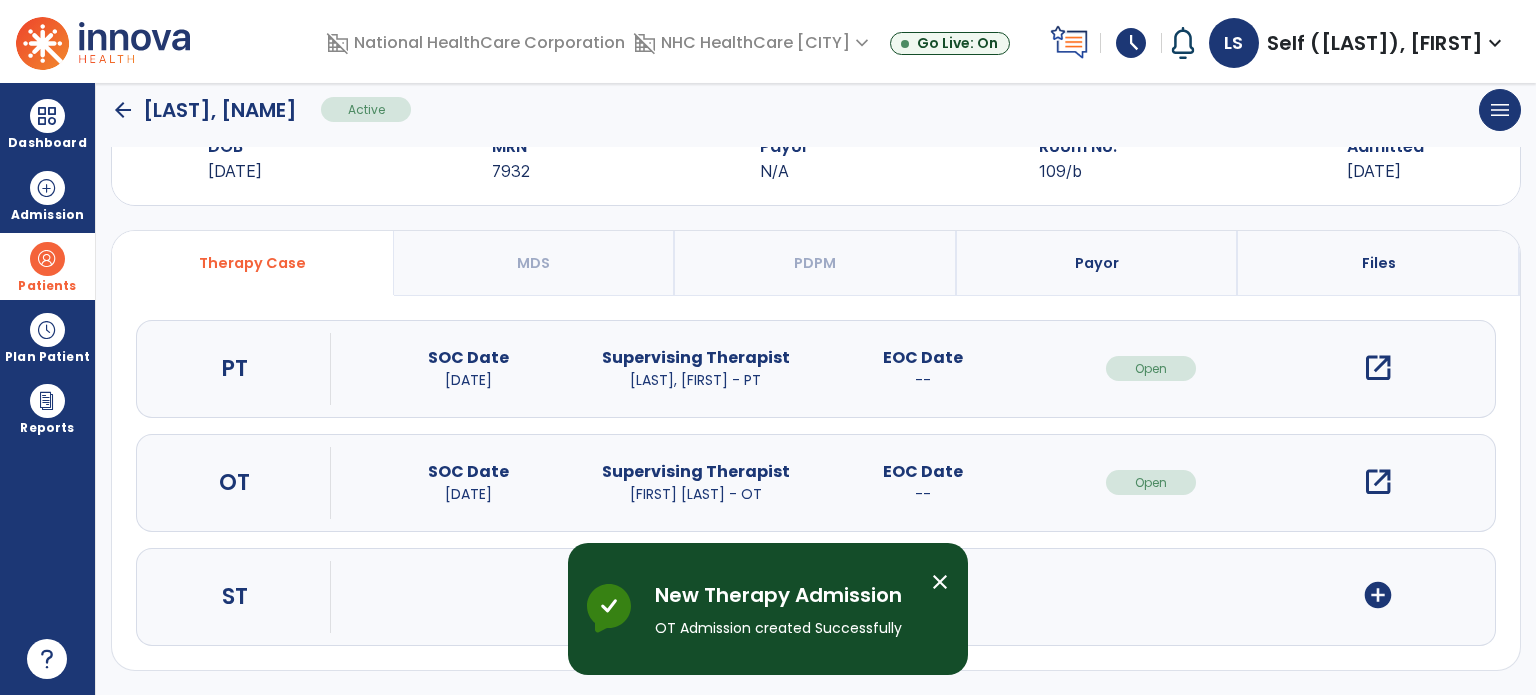 scroll, scrollTop: 62, scrollLeft: 0, axis: vertical 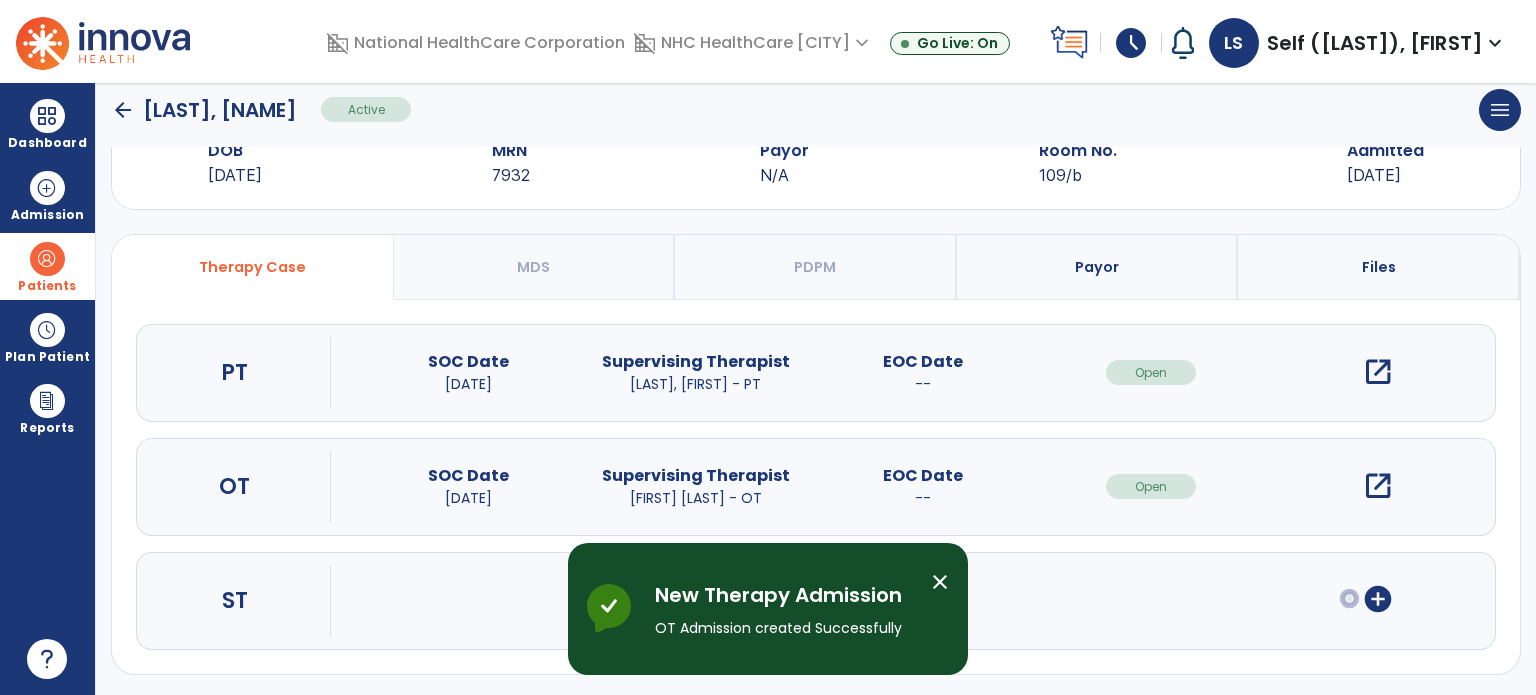 click on "open_in_new" at bounding box center (1378, 486) 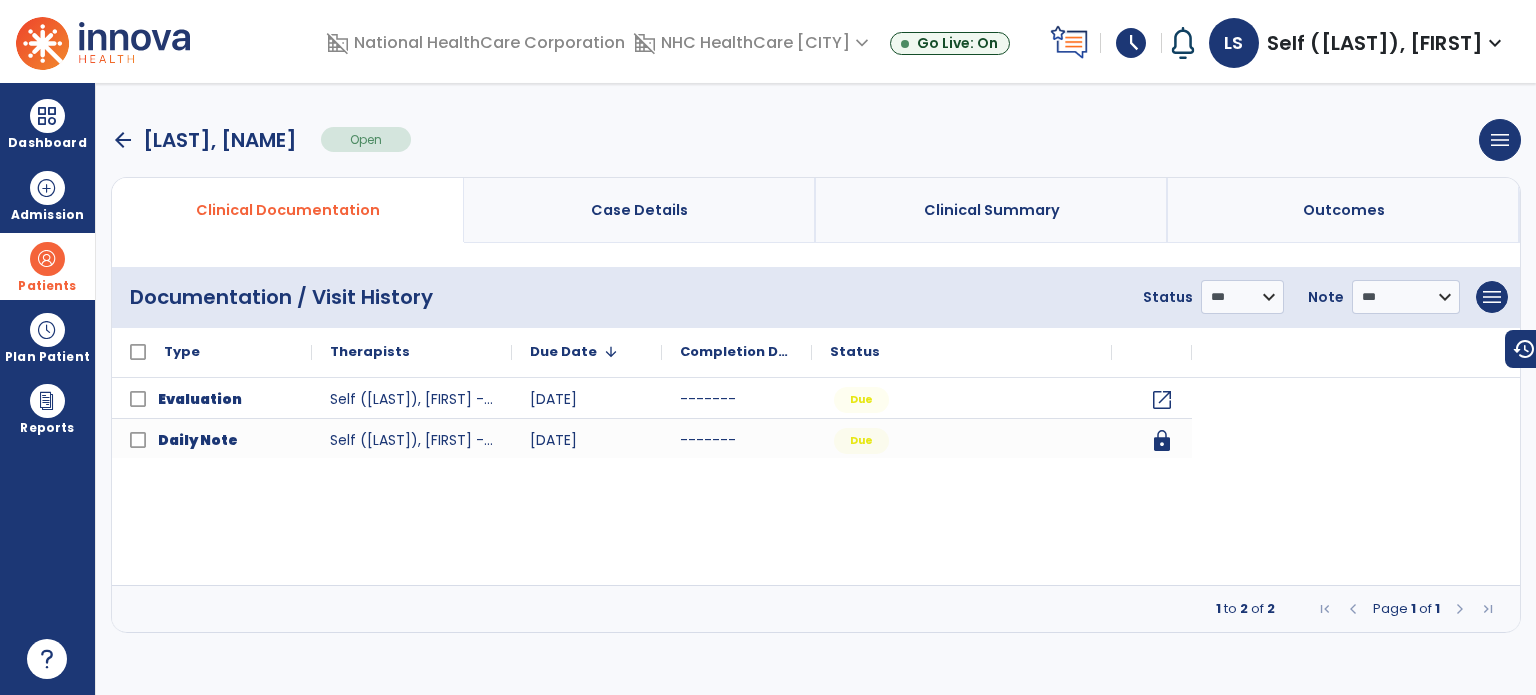 scroll, scrollTop: 0, scrollLeft: 0, axis: both 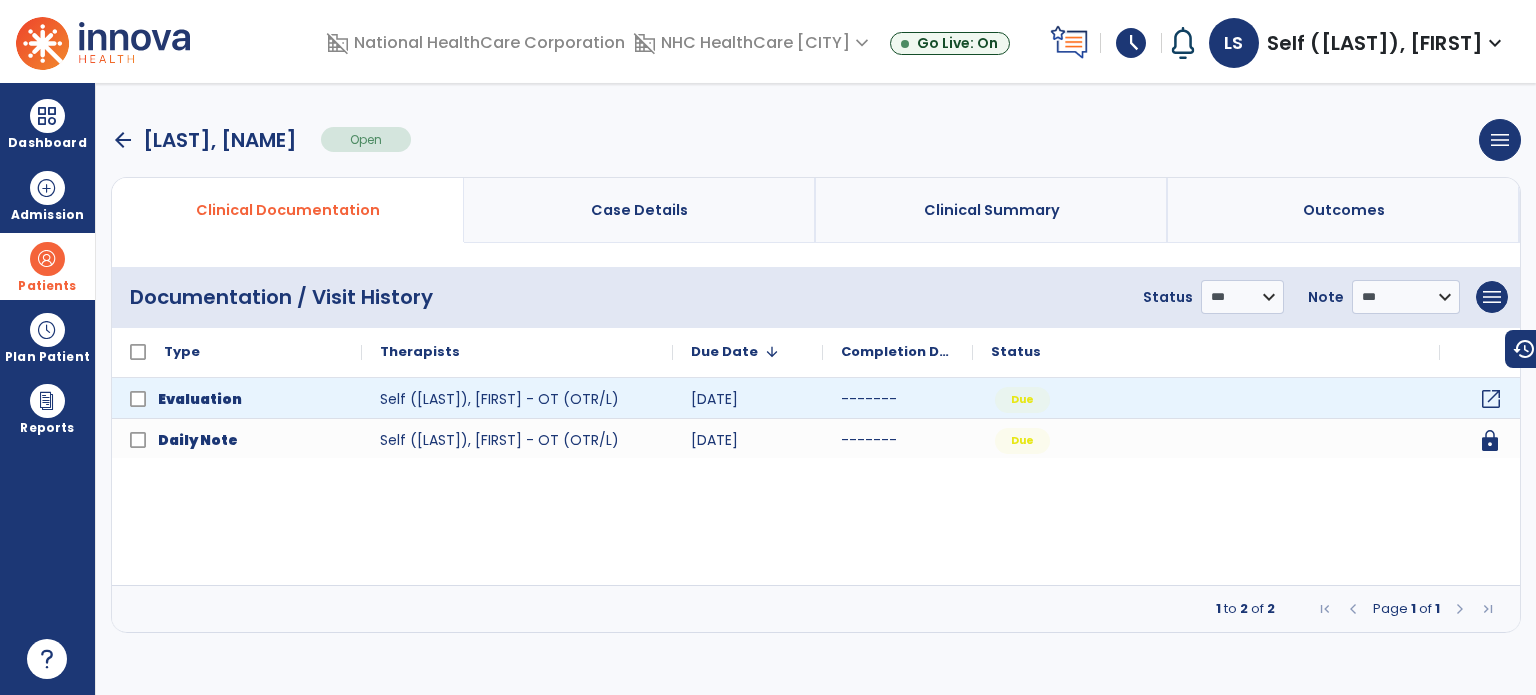 click on "open_in_new" 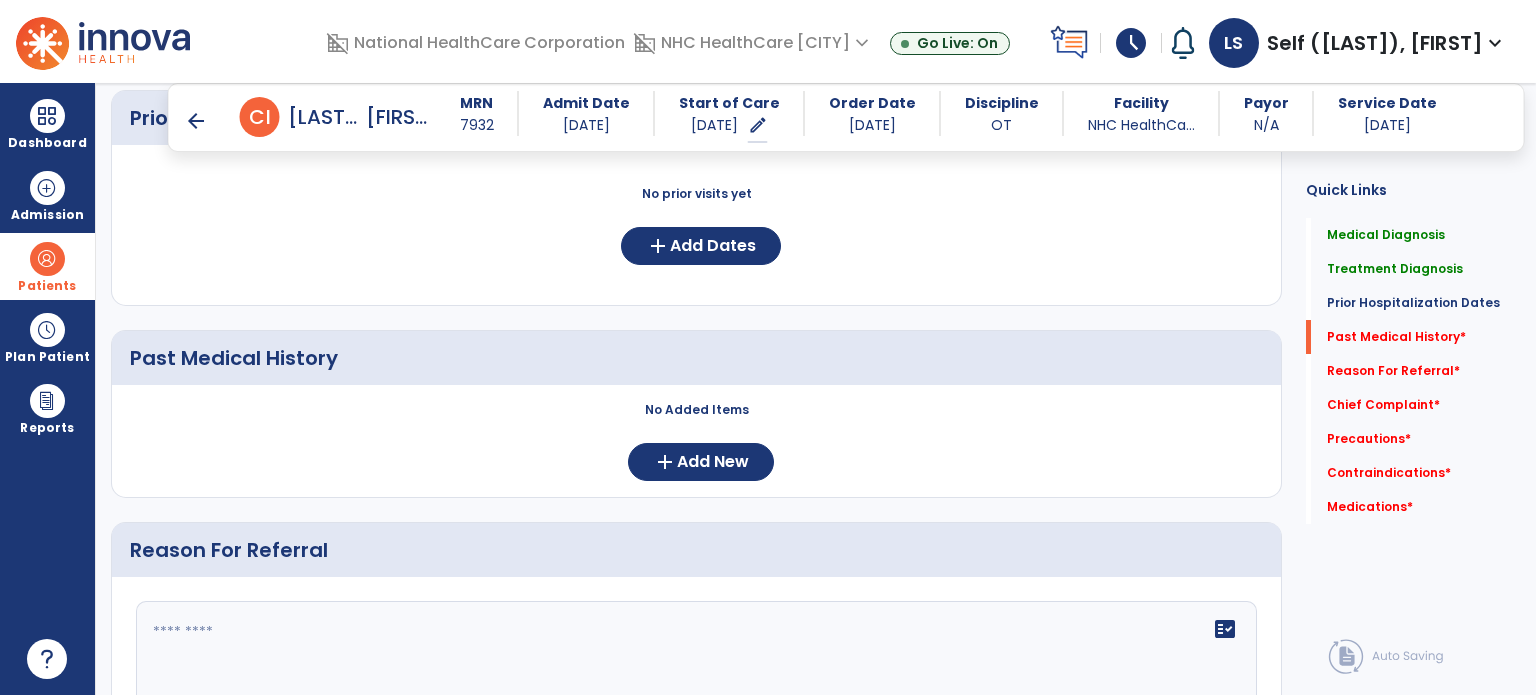 scroll, scrollTop: 802, scrollLeft: 0, axis: vertical 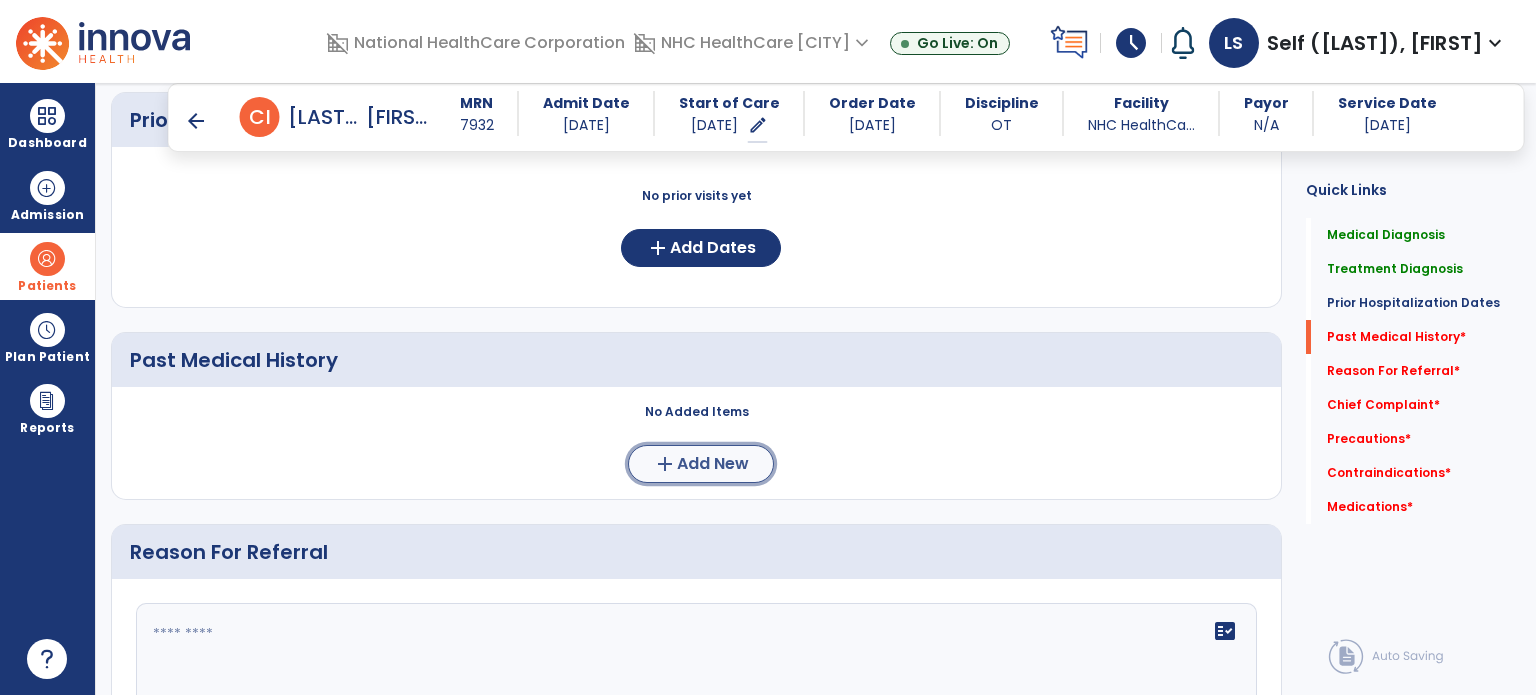 click on "add  Add New" 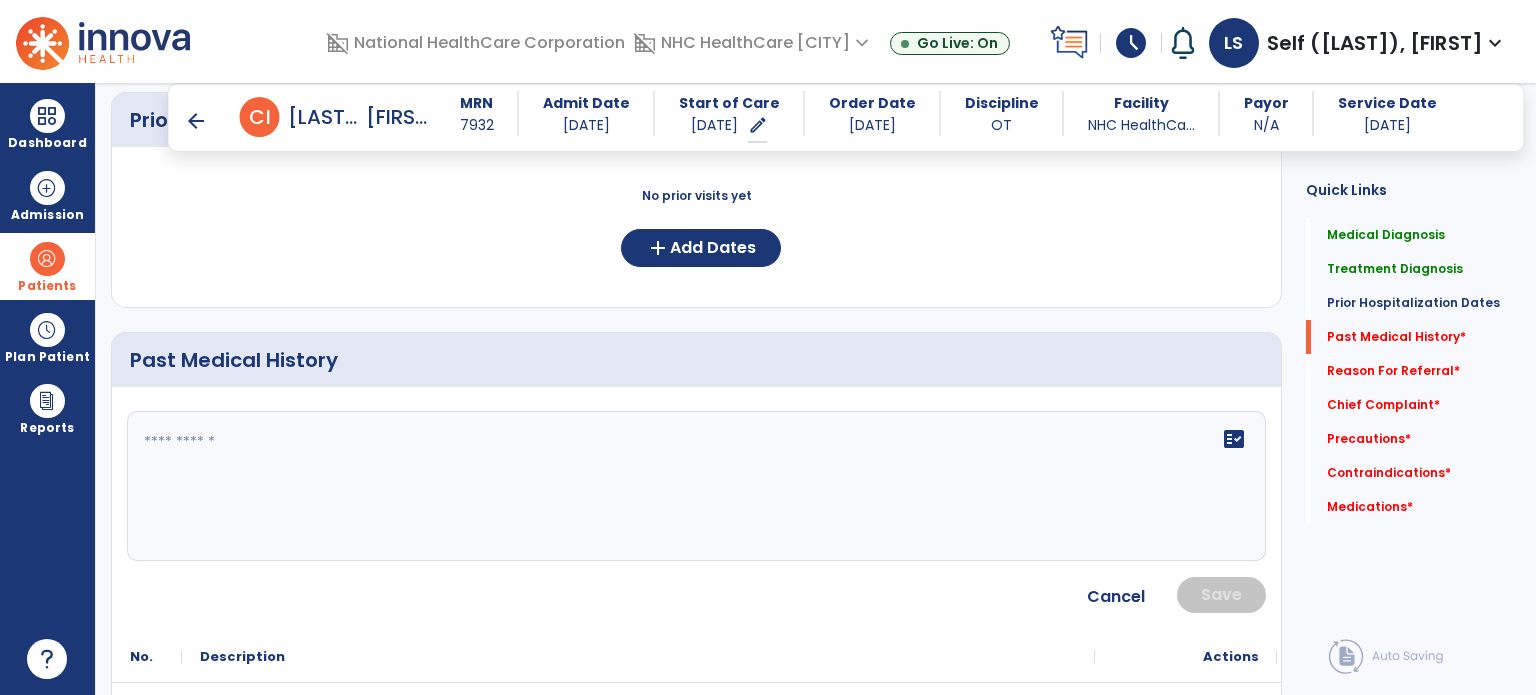 click 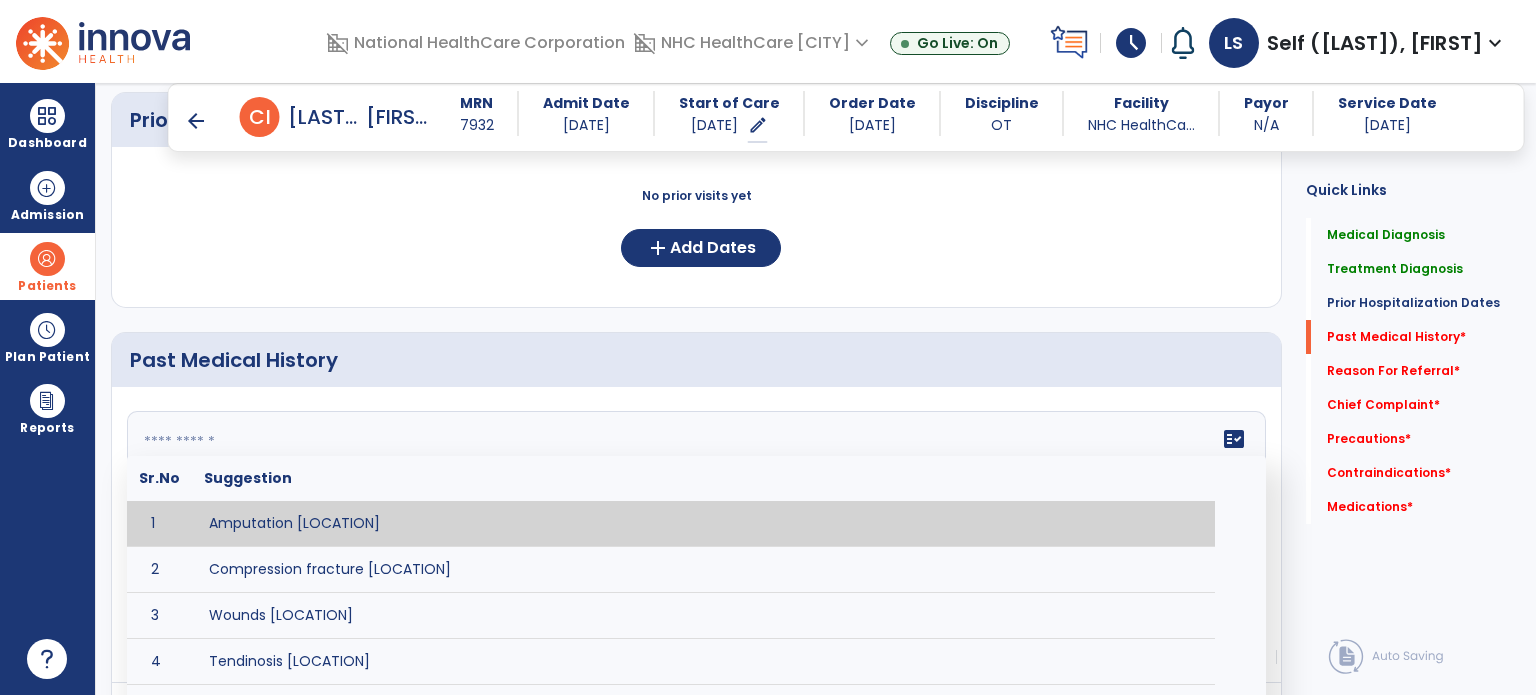 paste on "**********" 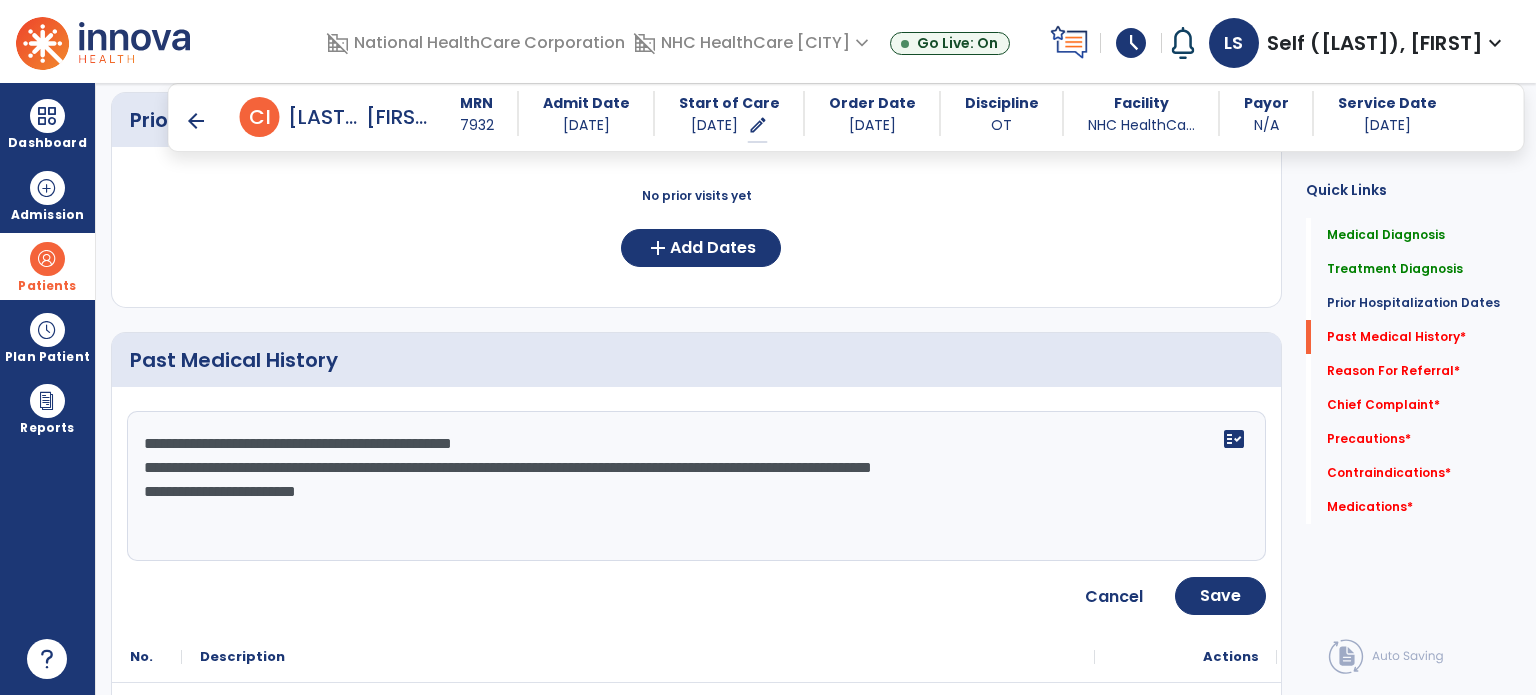 click on "**********" 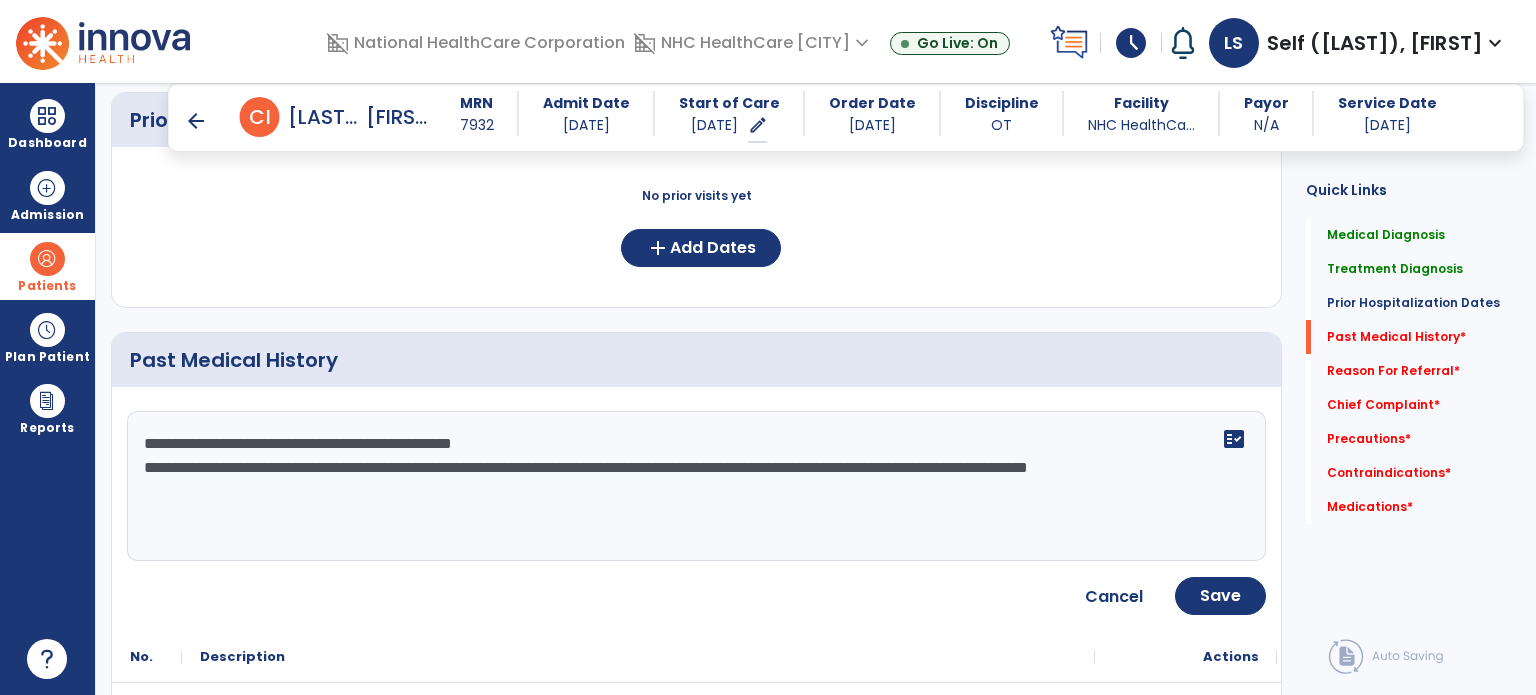 click on "**********" 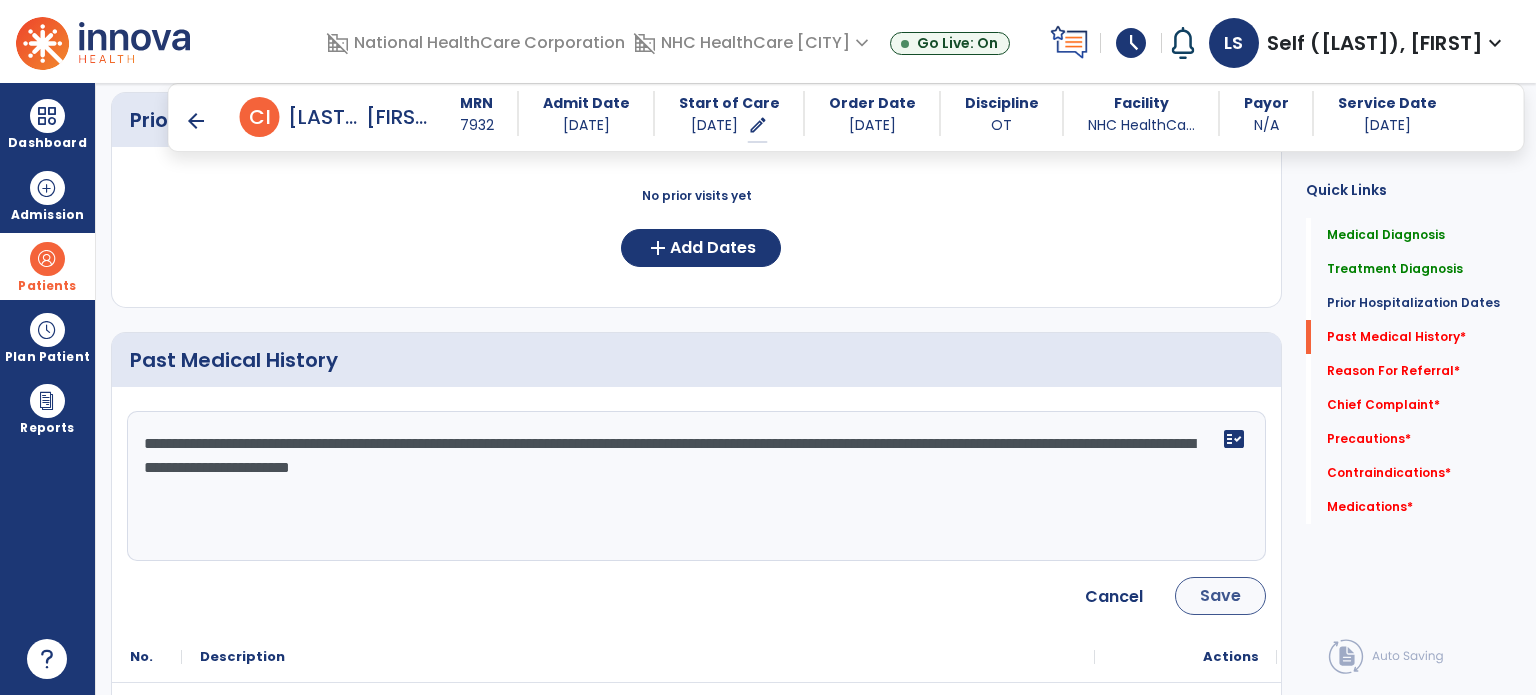 type on "**********" 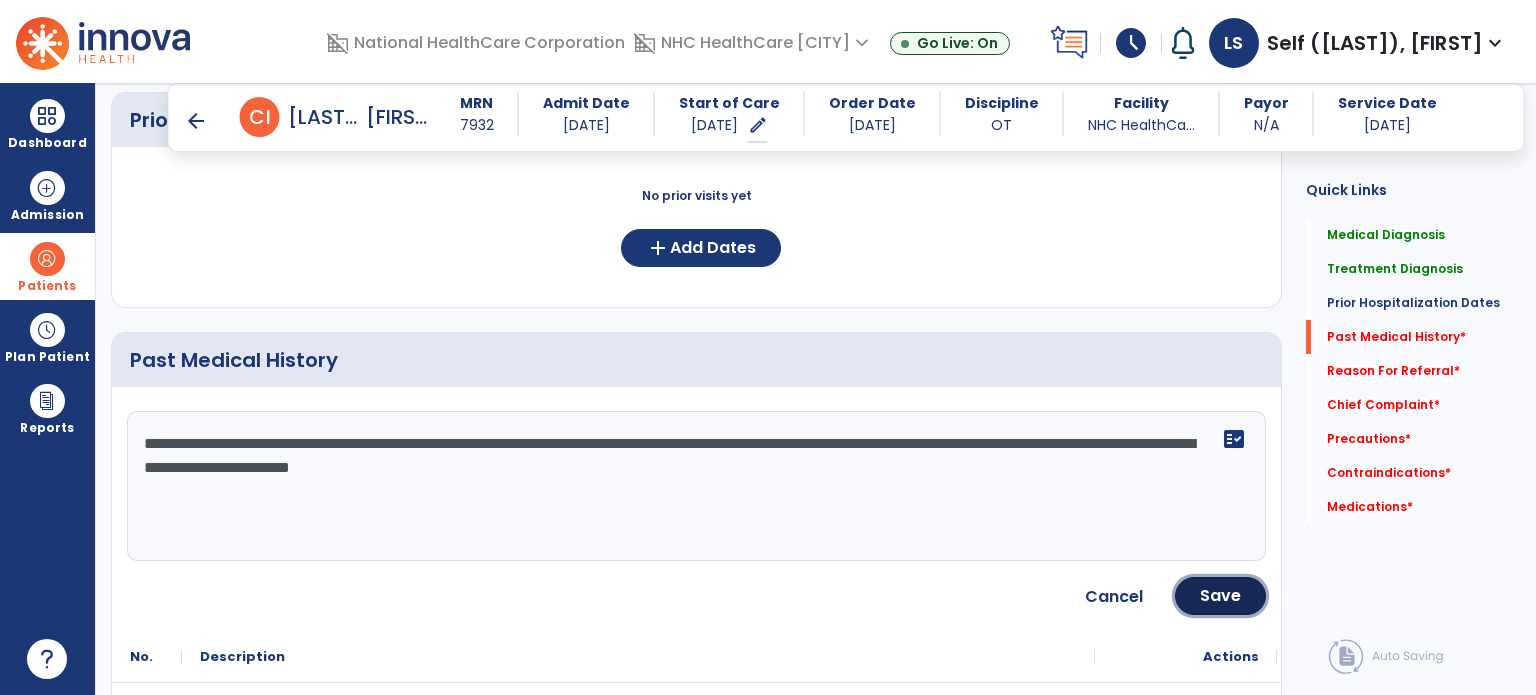 click on "Save" 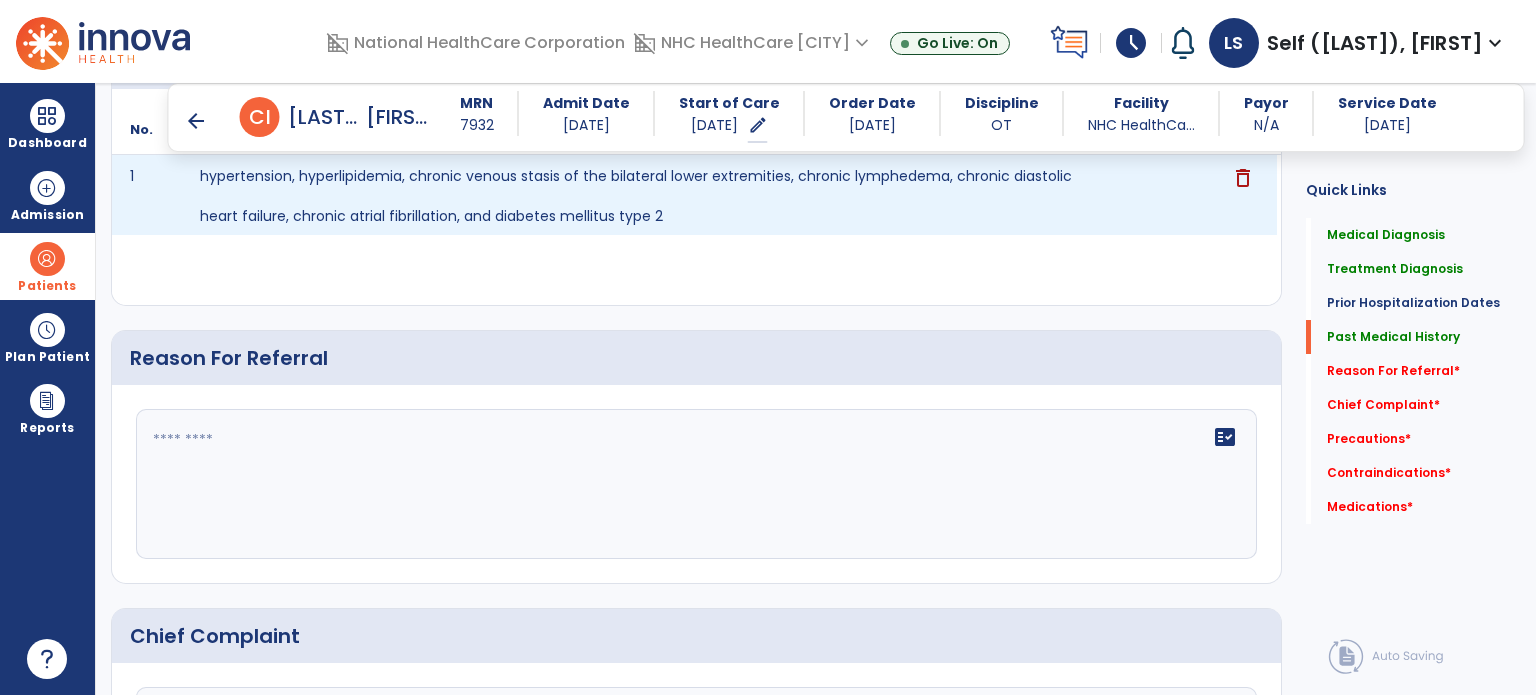 scroll, scrollTop: 1302, scrollLeft: 0, axis: vertical 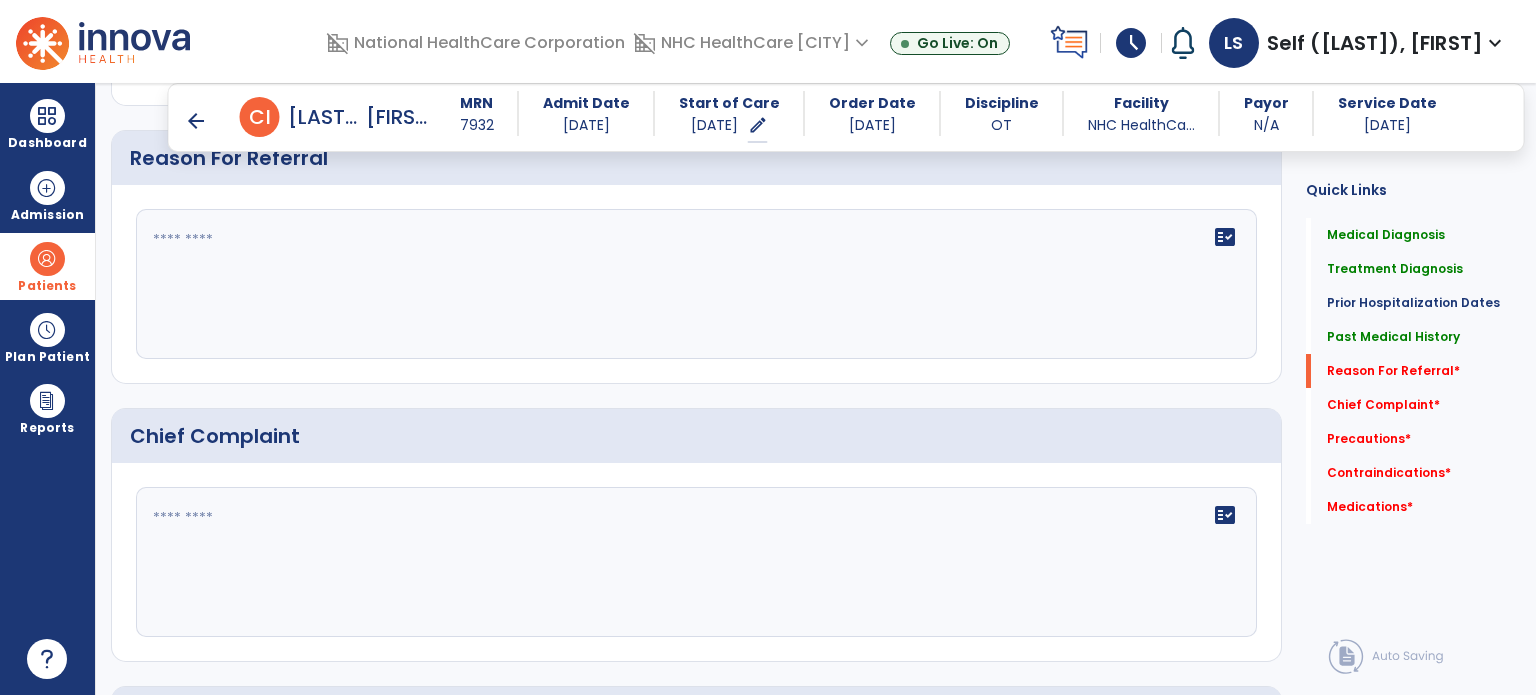 click on "fact_check" 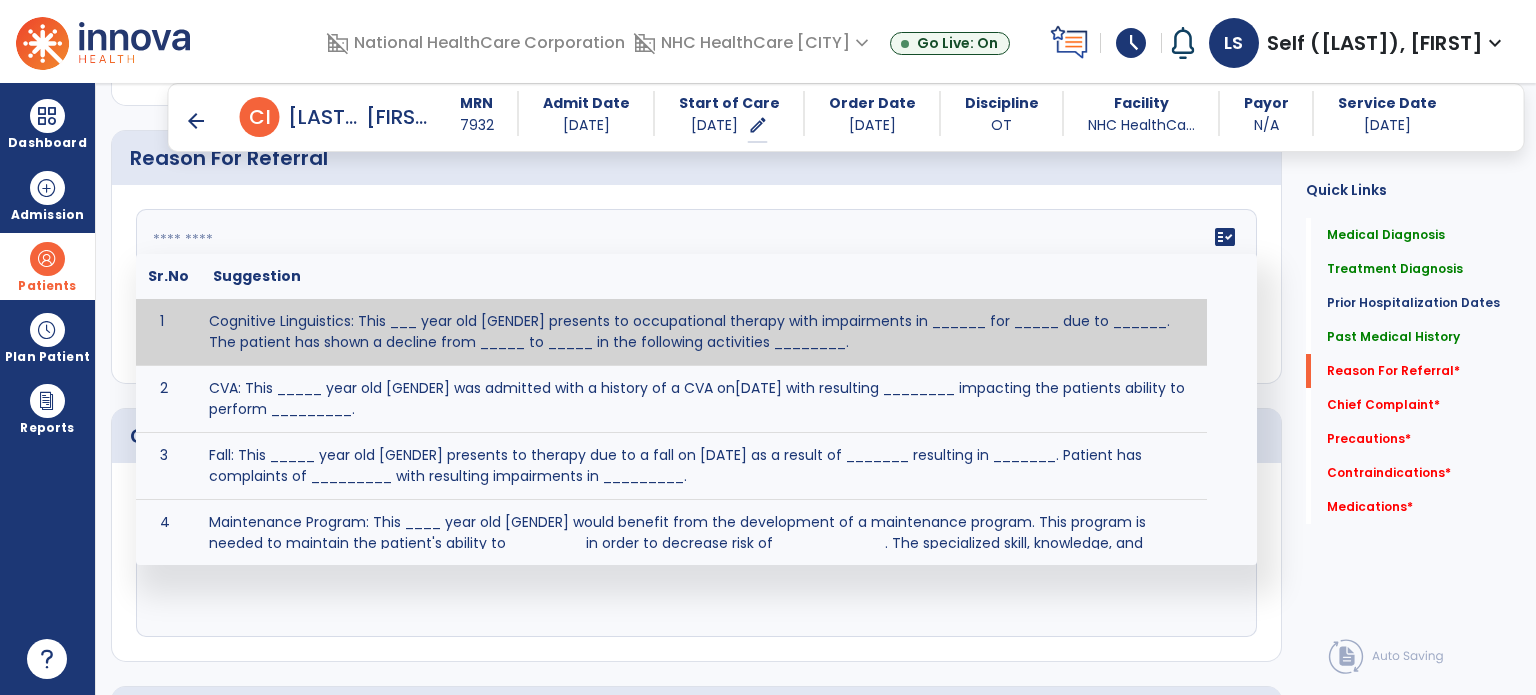 paste on "**********" 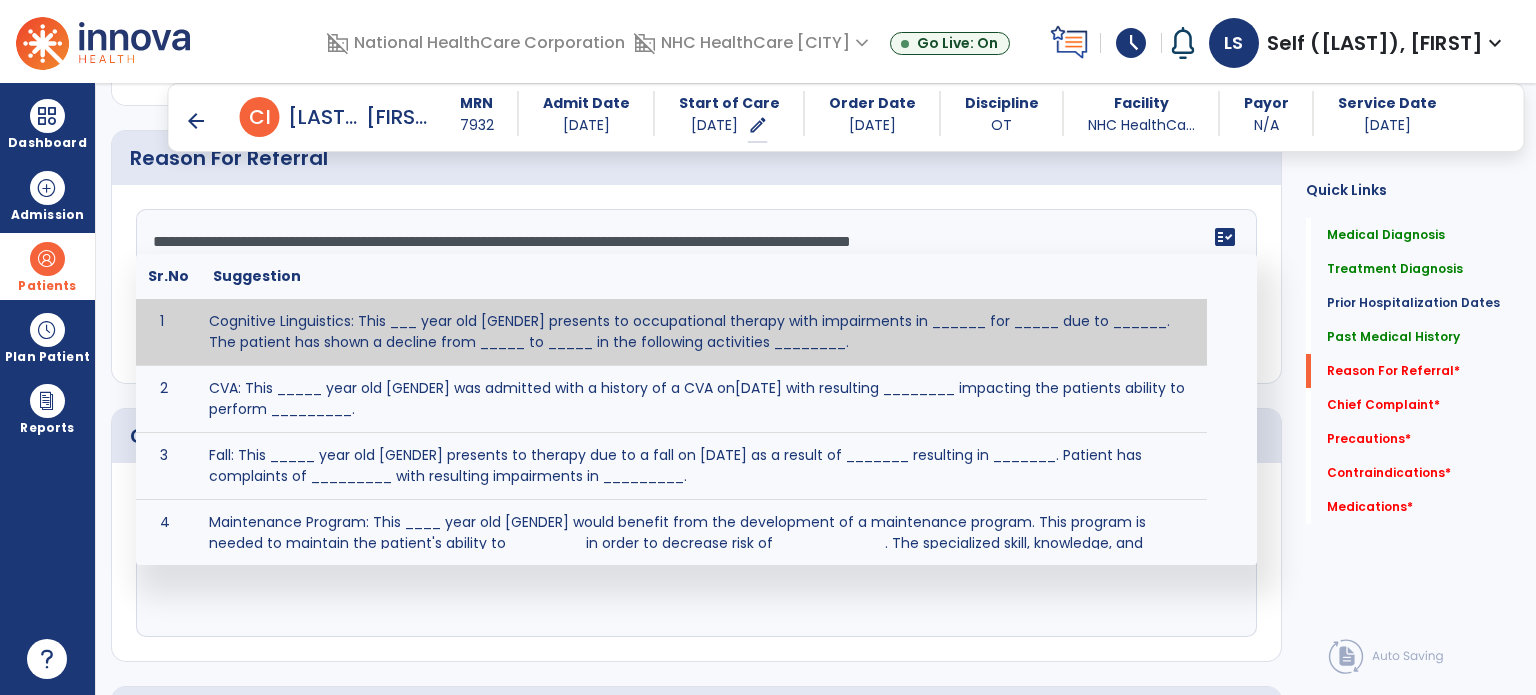 scroll, scrollTop: 112, scrollLeft: 0, axis: vertical 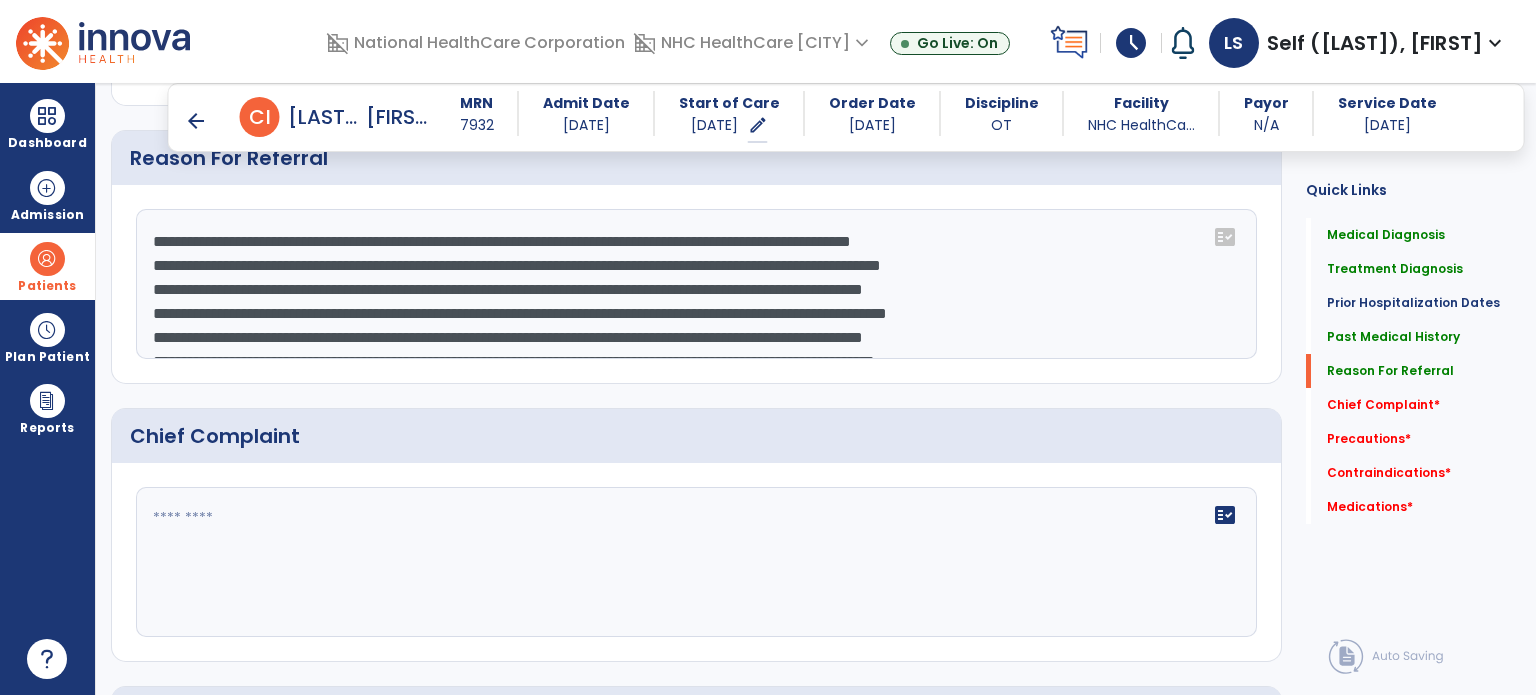 drag, startPoint x: 280, startPoint y: 247, endPoint x: 126, endPoint y: 248, distance: 154.00325 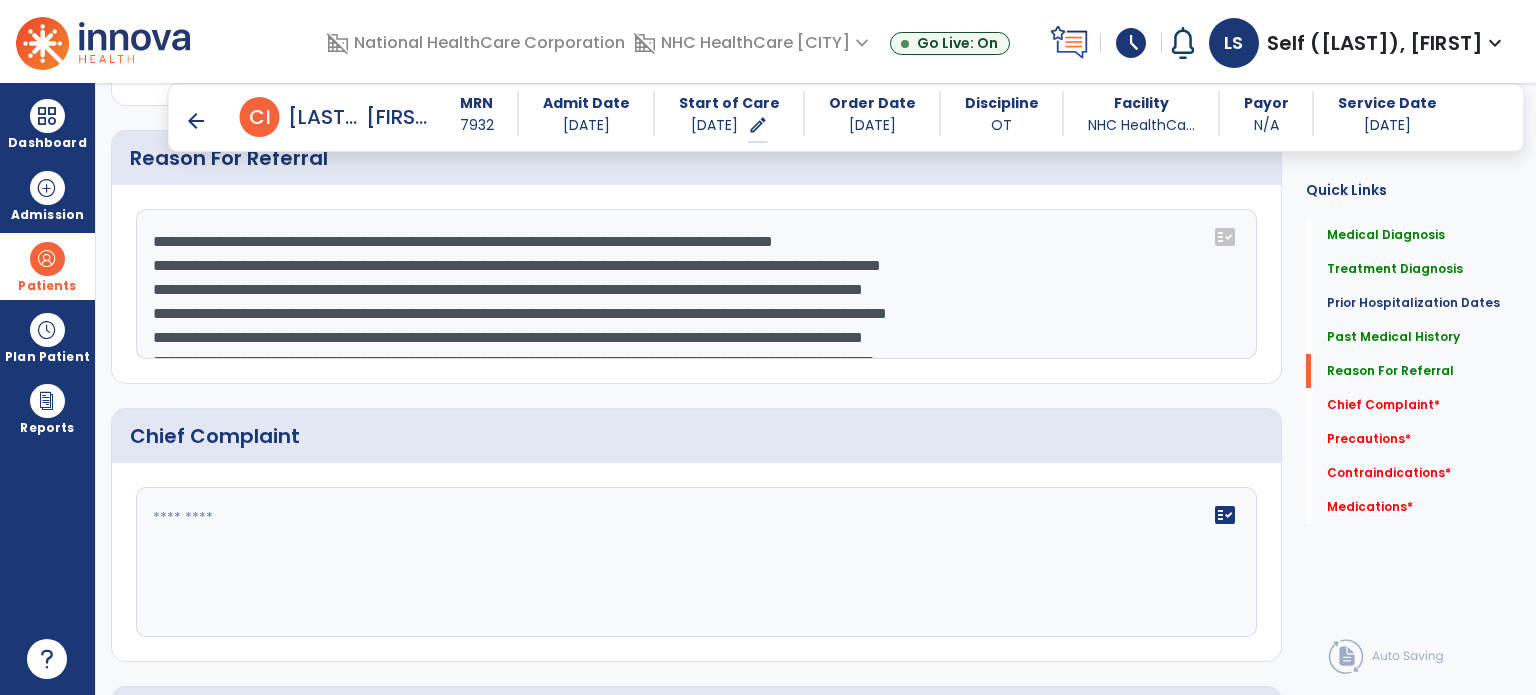 drag, startPoint x: 351, startPoint y: 241, endPoint x: 387, endPoint y: 292, distance: 62.425957 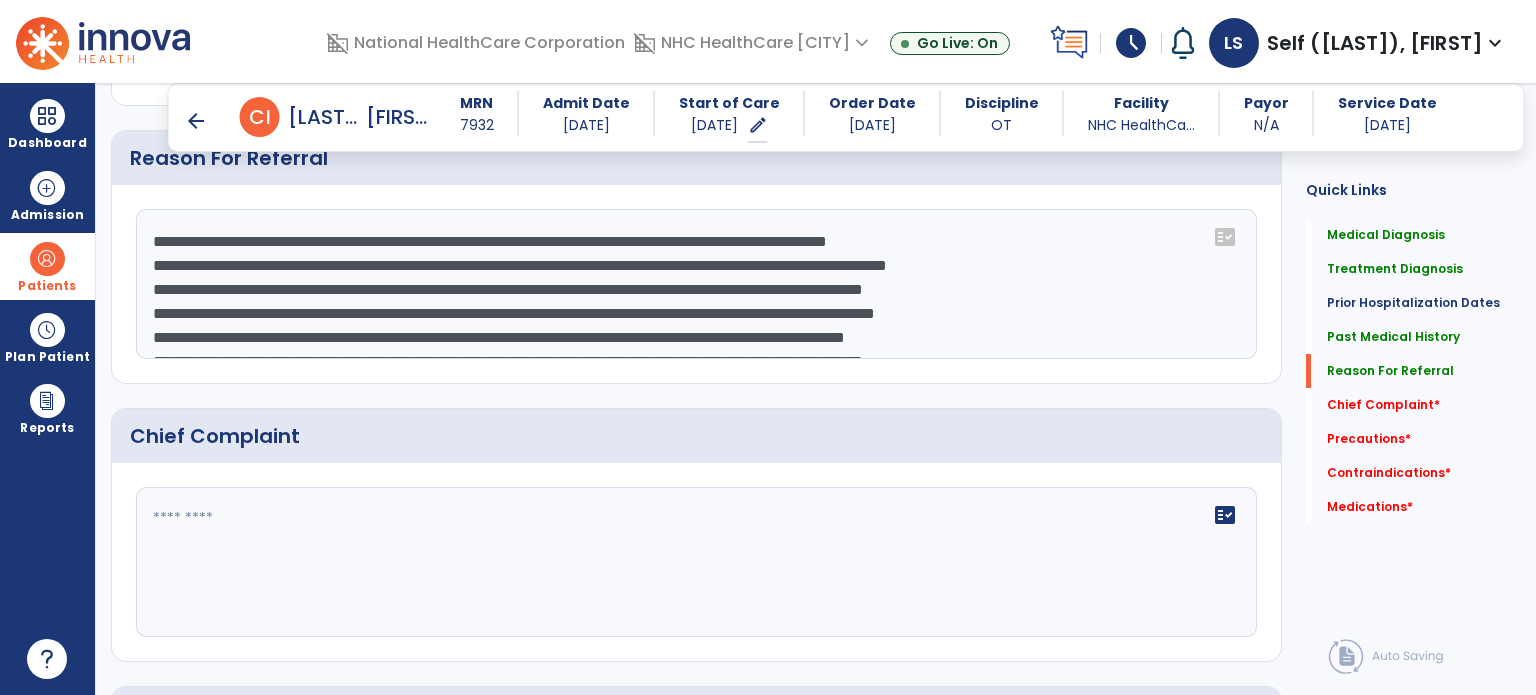 drag, startPoint x: 417, startPoint y: 235, endPoint x: 351, endPoint y: 248, distance: 67.26812 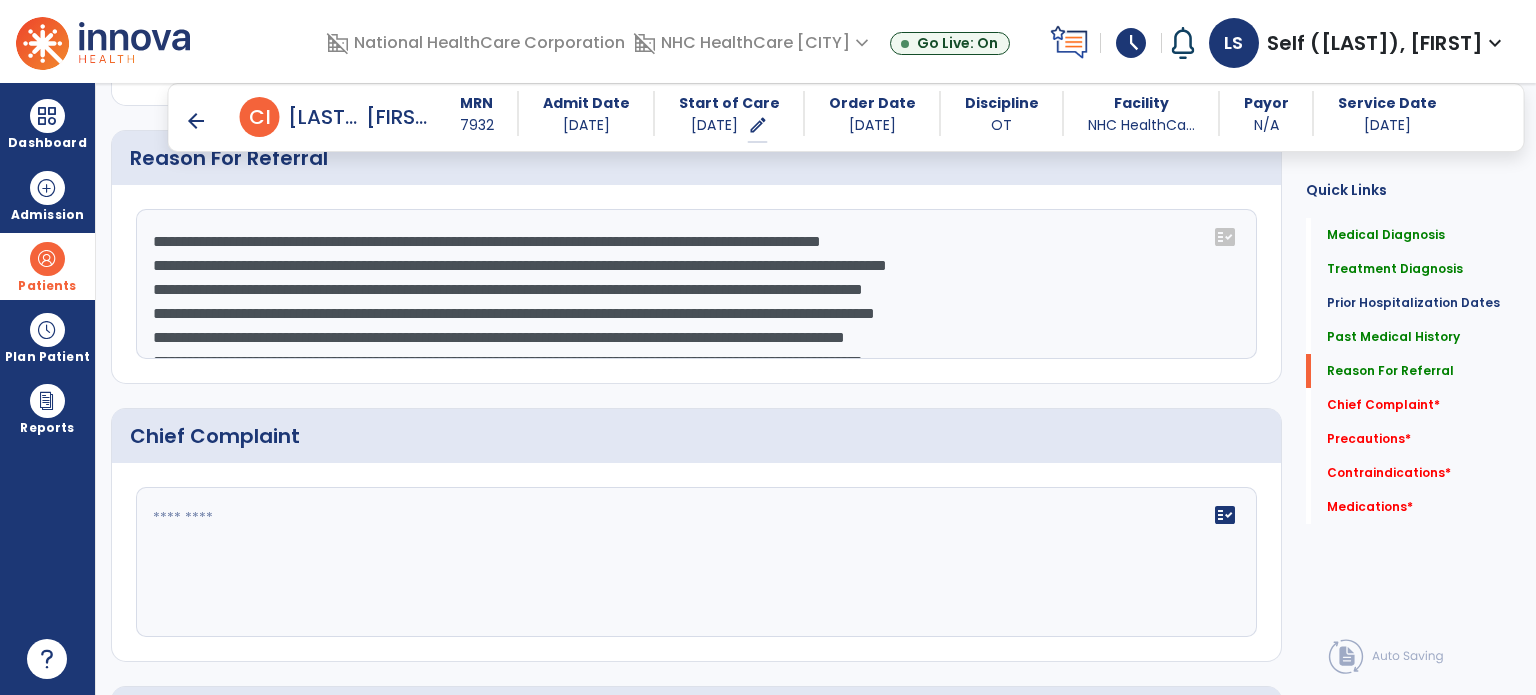click on "**********" 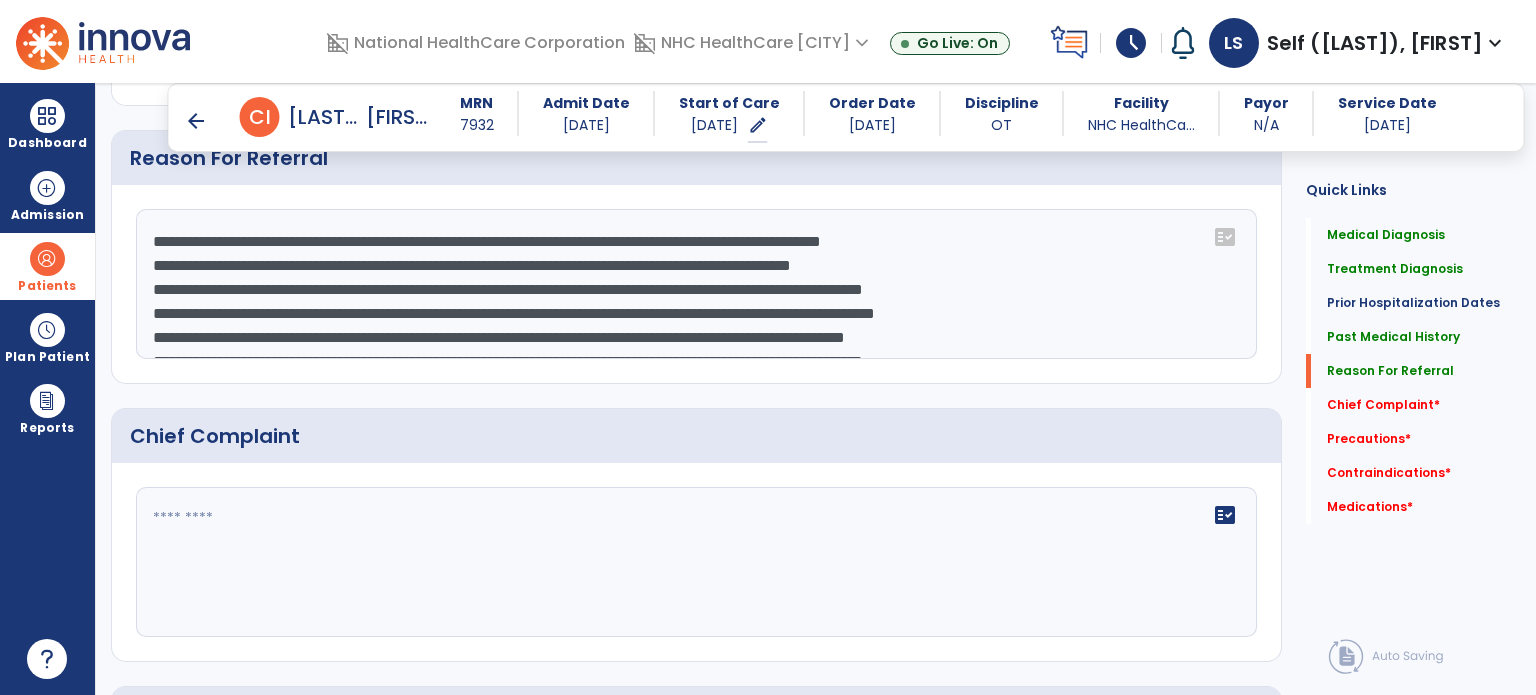 drag, startPoint x: 611, startPoint y: 264, endPoint x: 476, endPoint y: 253, distance: 135.4474 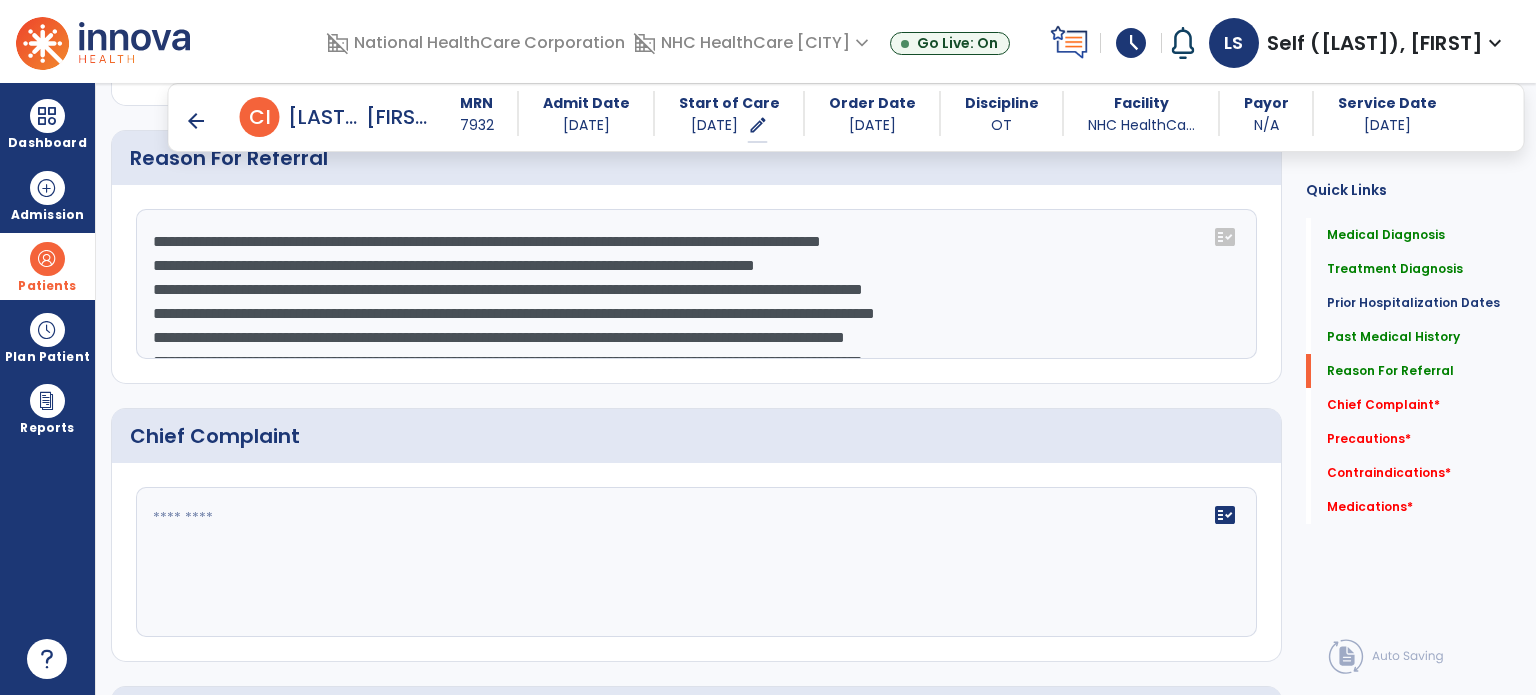 click on "**********" 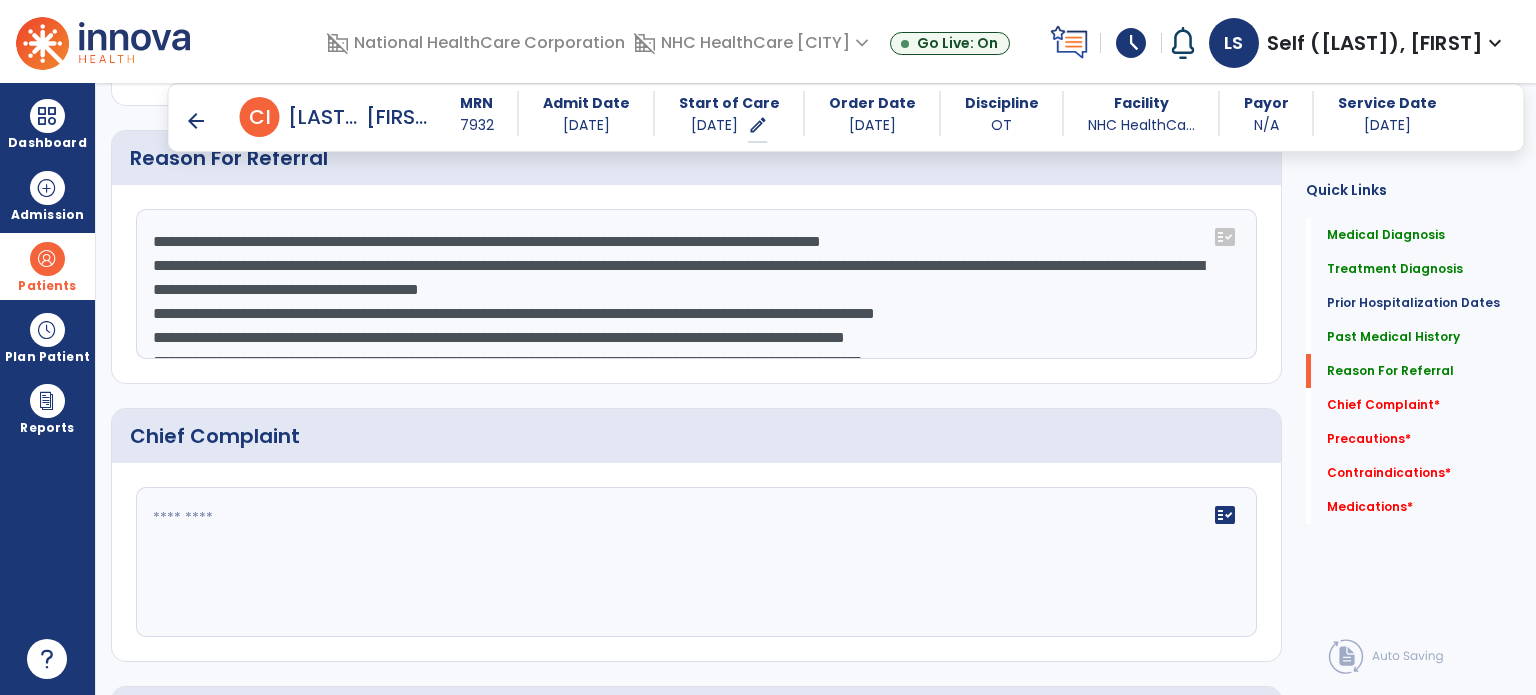 drag, startPoint x: 374, startPoint y: 289, endPoint x: 967, endPoint y: 261, distance: 593.6607 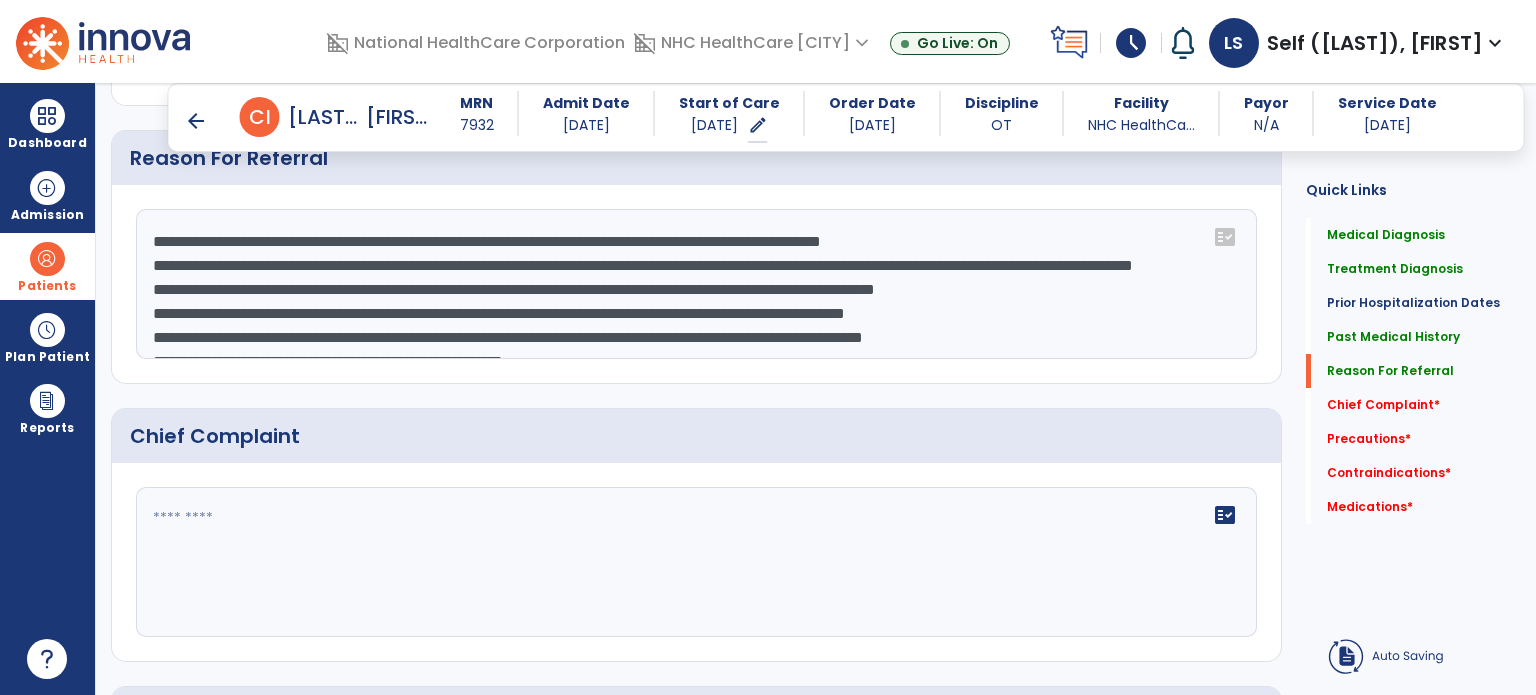 scroll, scrollTop: 50, scrollLeft: 0, axis: vertical 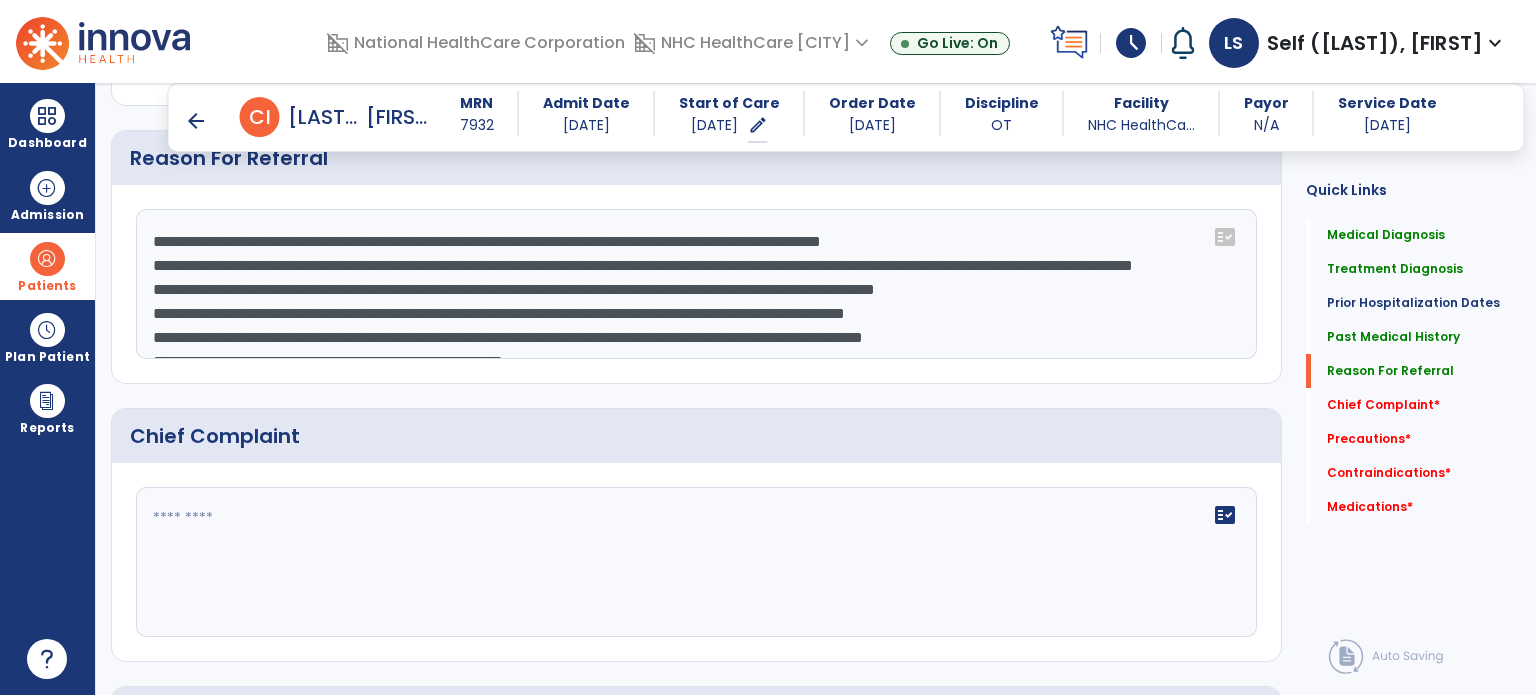drag, startPoint x: 762, startPoint y: 309, endPoint x: 292, endPoint y: 286, distance: 470.56244 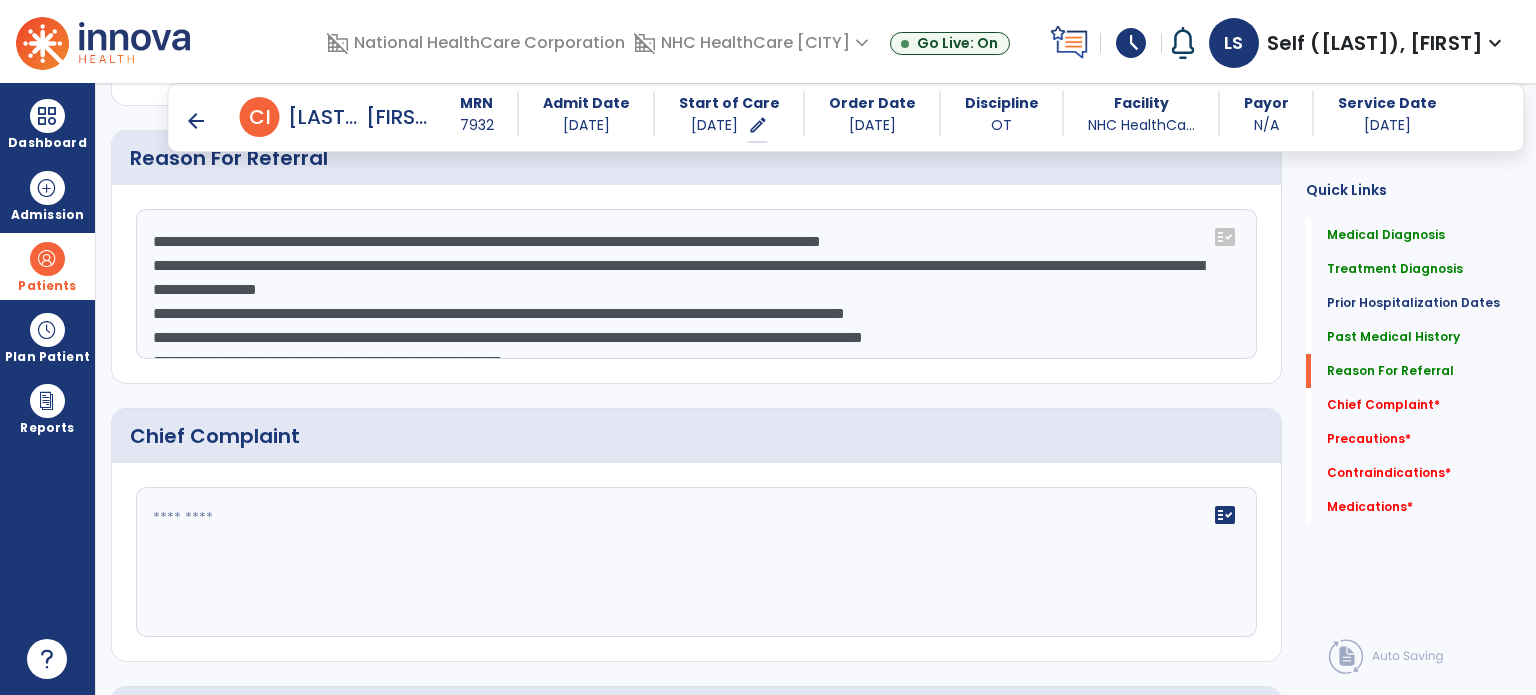 click on "**********" 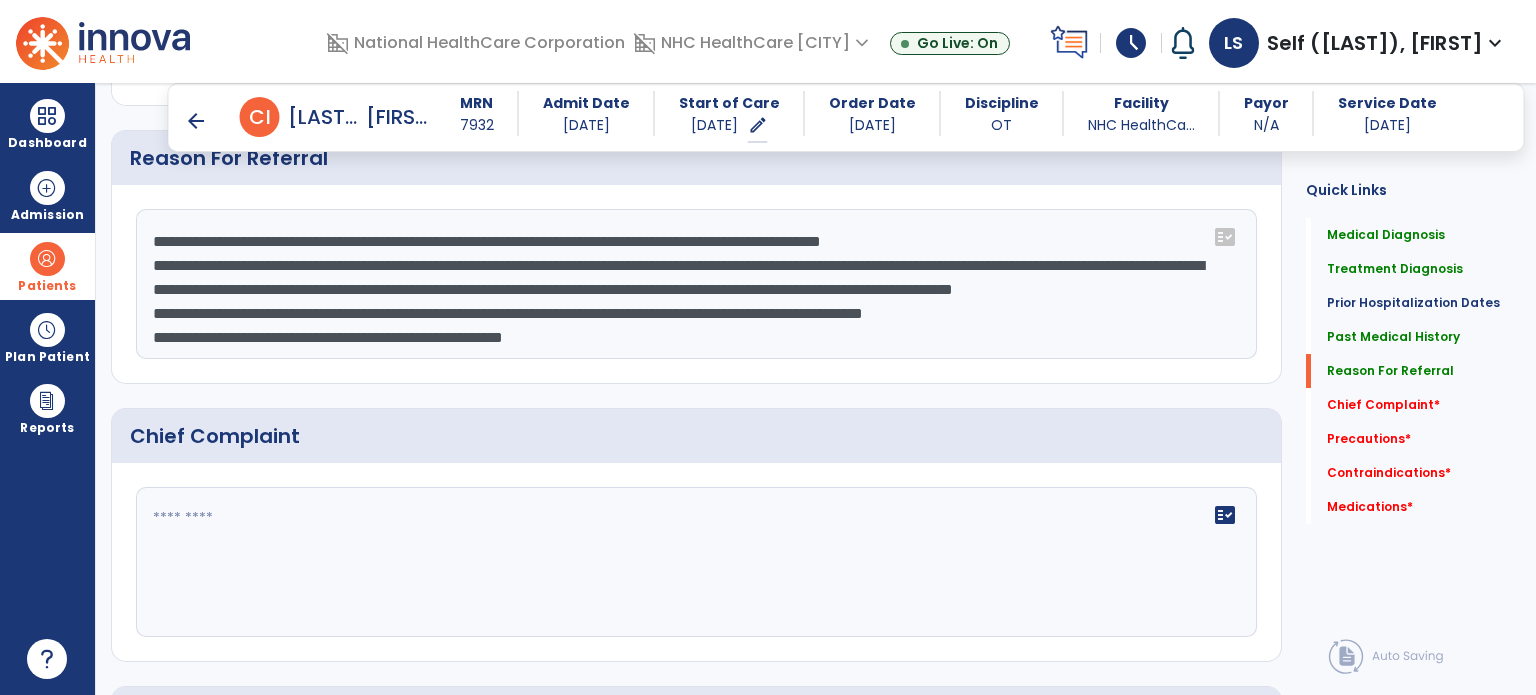 click on "**********" 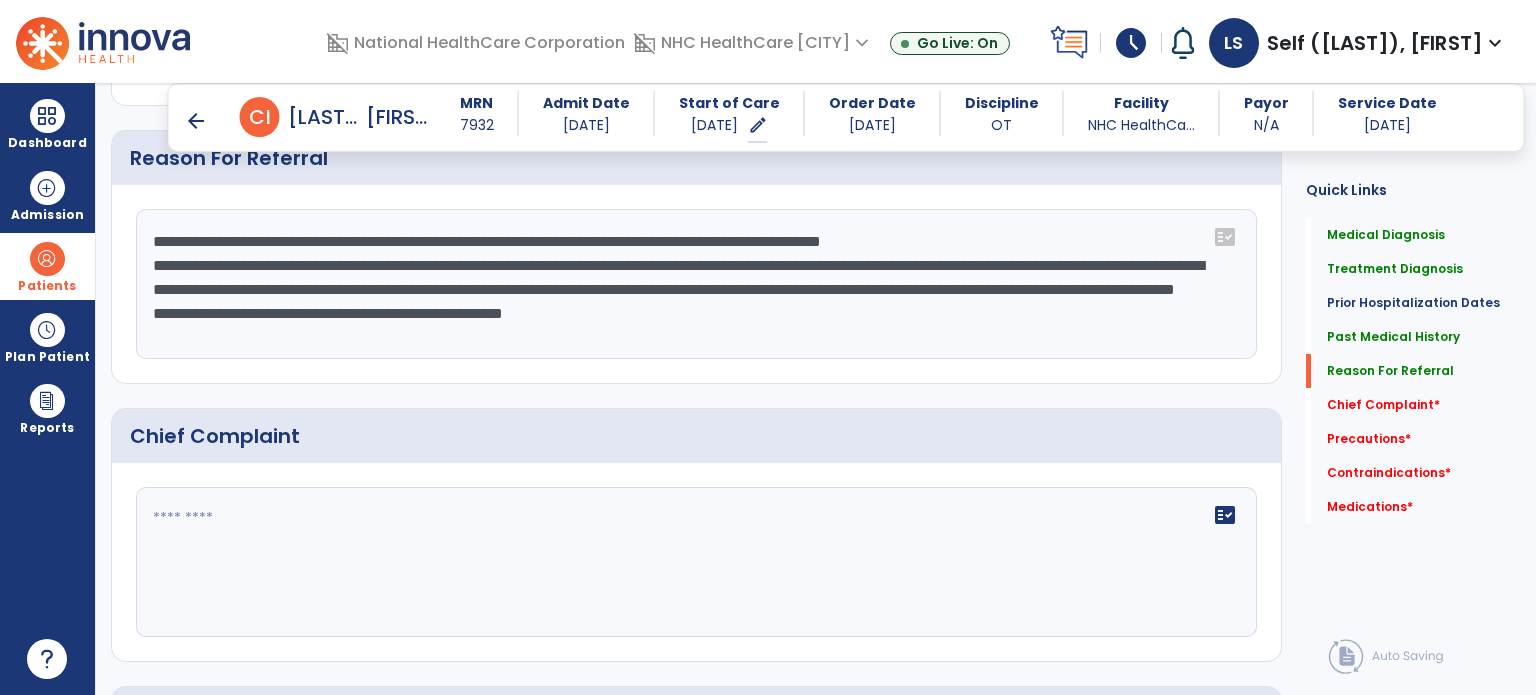 scroll, scrollTop: 24, scrollLeft: 0, axis: vertical 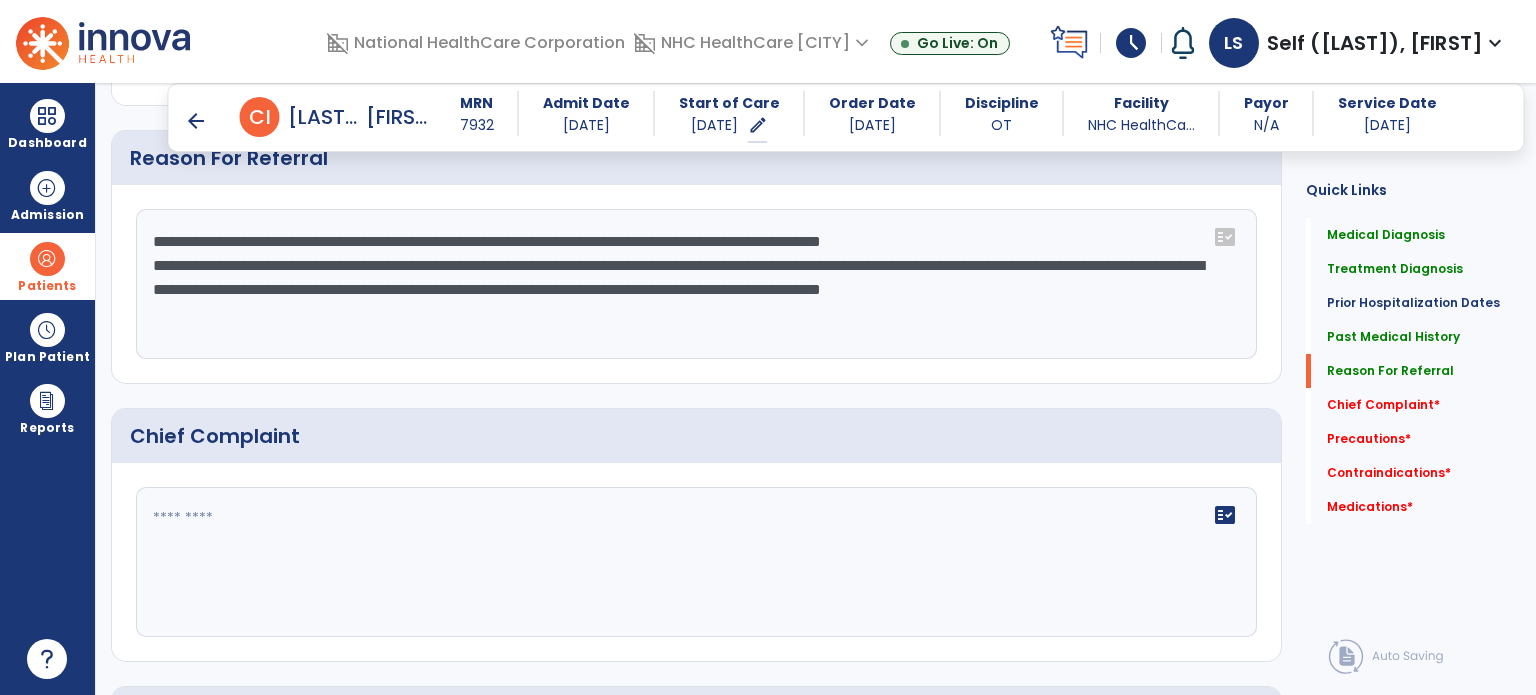 click on "**********" 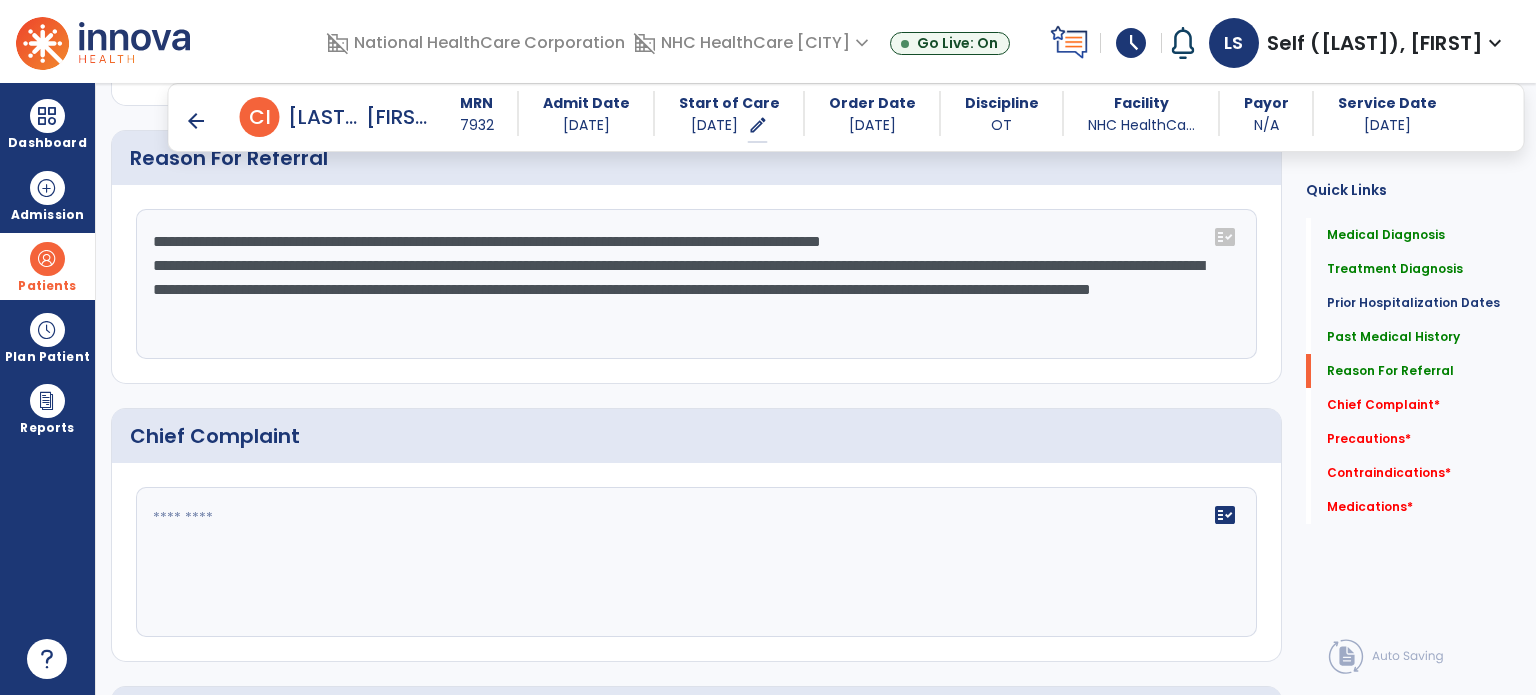 drag, startPoint x: 548, startPoint y: 259, endPoint x: 197, endPoint y: 259, distance: 351 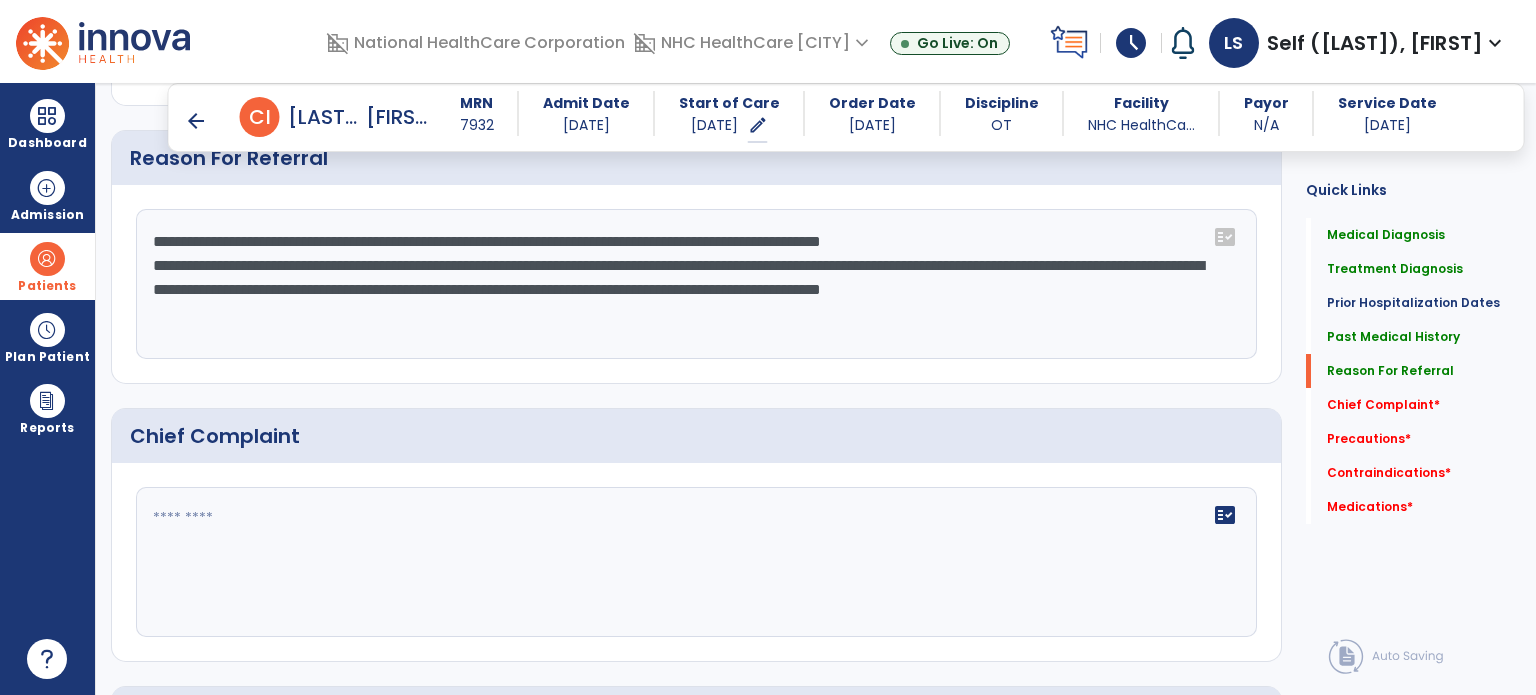 click on "**********" 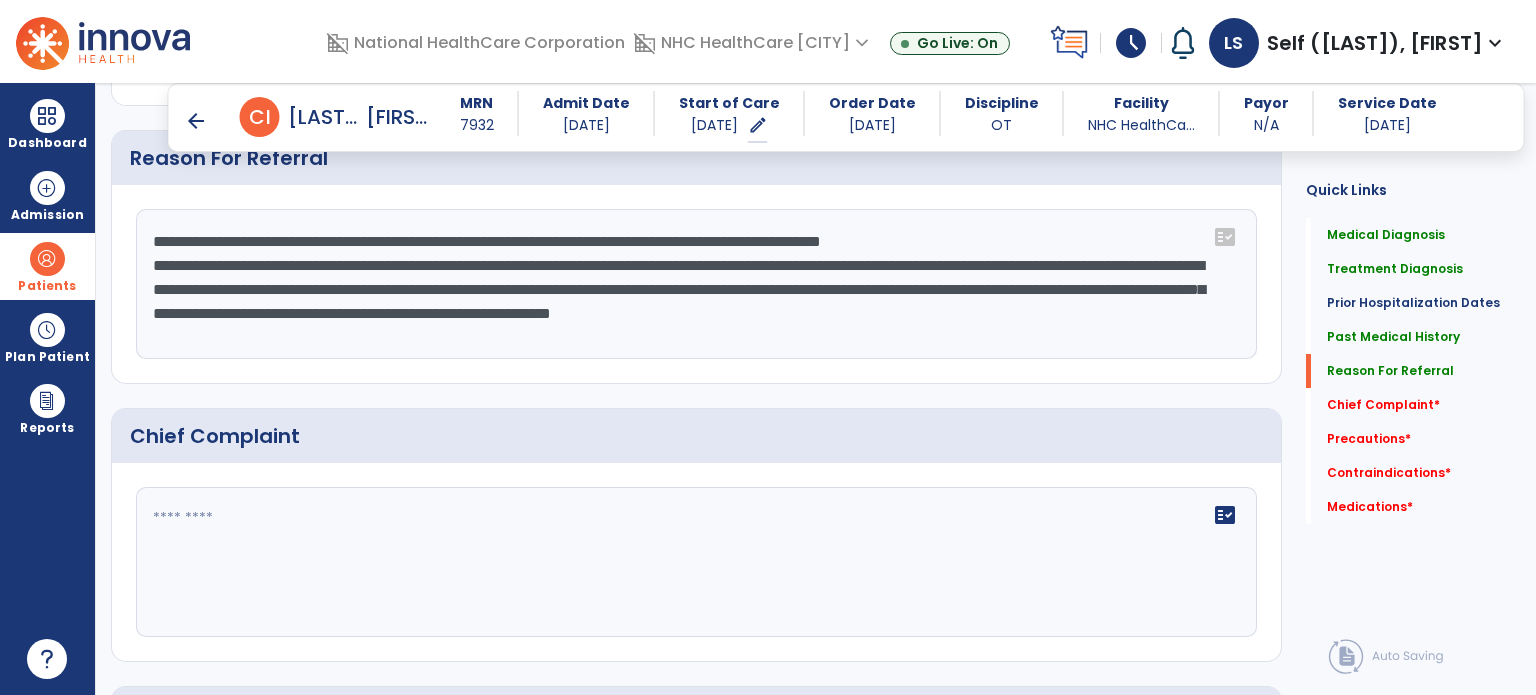 drag, startPoint x: 290, startPoint y: 289, endPoint x: 968, endPoint y: 262, distance: 678.5374 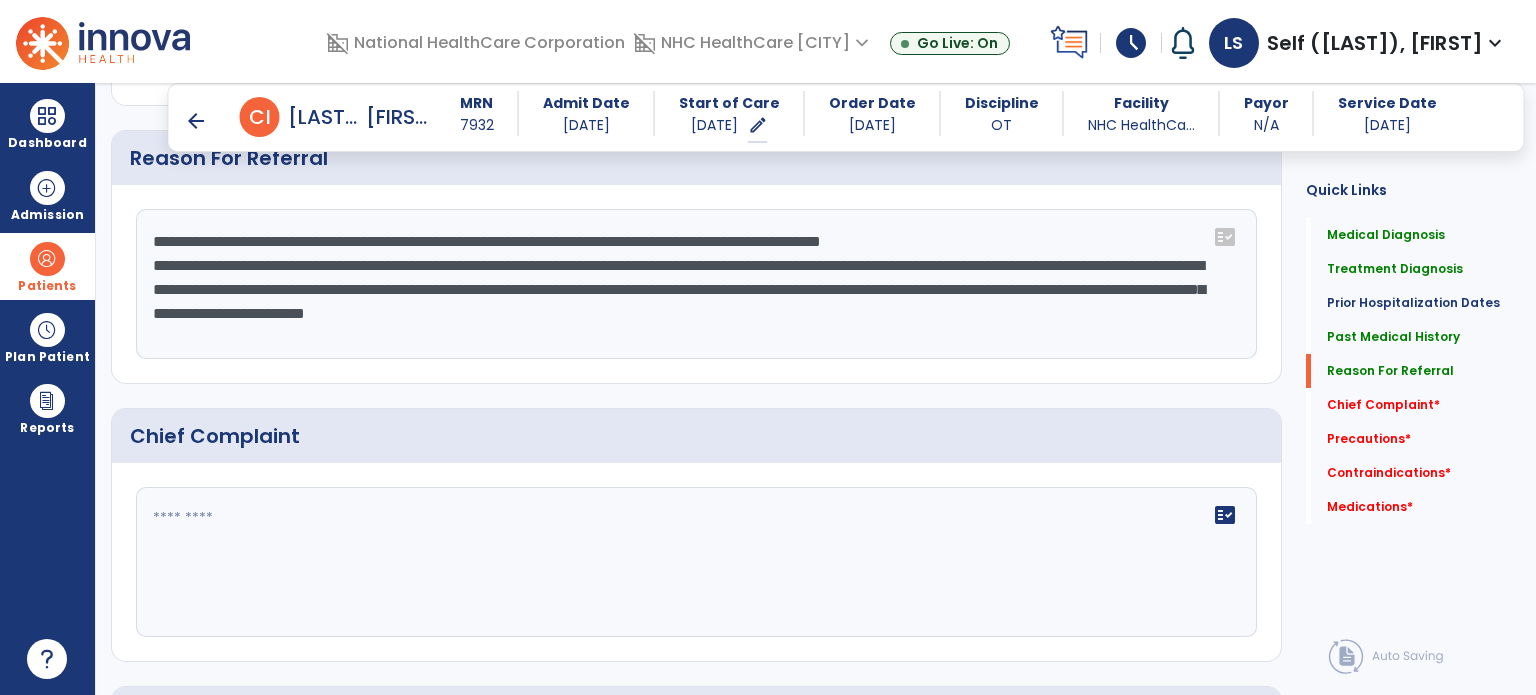 drag, startPoint x: 284, startPoint y: 287, endPoint x: 304, endPoint y: 290, distance: 20.22375 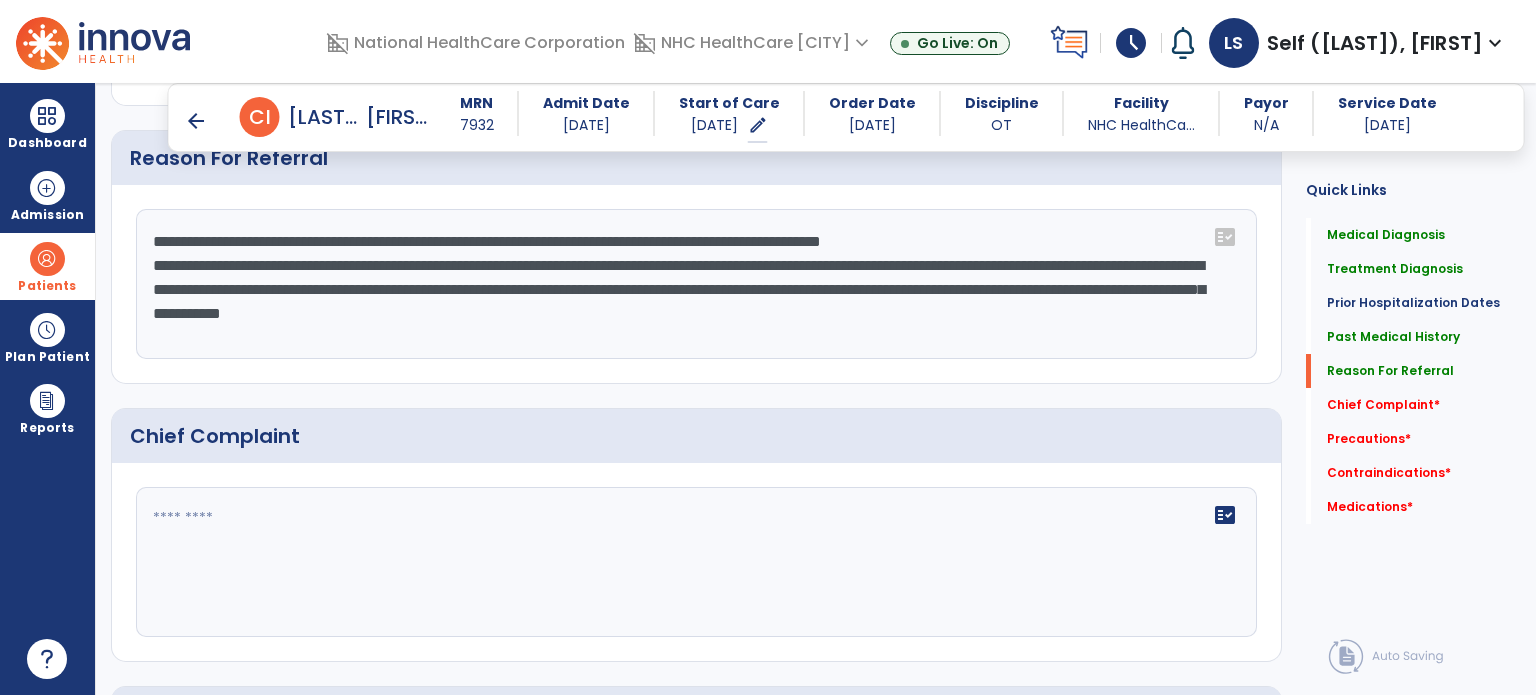 click on "**********" 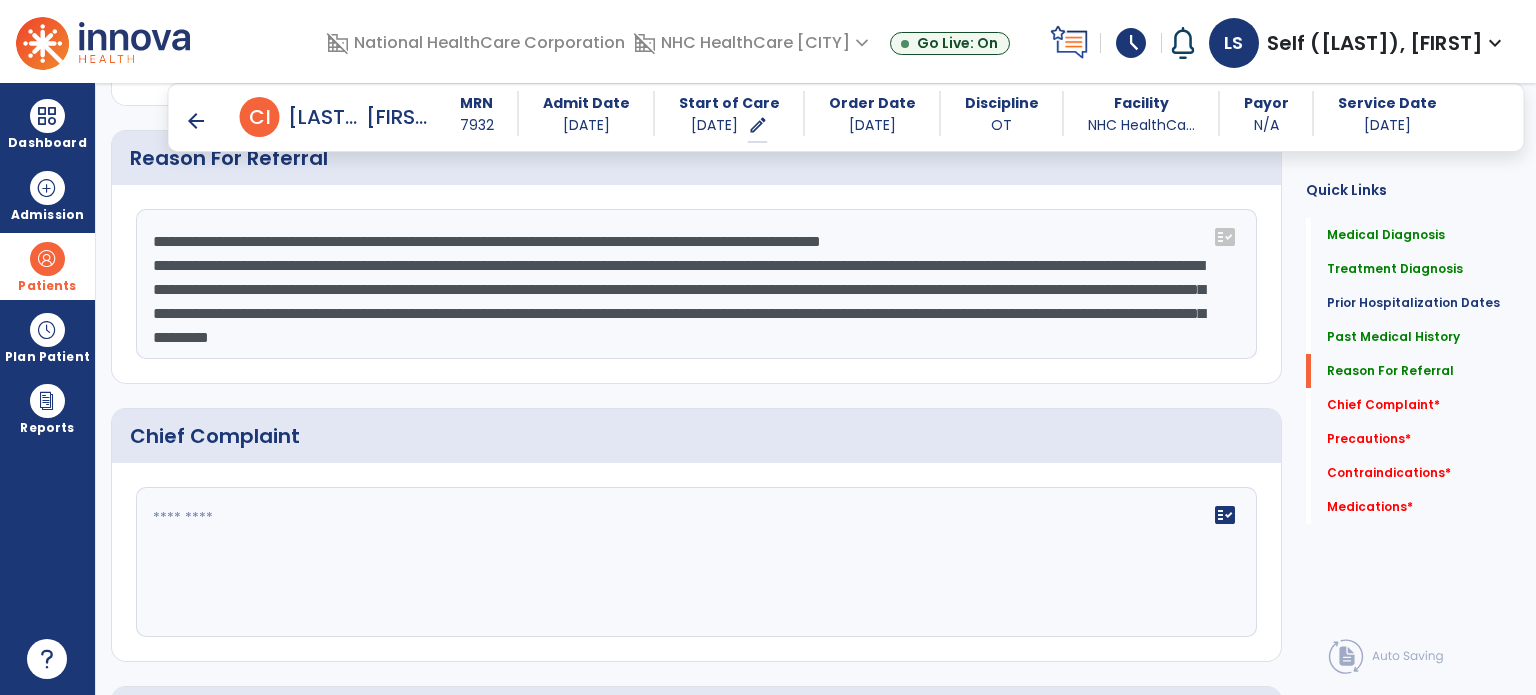 scroll, scrollTop: 16, scrollLeft: 0, axis: vertical 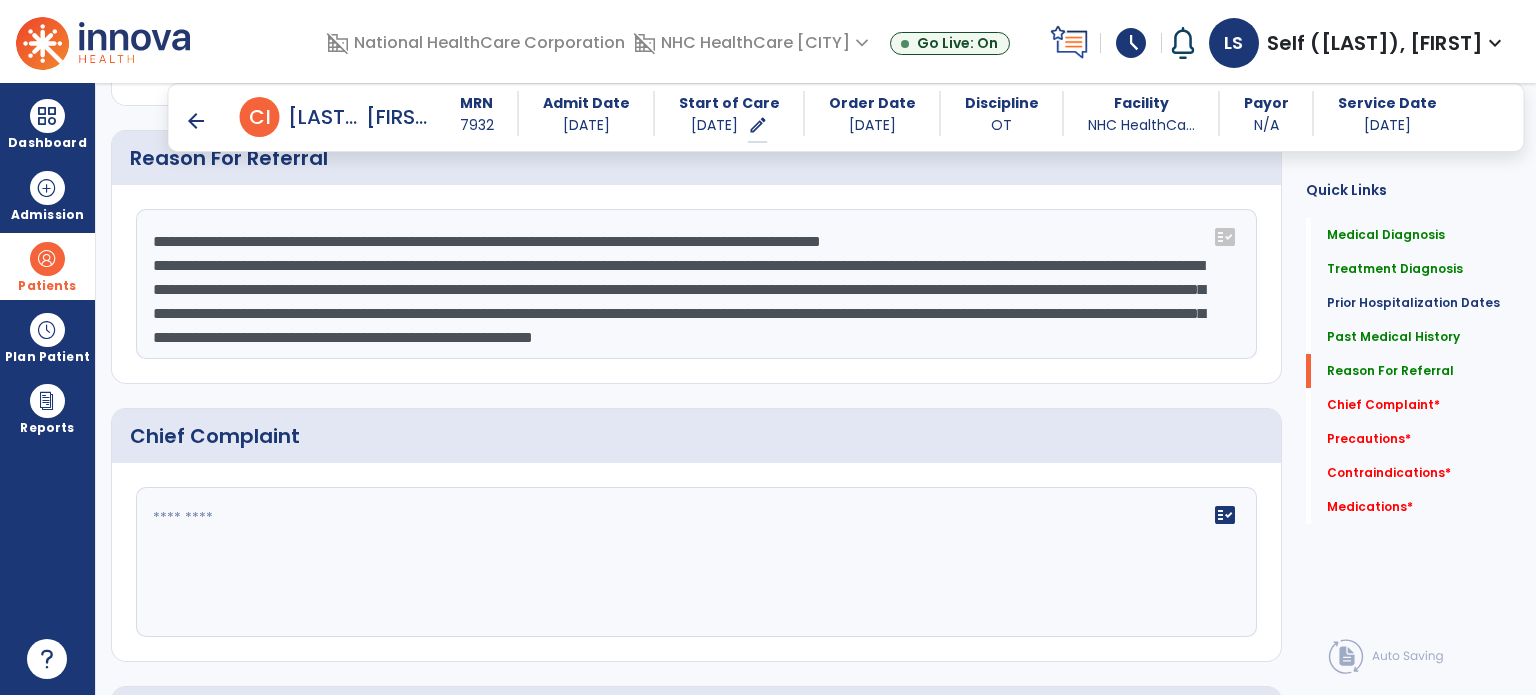 click on "**********" 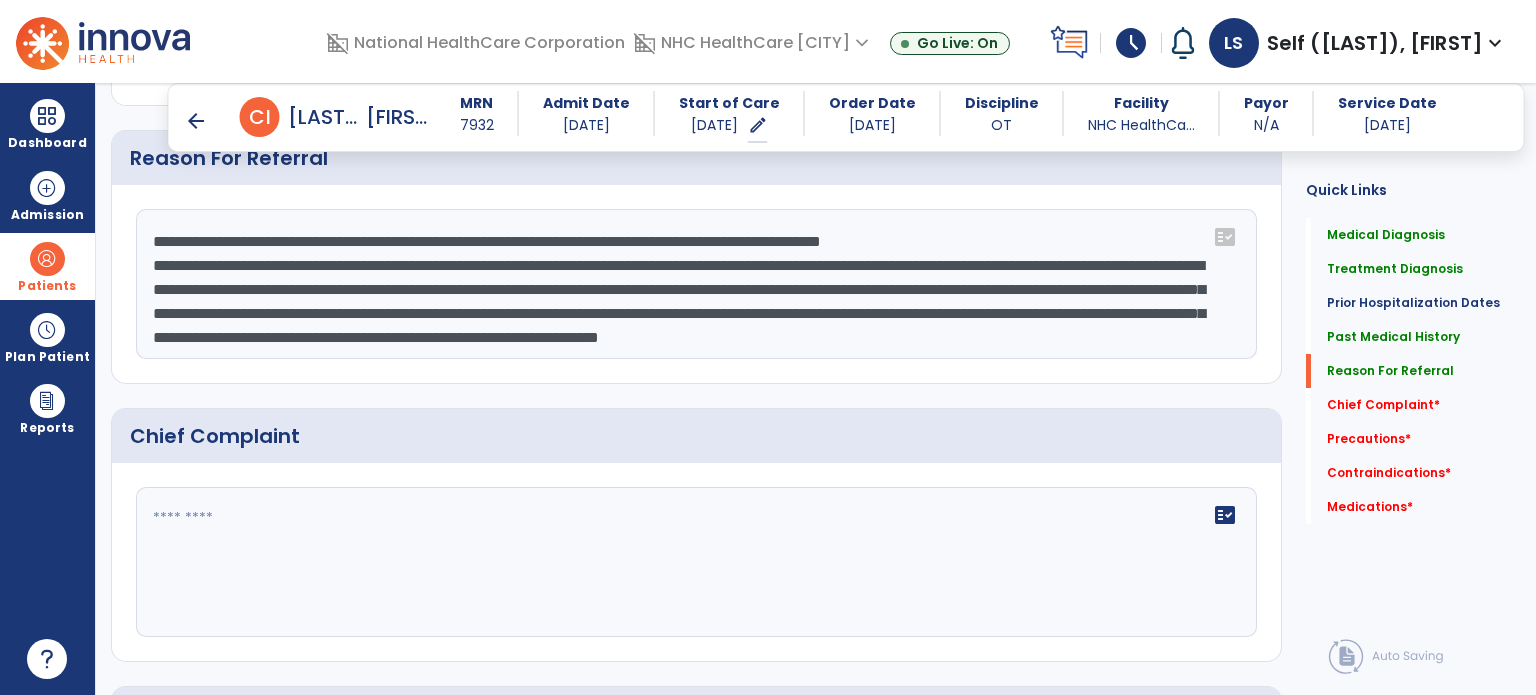 type on "**********" 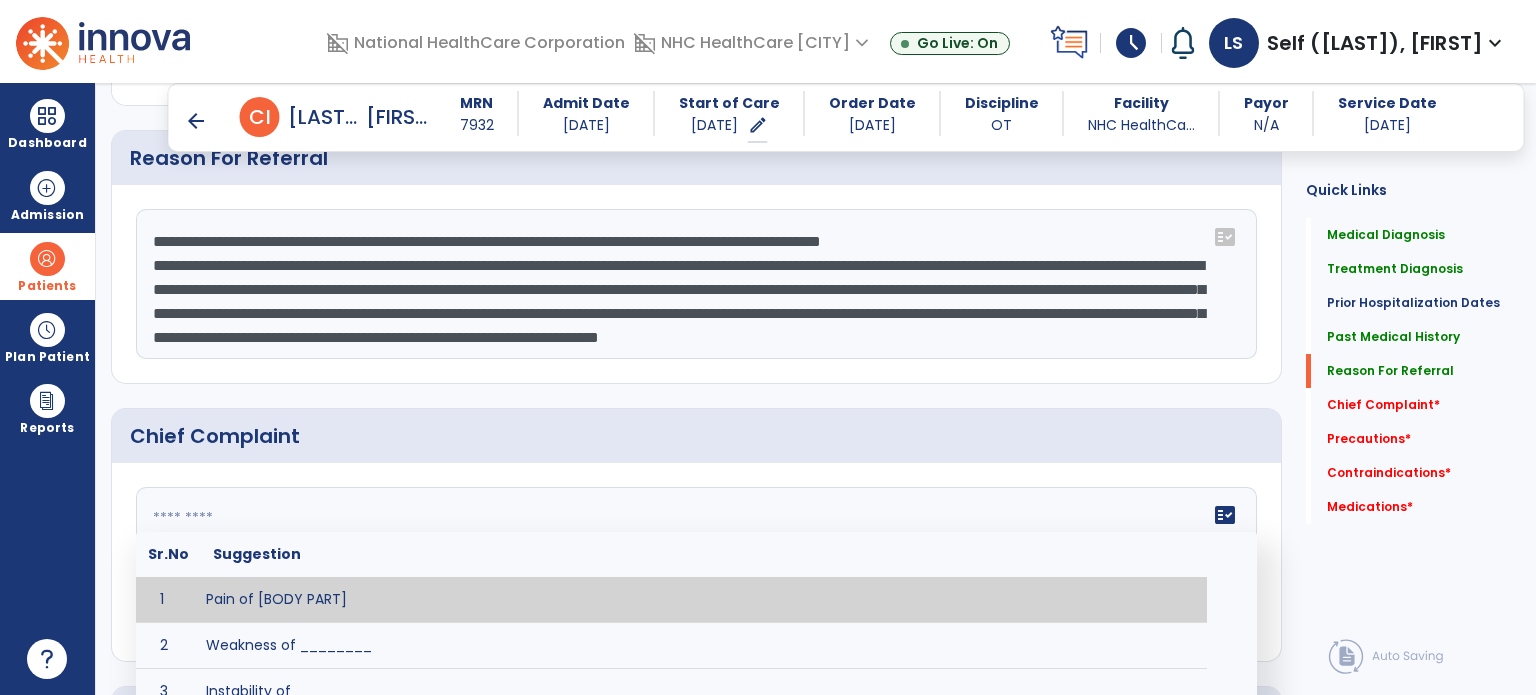 click 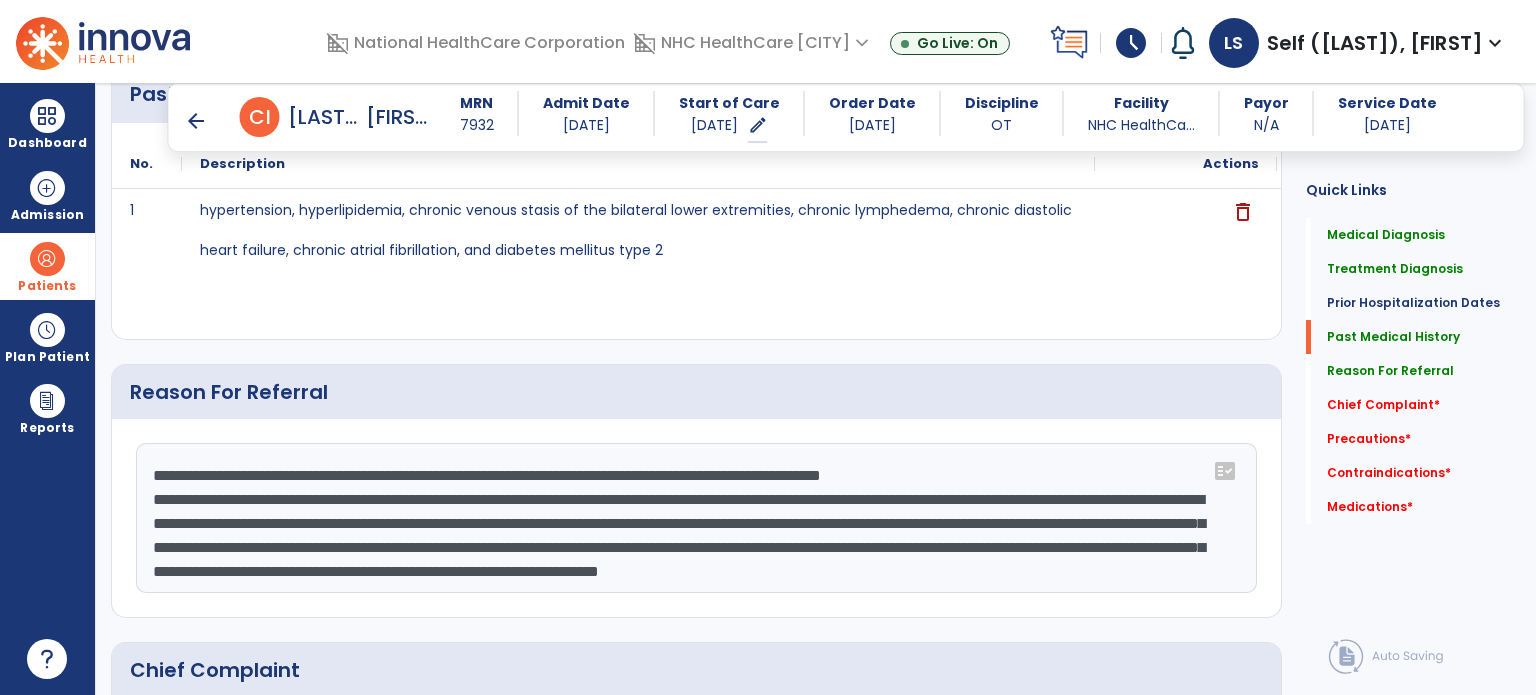 scroll, scrollTop: 902, scrollLeft: 0, axis: vertical 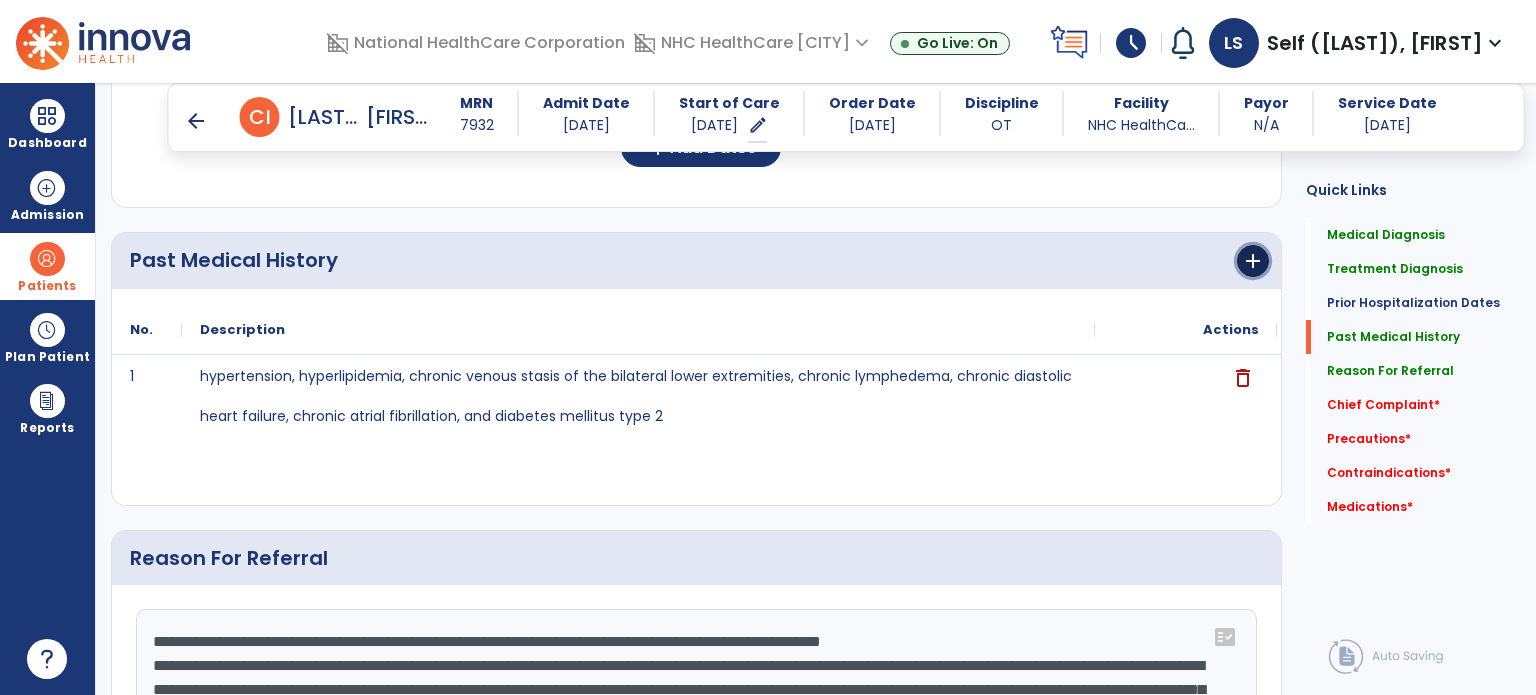click on "add" 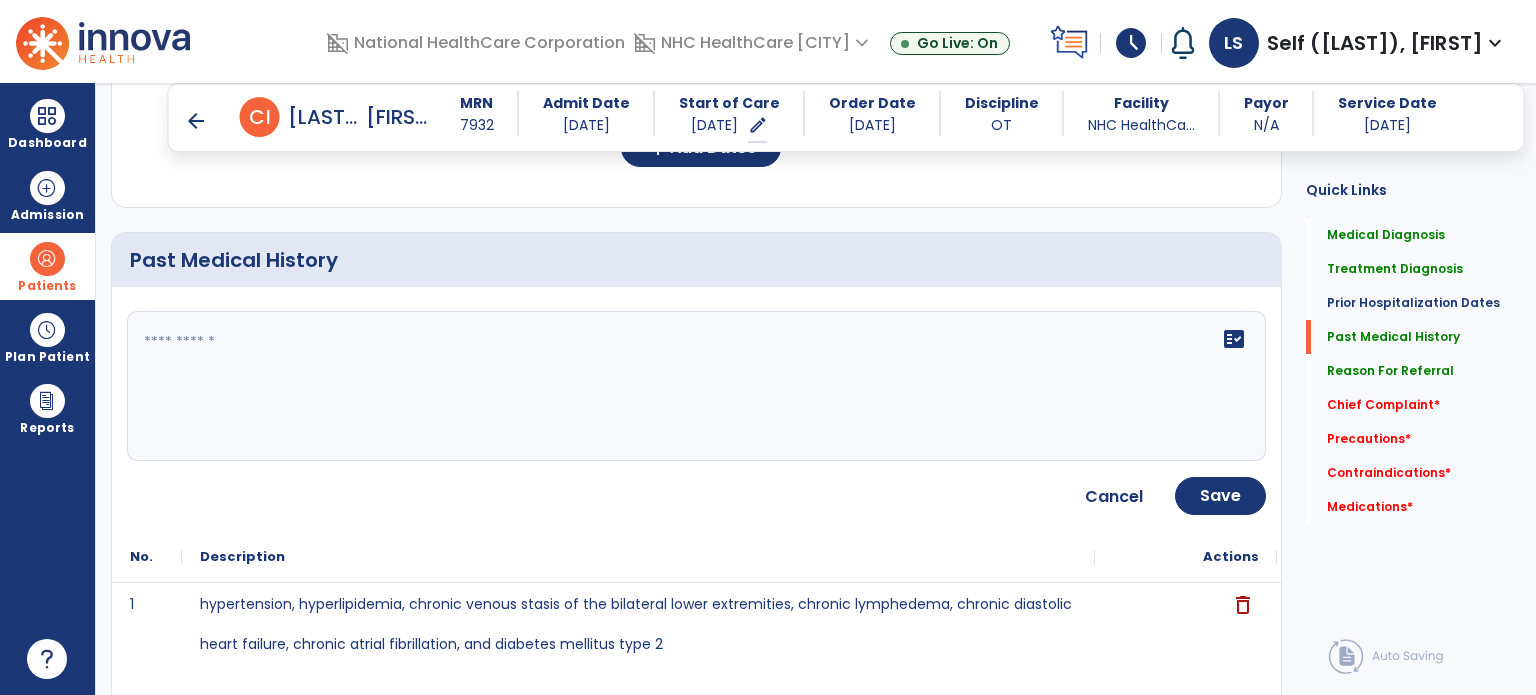 click on "fact_check" 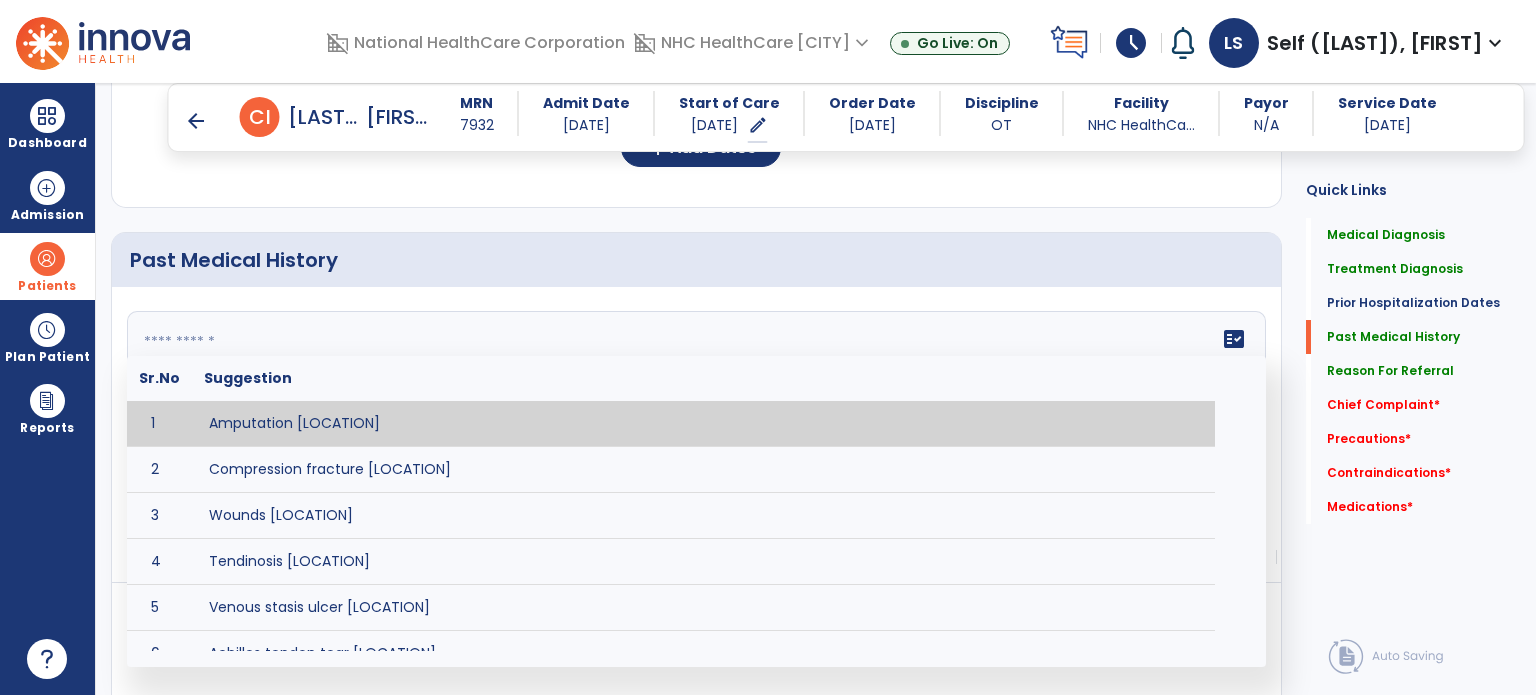 paste on "**********" 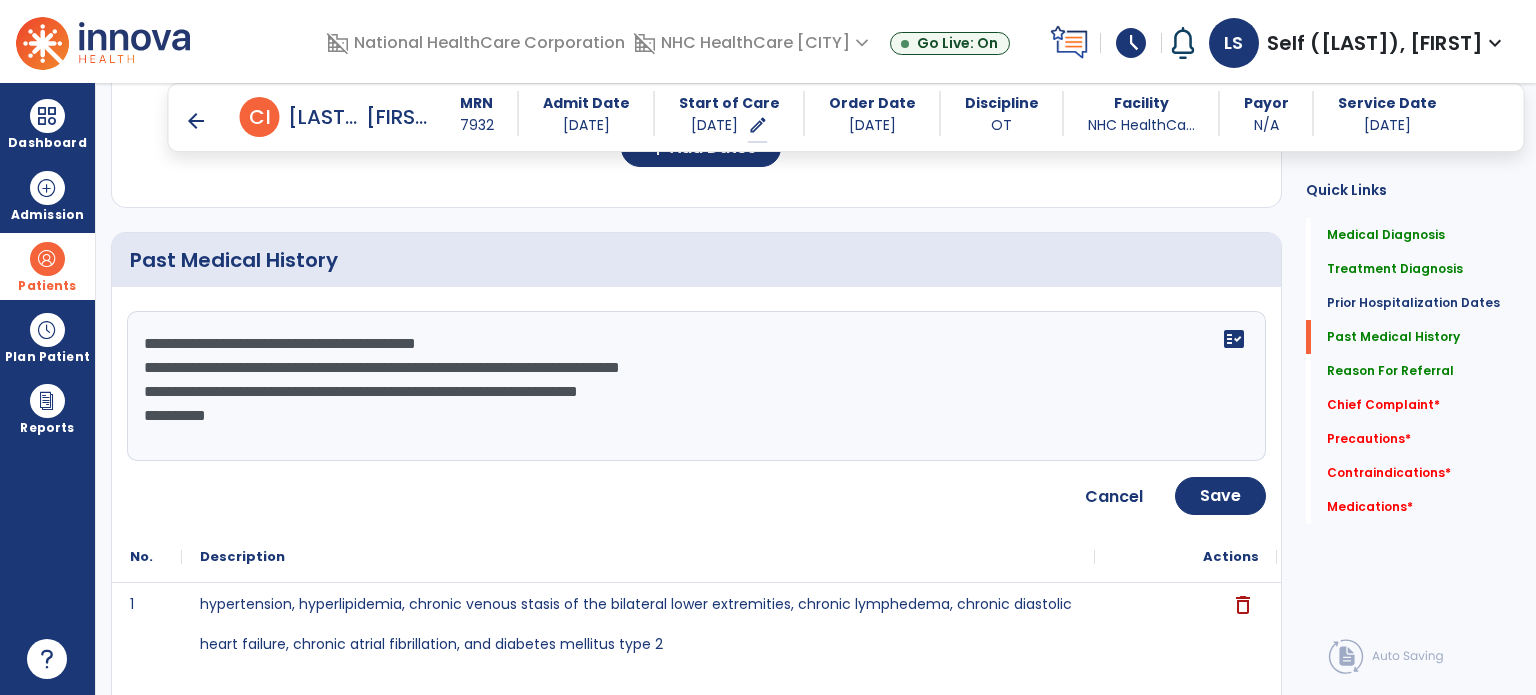 click on "**********" 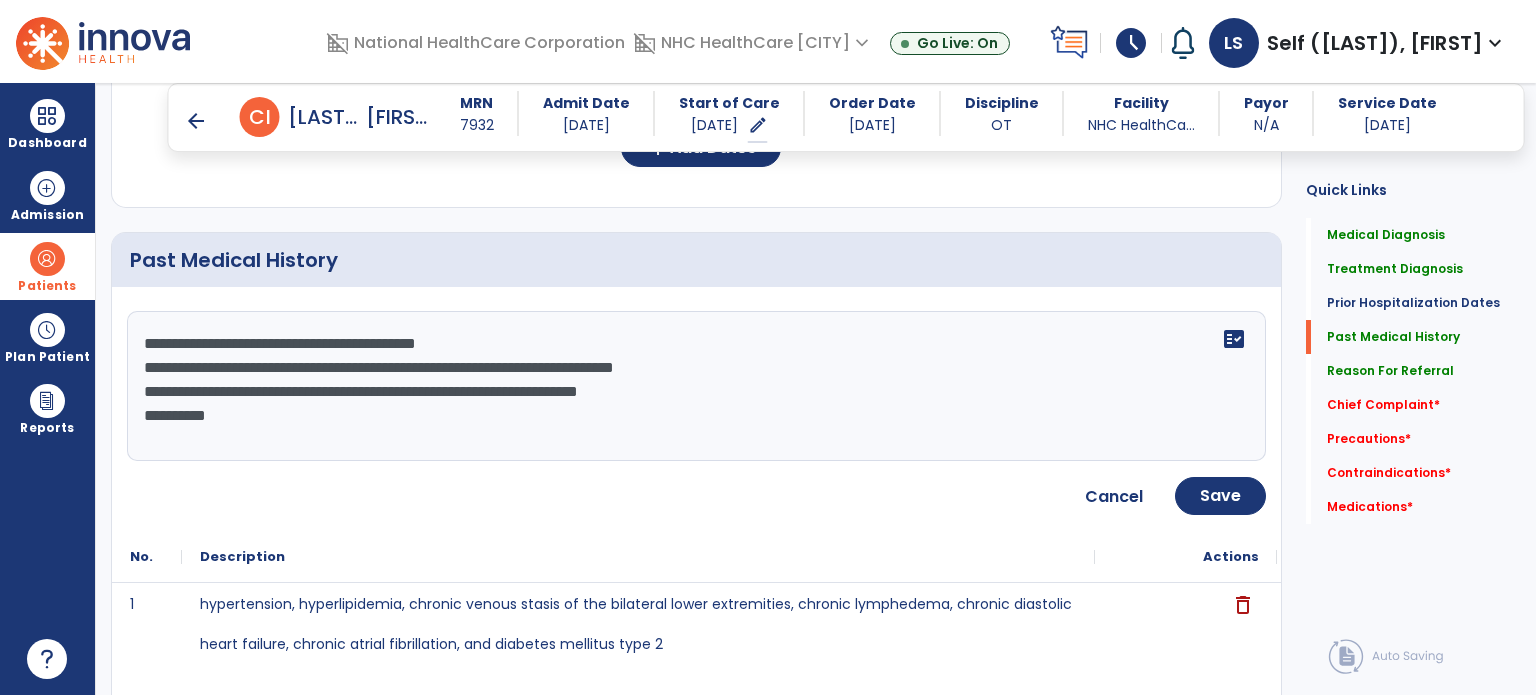 drag, startPoint x: 552, startPoint y: 334, endPoint x: 135, endPoint y: 328, distance: 417.04315 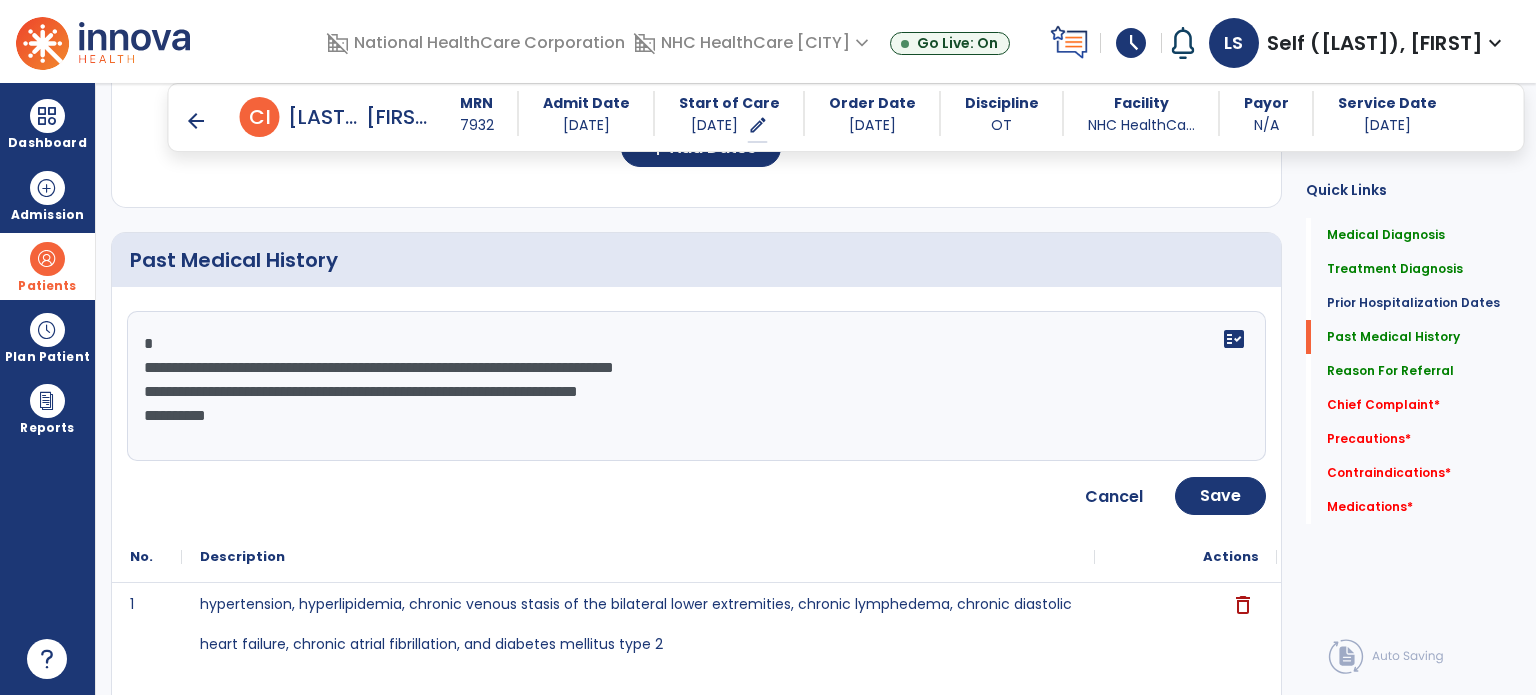 click on "**********" 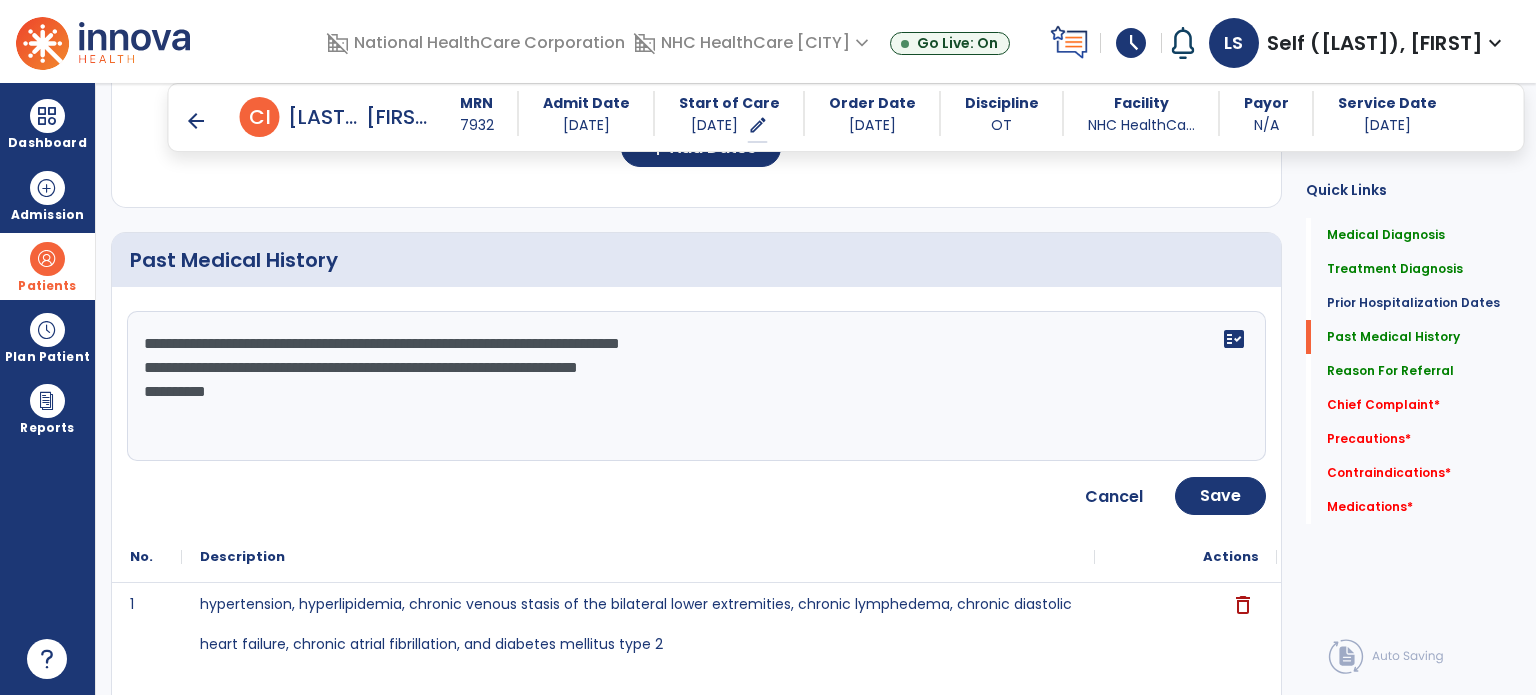 click on "**********" 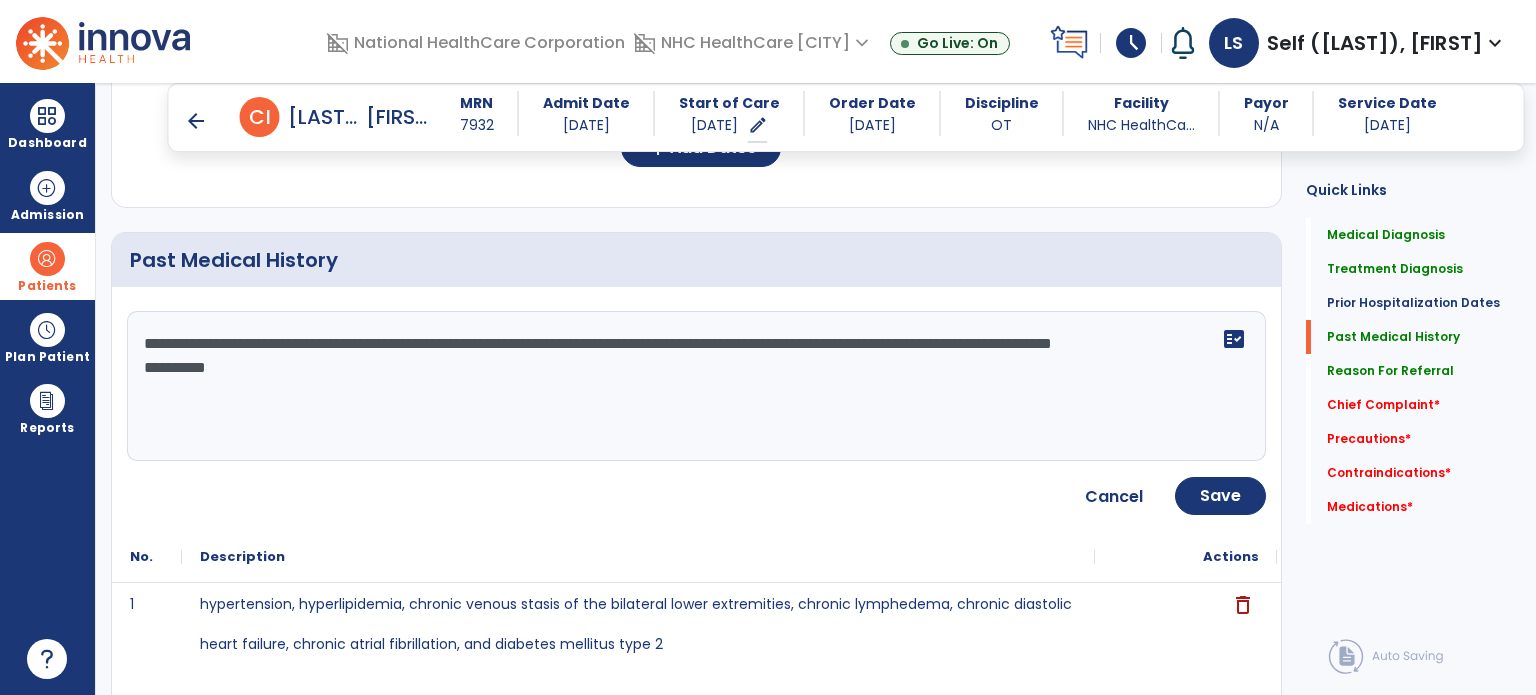 drag, startPoint x: 1016, startPoint y: 342, endPoint x: 746, endPoint y: 347, distance: 270.0463 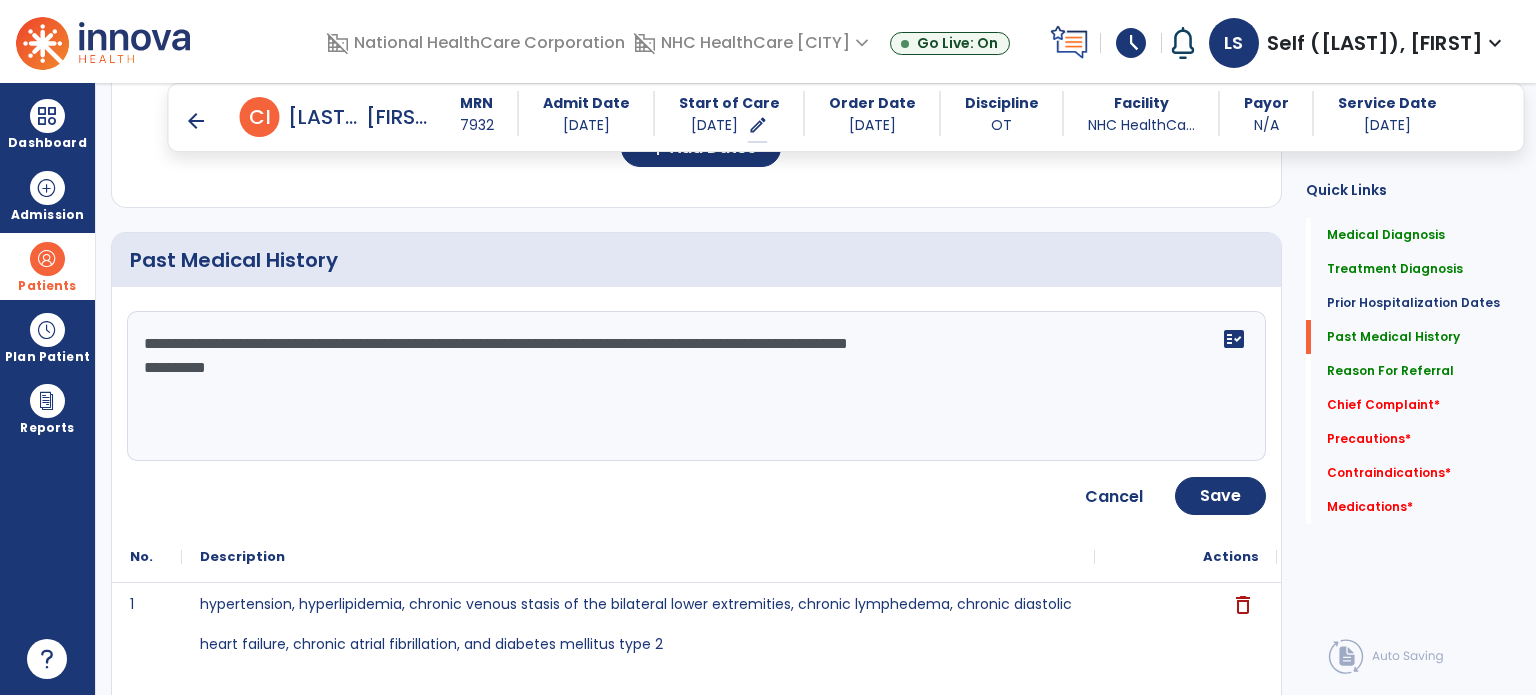drag, startPoint x: 648, startPoint y: 384, endPoint x: 952, endPoint y: 334, distance: 308.0844 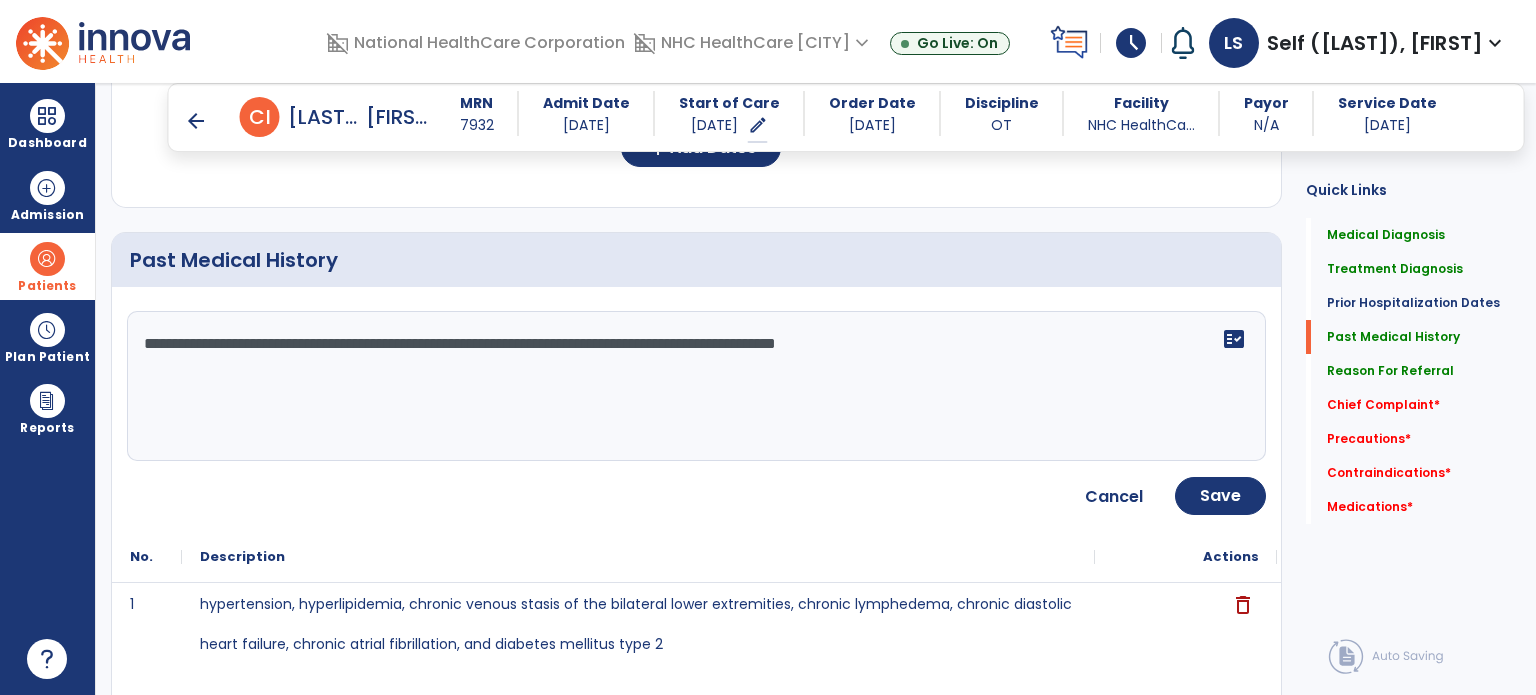 click on "**********" 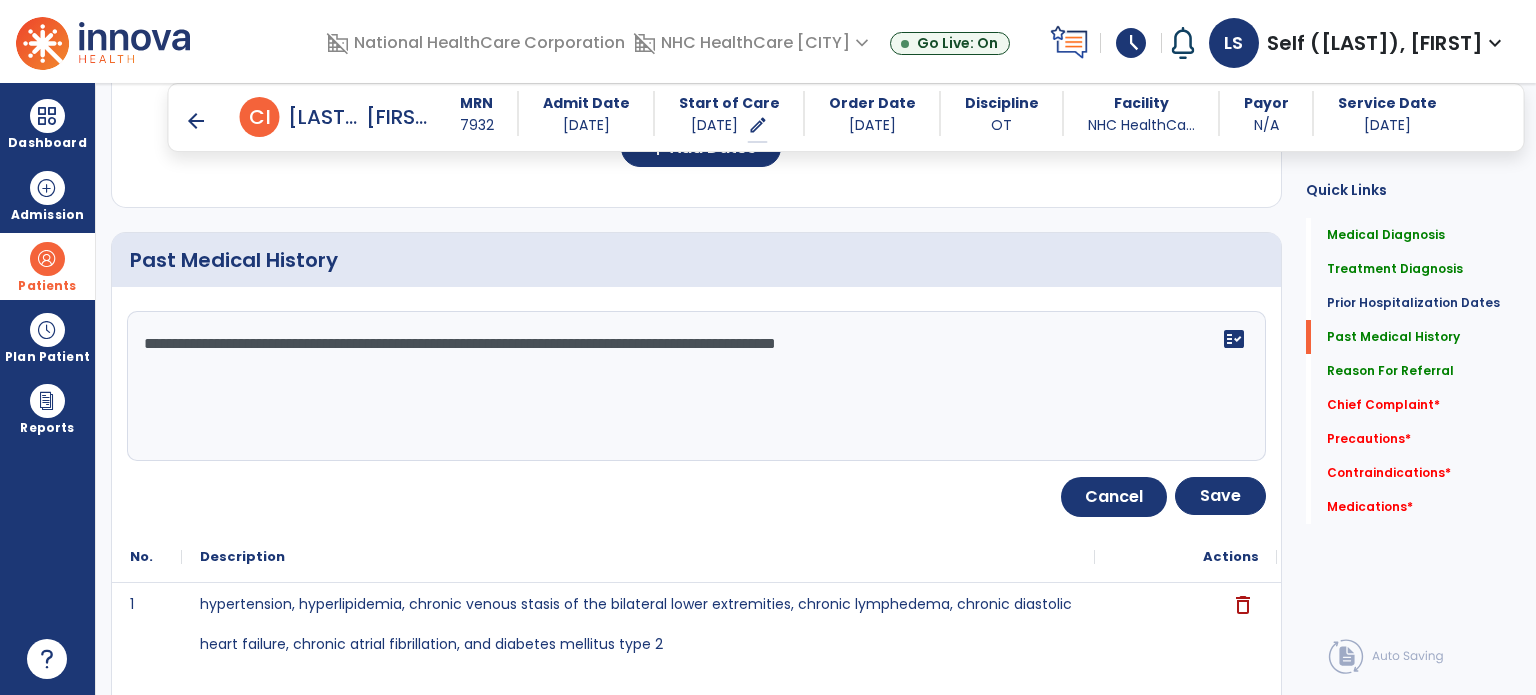 type on "**********" 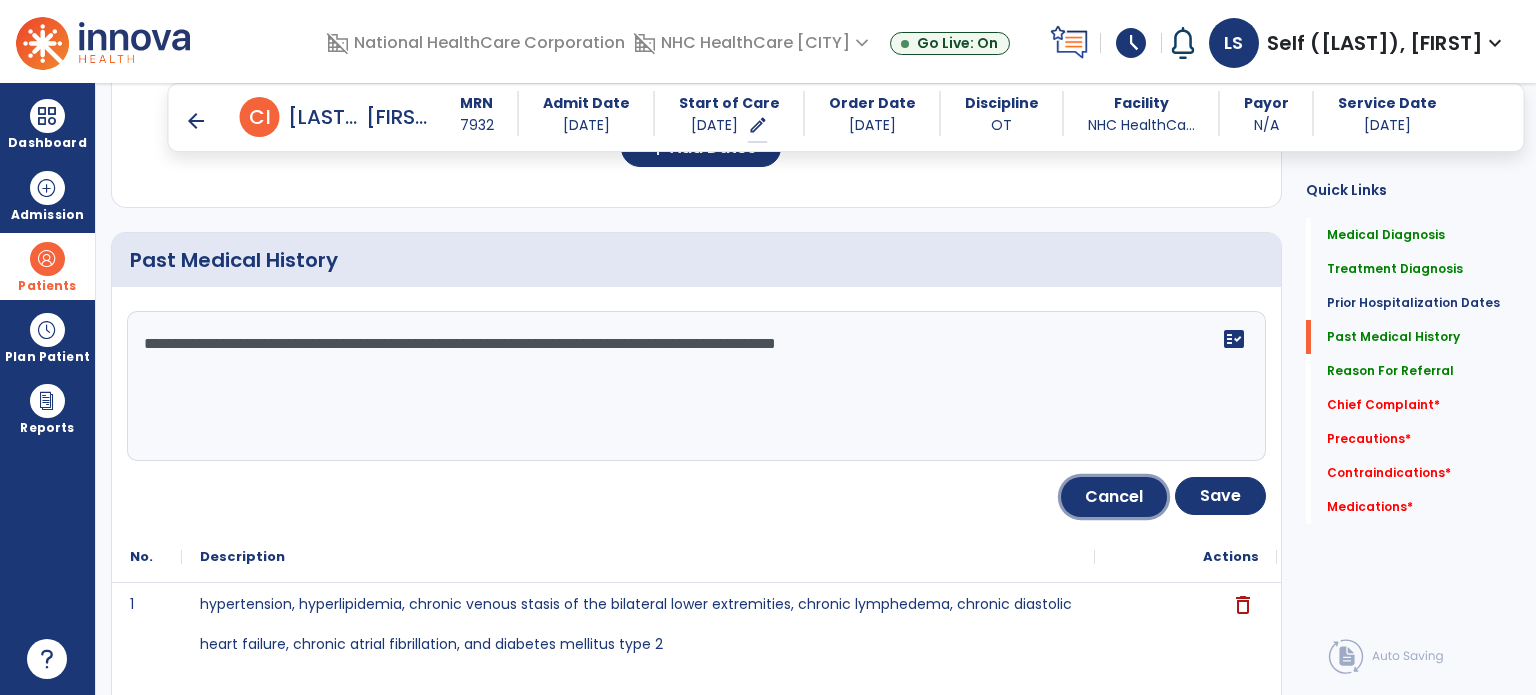click on "Cancel" 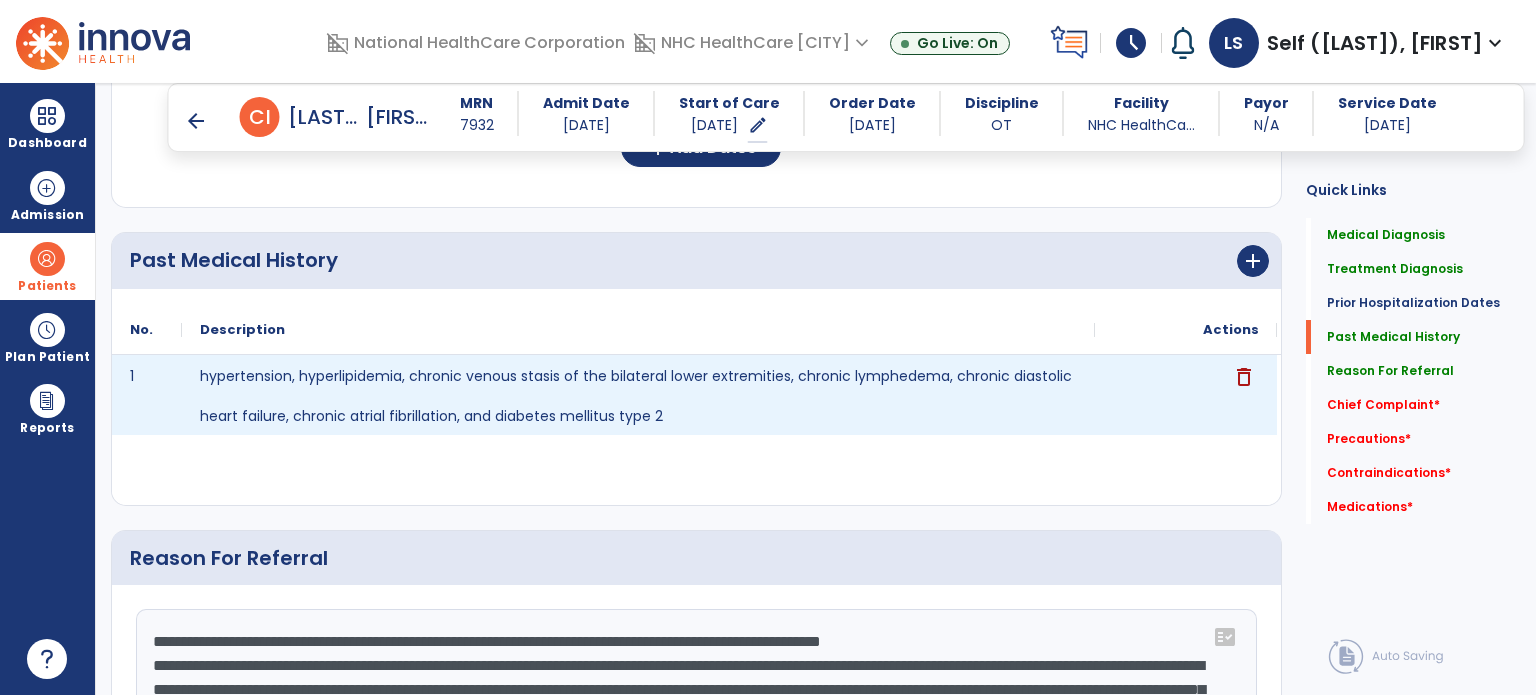 click on "delete" 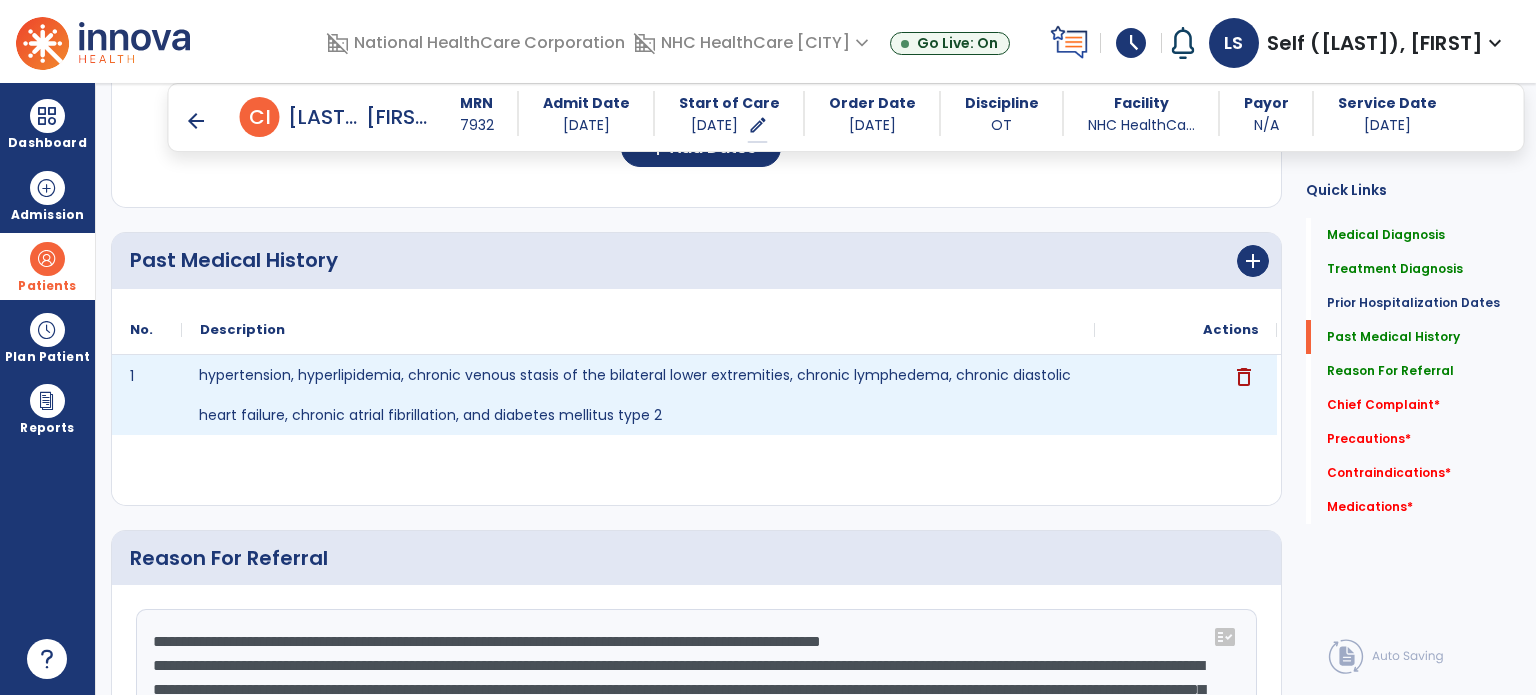 click on "hypertension, hyperlipidemia, chronic venous stasis of the bilateral lower extremities, chronic lymphedema, chronic diastolic heart failure, chronic atrial fibrillation, and diabetes mellitus type 2" 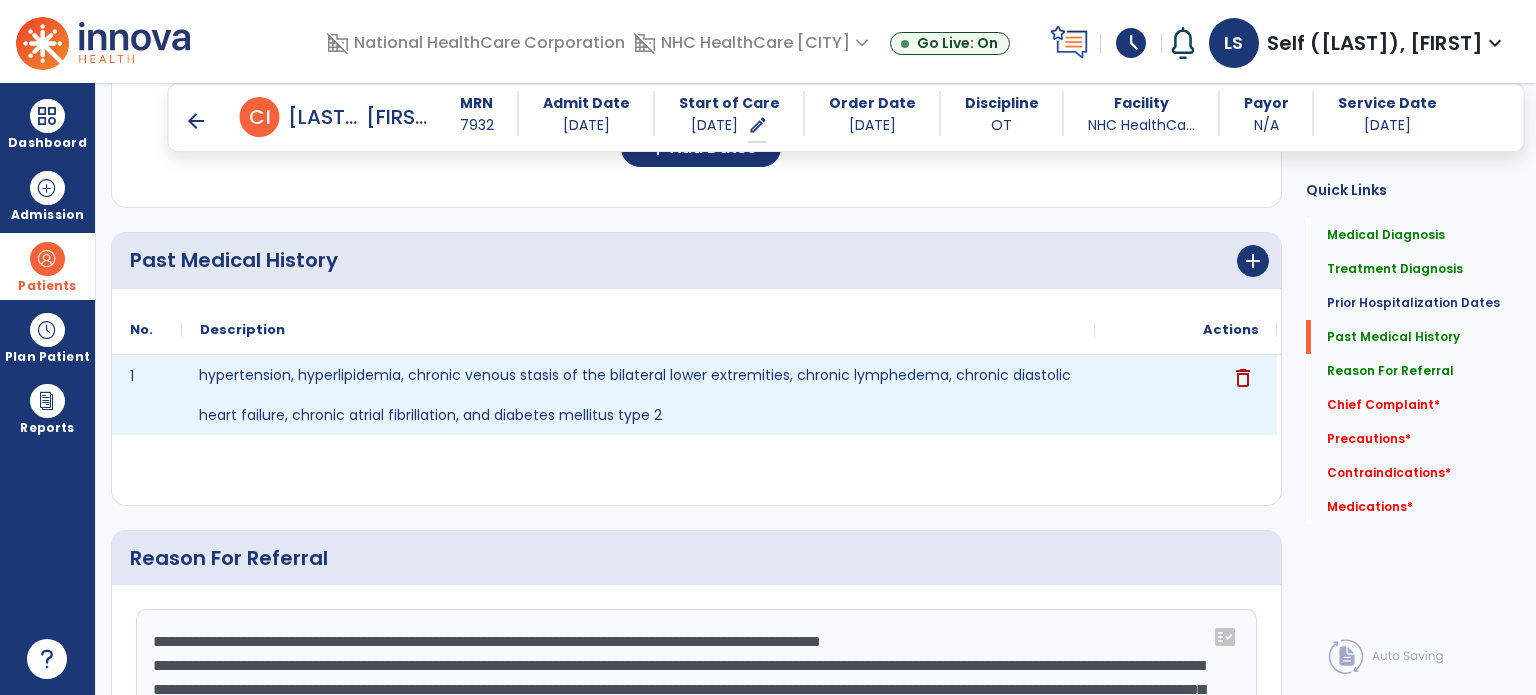 drag, startPoint x: 274, startPoint y: 403, endPoint x: 289, endPoint y: 402, distance: 15.033297 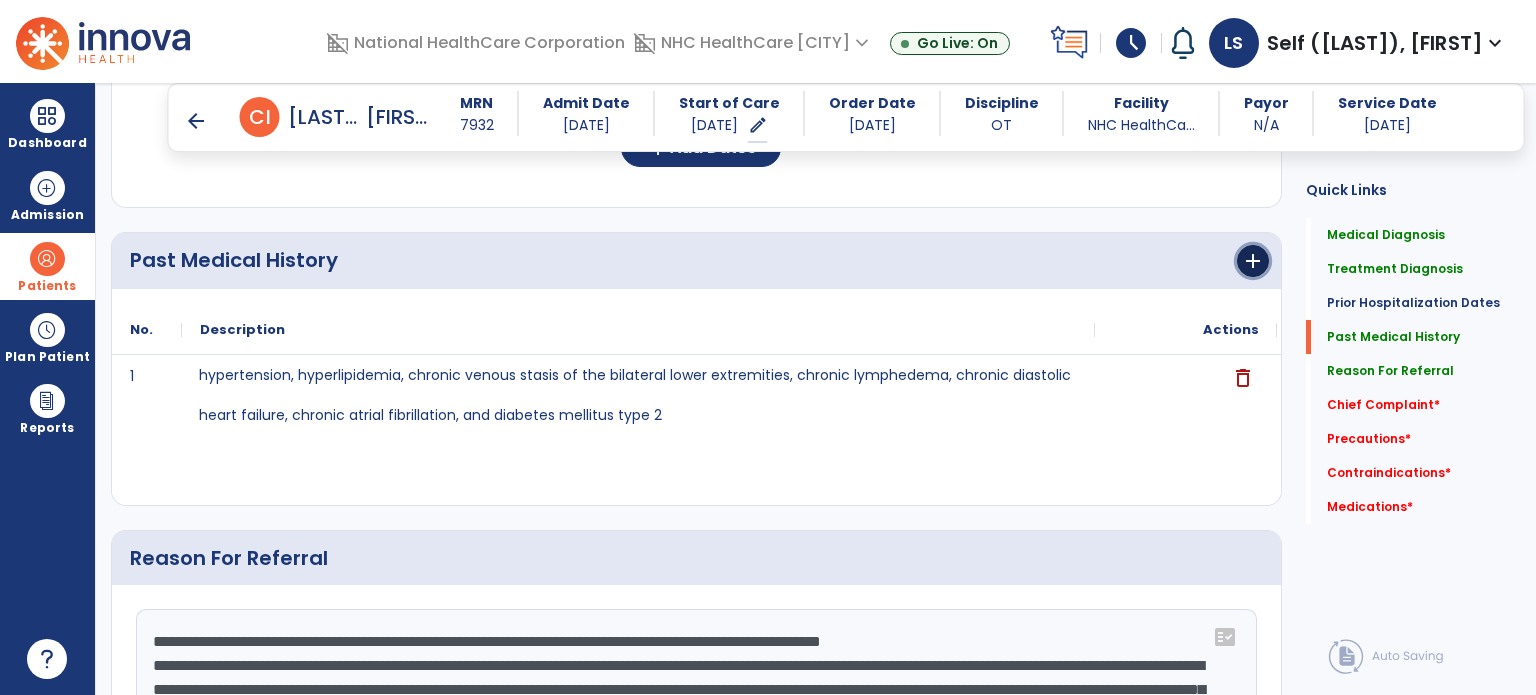 click on "add" 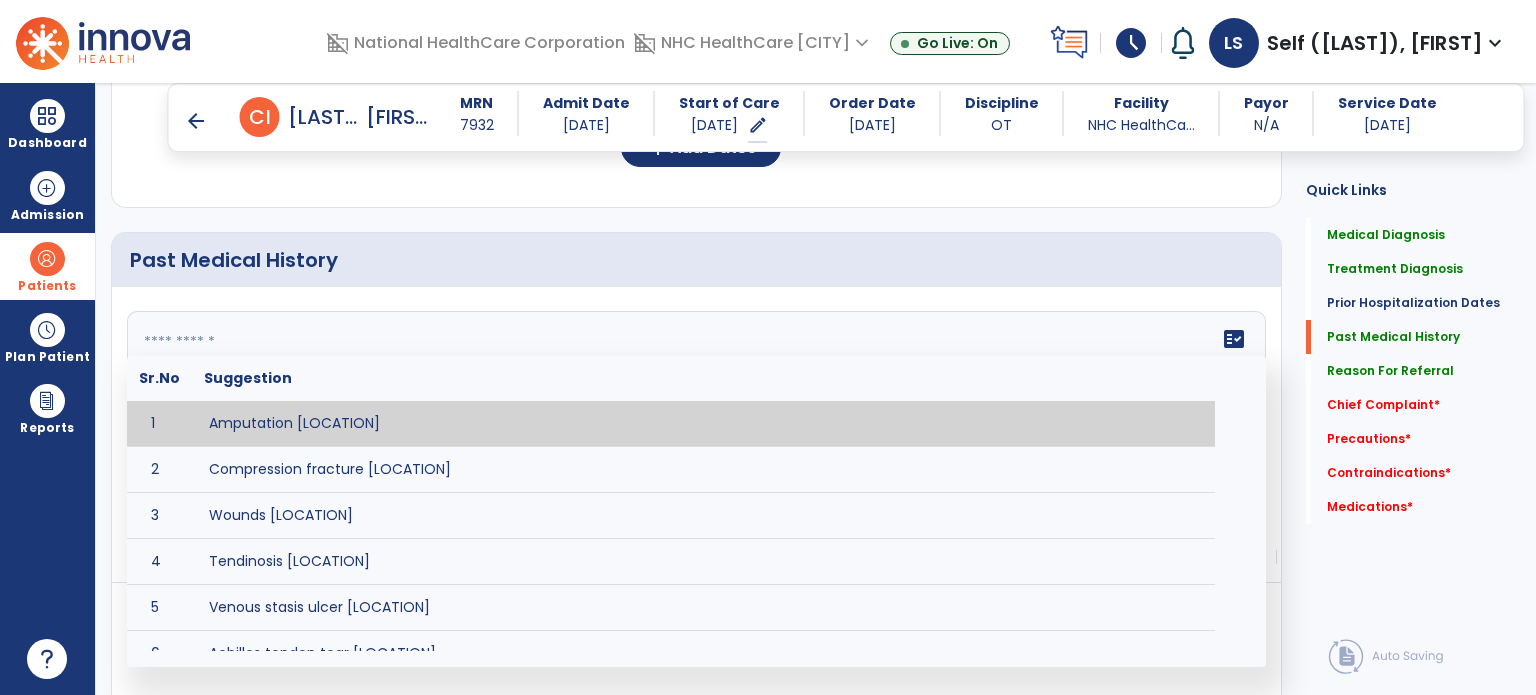 click on "fact_check  Sr.No Suggestion 1 Amputation [LOCATION] 2 Compression fracture [LOCATION] 3 Wounds [LOCATION] 4 Tendinosis [LOCATION] 5 Venous stasis ulcer [LOCATION] 6 Achilles tendon tear [LOCATION] 7 ACL tear surgically repaired [LOCATION] 8 Above knee amputation (AKA) [LOCATION] 9 Below knee amputation (BKE) [LOCATION] 10 Cancer (SITE/TYPE) 11 Surgery (TYPE) 12 AAA (Abdominal Aortic Aneurysm) 13 Achilles tendon tear [LOCATION] 14 Acute Renal Failure 15 AIDS (Acquired Immune Deficiency Syndrome) 16 Alzheimer's Disease 17 Anemia 18 Angina 19 Anxiety 20 ASHD (Arteriosclerotic Heart Disease) 21 Atrial Fibrillation 22 Bipolar Disorder 23 Bowel Obstruction 24 C-Diff 25 Coronary Artery Bypass Graft (CABG) 26 CAD (Coronary Artery Disease) 27 Carpal tunnel syndrome 28 Chronic bronchitis 29 Chronic renal failure 30 Colostomy 31 COPD (Chronic Obstructive Pulmonary Disease) 32 CRPS (Complex Regional Pain Syndrome) 33 CVA (Cerebrovascular Accident) 34 CVI (Chronic Venous Insufficiency) 35 DDD (Degenerative Disc Disease)" 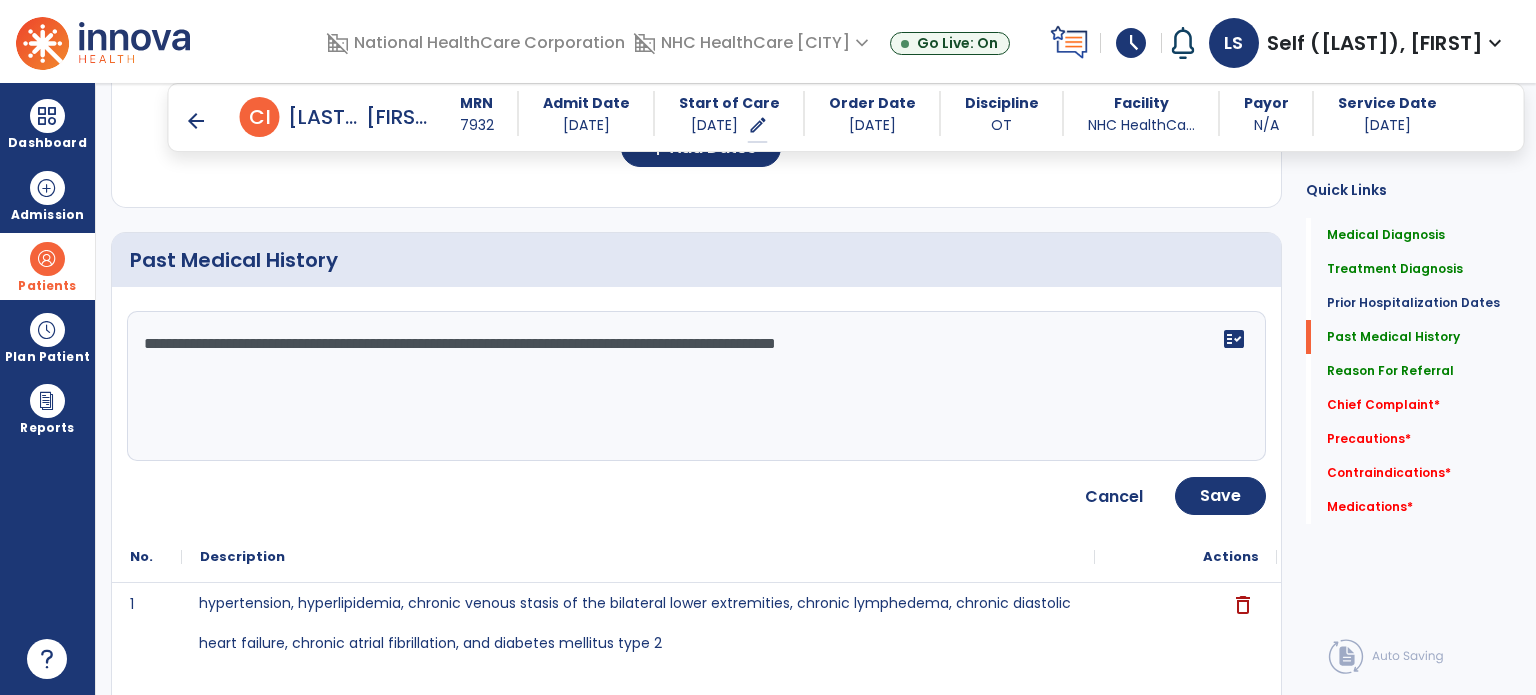 click on "**********" 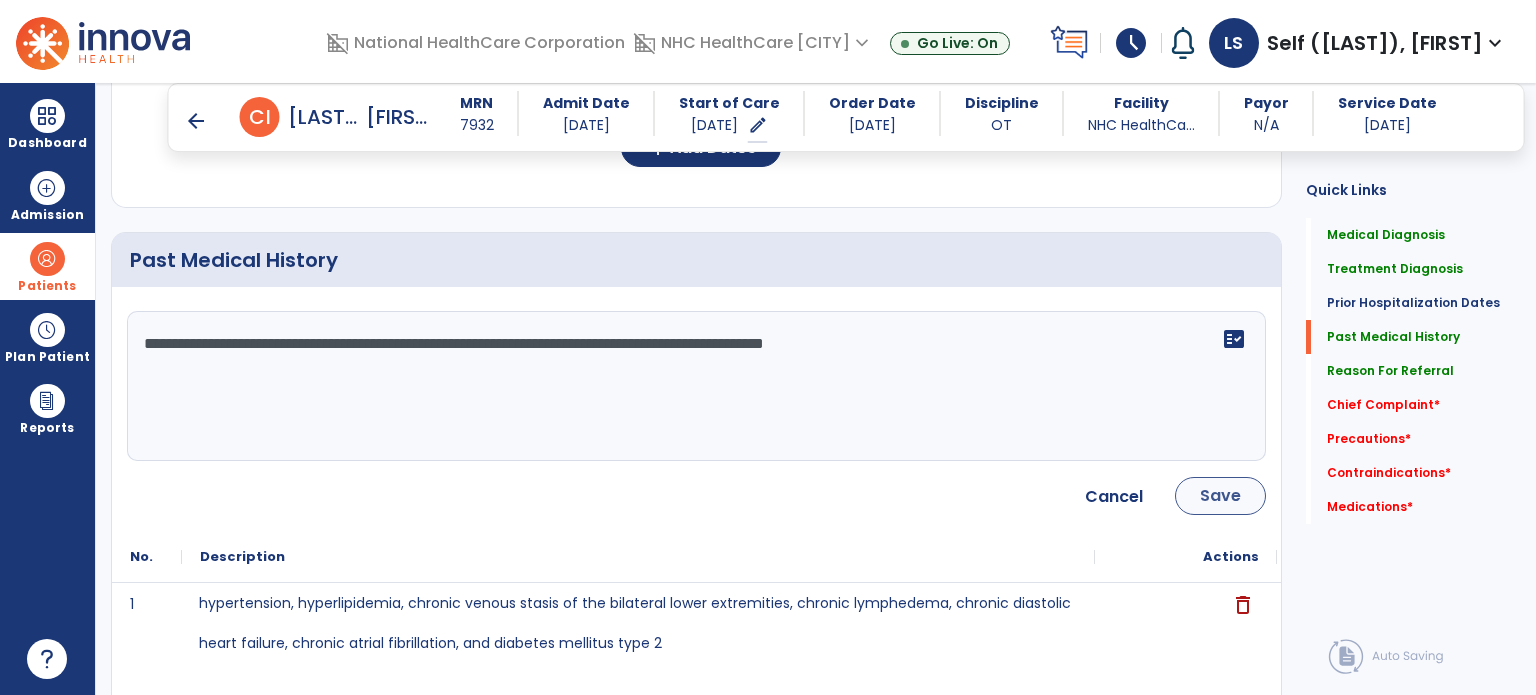 type on "**********" 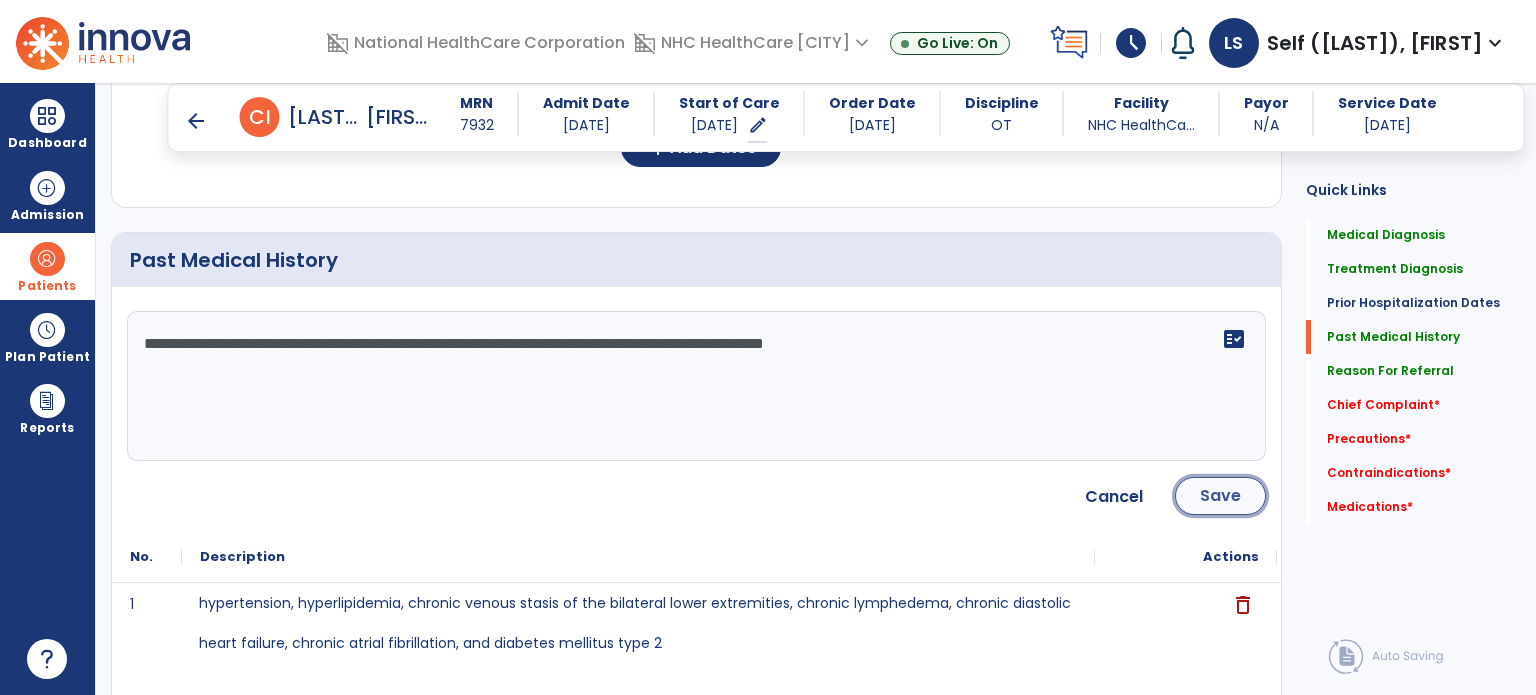click on "Save" 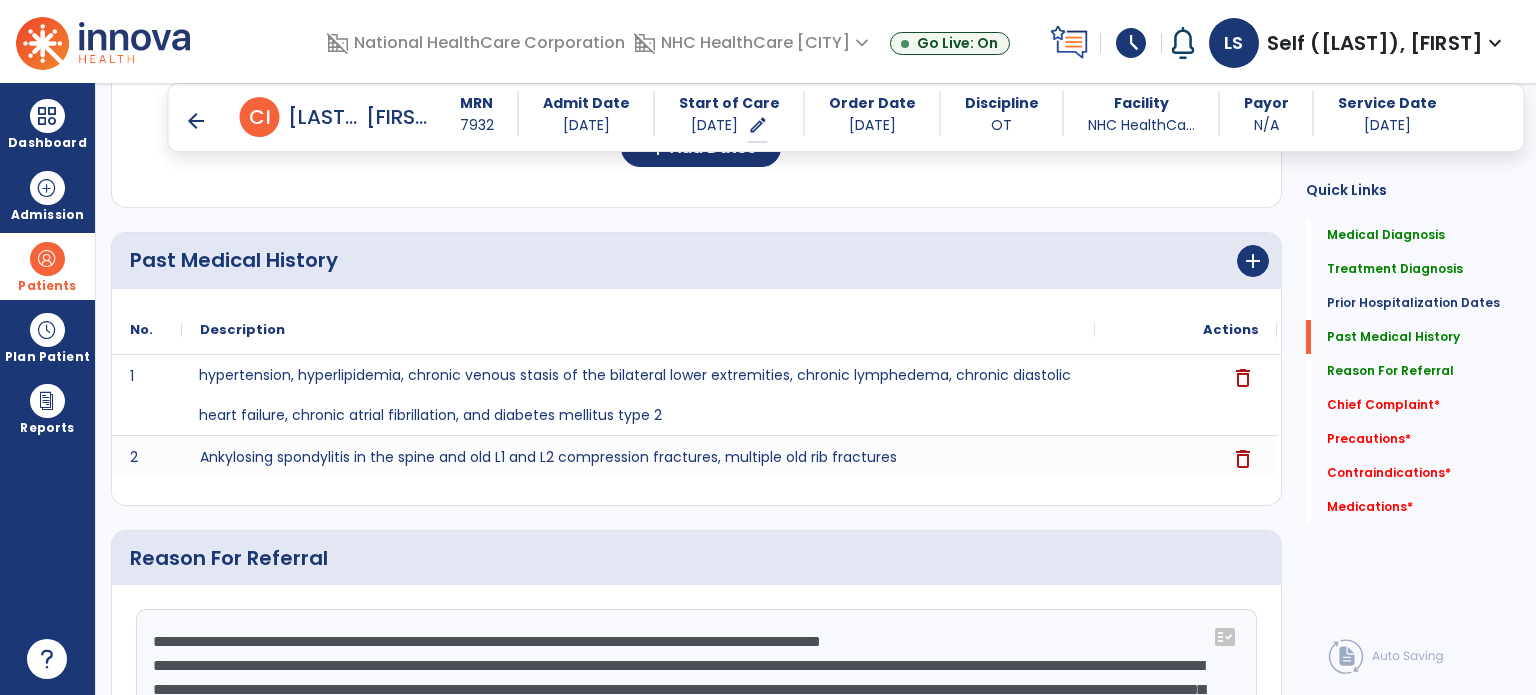 scroll, scrollTop: 1102, scrollLeft: 0, axis: vertical 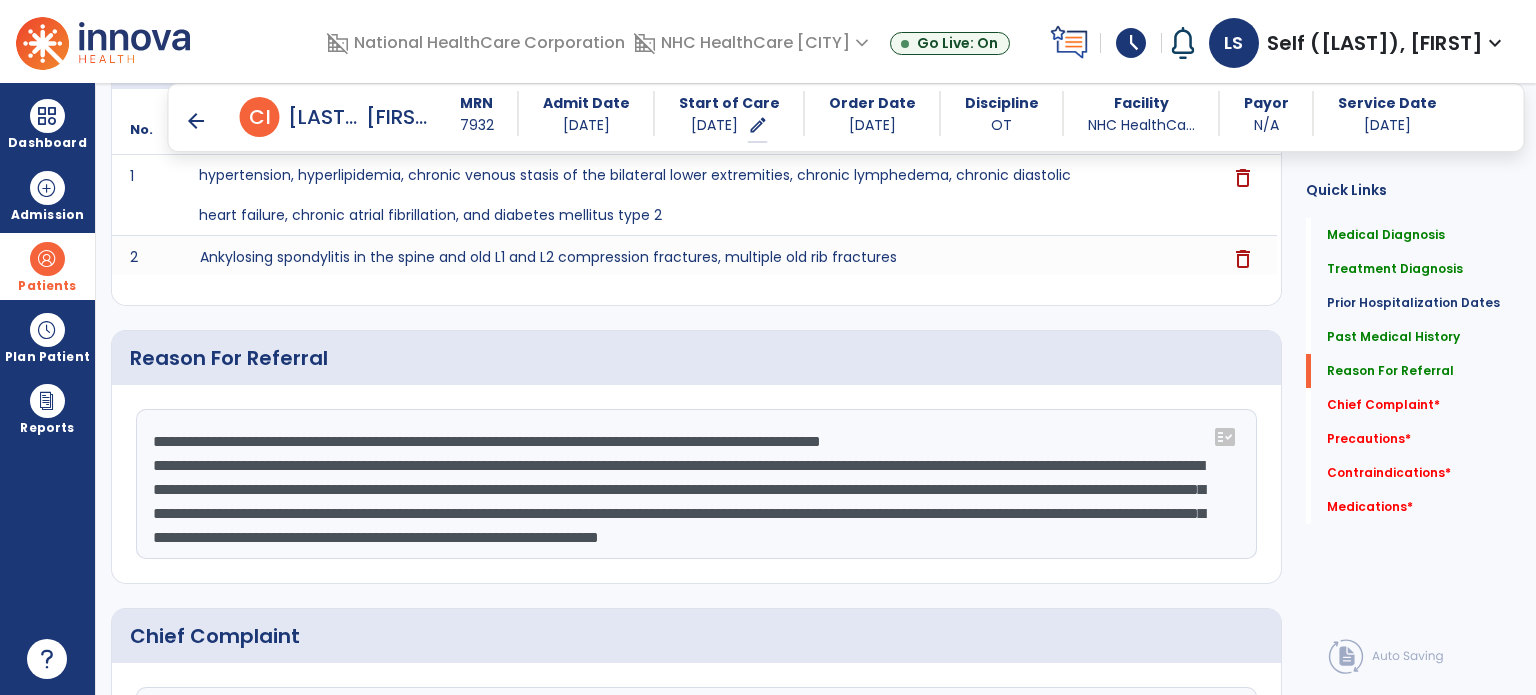 click on "**********" 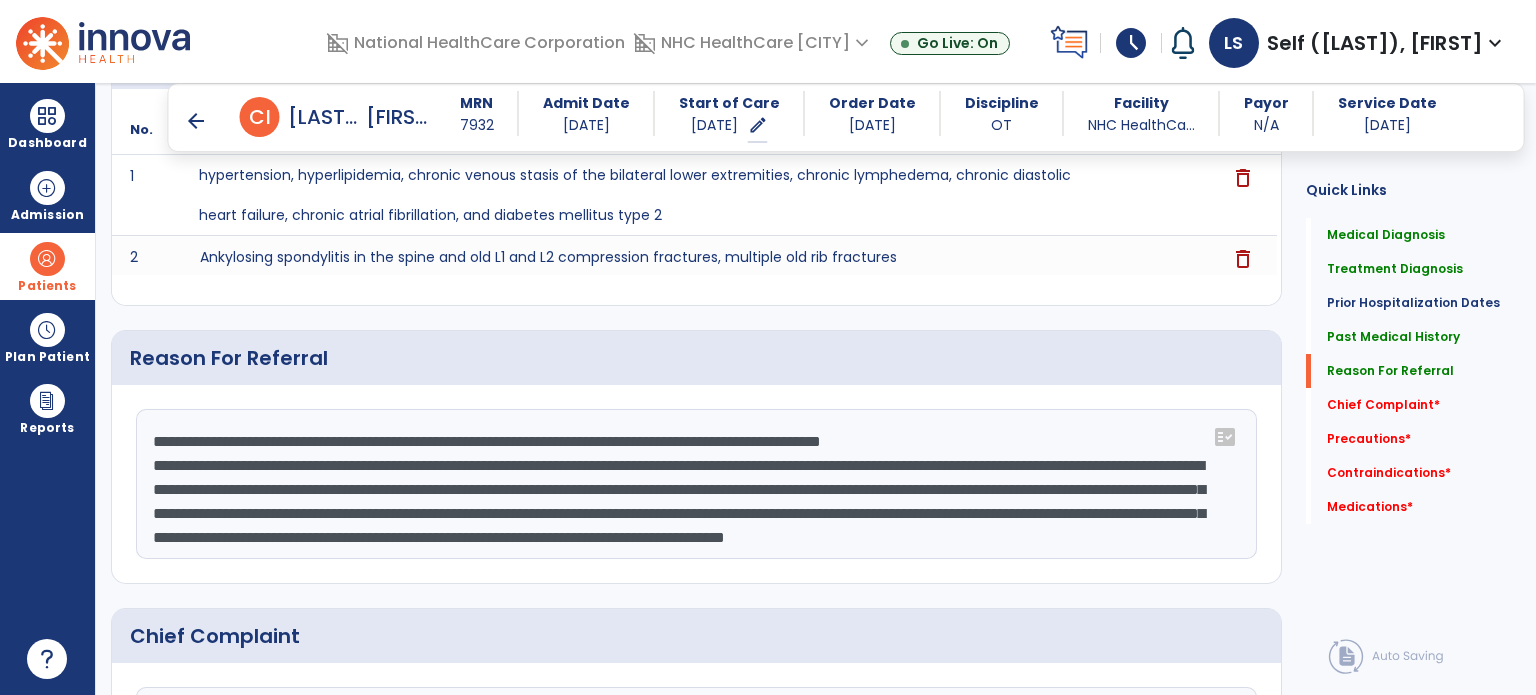 click on "**********" 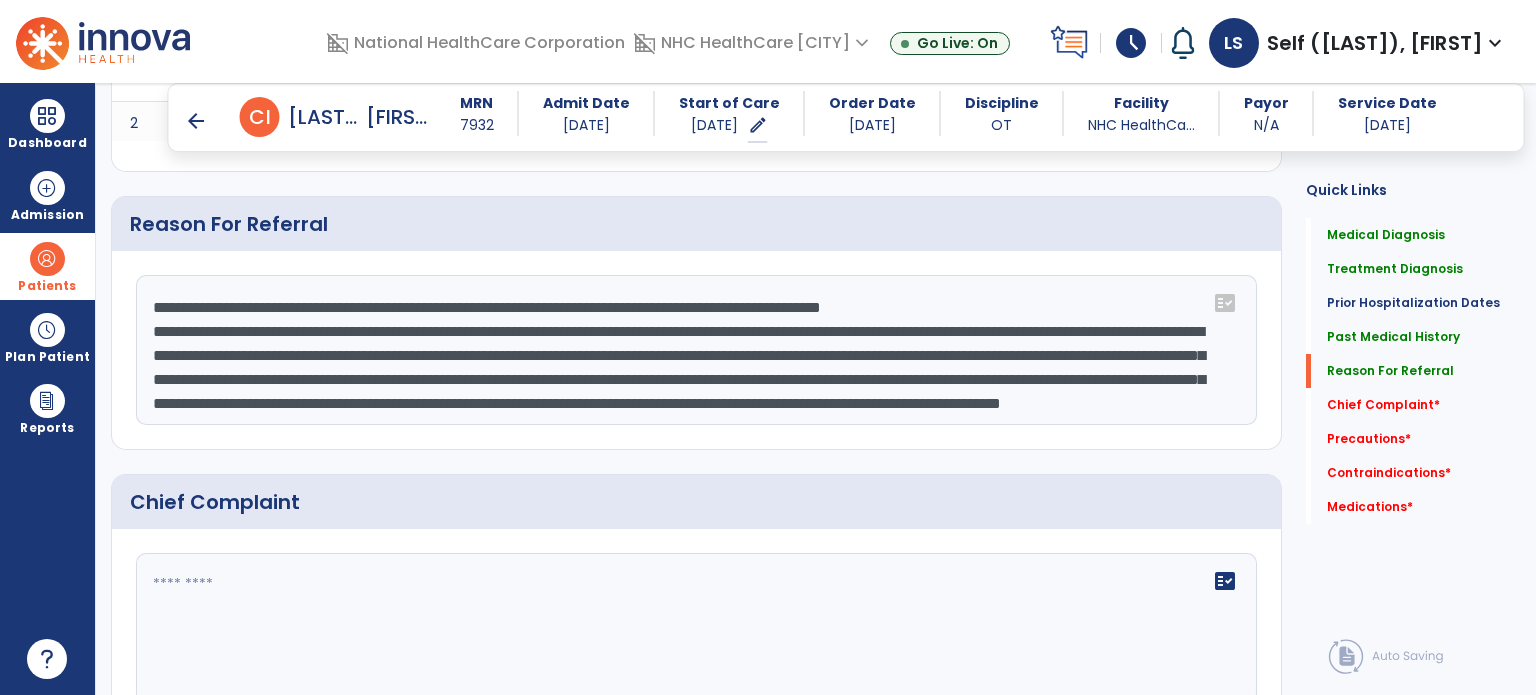 scroll, scrollTop: 1302, scrollLeft: 0, axis: vertical 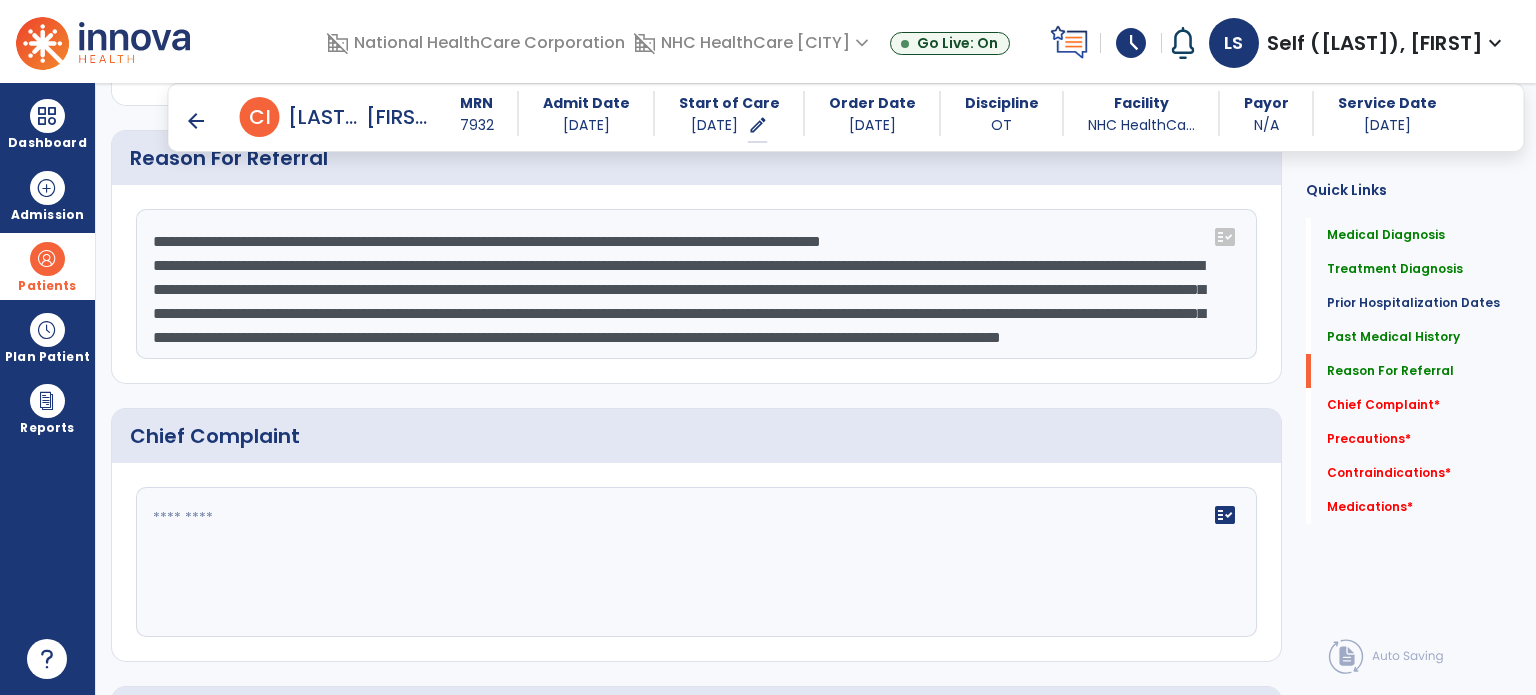 click on "**********" 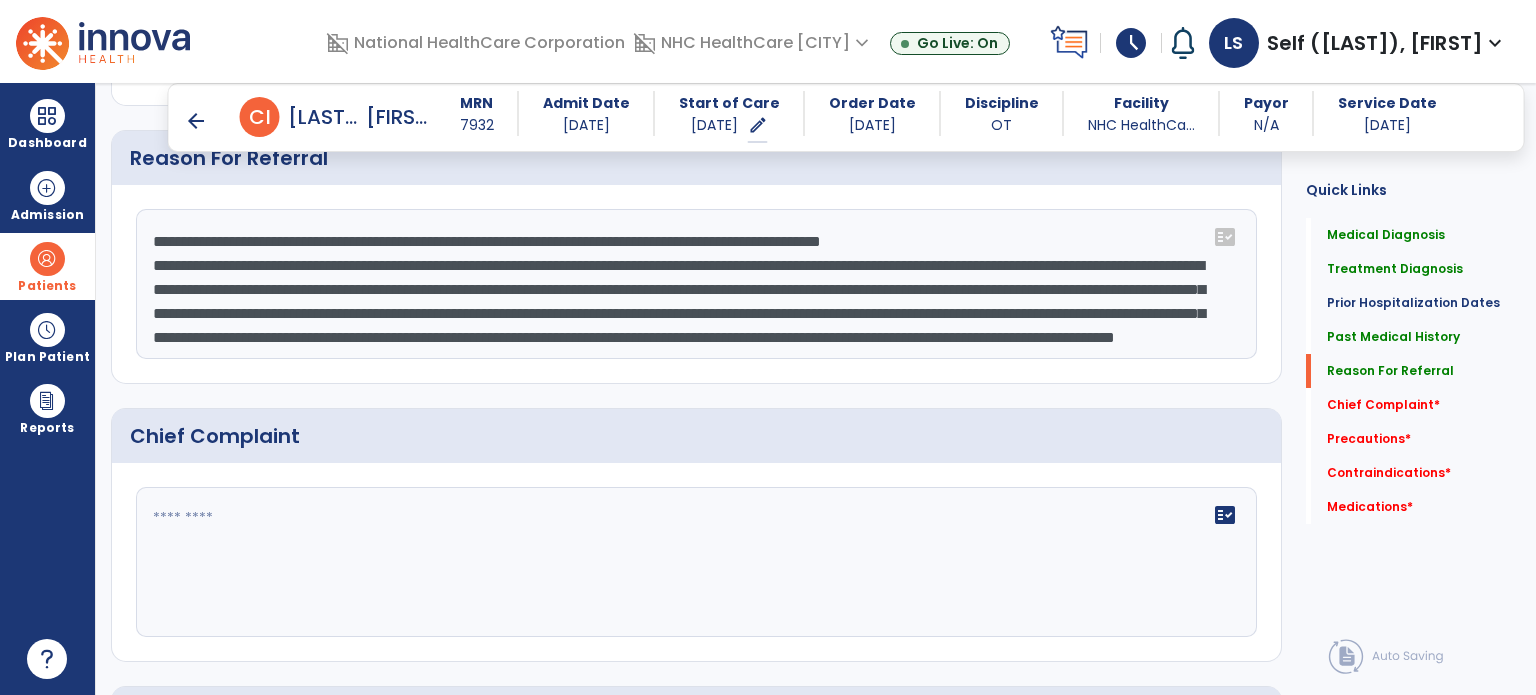 drag, startPoint x: 1084, startPoint y: 288, endPoint x: 874, endPoint y: 291, distance: 210.02142 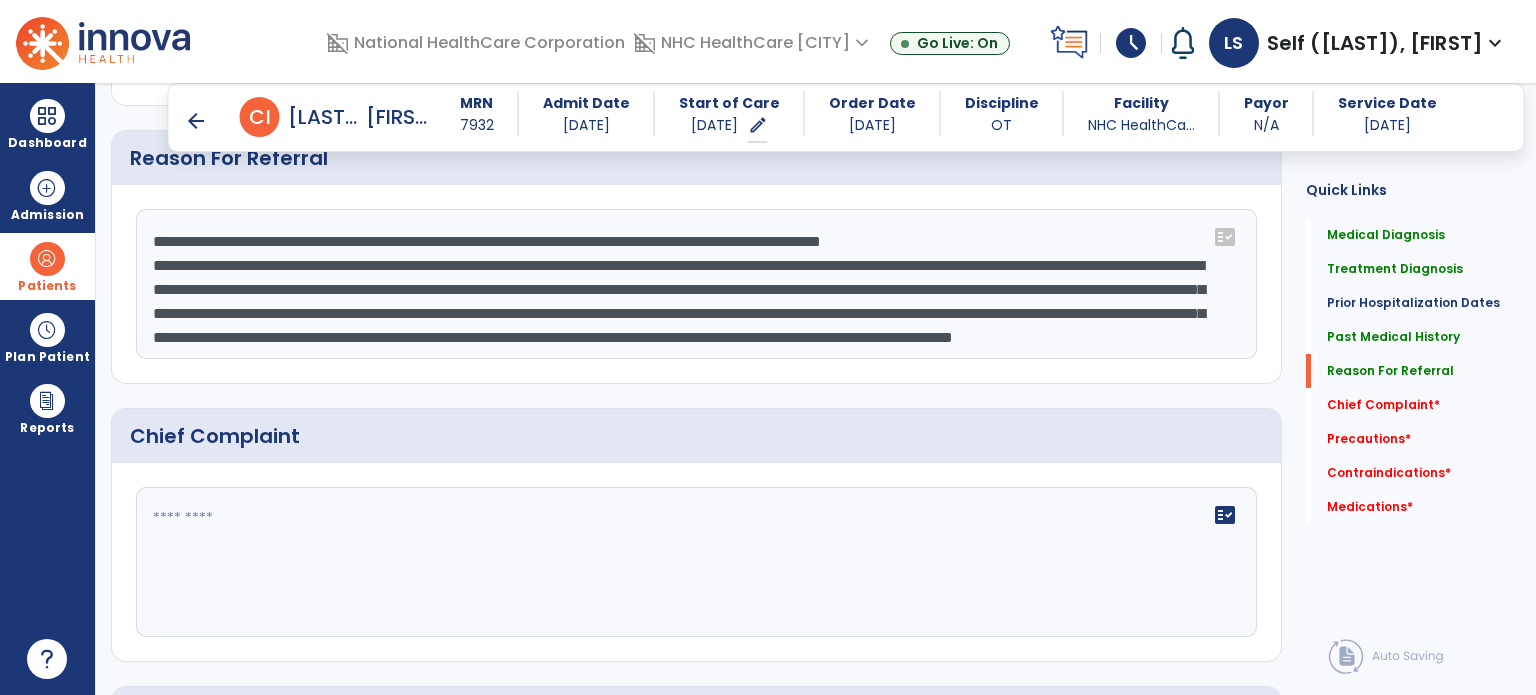 scroll, scrollTop: 24, scrollLeft: 0, axis: vertical 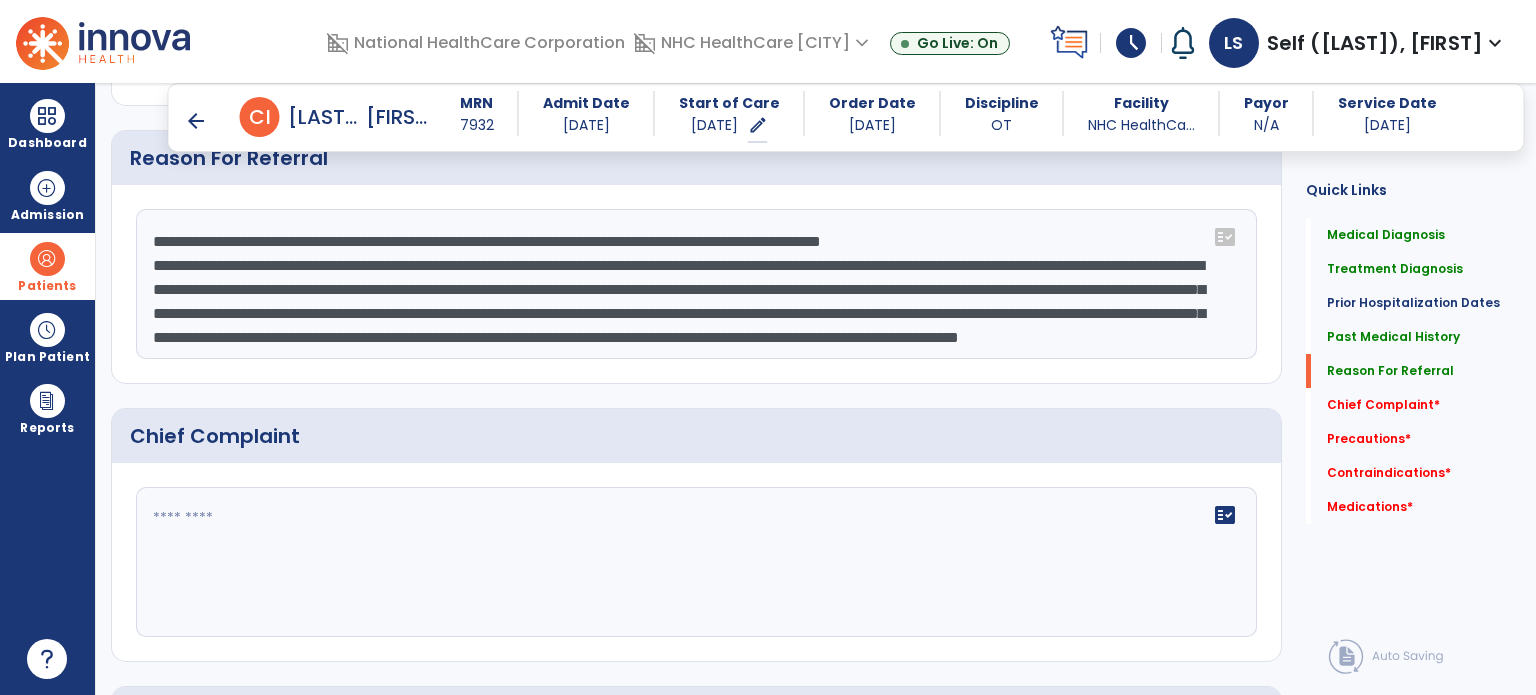 click on "**********" 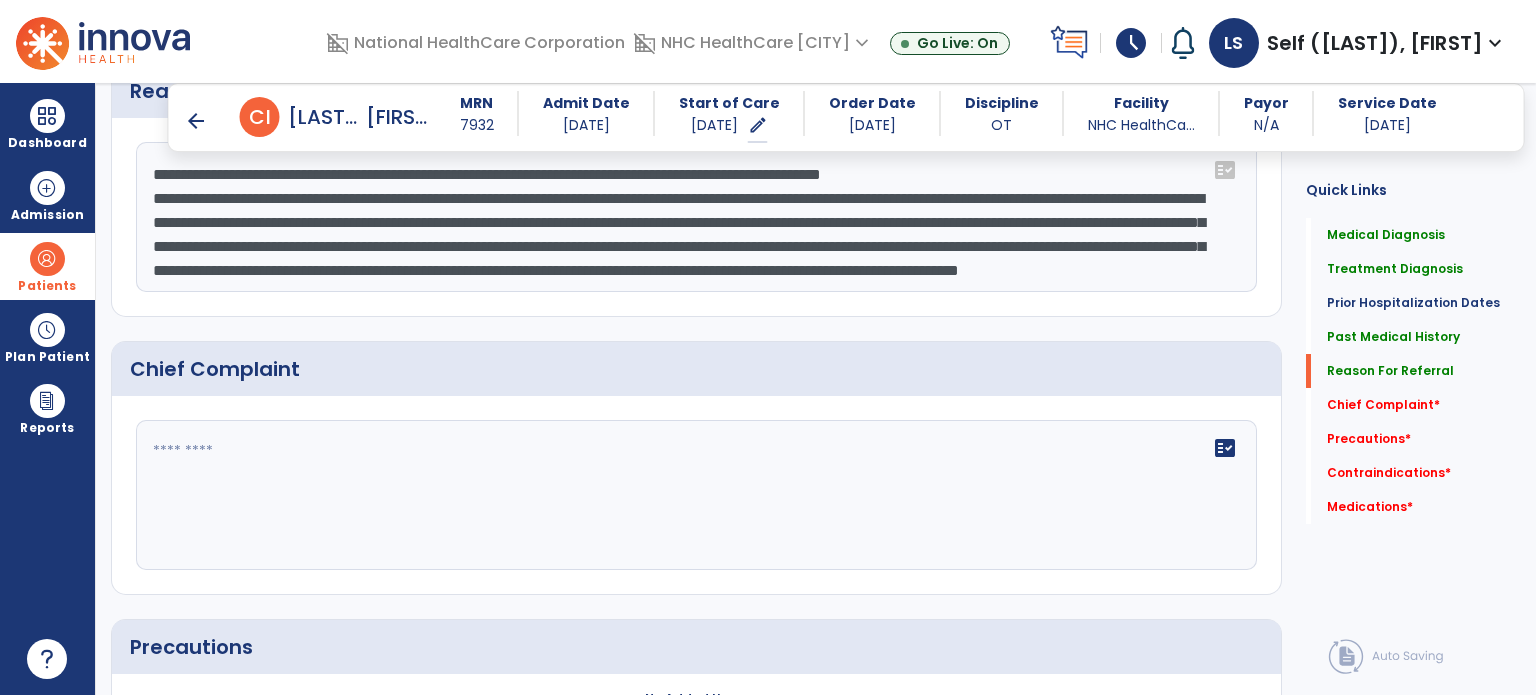 scroll, scrollTop: 1402, scrollLeft: 0, axis: vertical 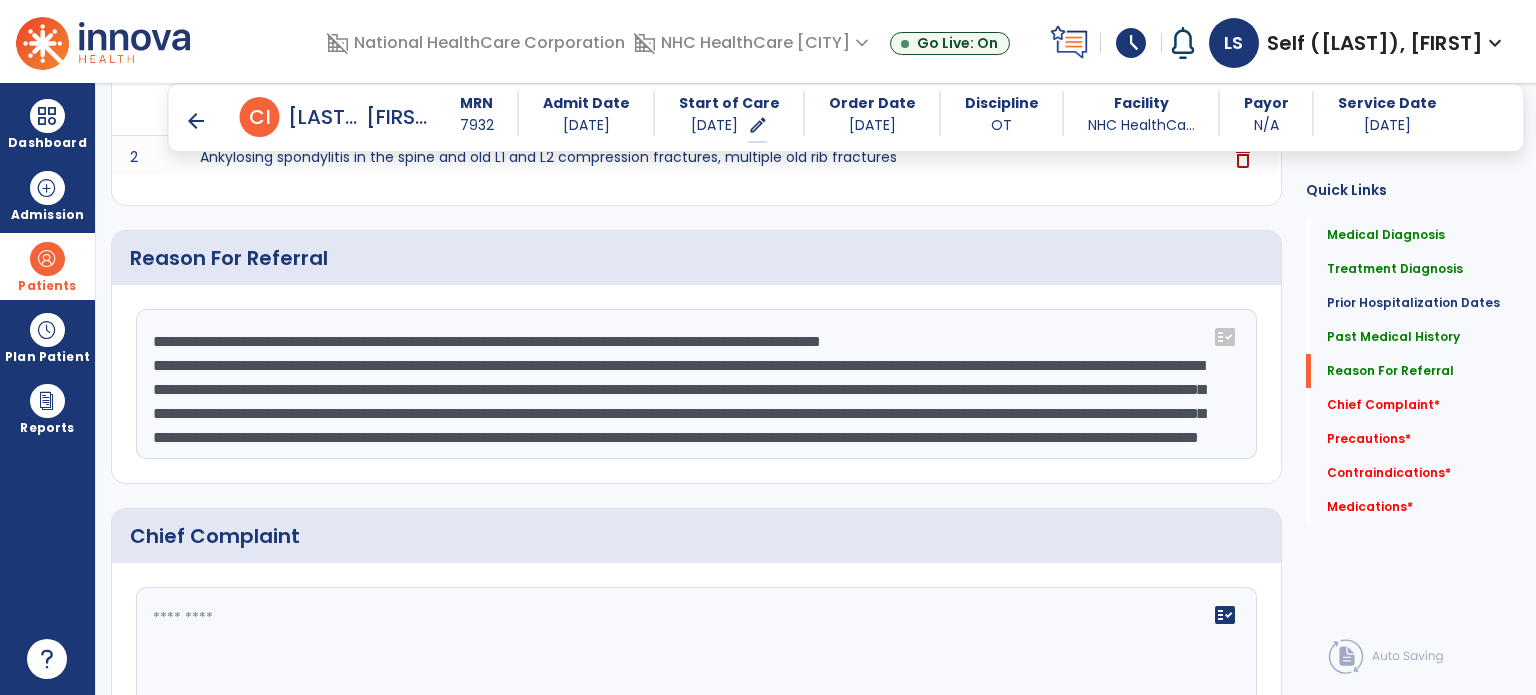 type on "**********" 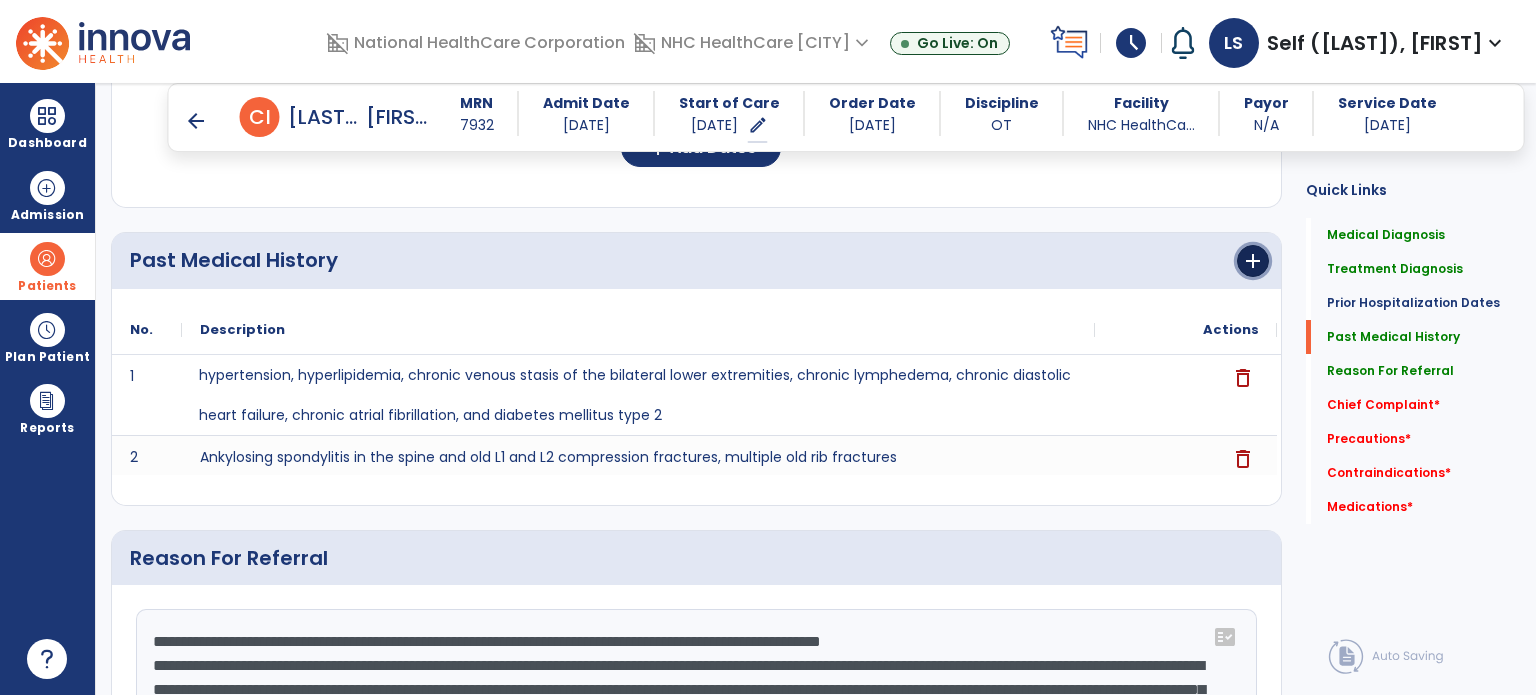 click on "add" 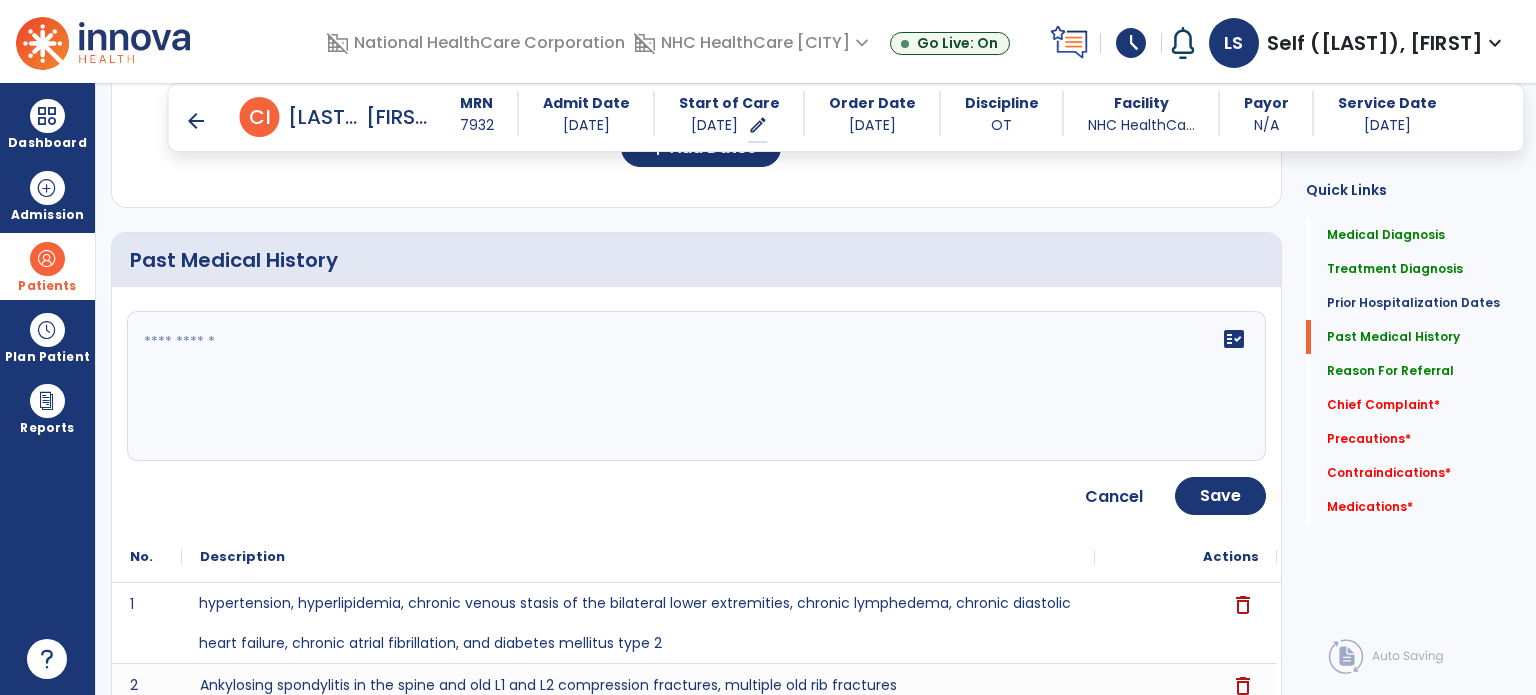 click on "fact_check" 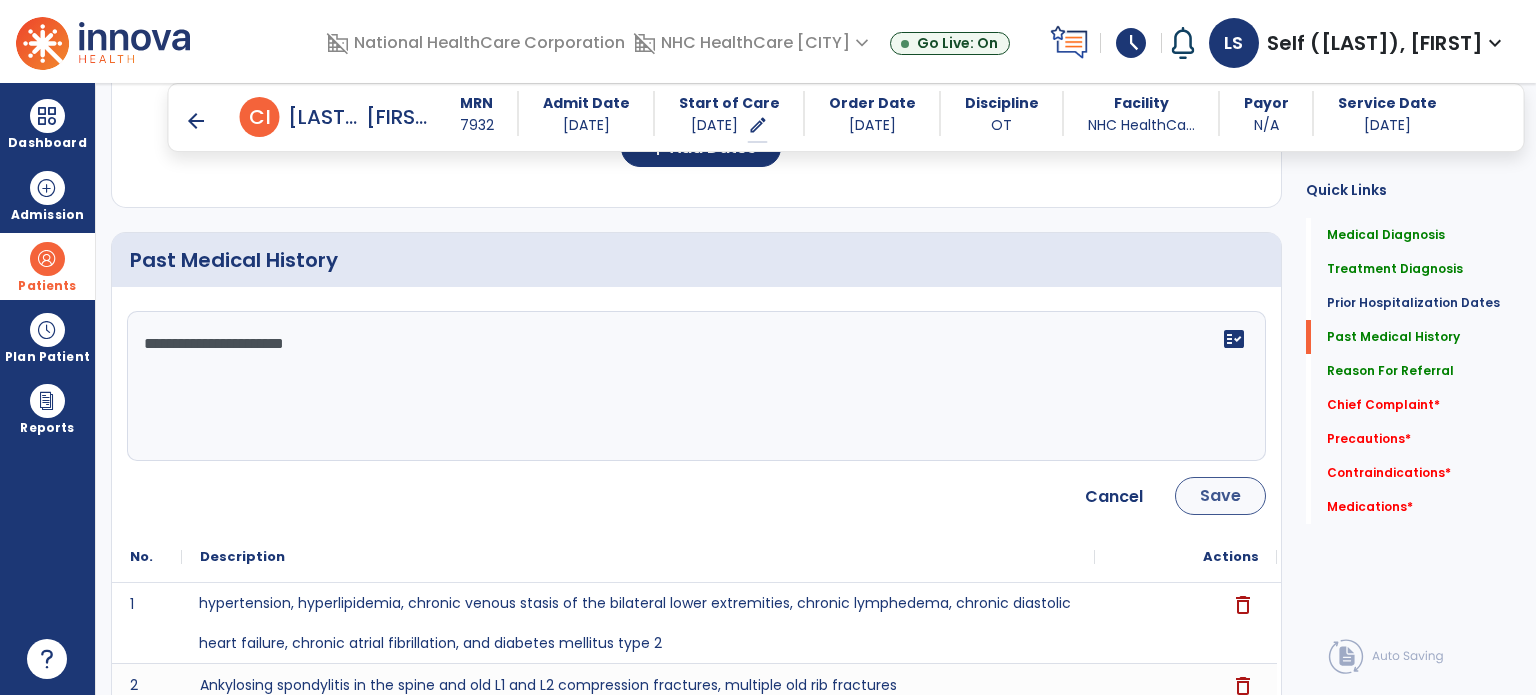 type on "**********" 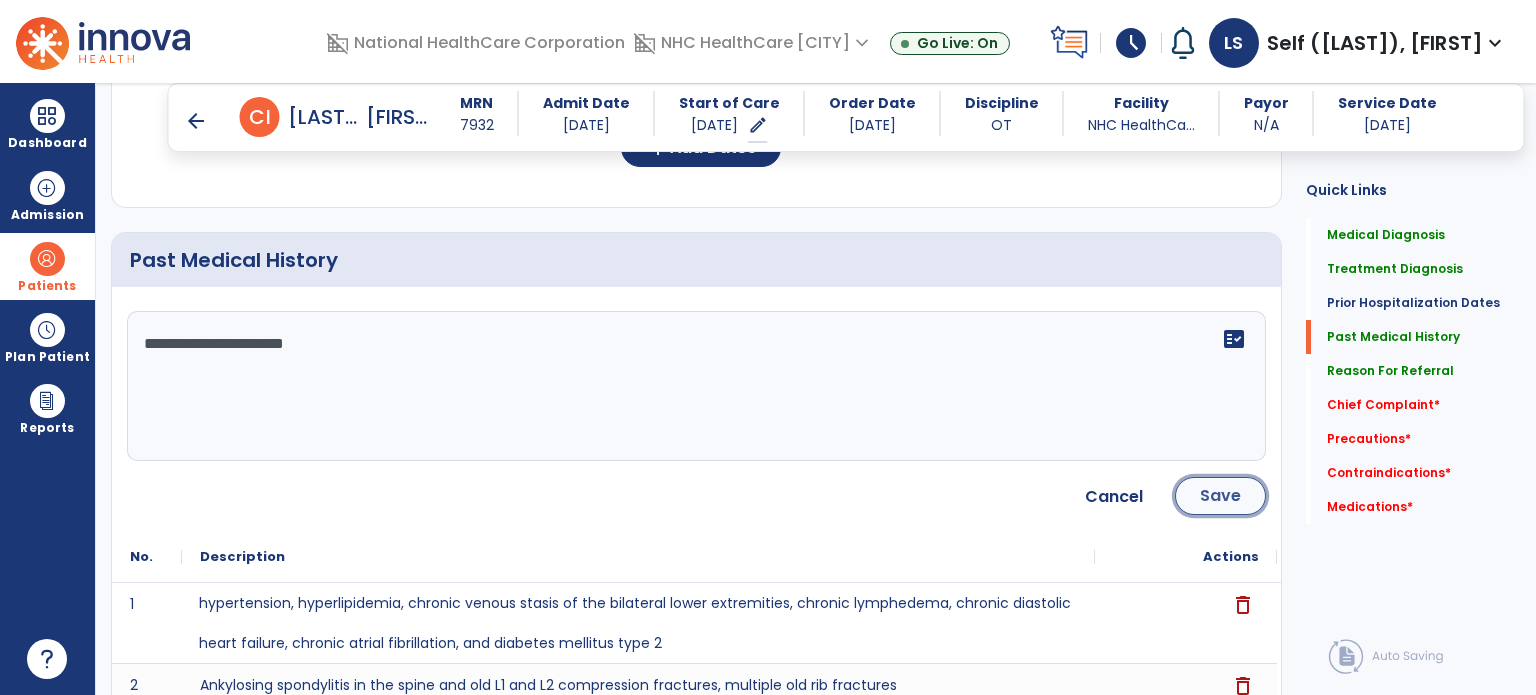 click on "Save" 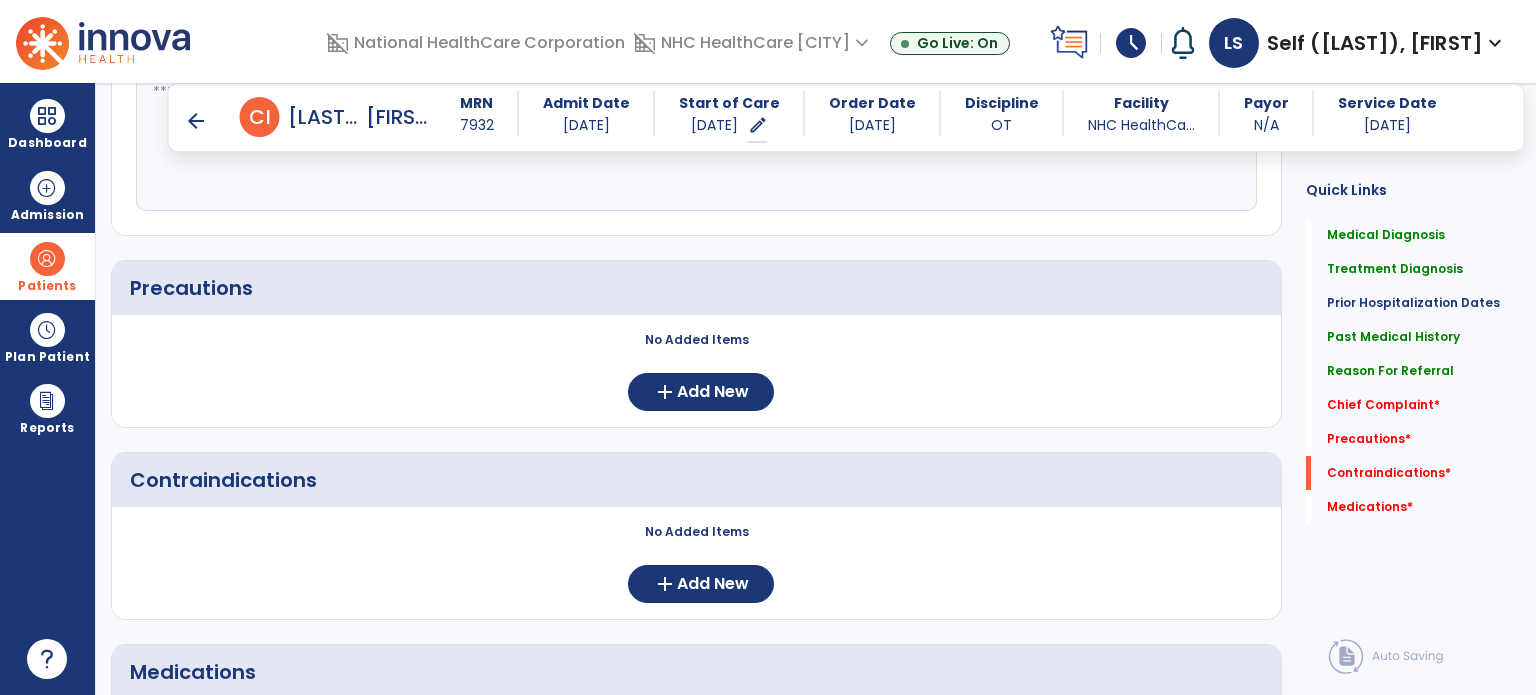 scroll, scrollTop: 1718, scrollLeft: 0, axis: vertical 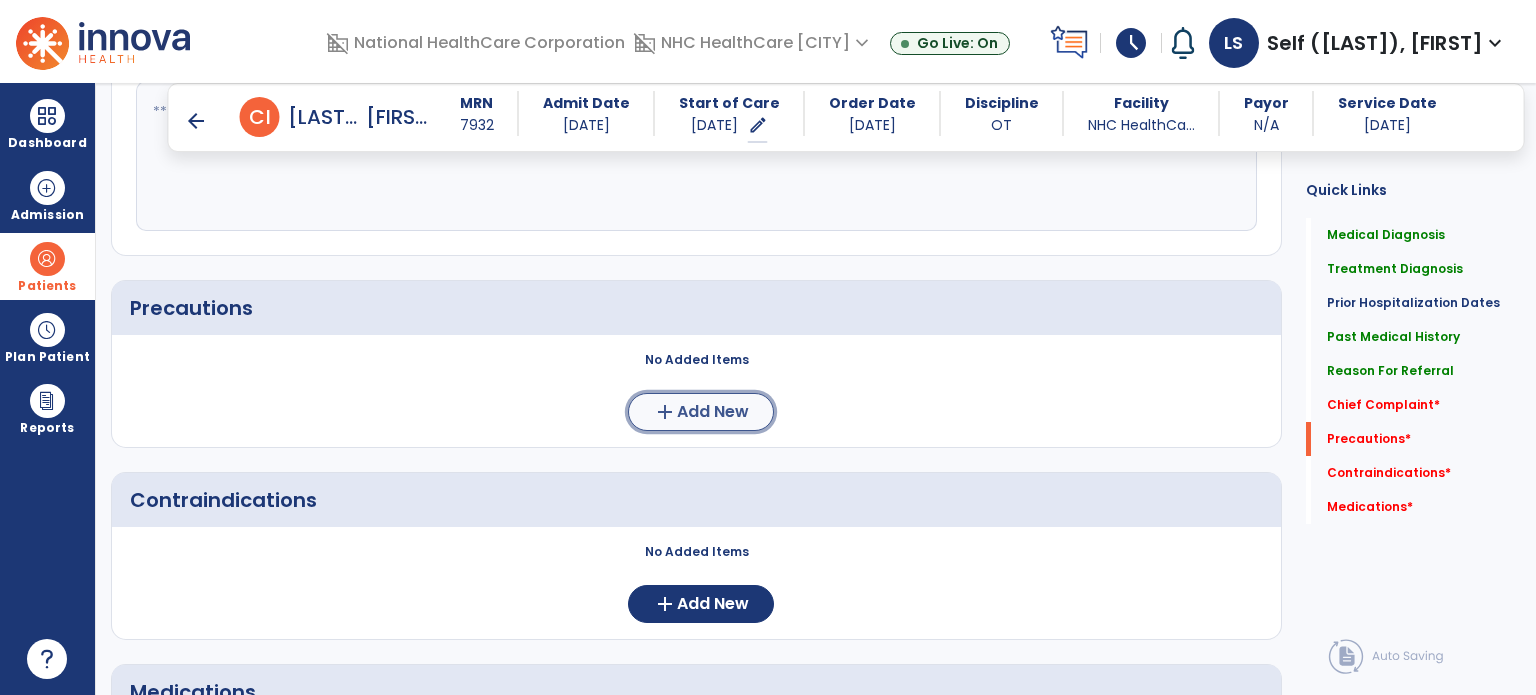 click on "Add New" 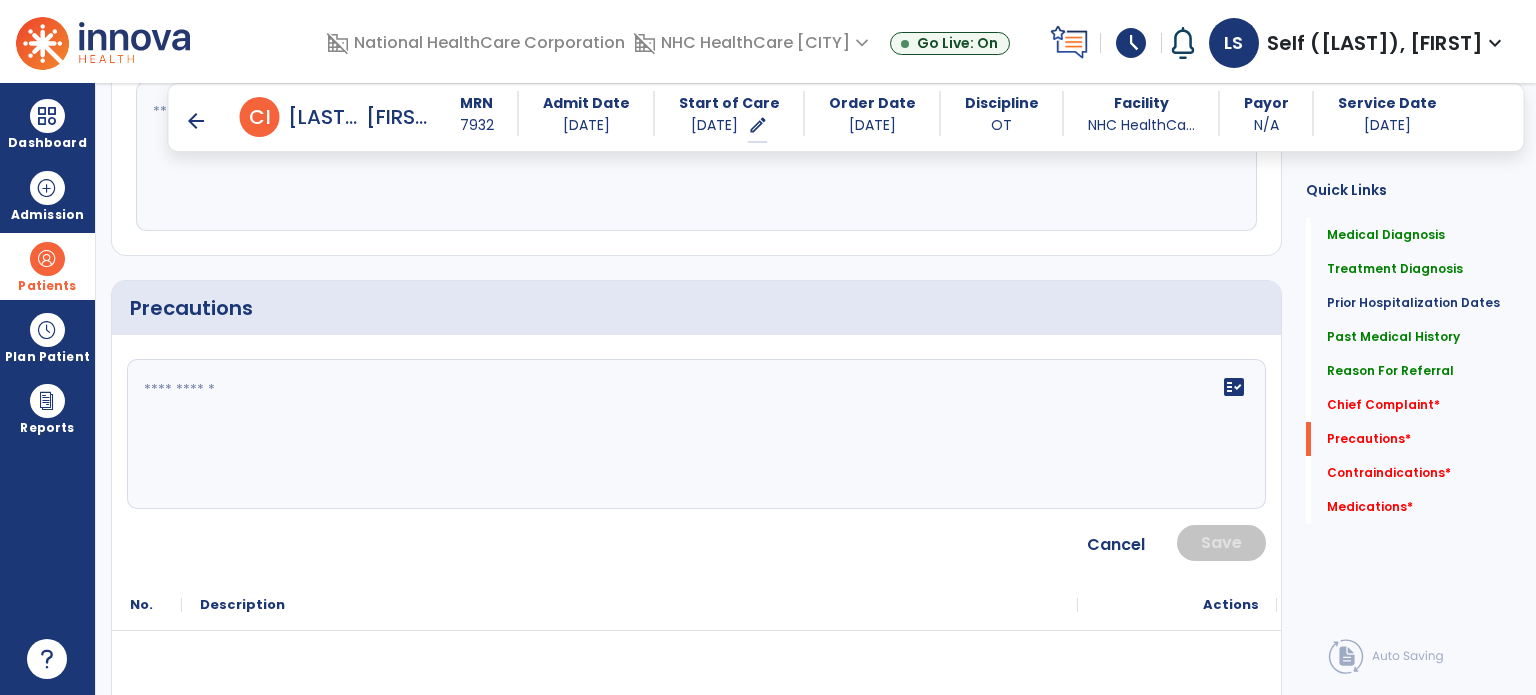 click 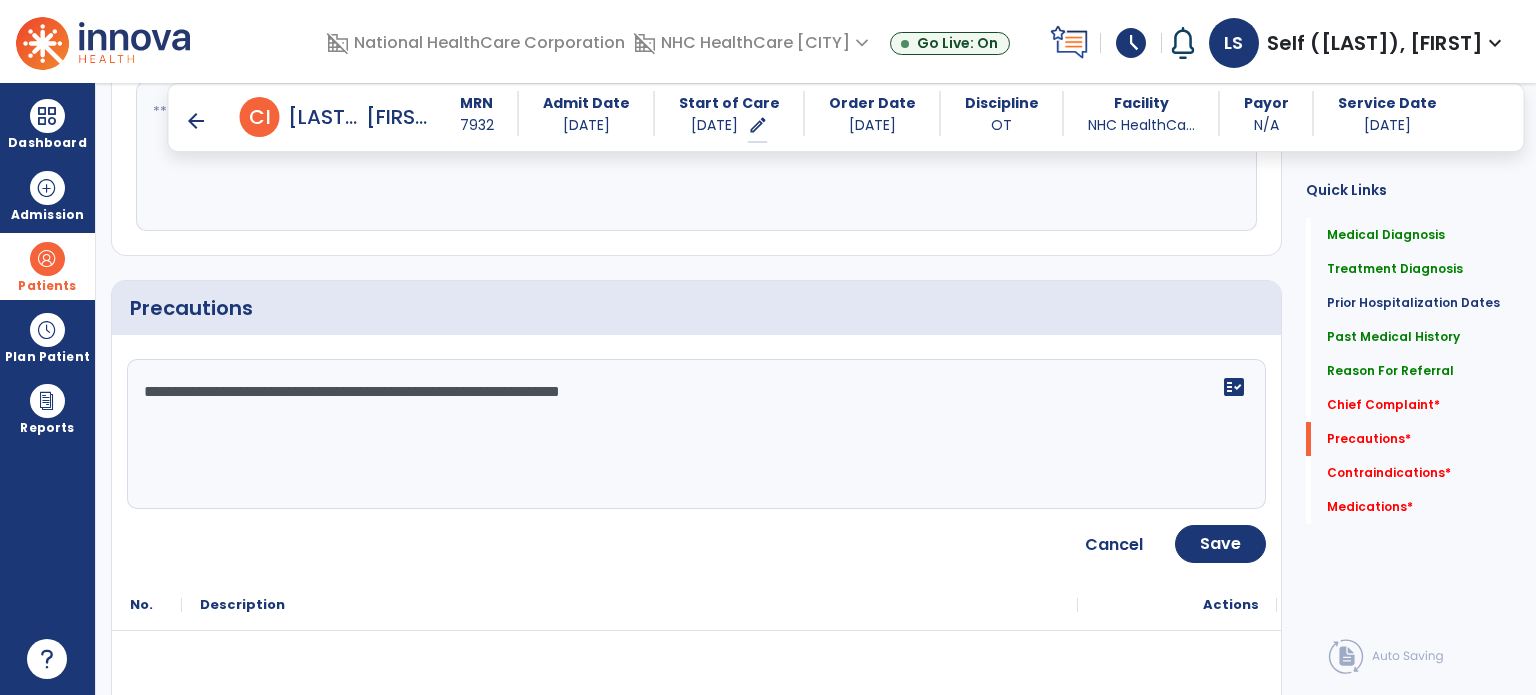 click on "**********" 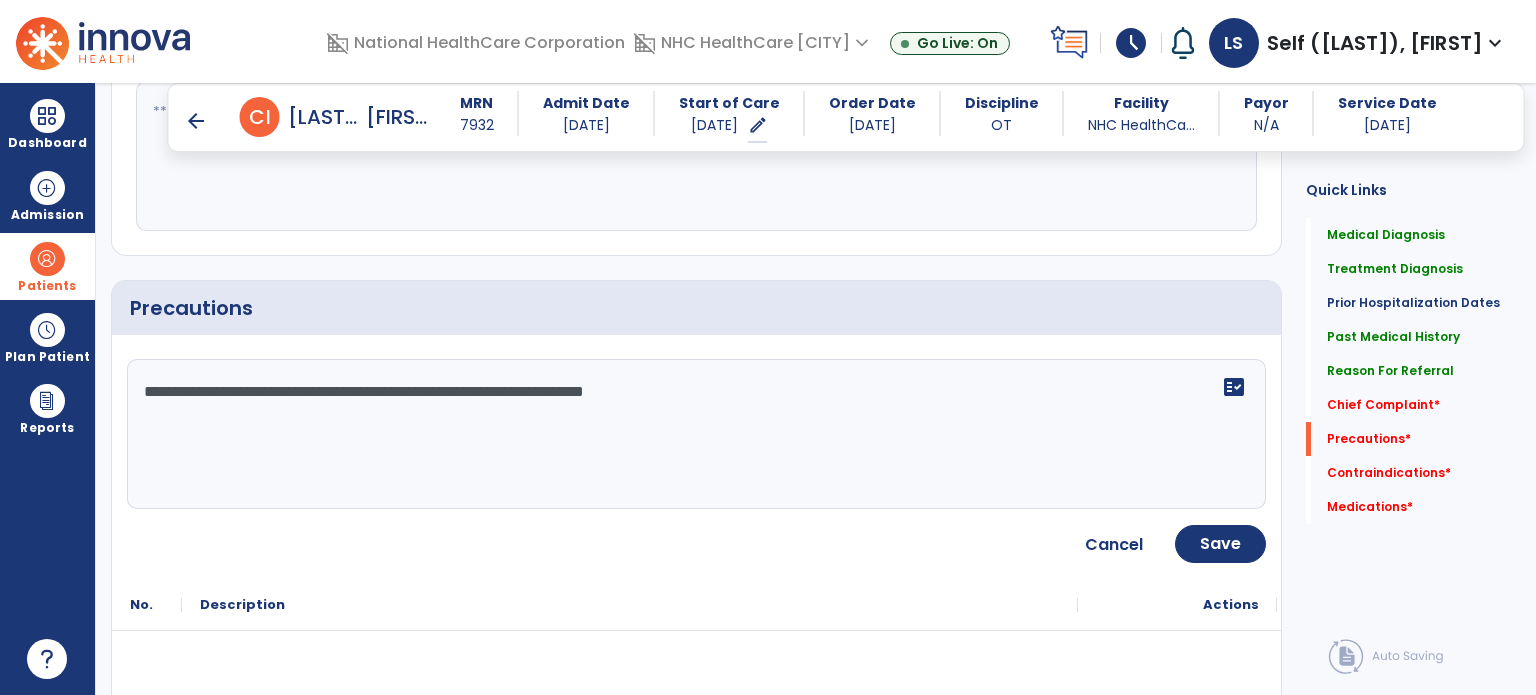 click on "**********" 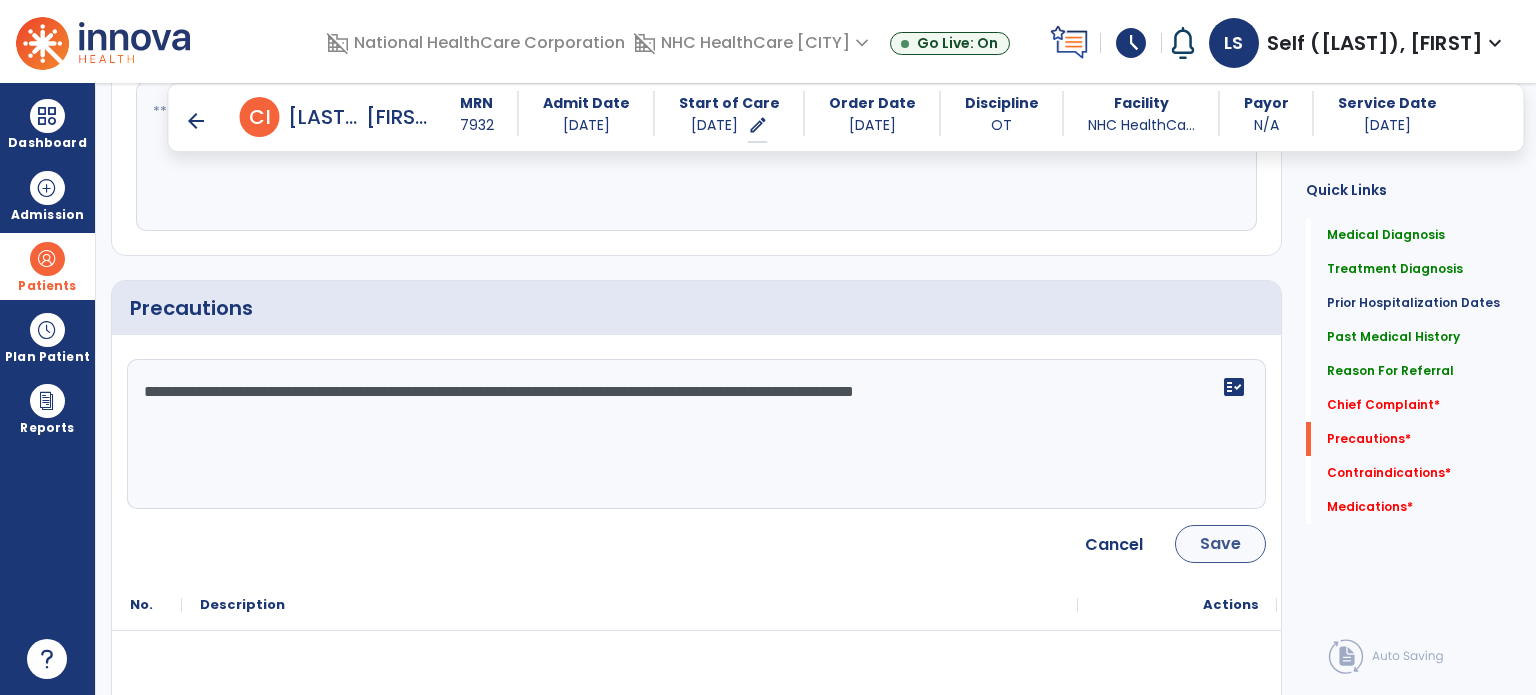 type on "**********" 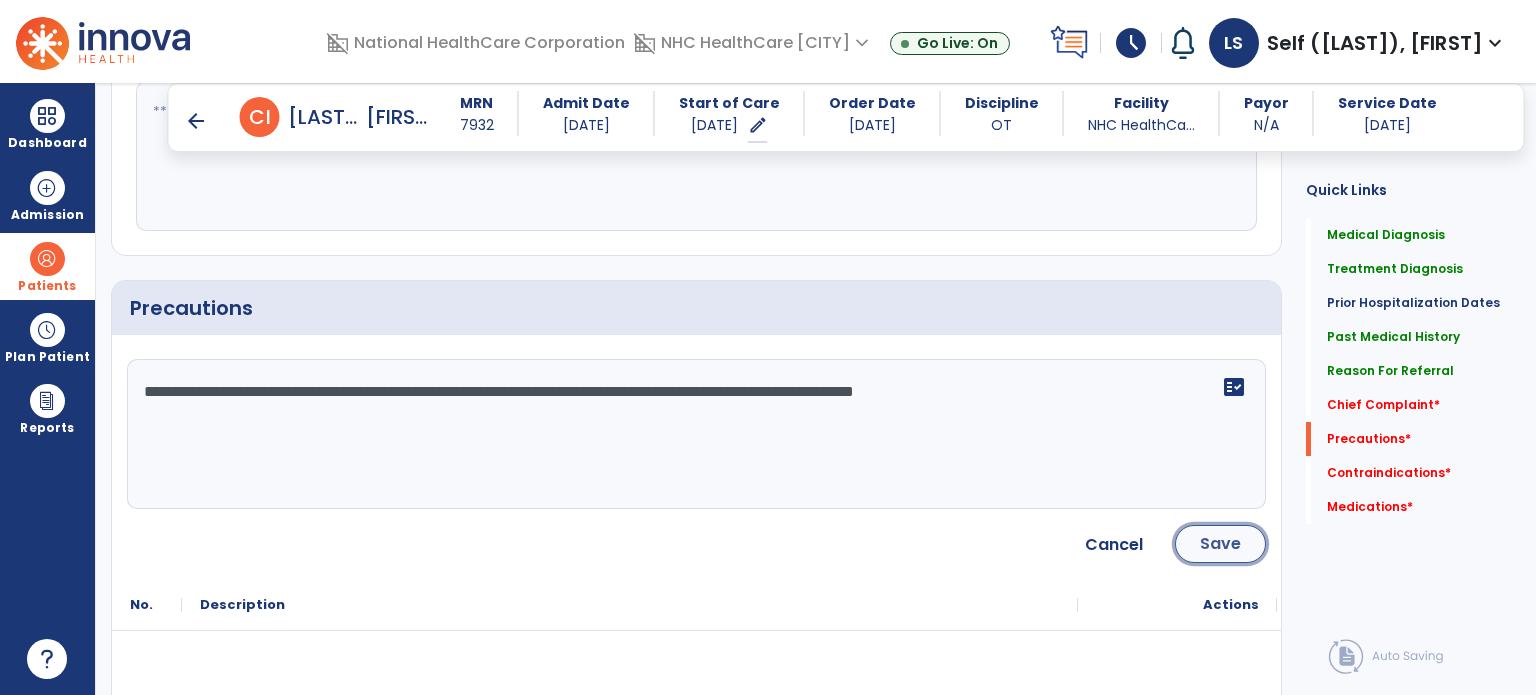 click on "Save" 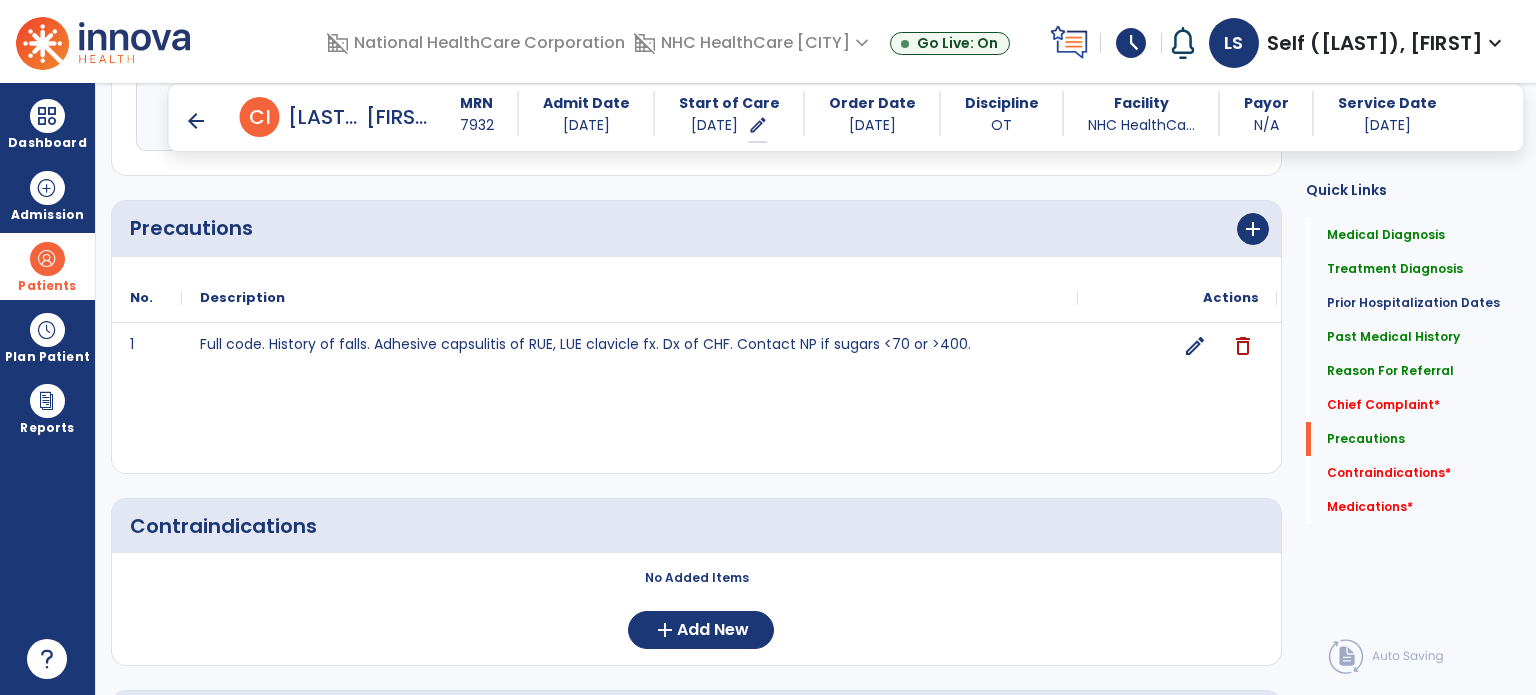 scroll, scrollTop: 1918, scrollLeft: 0, axis: vertical 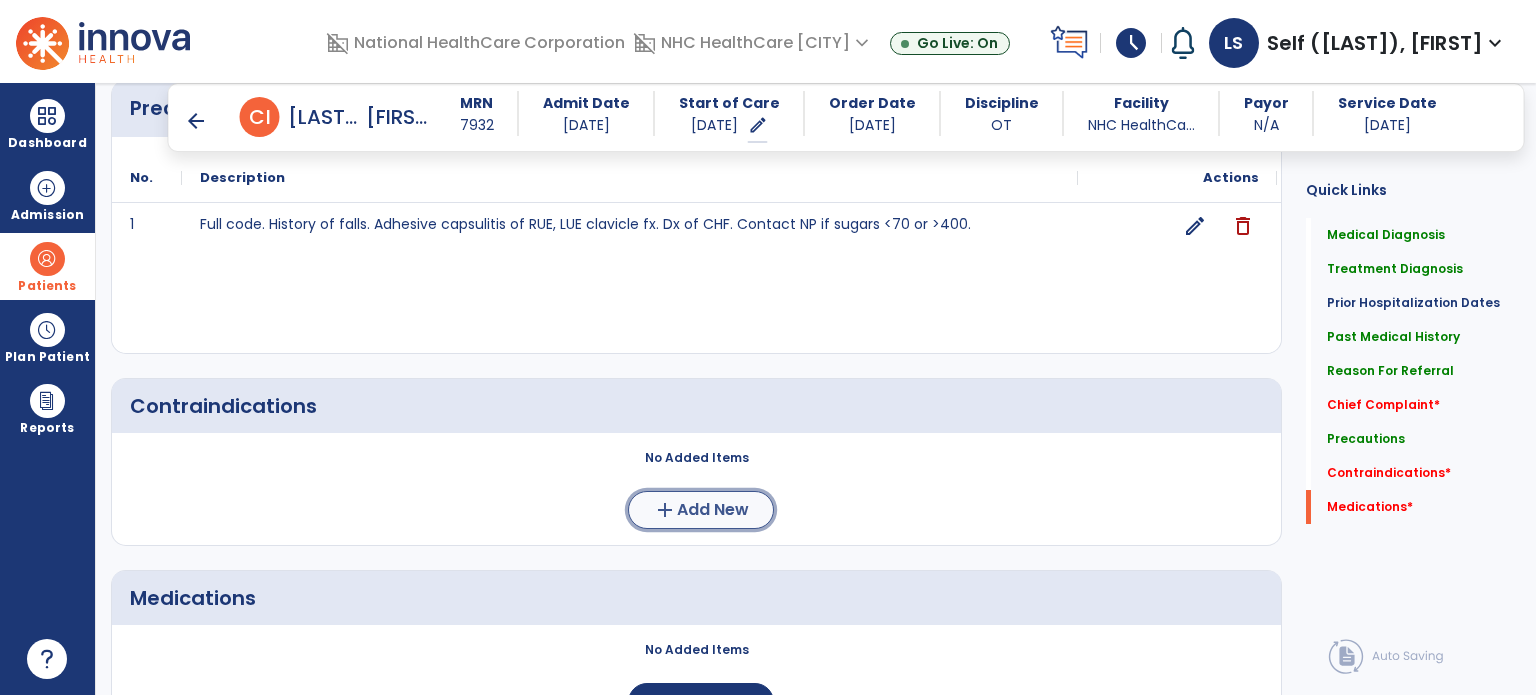 click on "add  Add New" 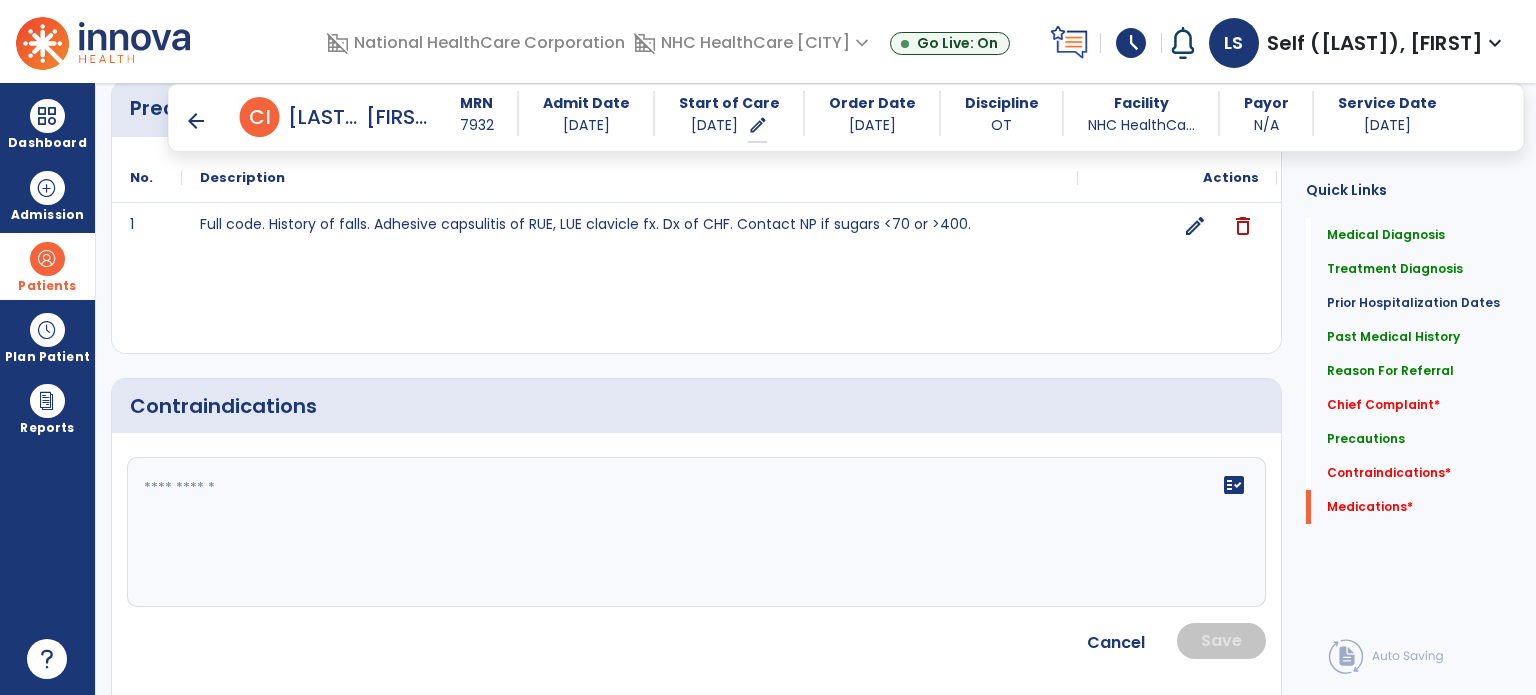 click on "fact_check" 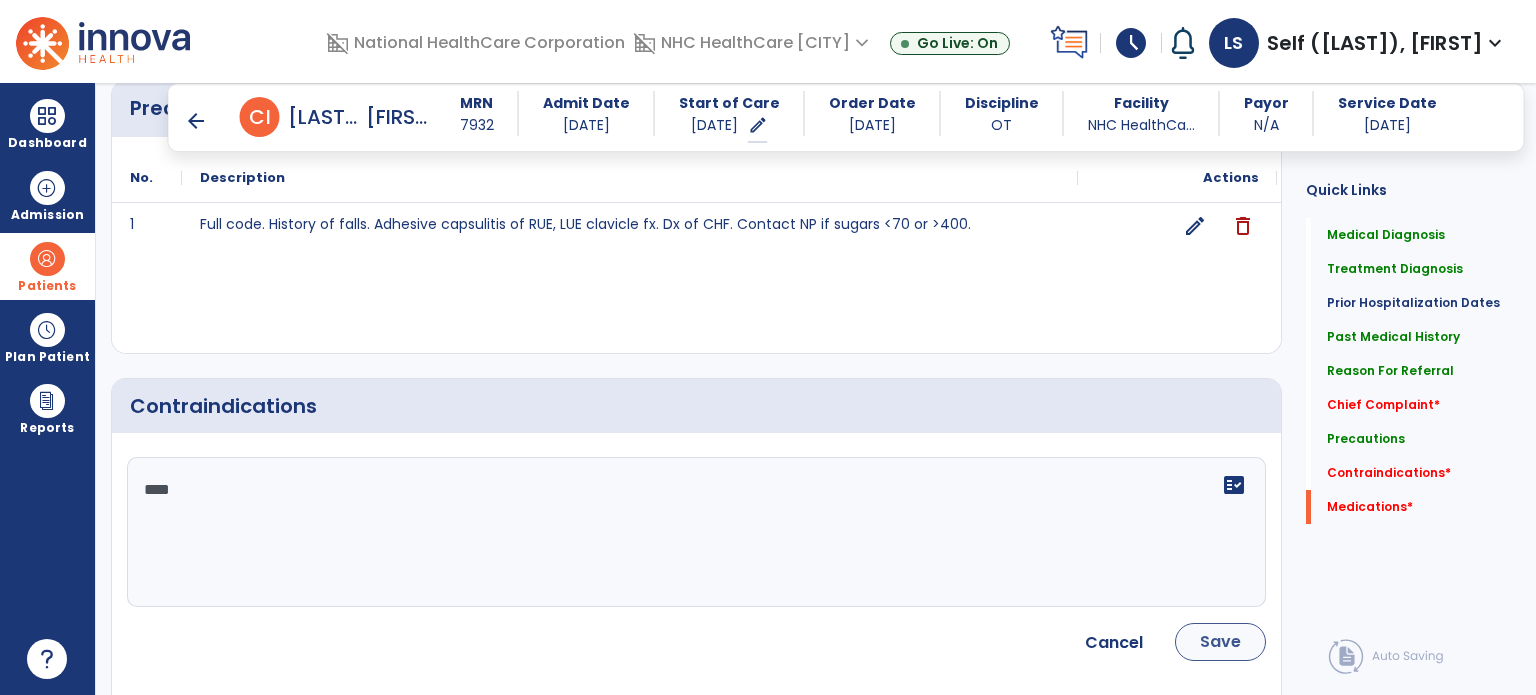 type on "****" 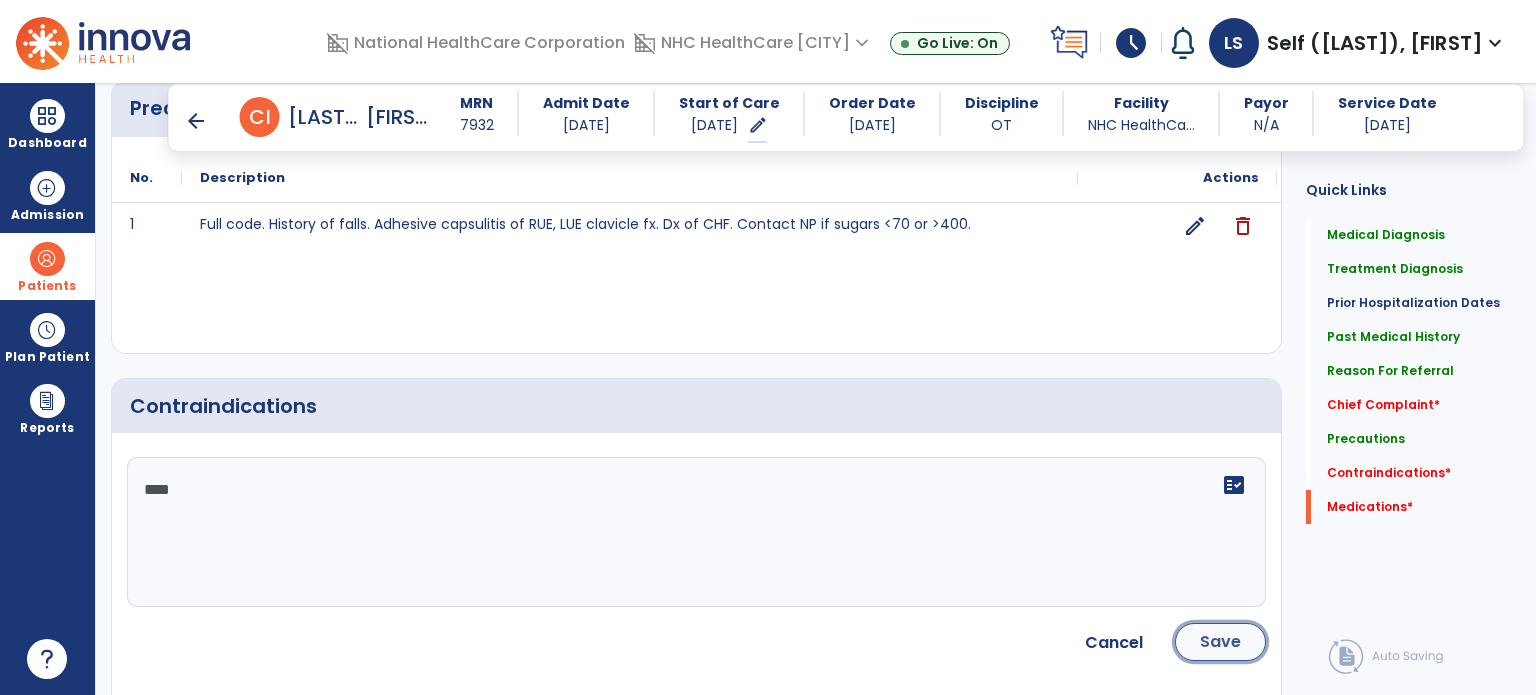 click on "Save" 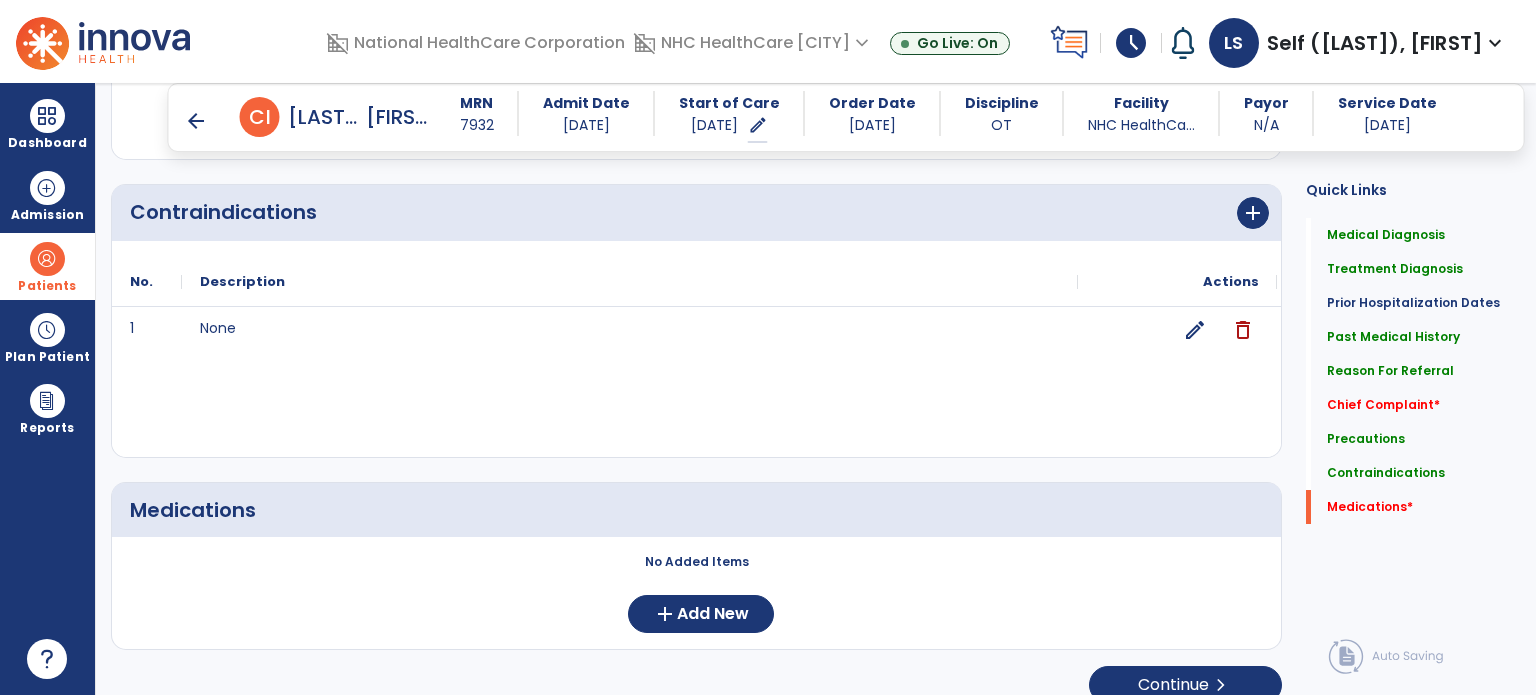 scroll, scrollTop: 2131, scrollLeft: 0, axis: vertical 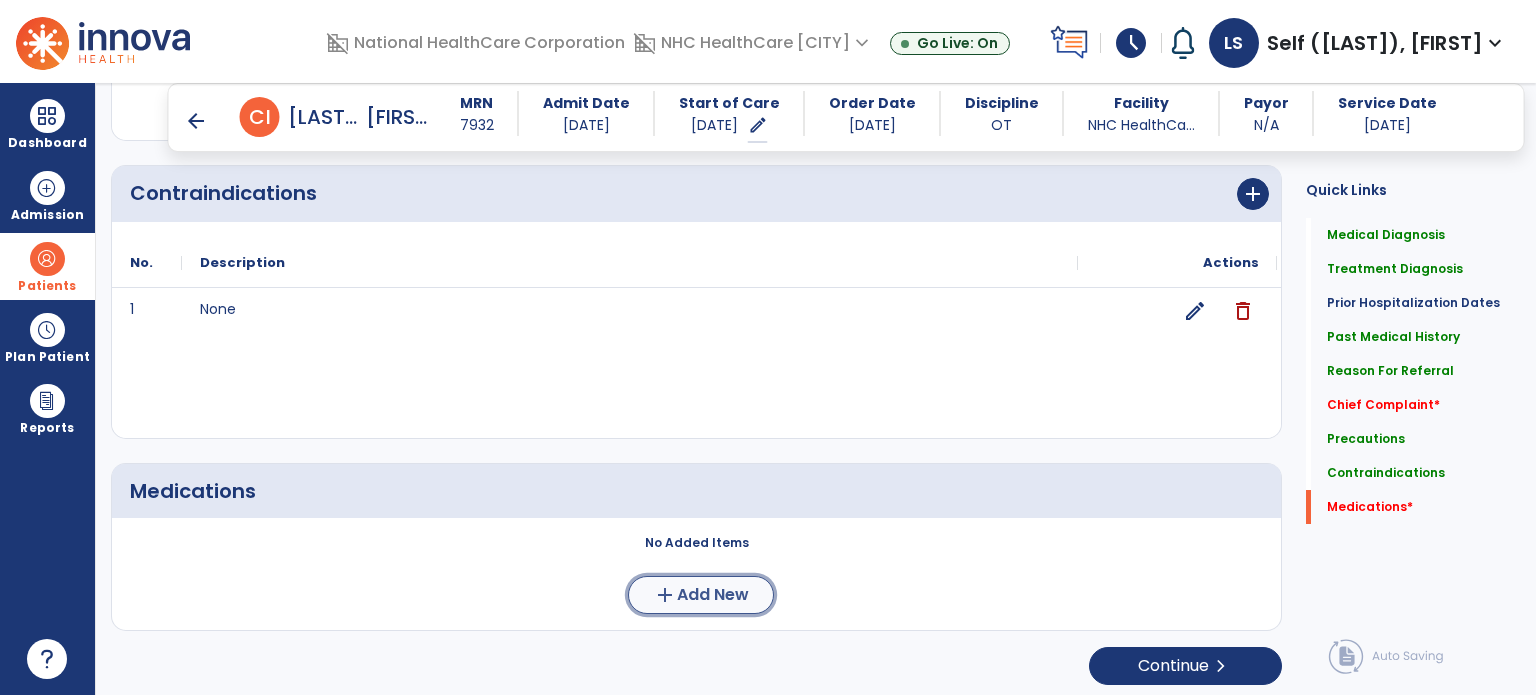click on "add  Add New" 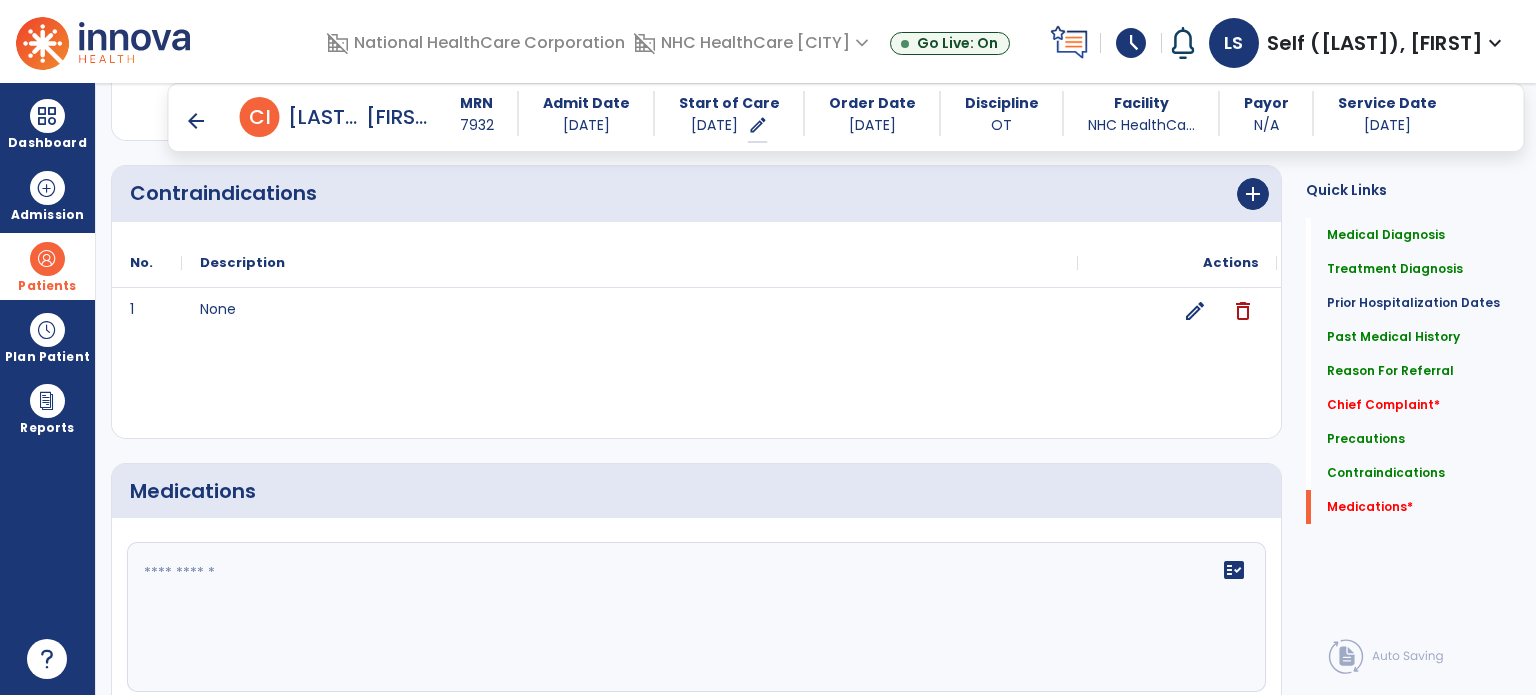 click on "fact_check" 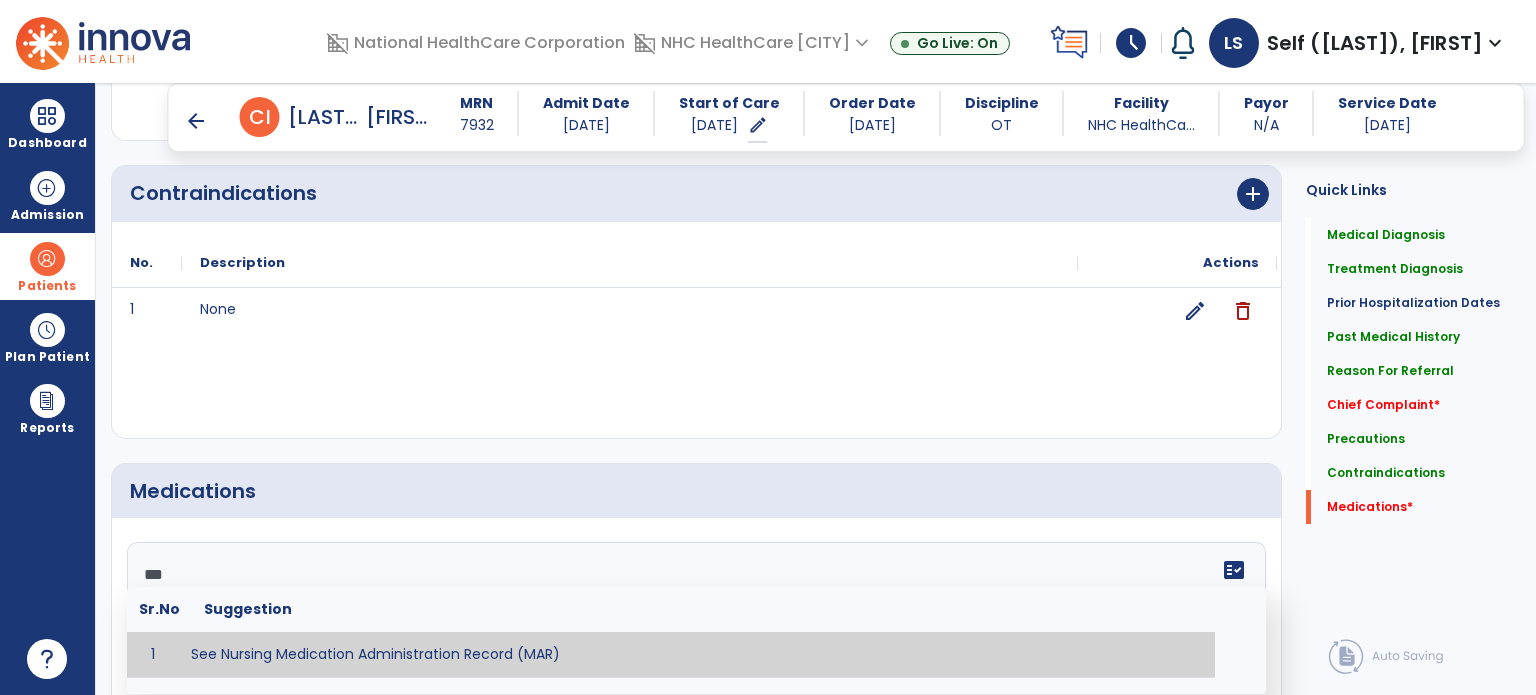 type on "**********" 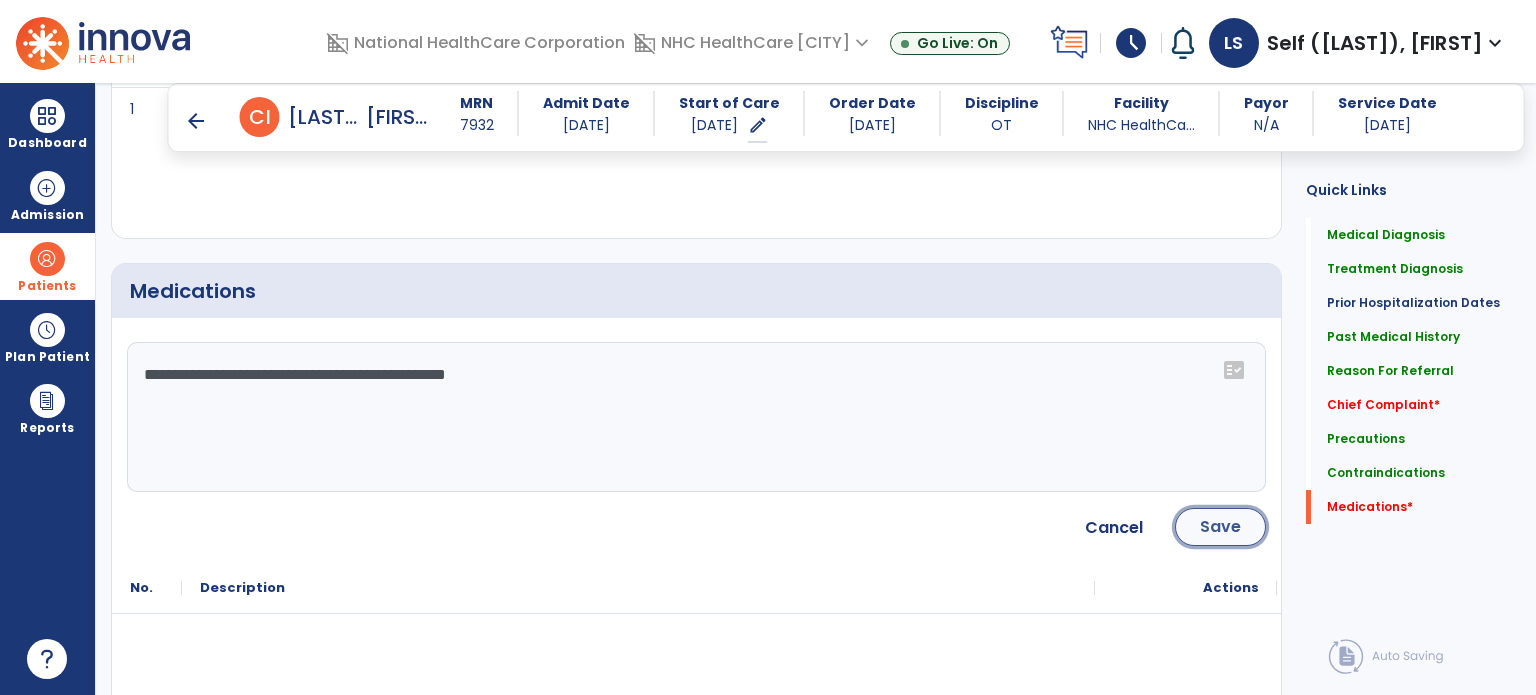 click on "Save" 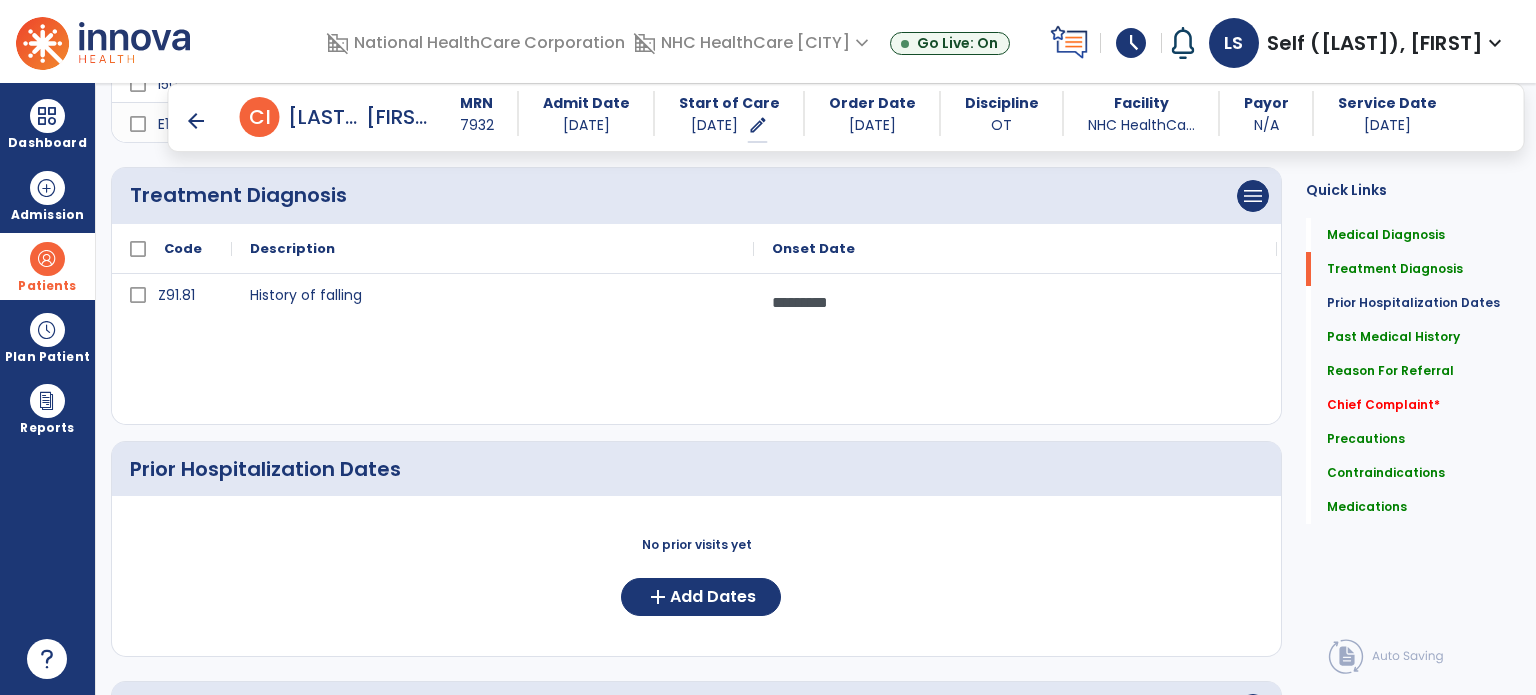 scroll, scrollTop: 537, scrollLeft: 0, axis: vertical 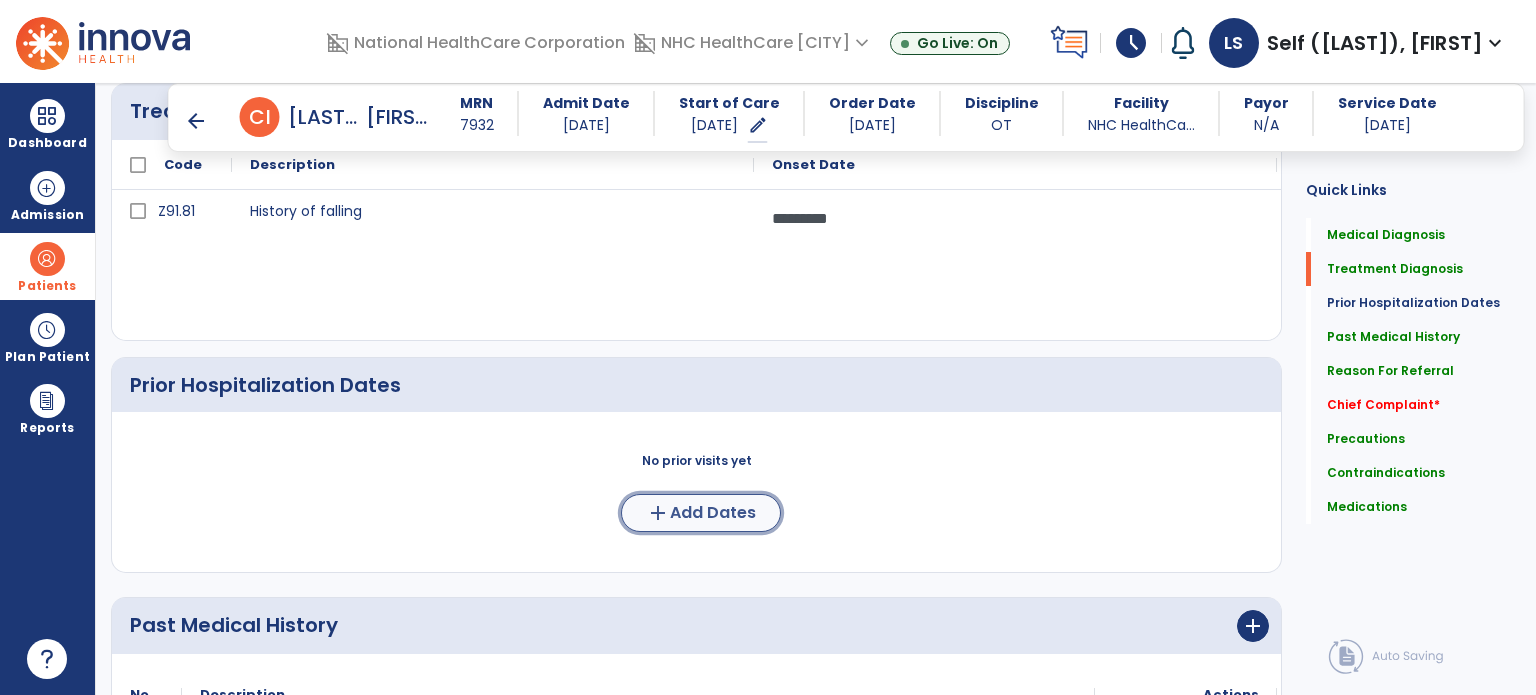 click on "add  Add Dates" 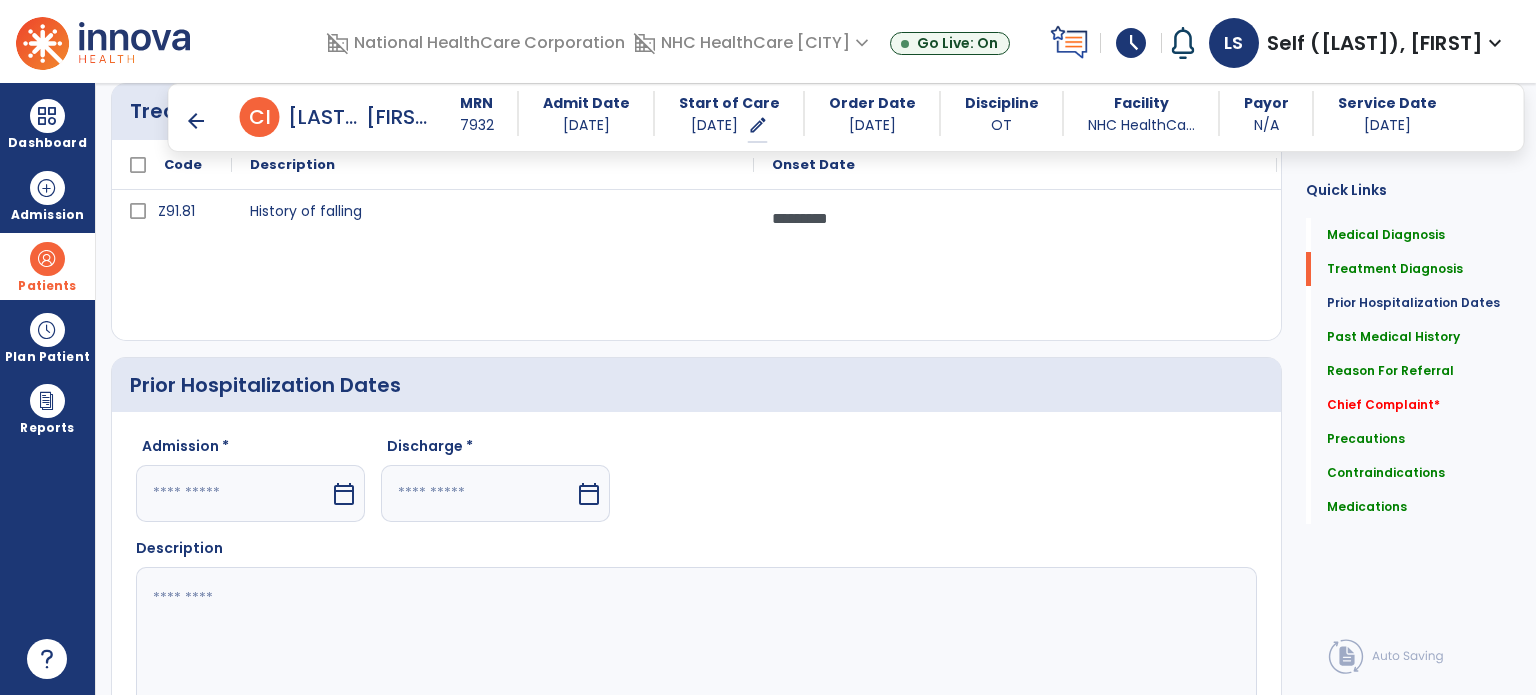 click at bounding box center [233, 493] 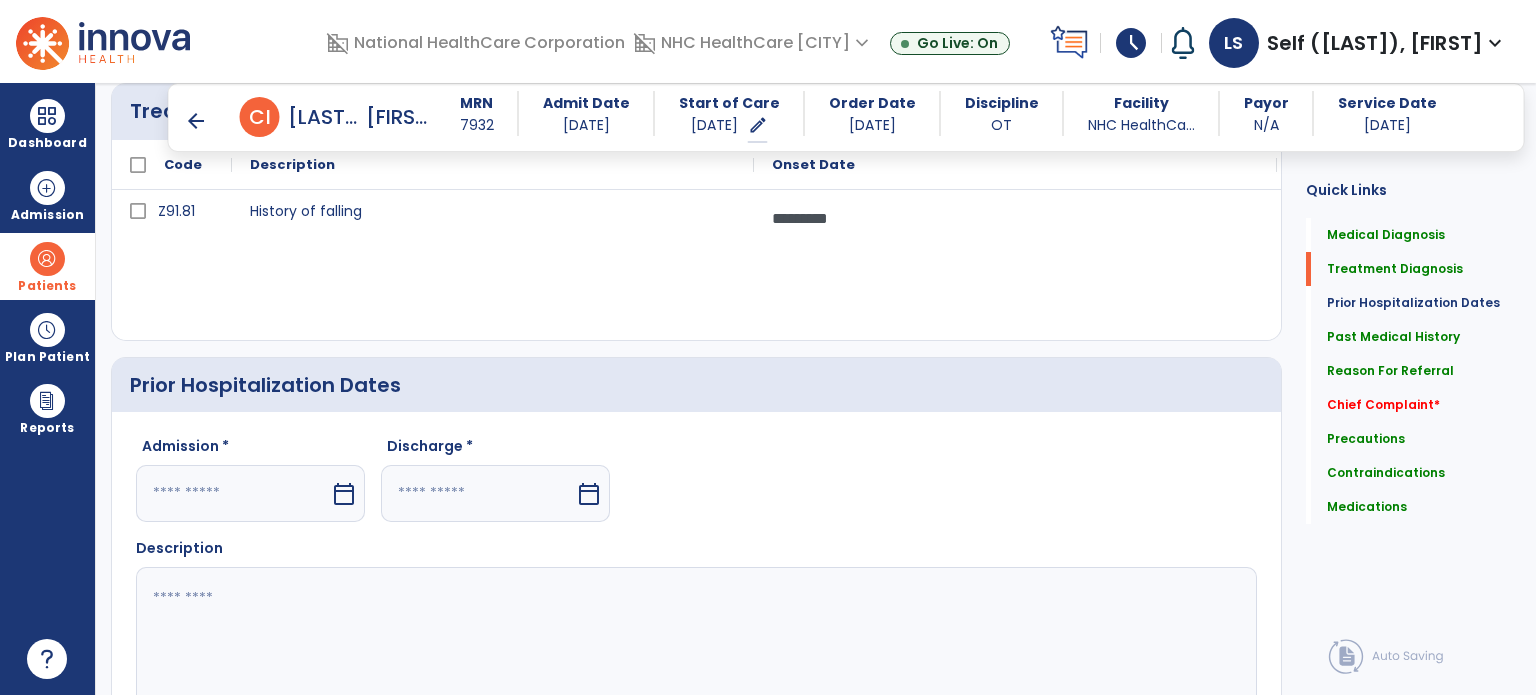 select on "*" 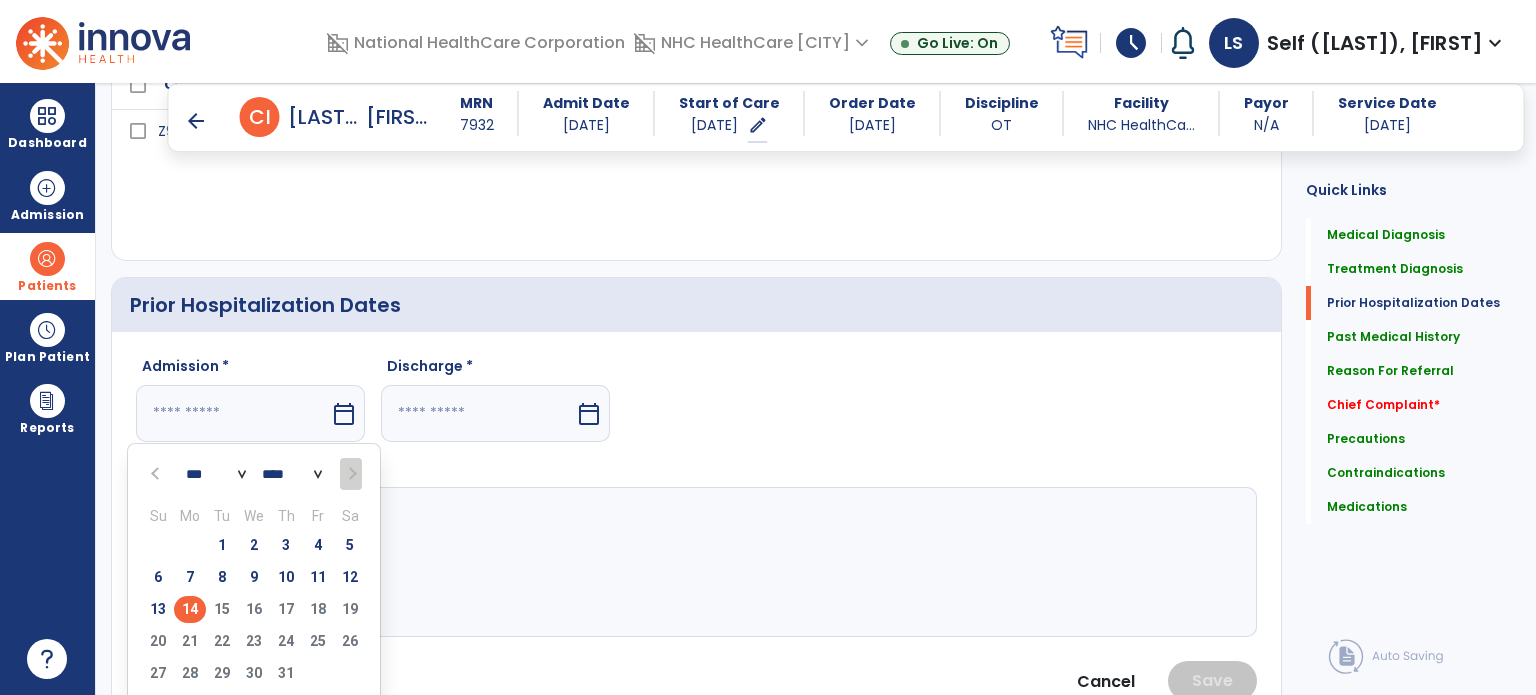 scroll, scrollTop: 648, scrollLeft: 0, axis: vertical 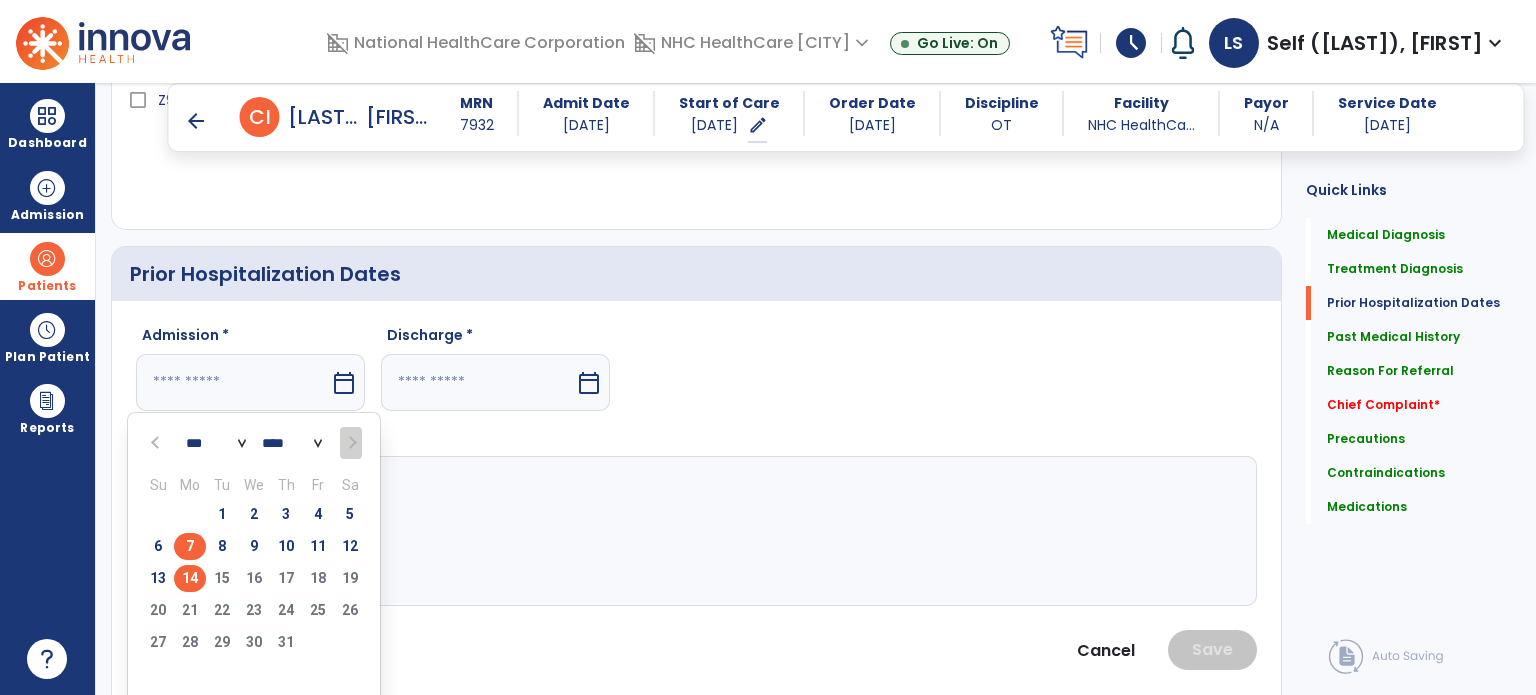 click on "7" at bounding box center [190, 546] 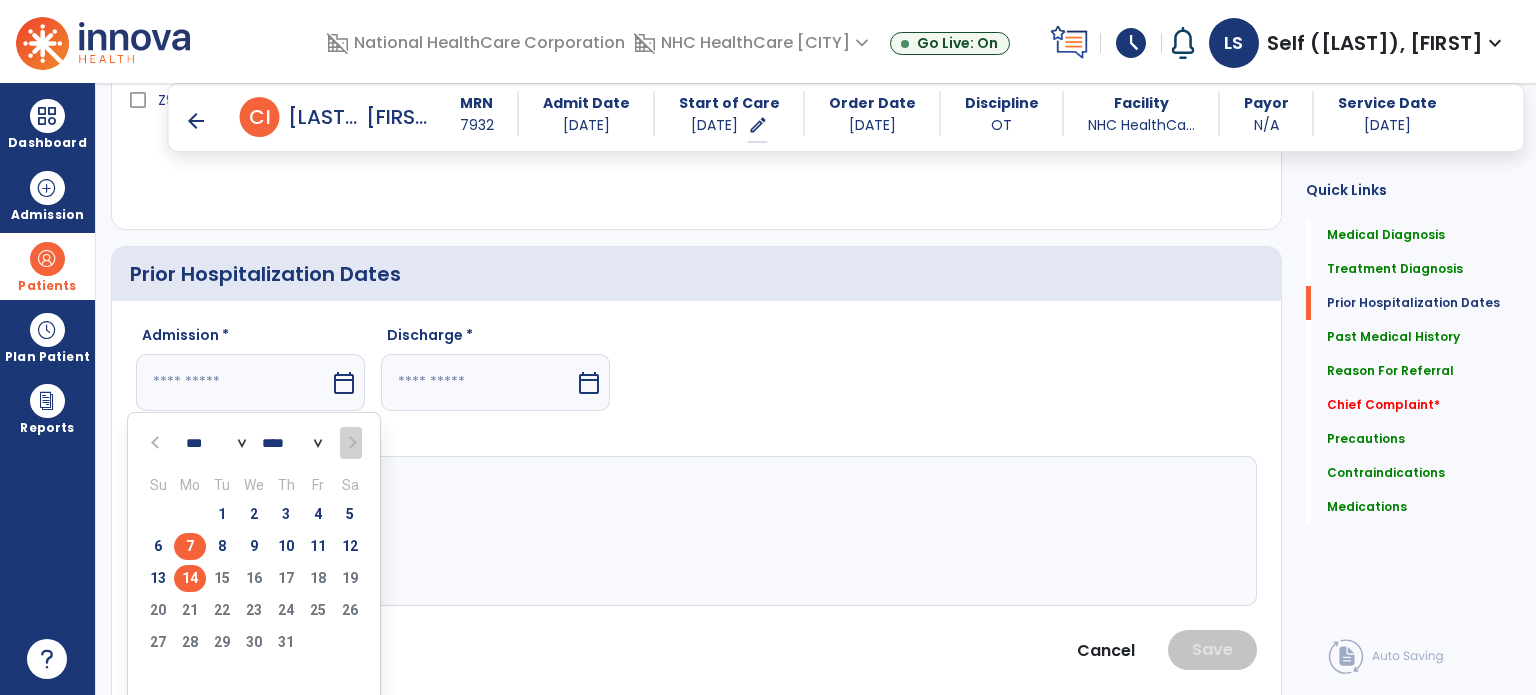 type on "********" 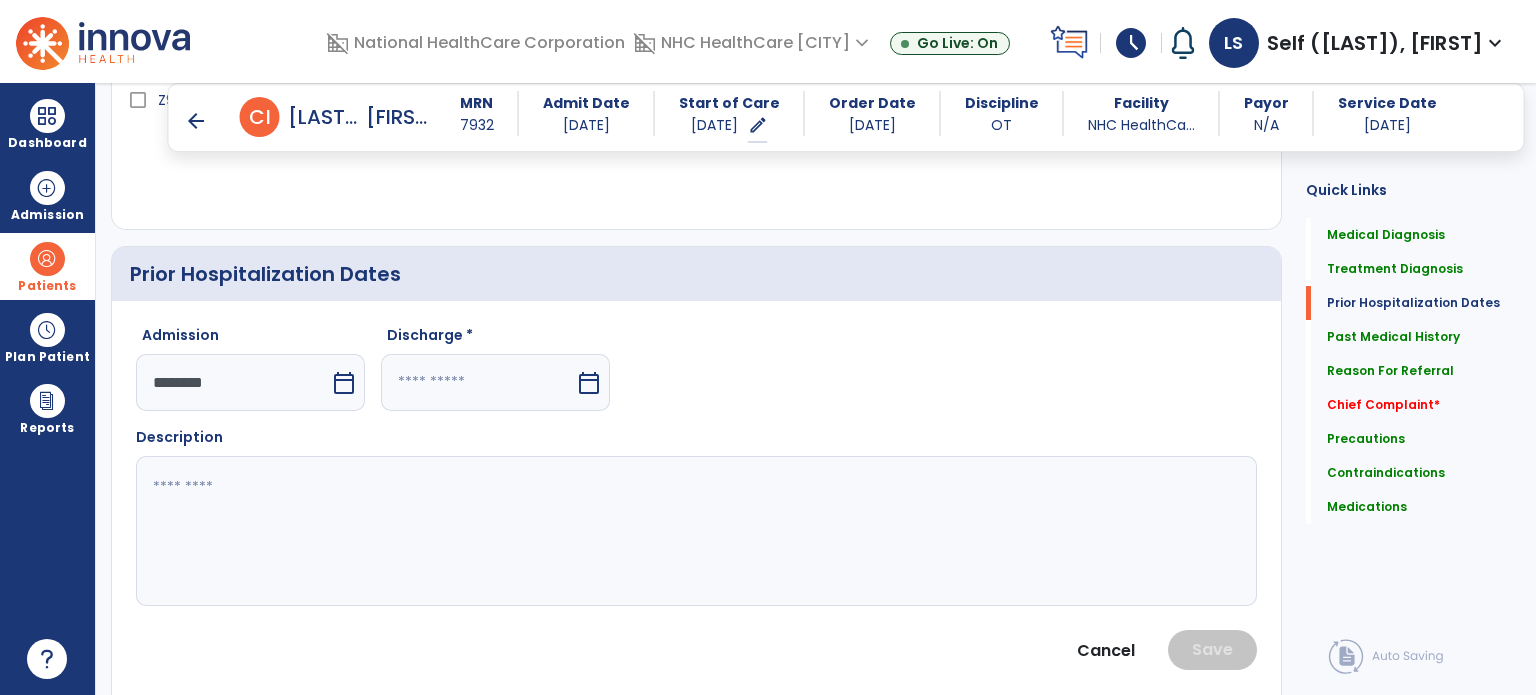 click at bounding box center [478, 382] 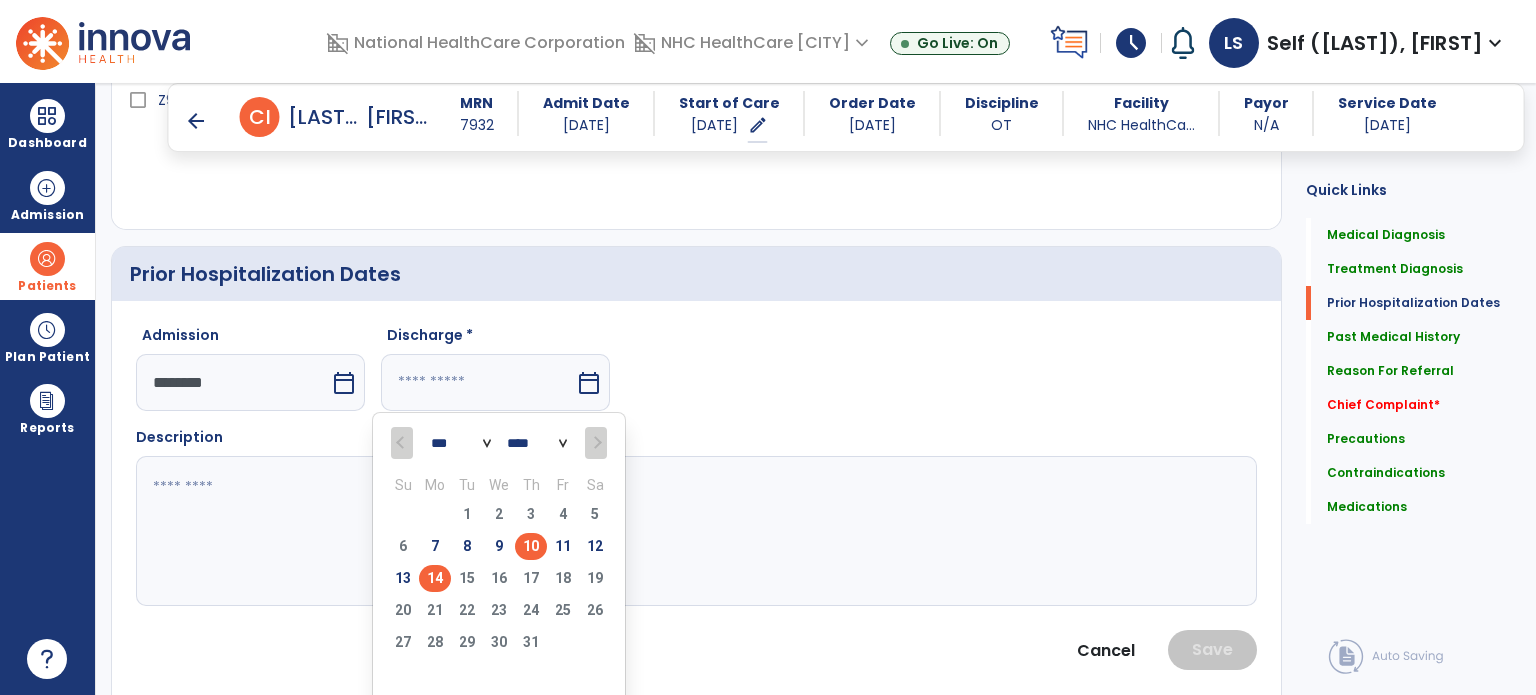 click on "10" at bounding box center (531, 546) 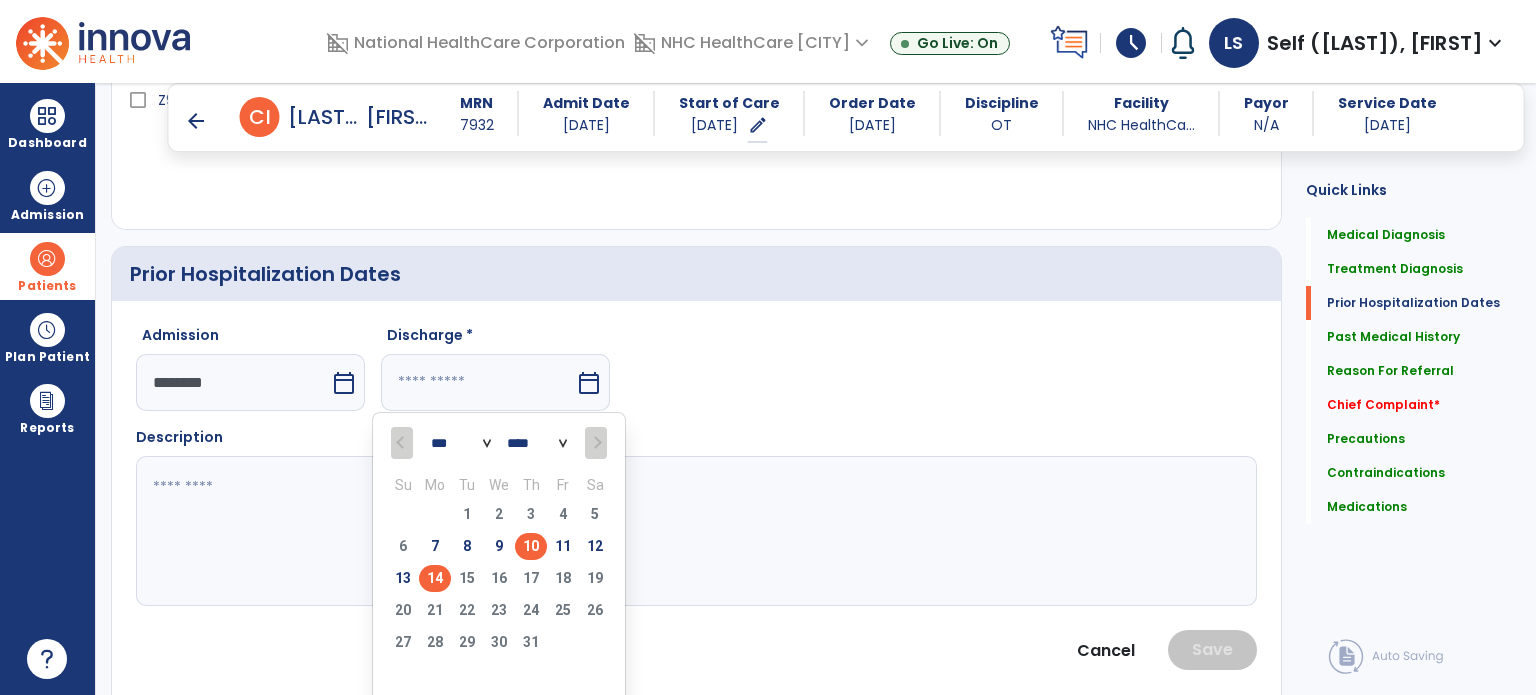 type on "*********" 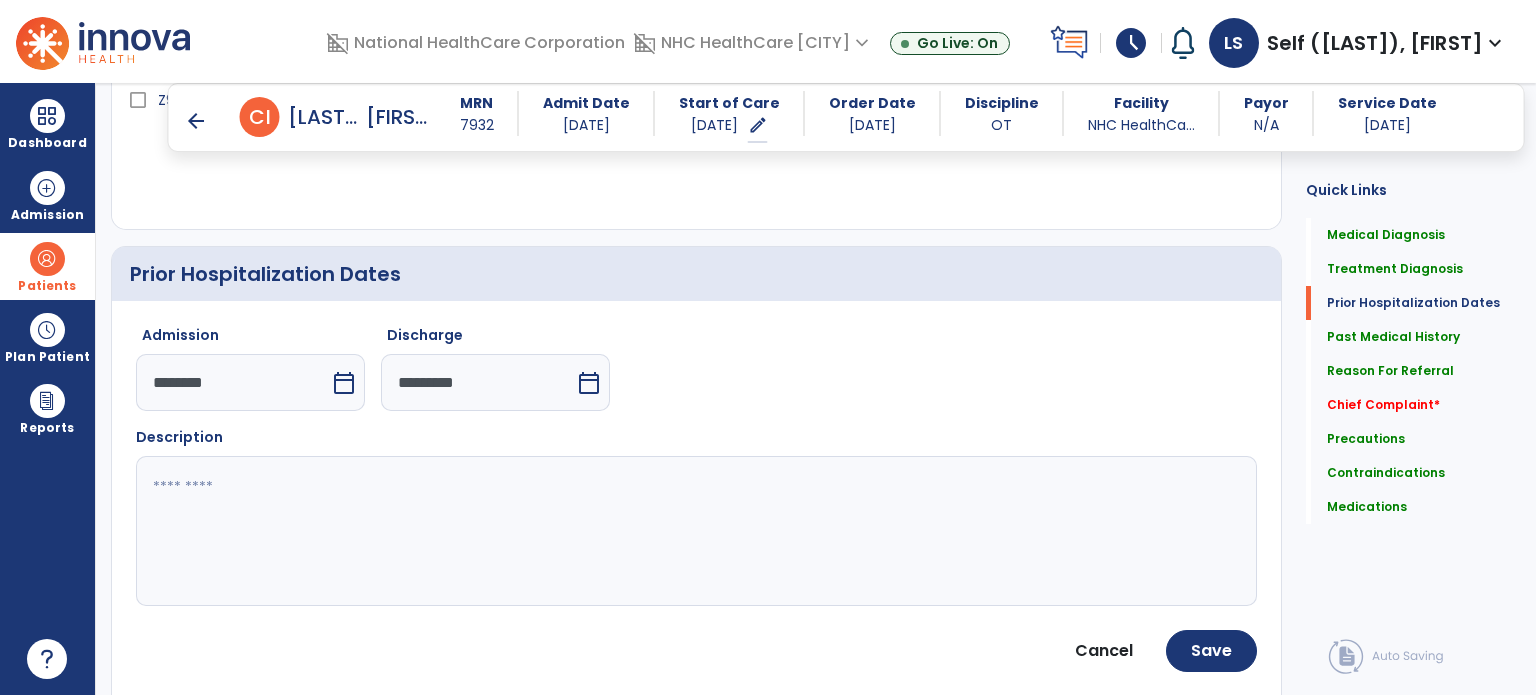 click 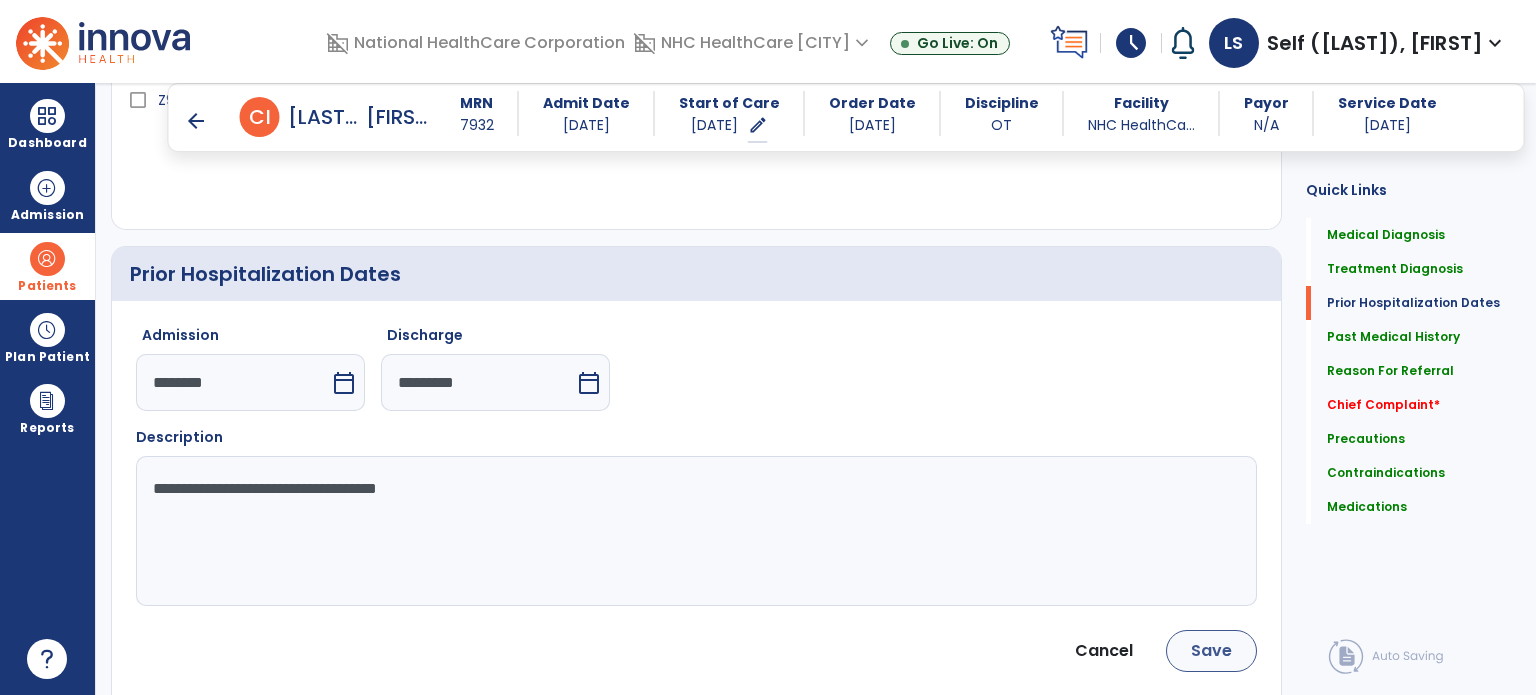 type on "**********" 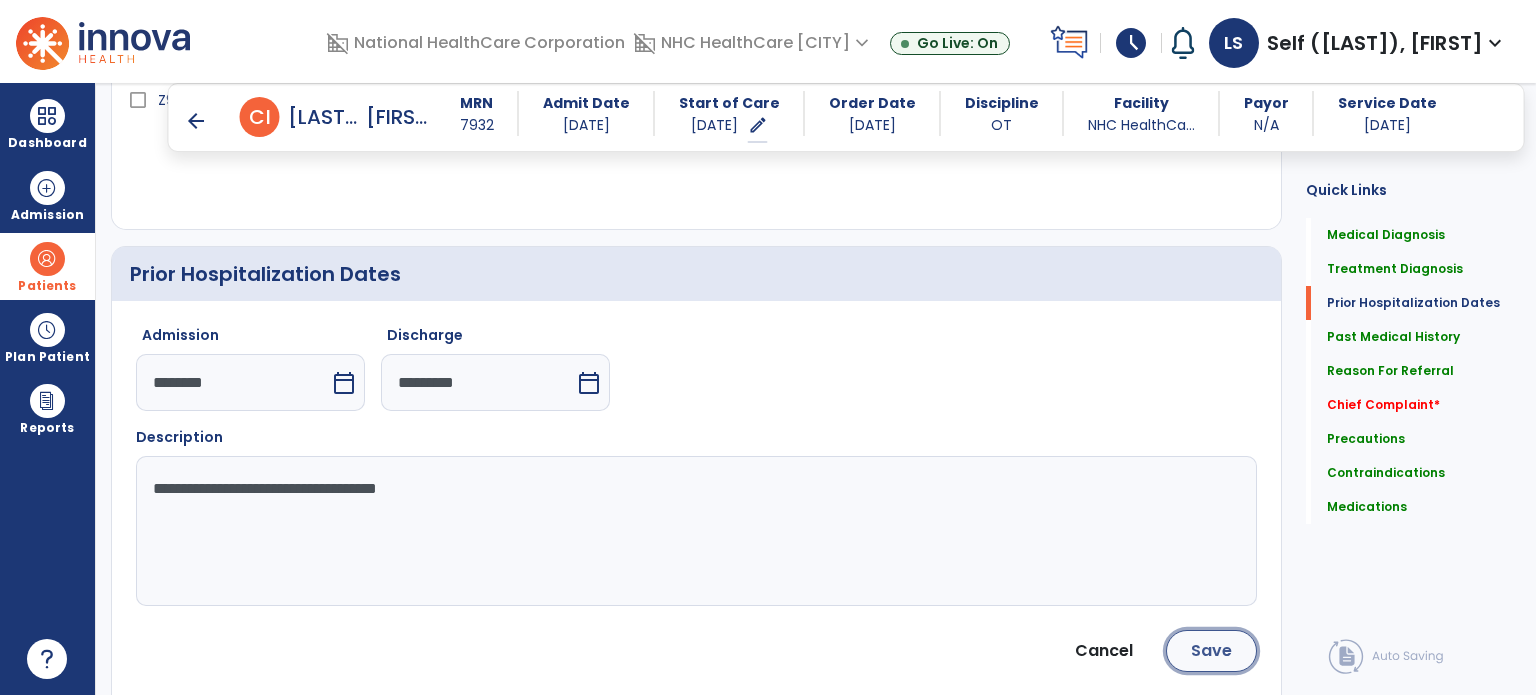 click on "Save" 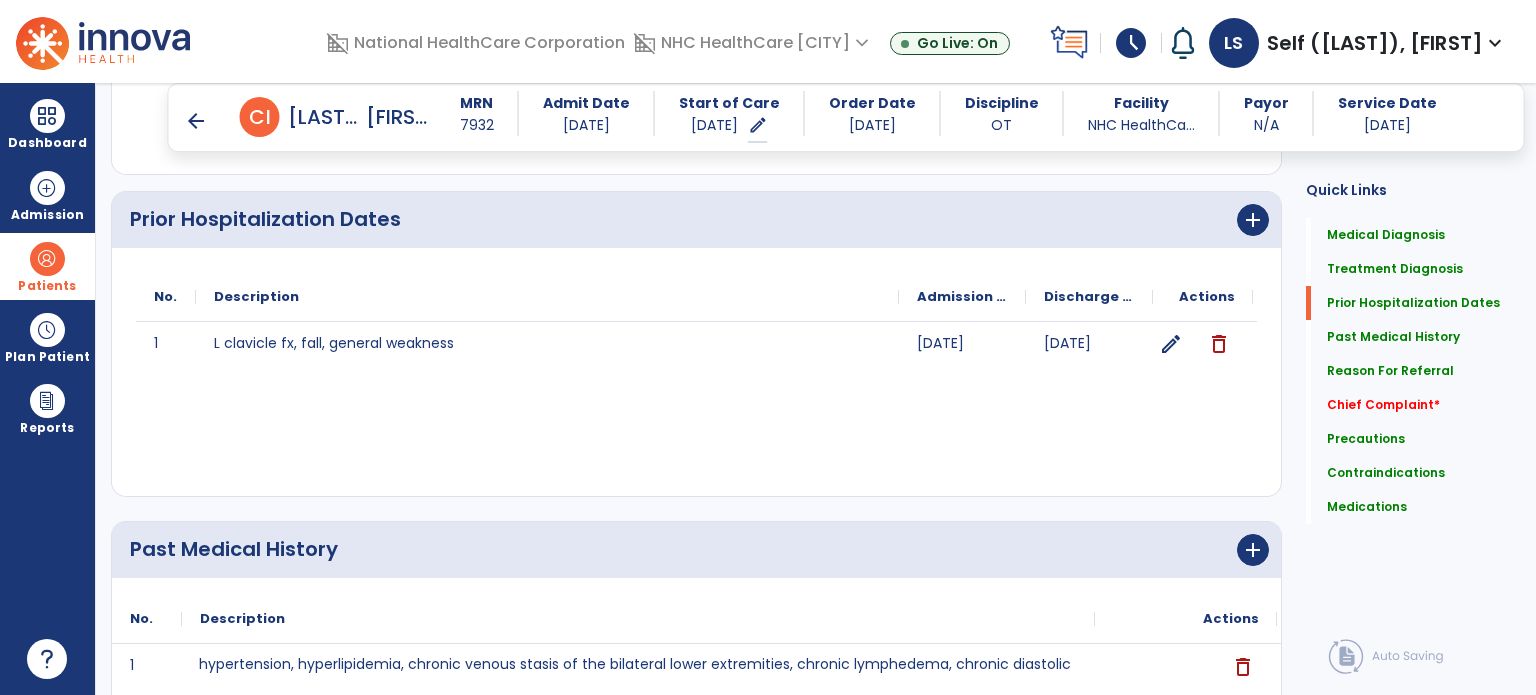 scroll, scrollTop: 748, scrollLeft: 0, axis: vertical 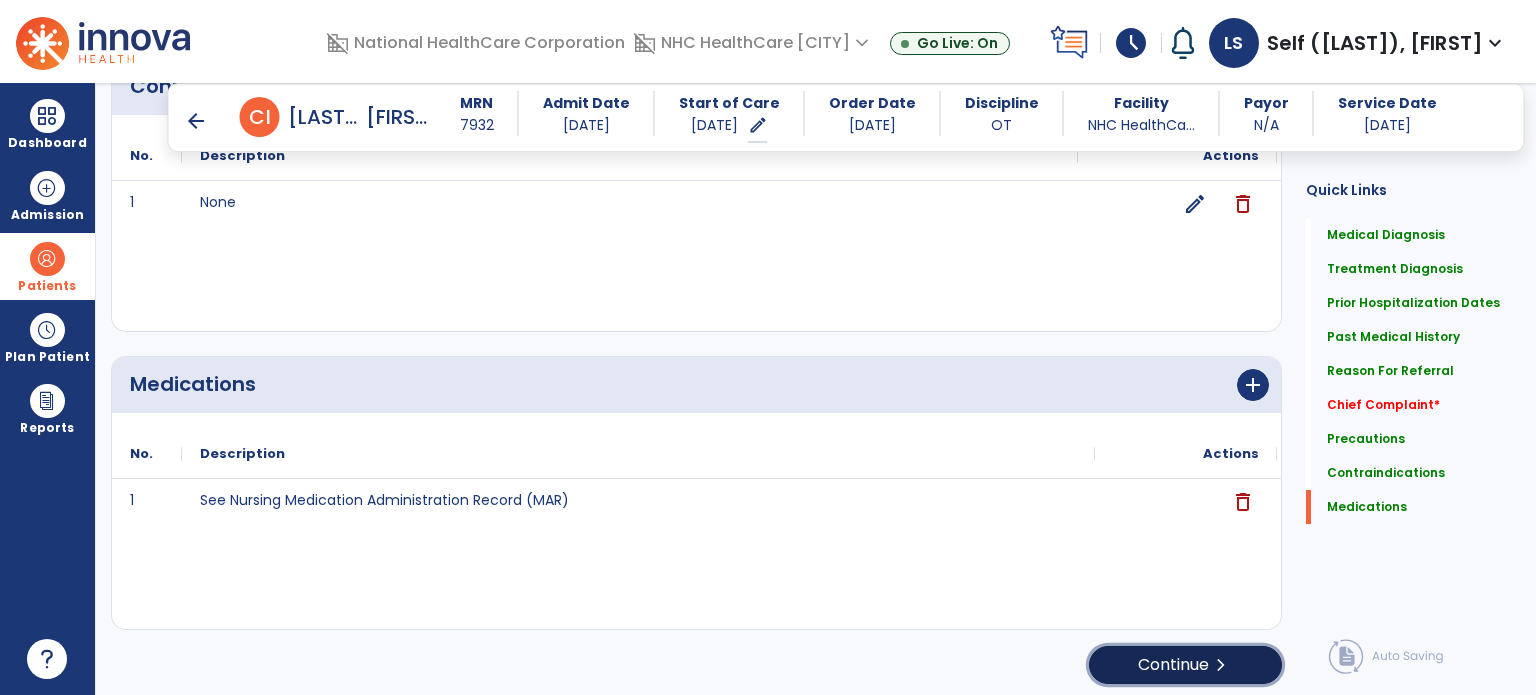 click on "Continue  chevron_right" 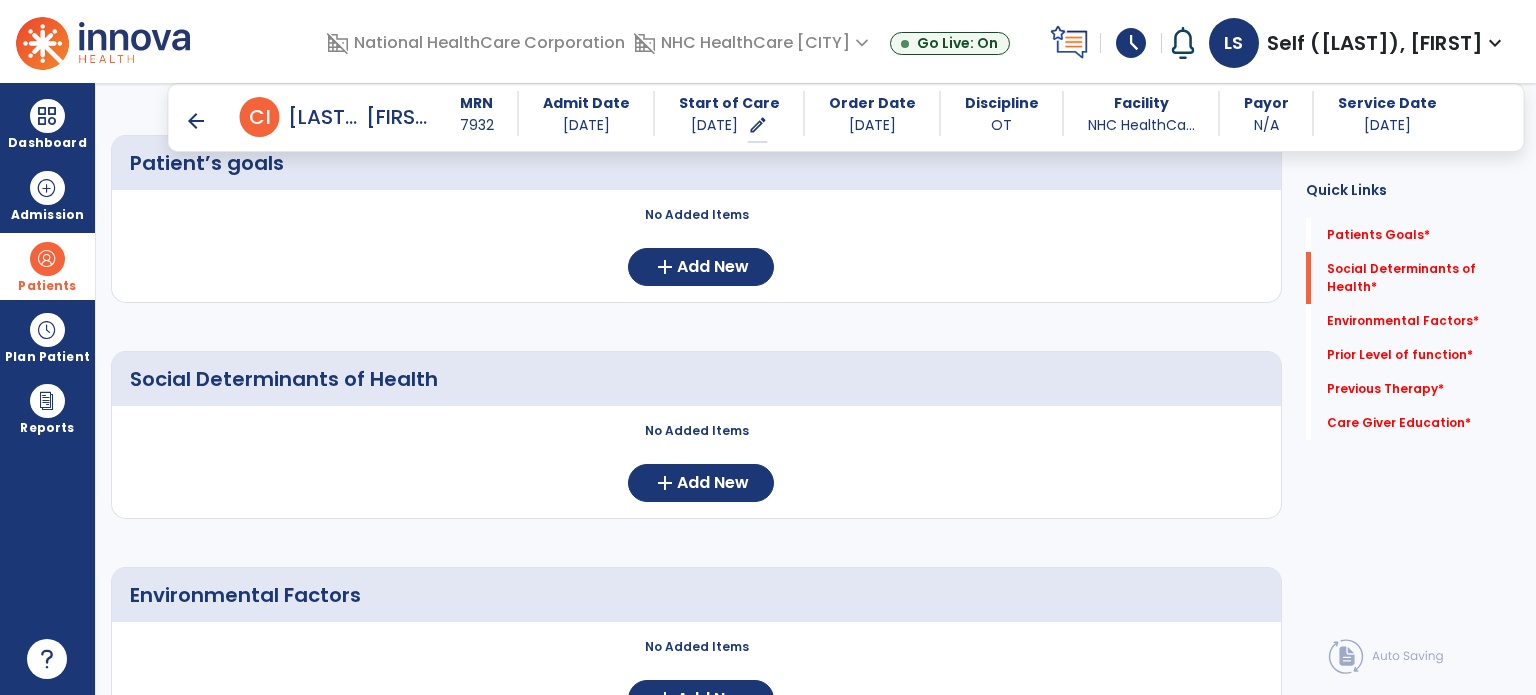 scroll, scrollTop: 308, scrollLeft: 0, axis: vertical 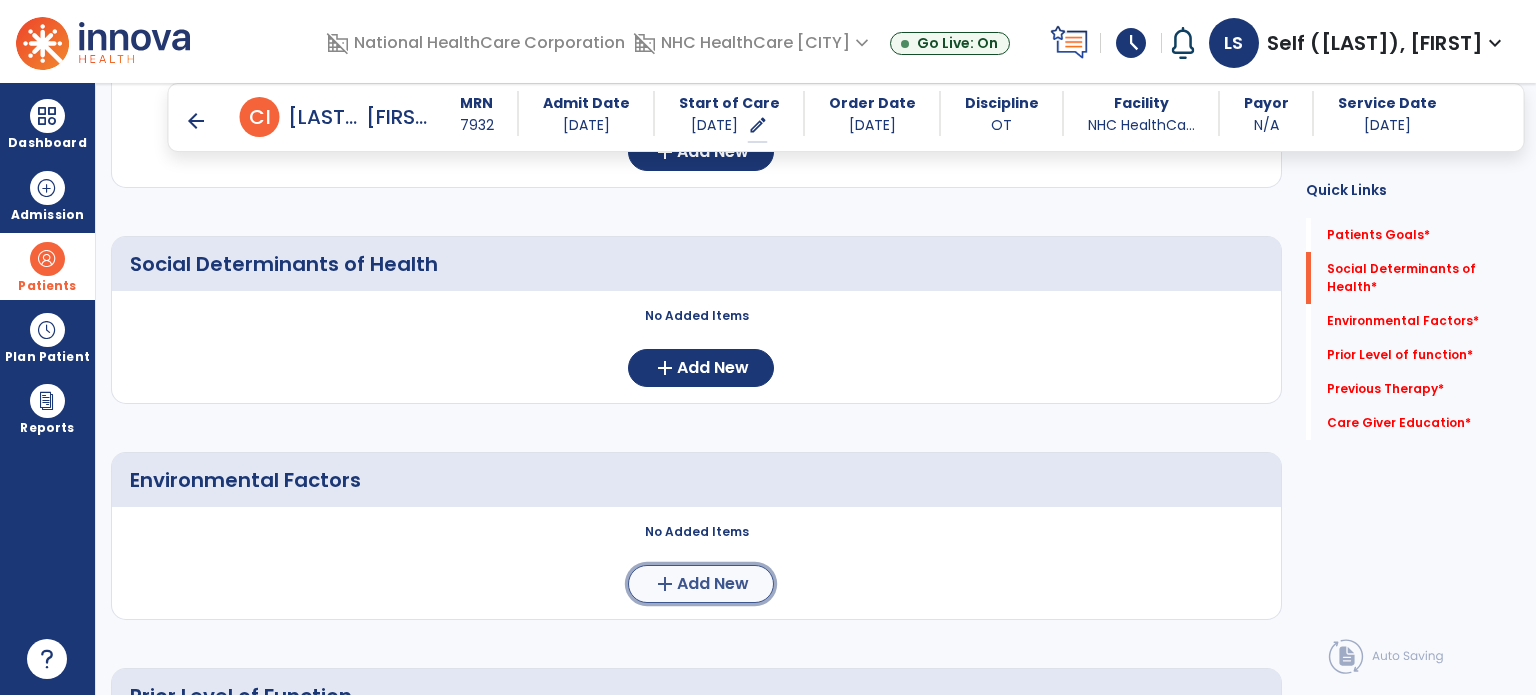 click on "Add New" 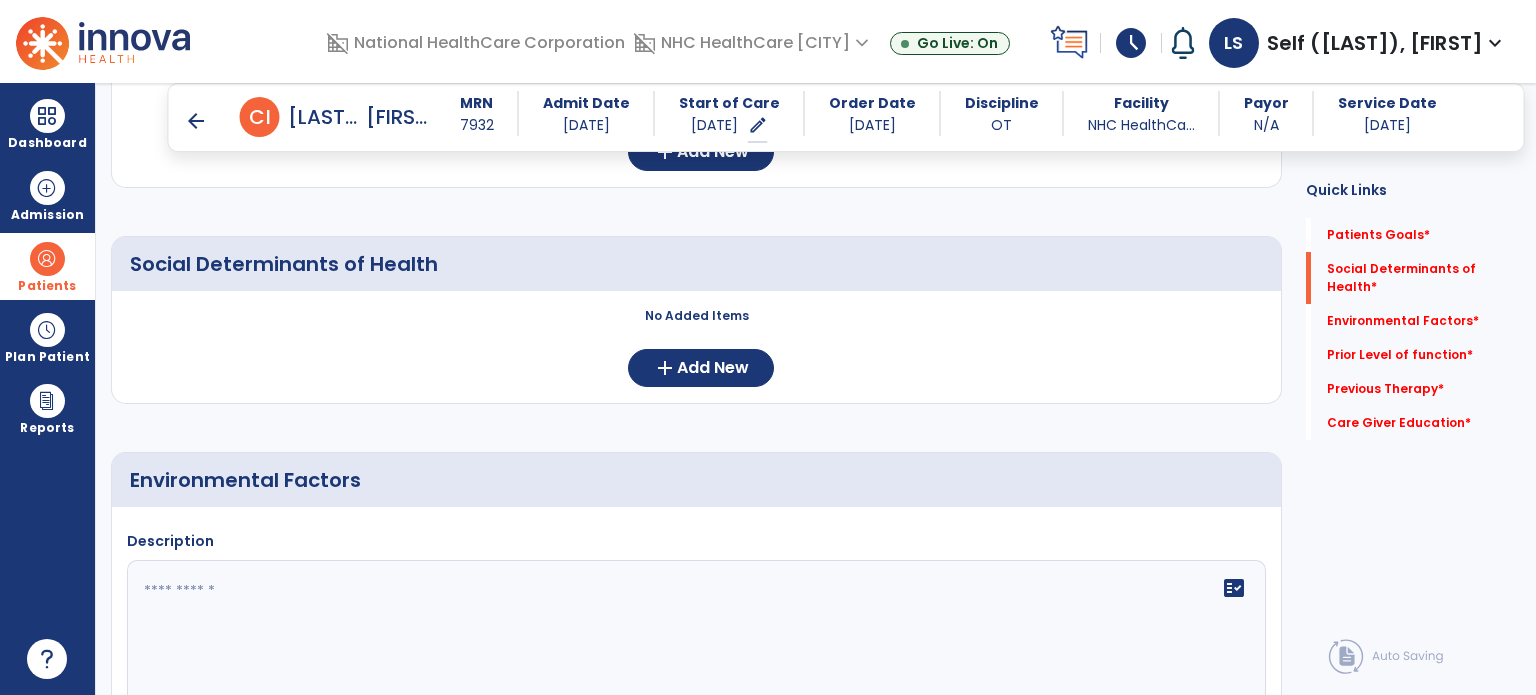click 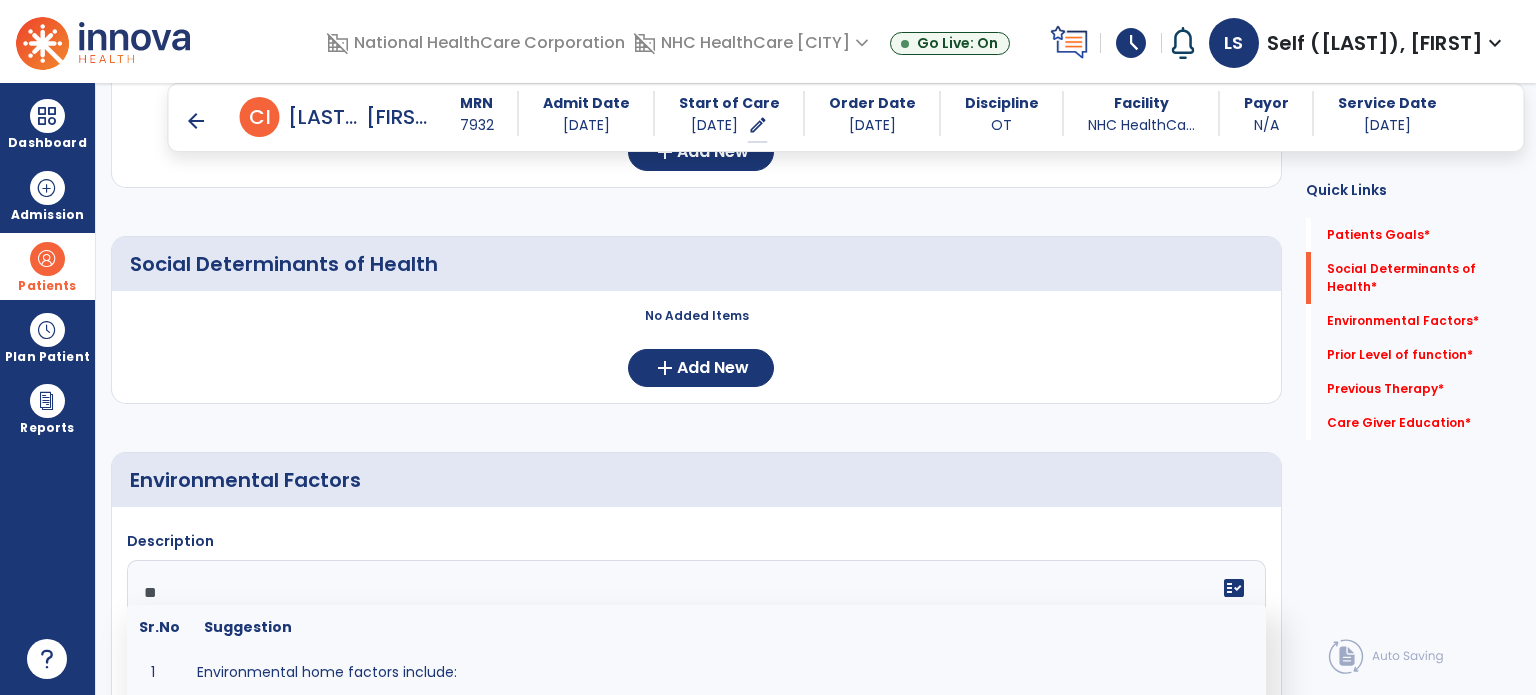 type on "*" 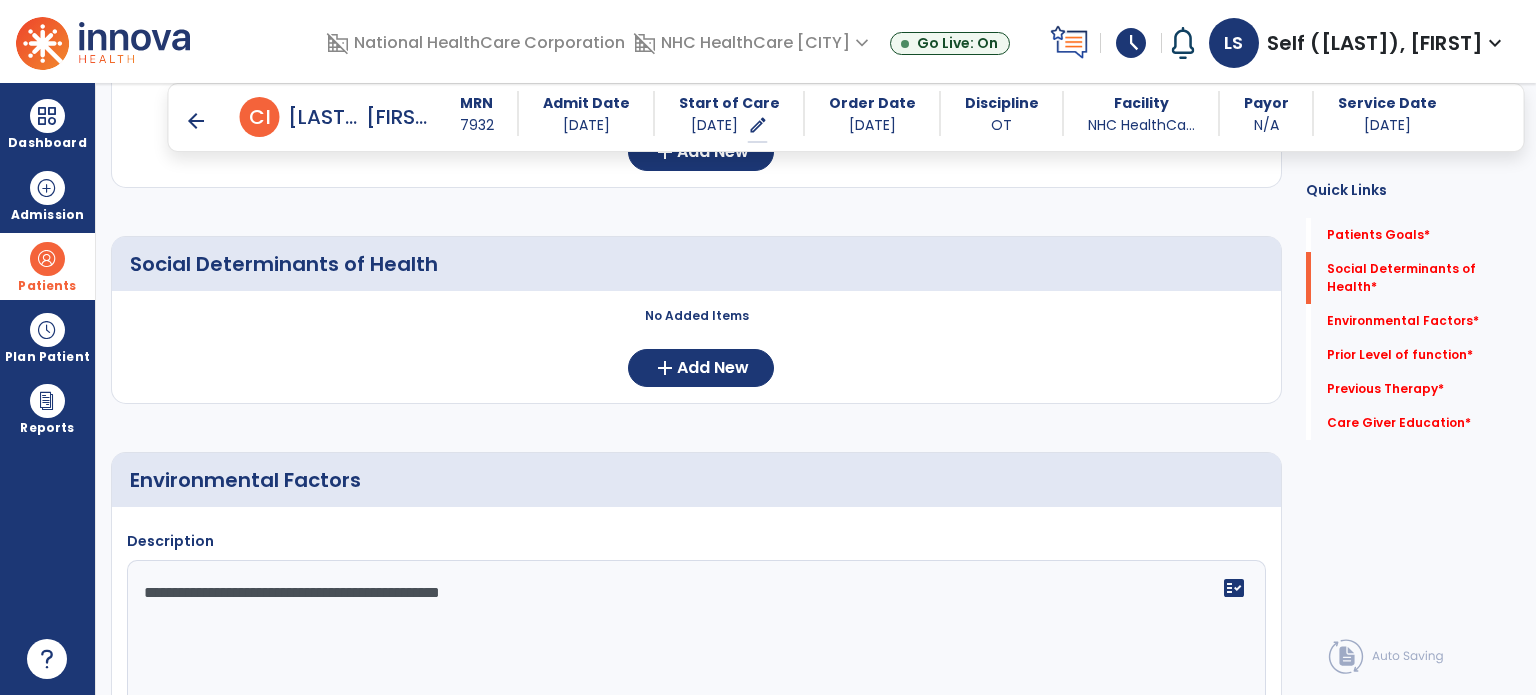 click on "**********" 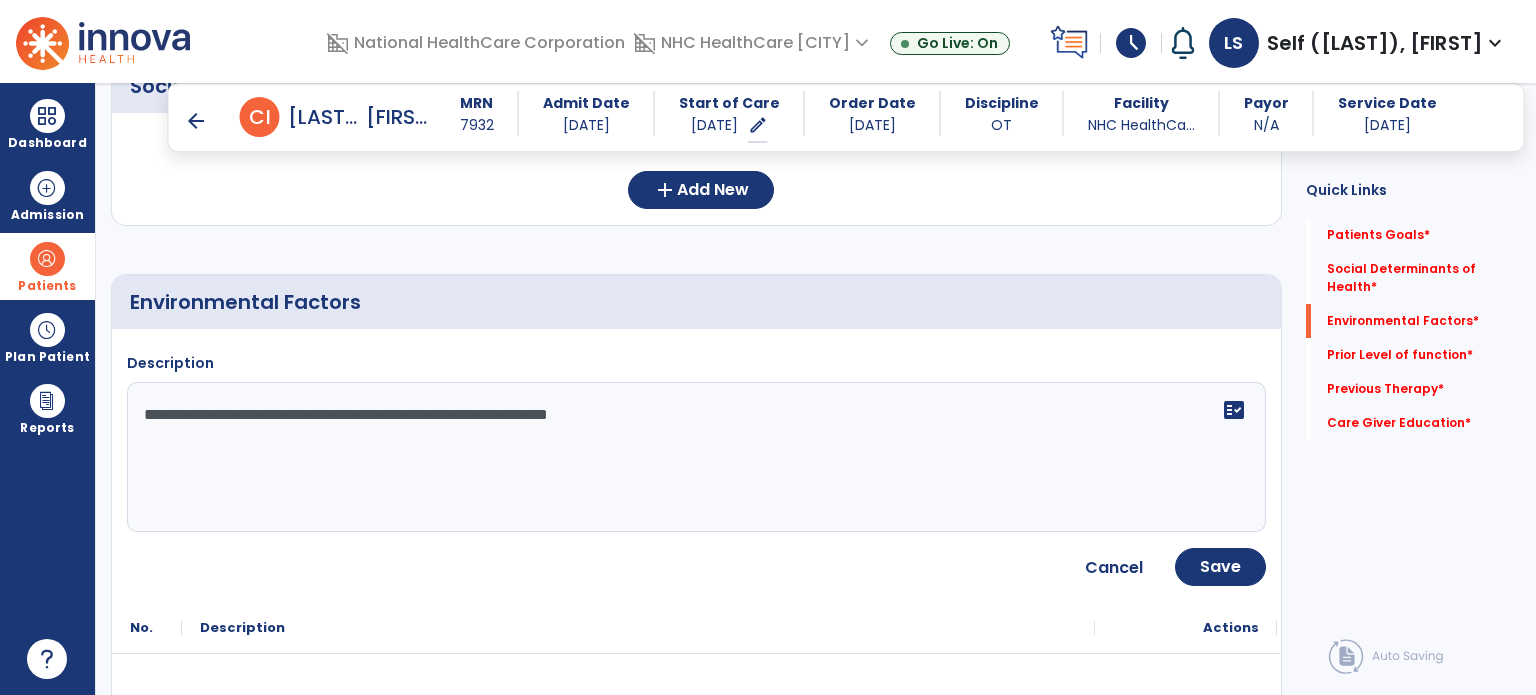 scroll, scrollTop: 508, scrollLeft: 0, axis: vertical 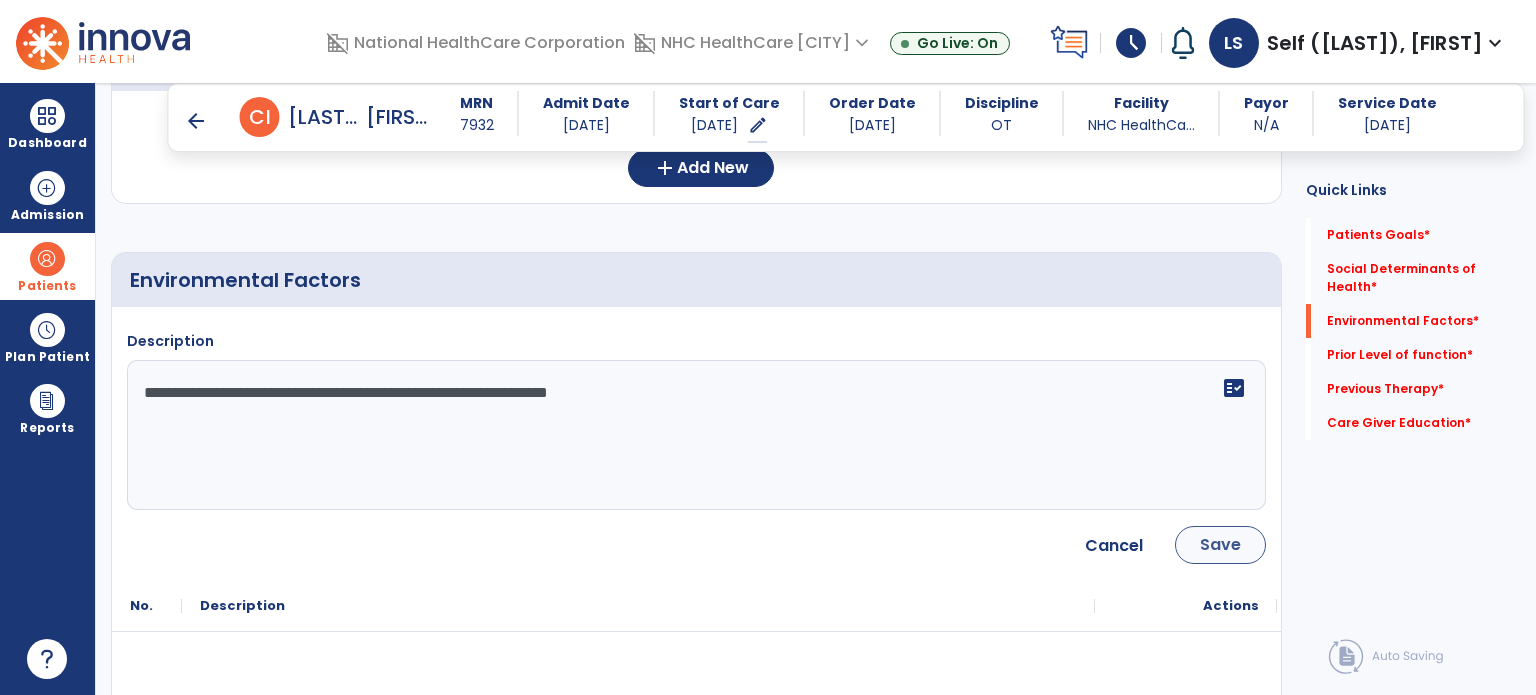 type on "**********" 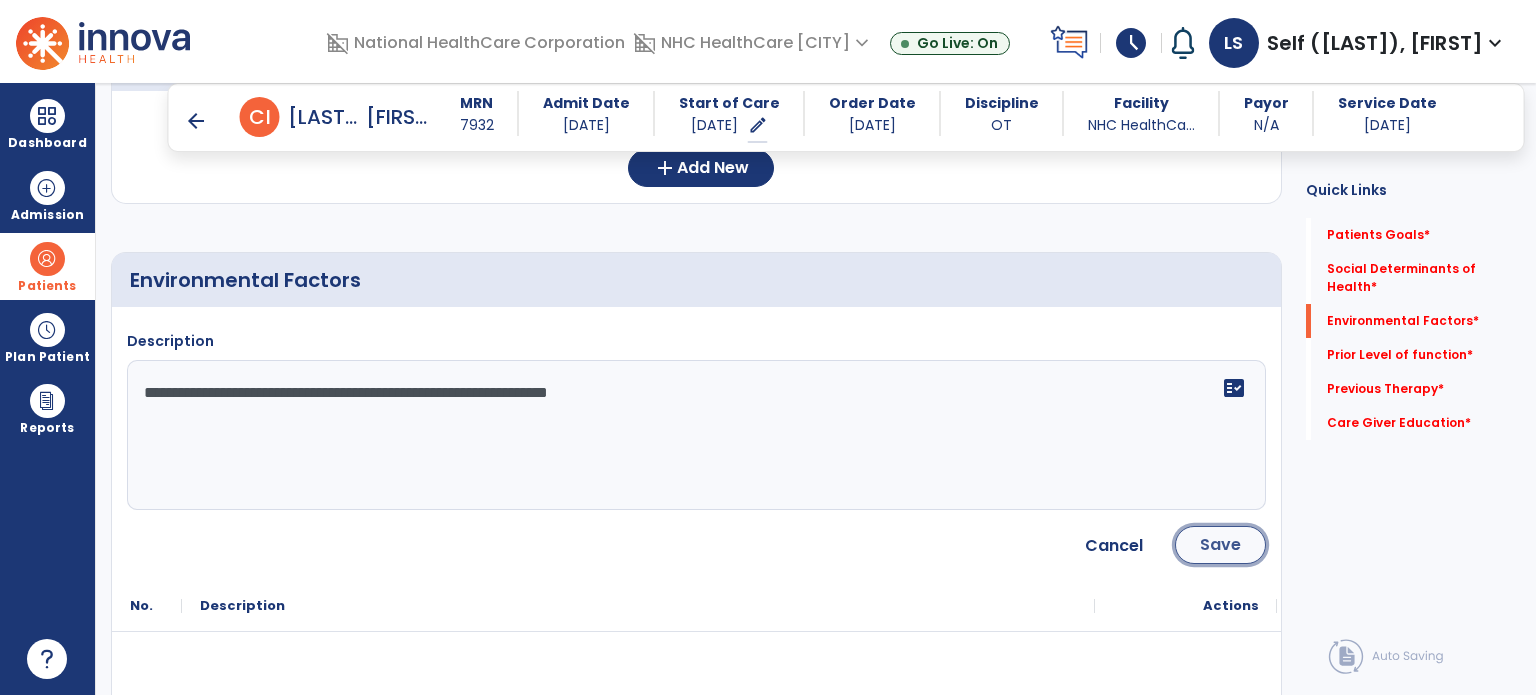 click on "Save" 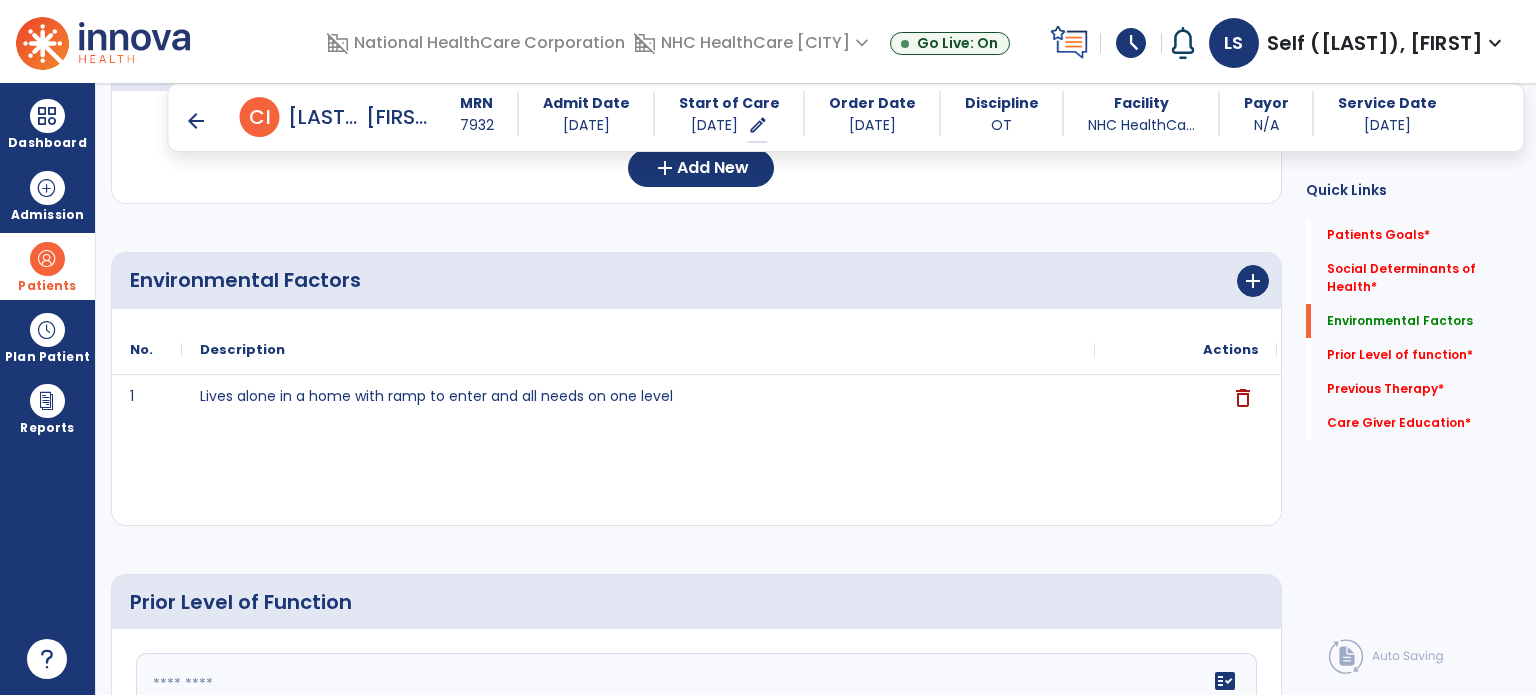 click on "arrow_back" at bounding box center (196, 121) 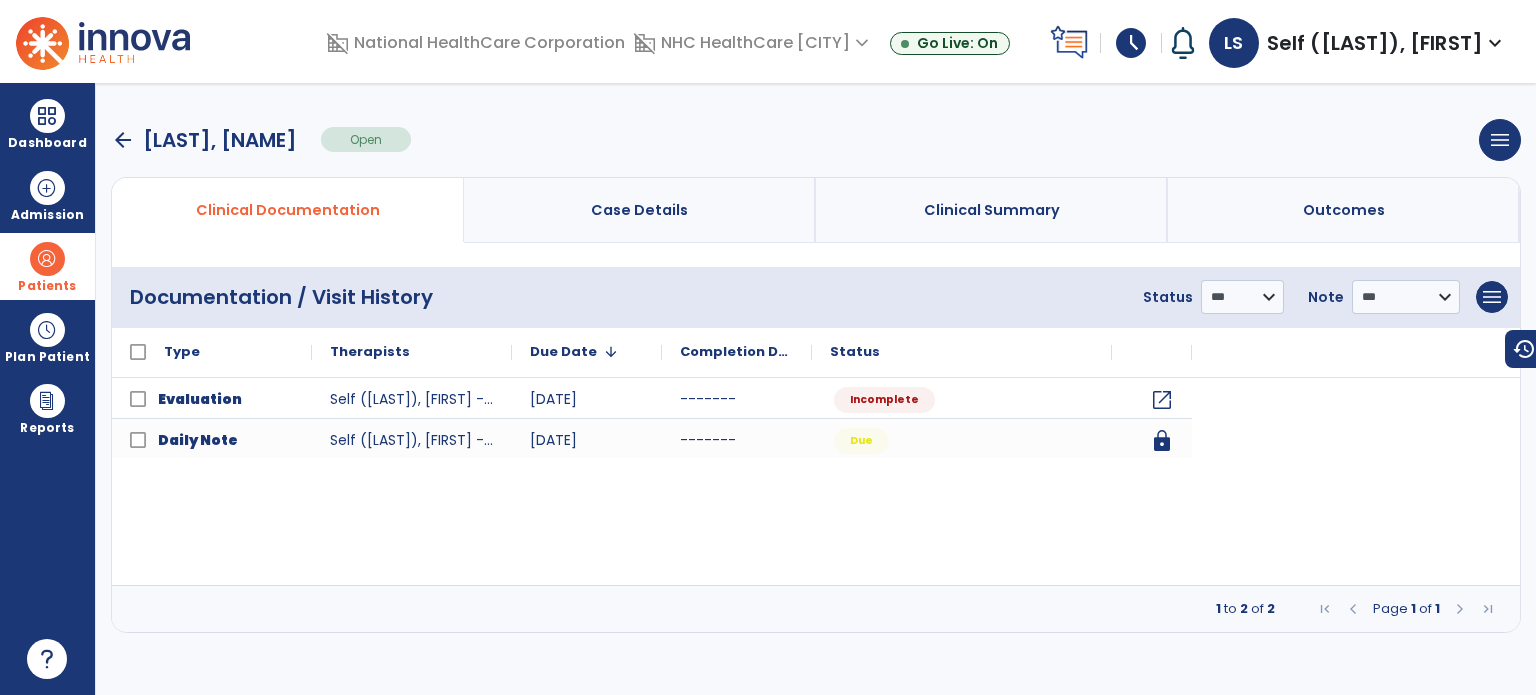 scroll, scrollTop: 0, scrollLeft: 0, axis: both 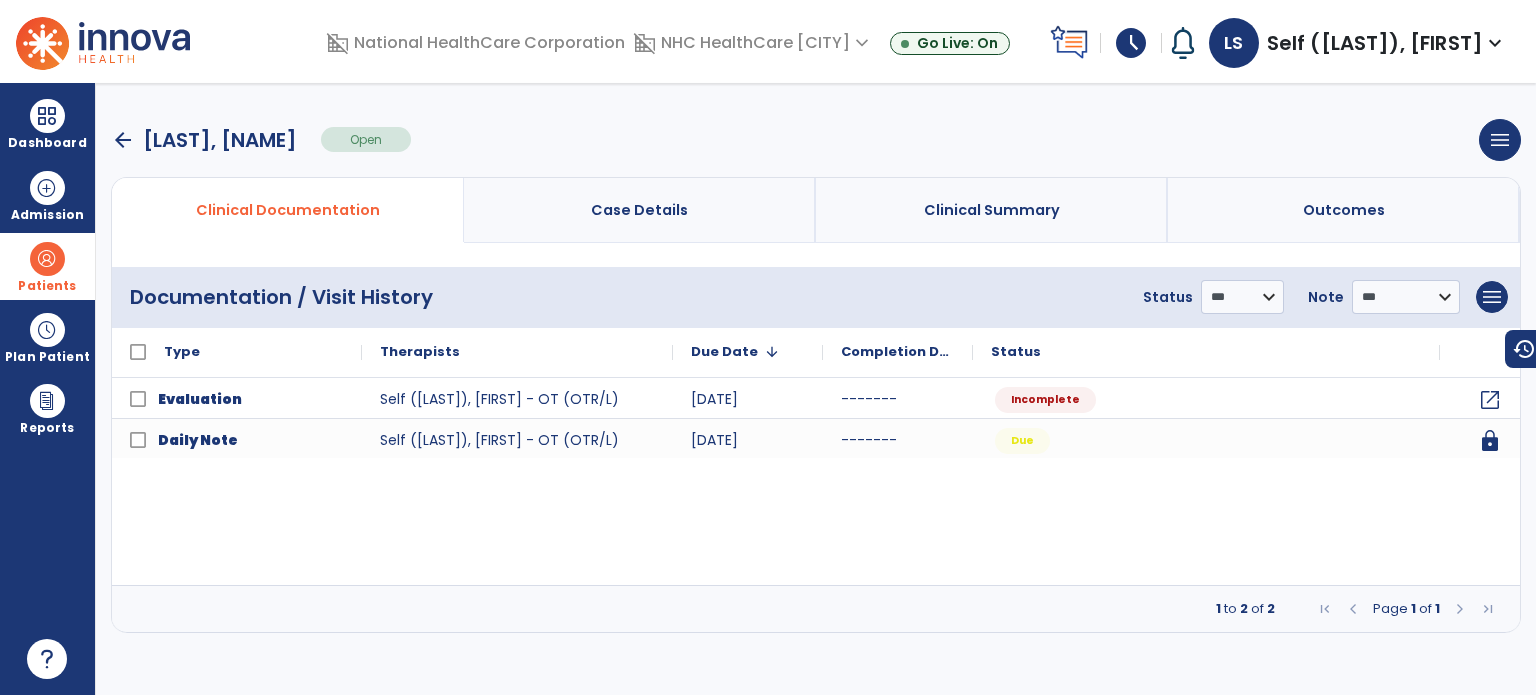 click on "arrow_back" at bounding box center (123, 140) 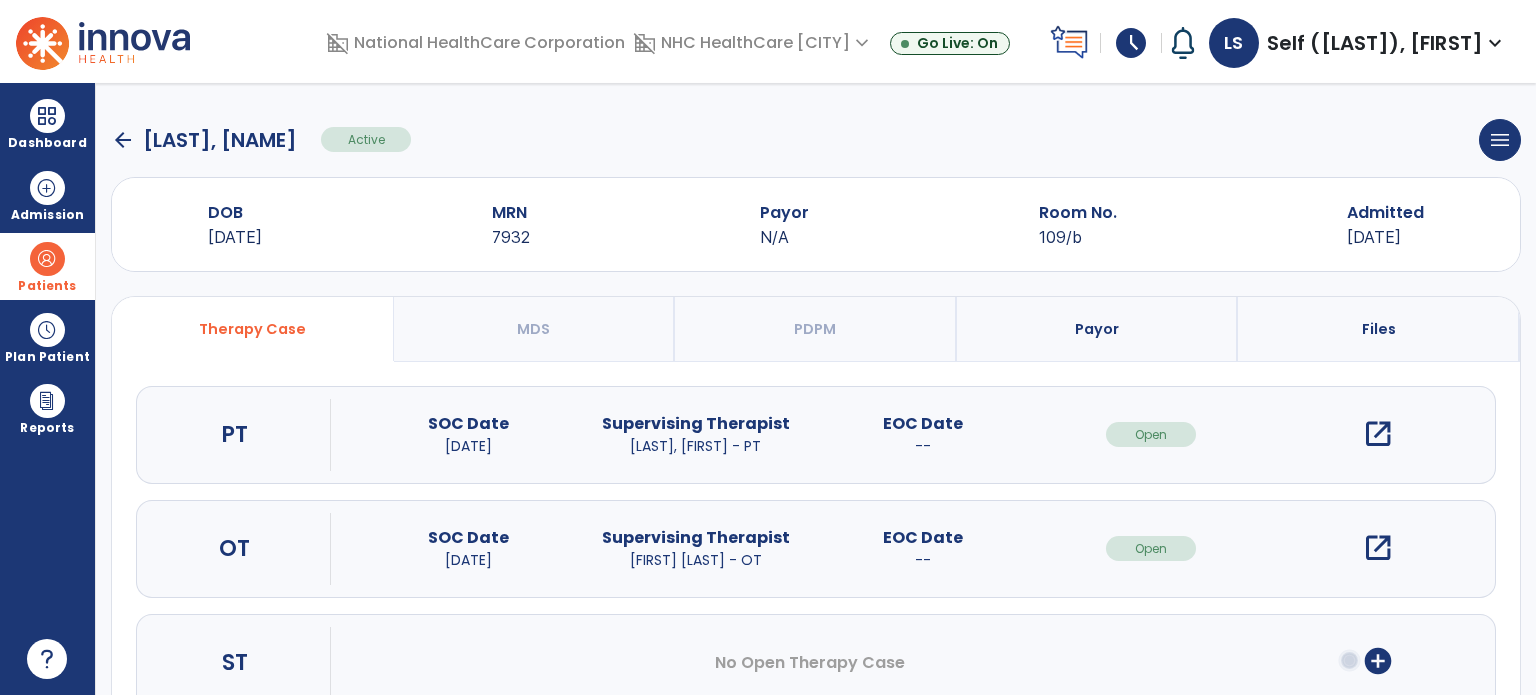 click on "arrow_back" 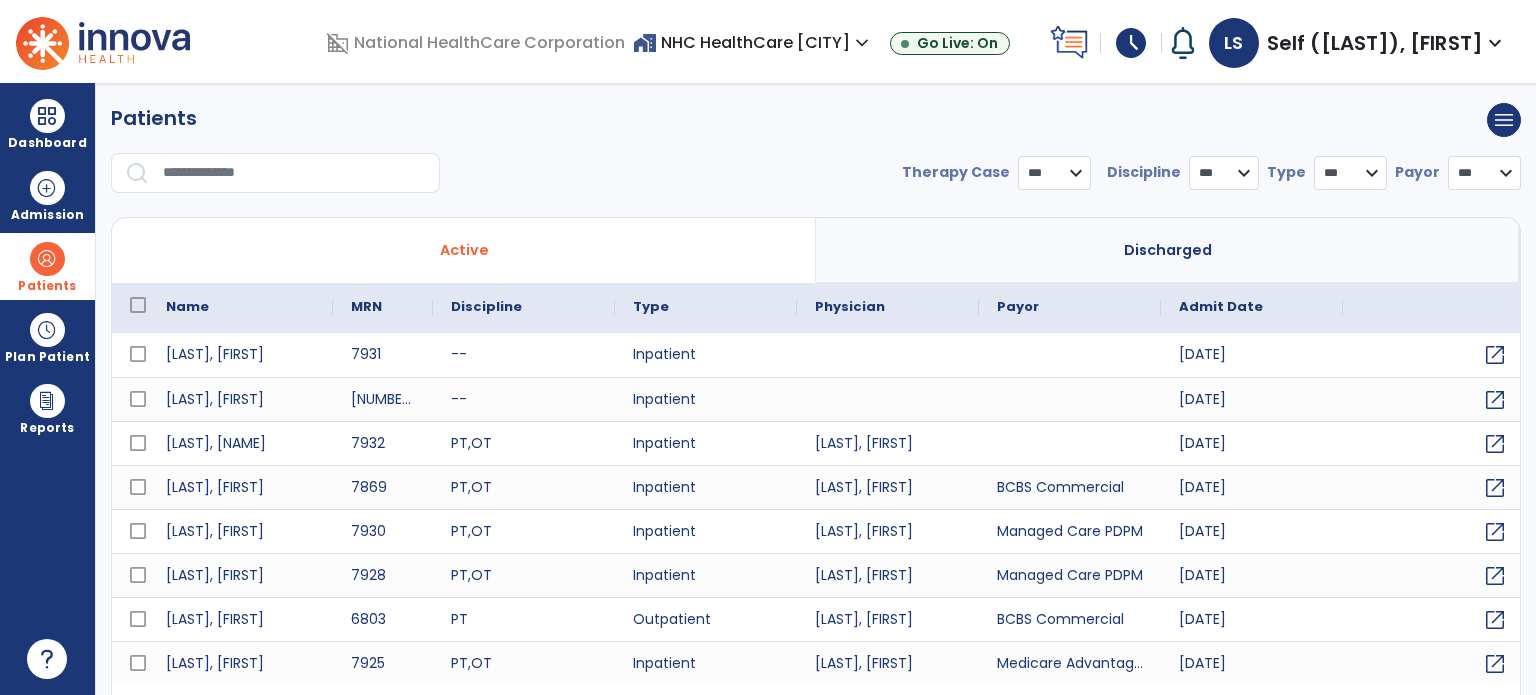 select on "***" 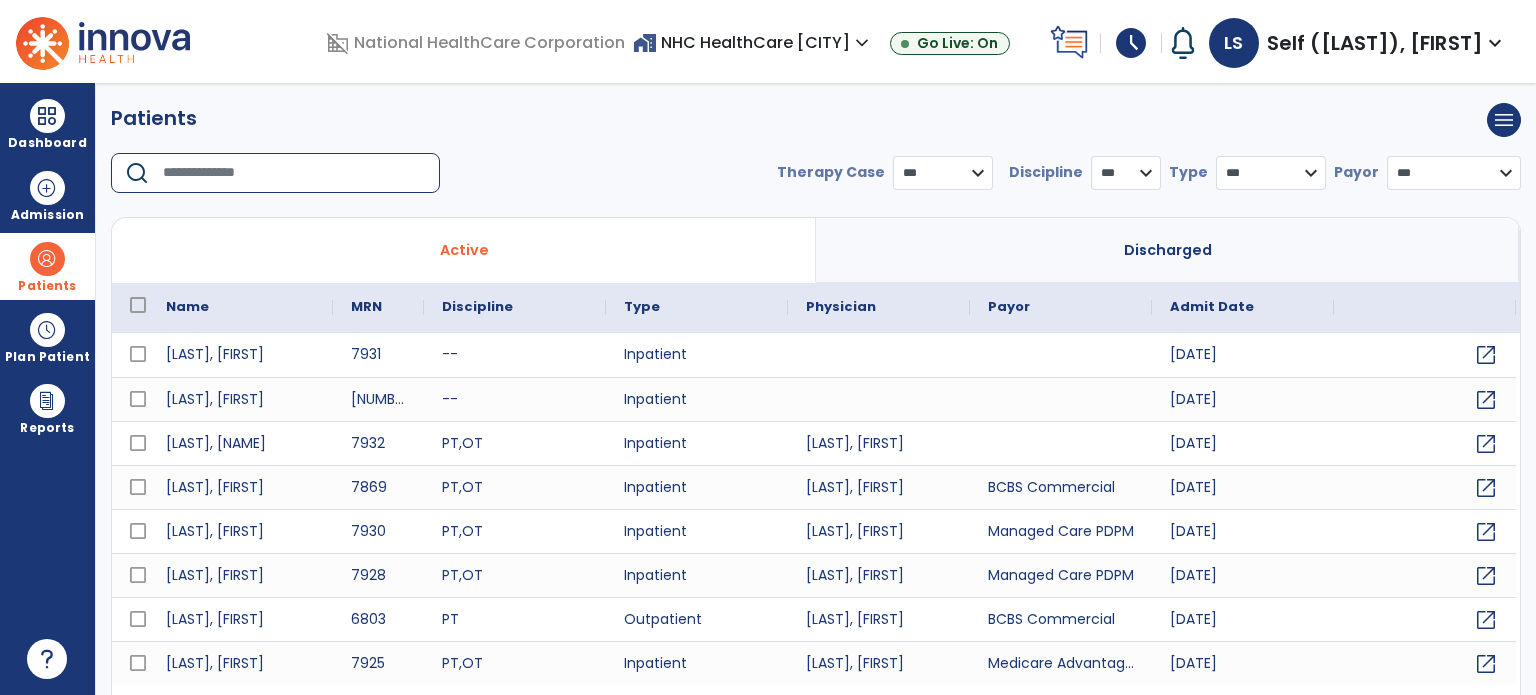 click at bounding box center (294, 173) 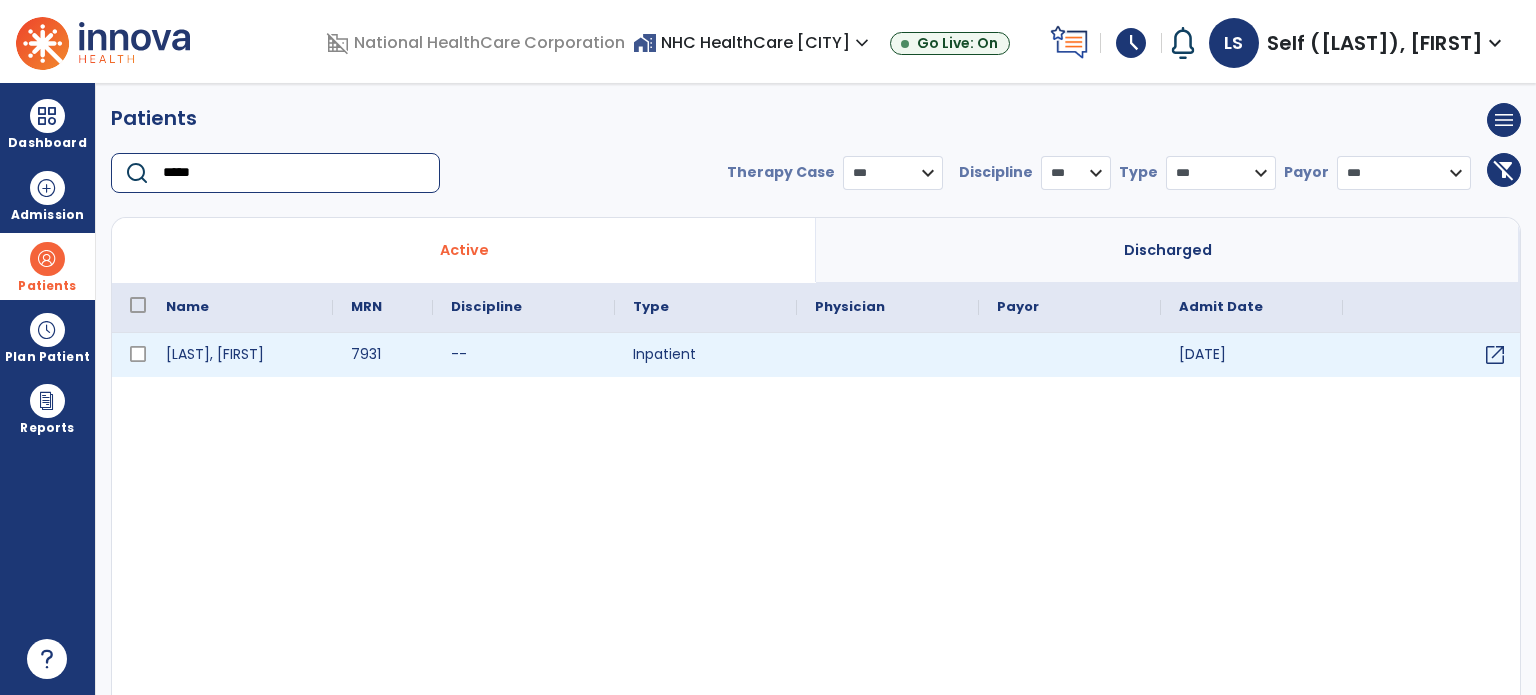 type on "*****" 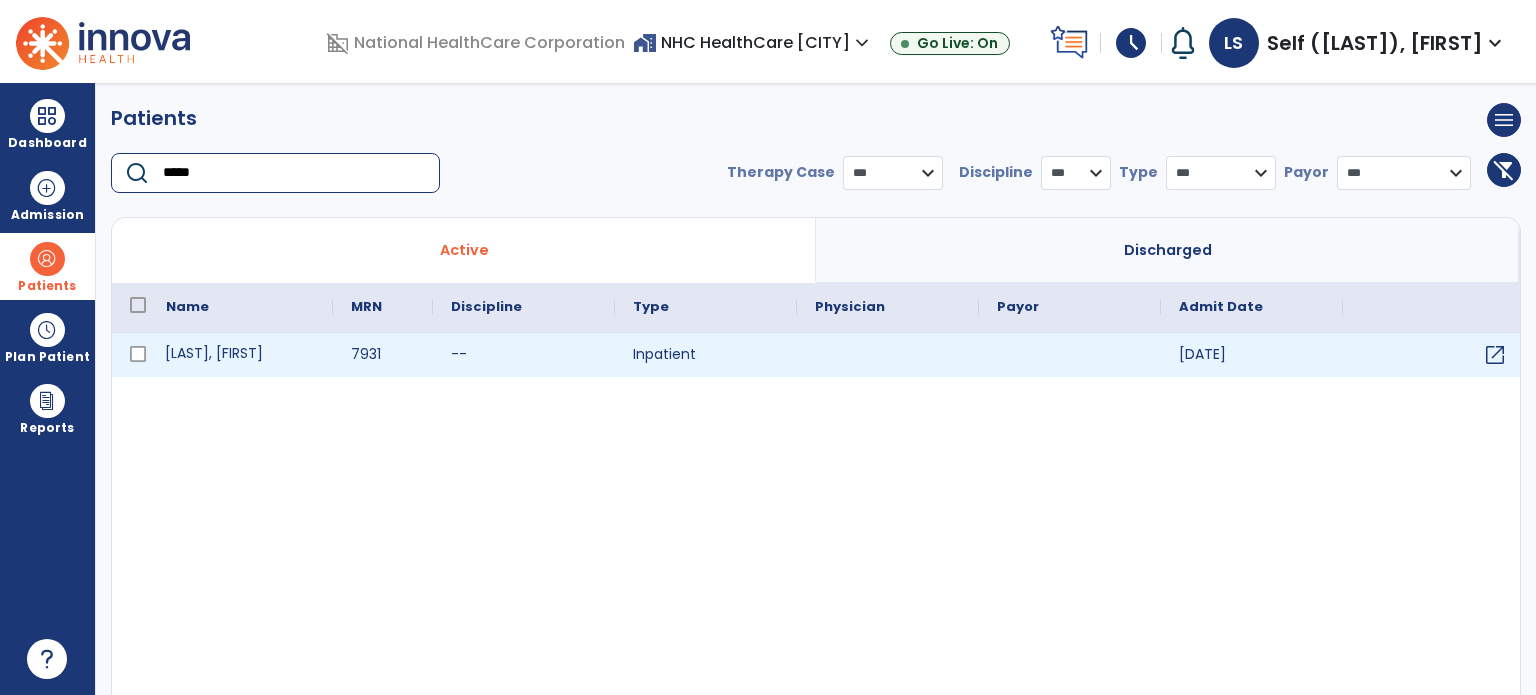 click on "[LAST], [FIRST]" at bounding box center (240, 355) 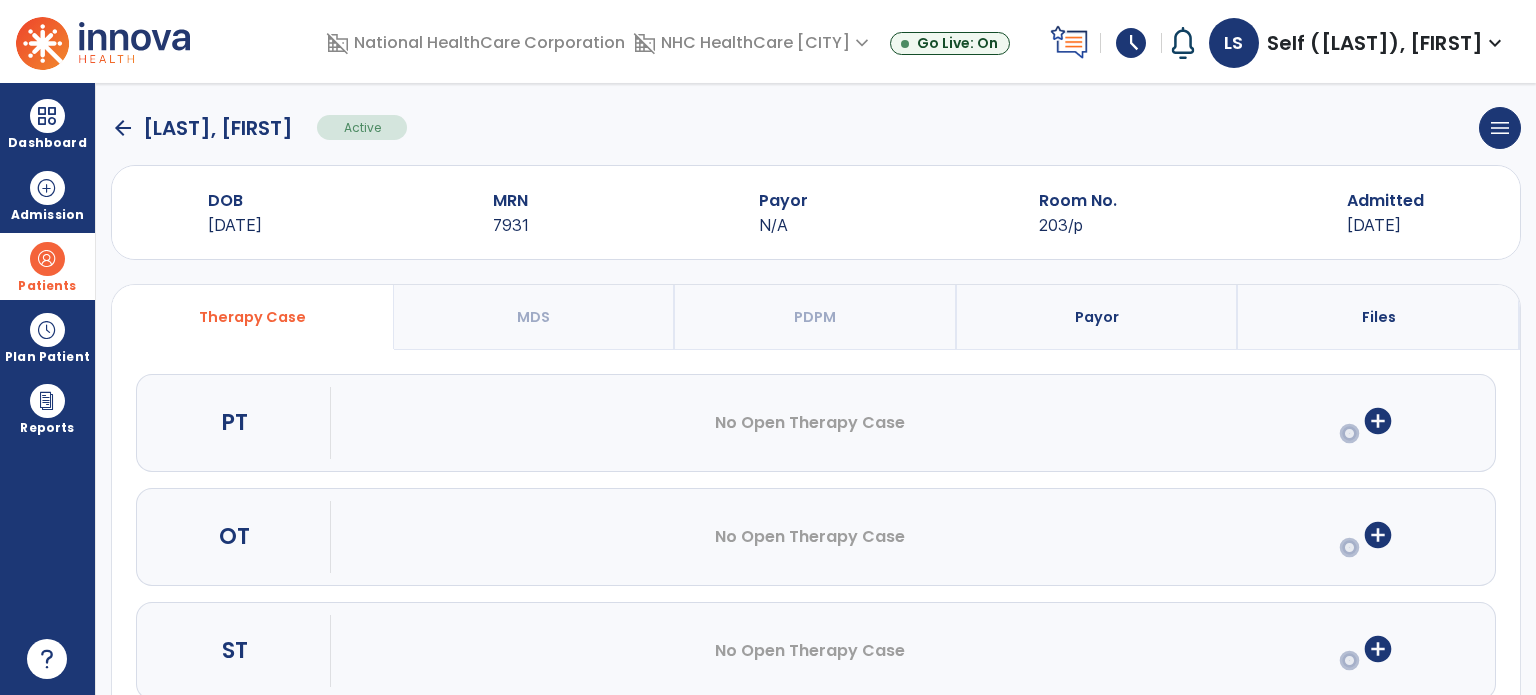 scroll, scrollTop: 0, scrollLeft: 0, axis: both 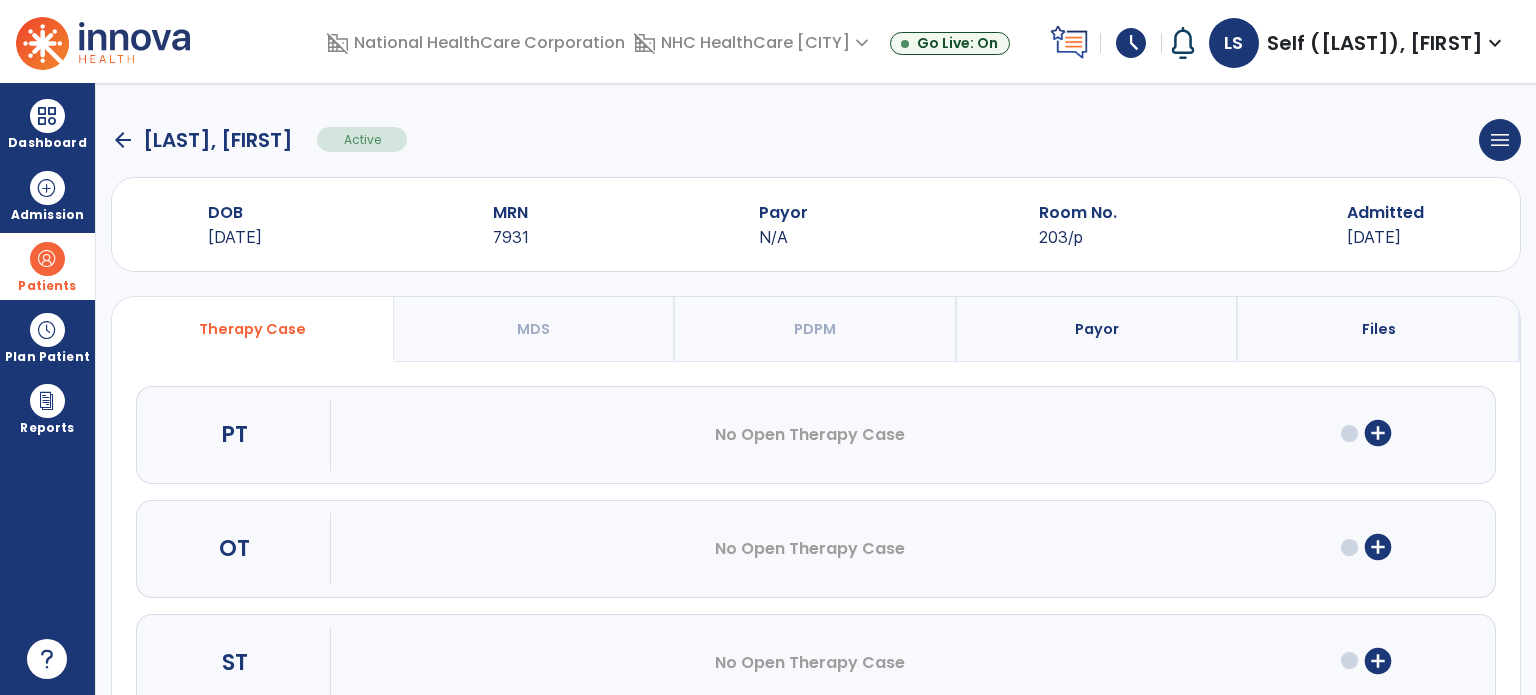 click on "arrow_back   [LAST], [FIRST]  Active  menu   Edit Admission   View OBRA Report   Discharge Patient  DOB [DATE] MRN [NUMBER] Payor N/A Room No. 203/p Admitted [DATE]  Therapy Case   MDS   PDPM   Payor   Files  PT No Open Therapy Case  add_circle  OT No Open Therapy Case  add_circle  ST No Open Therapy Case  add_circle" at bounding box center [816, 389] 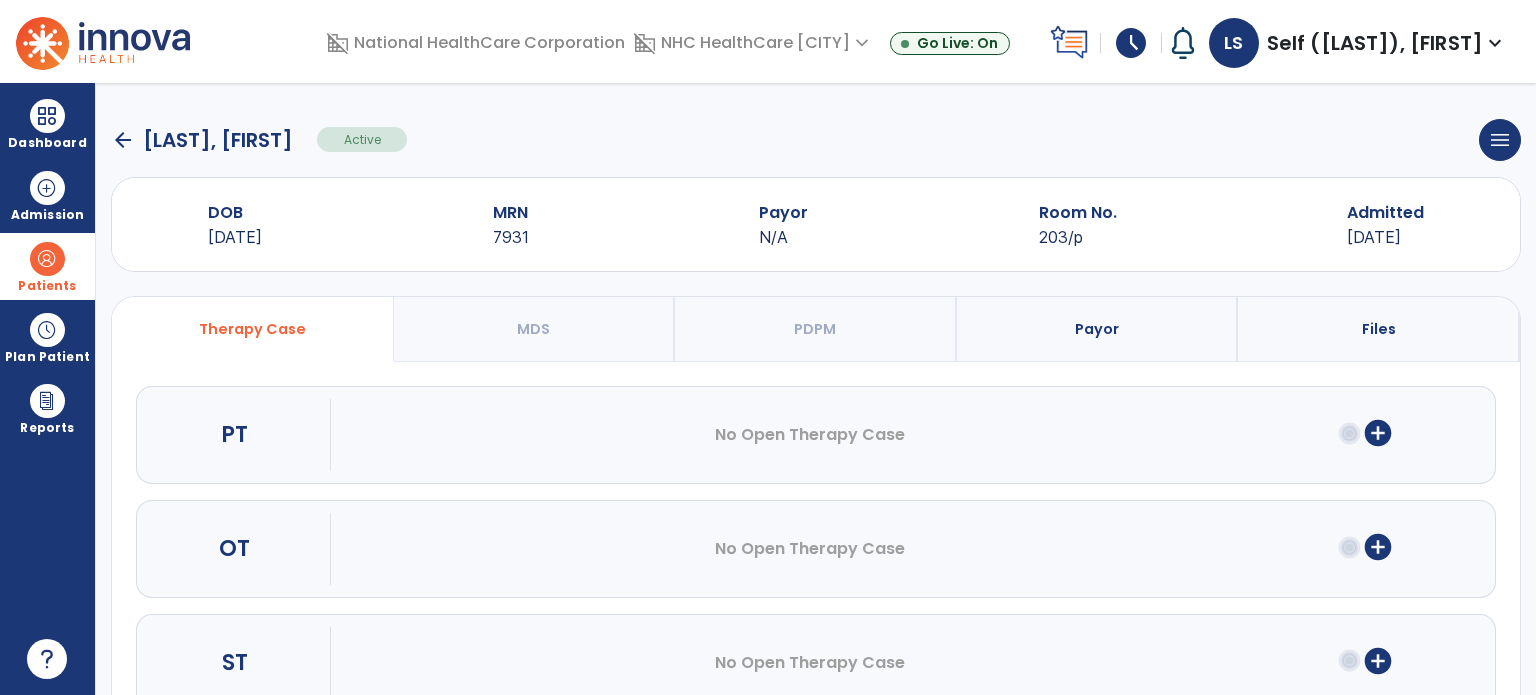 click on "arrow_back" 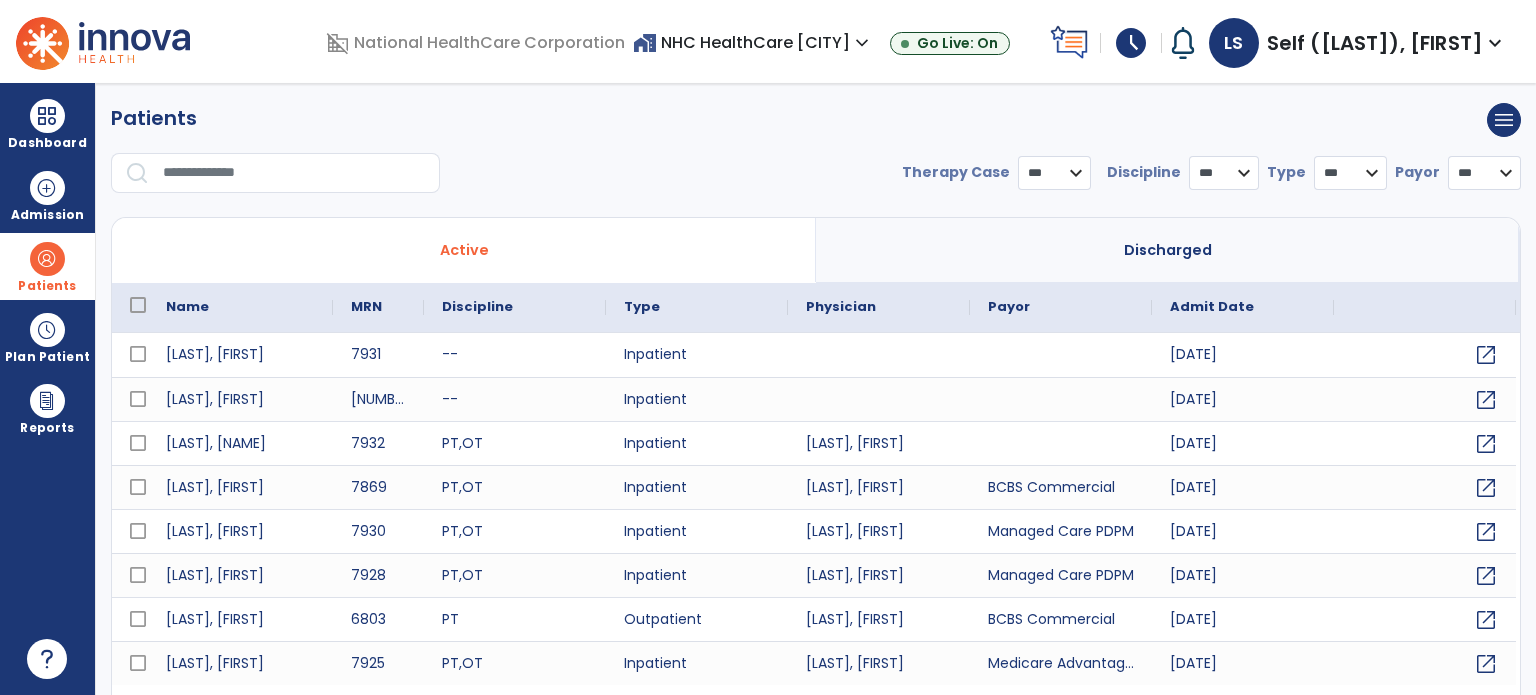 click on "Discharged" at bounding box center (1168, 250) 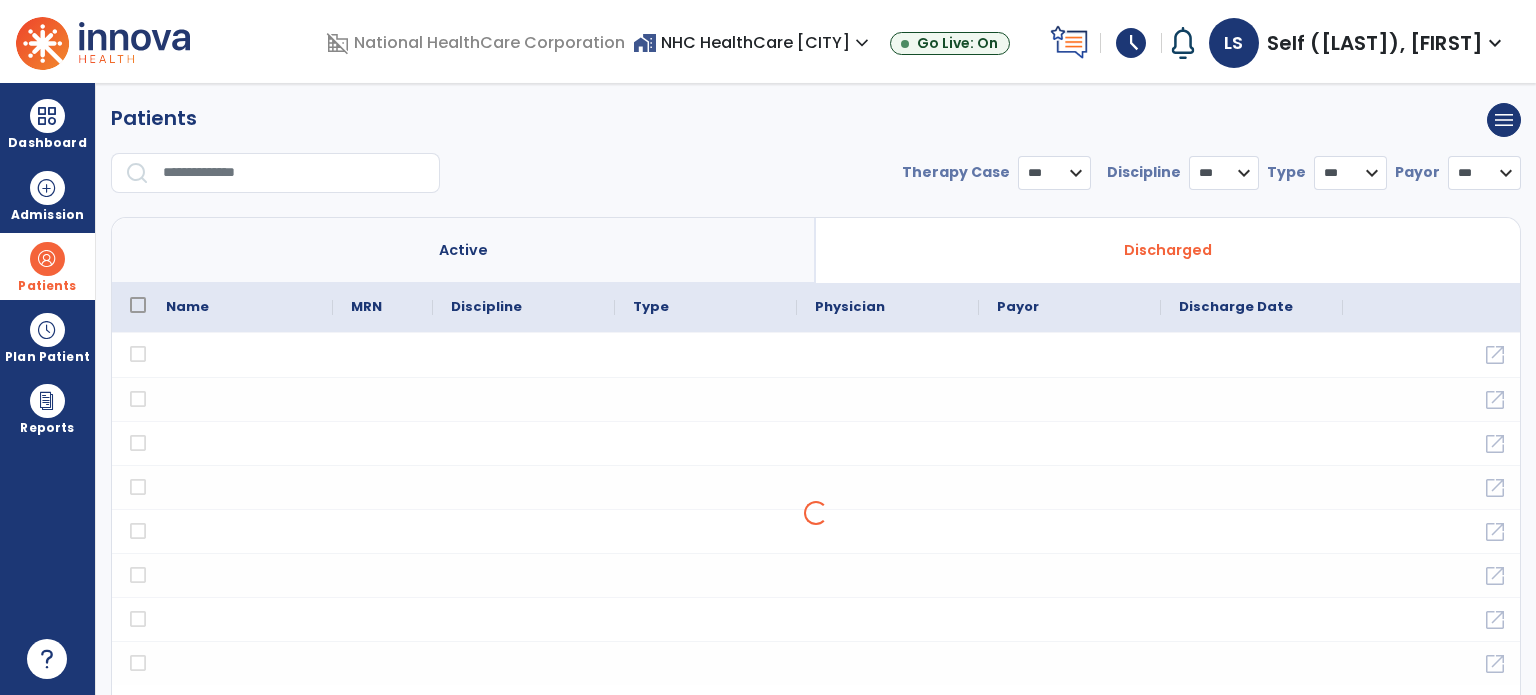 select on "***" 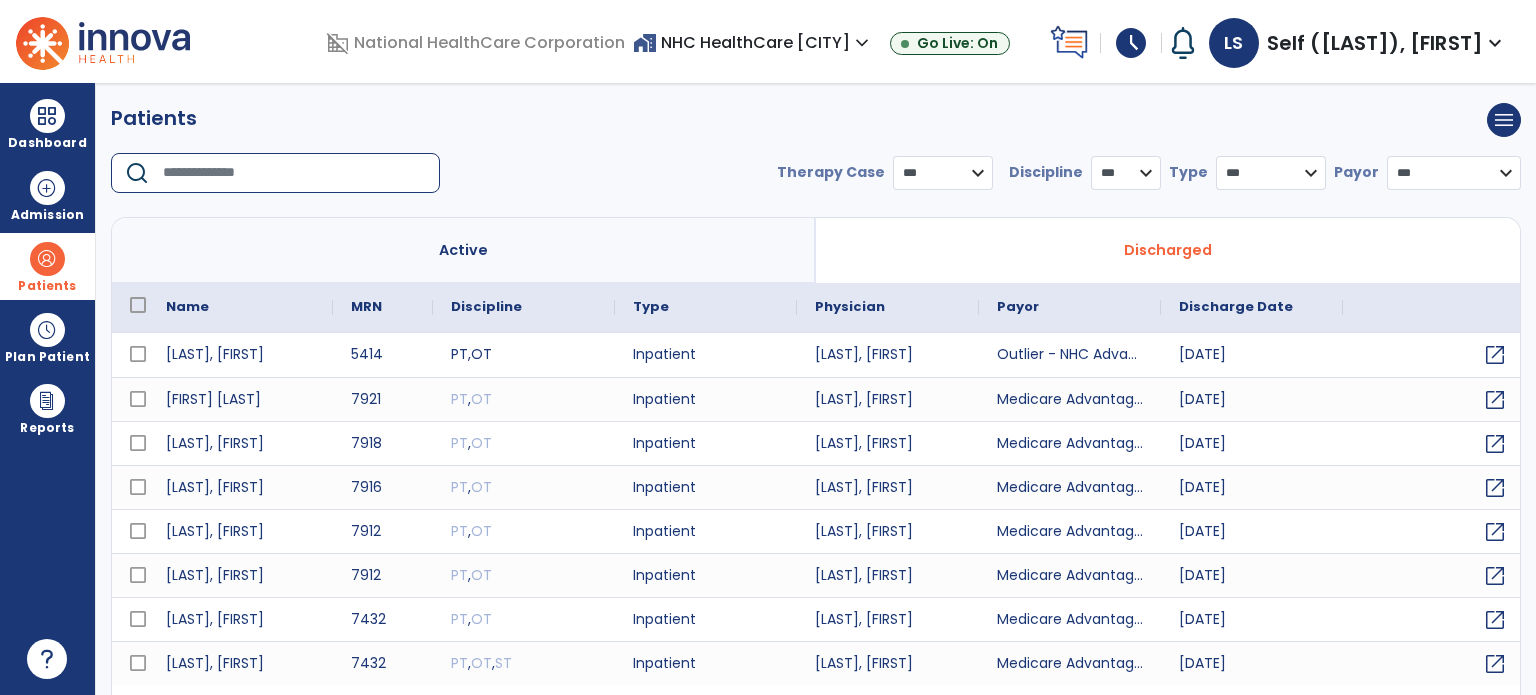 click at bounding box center (294, 173) 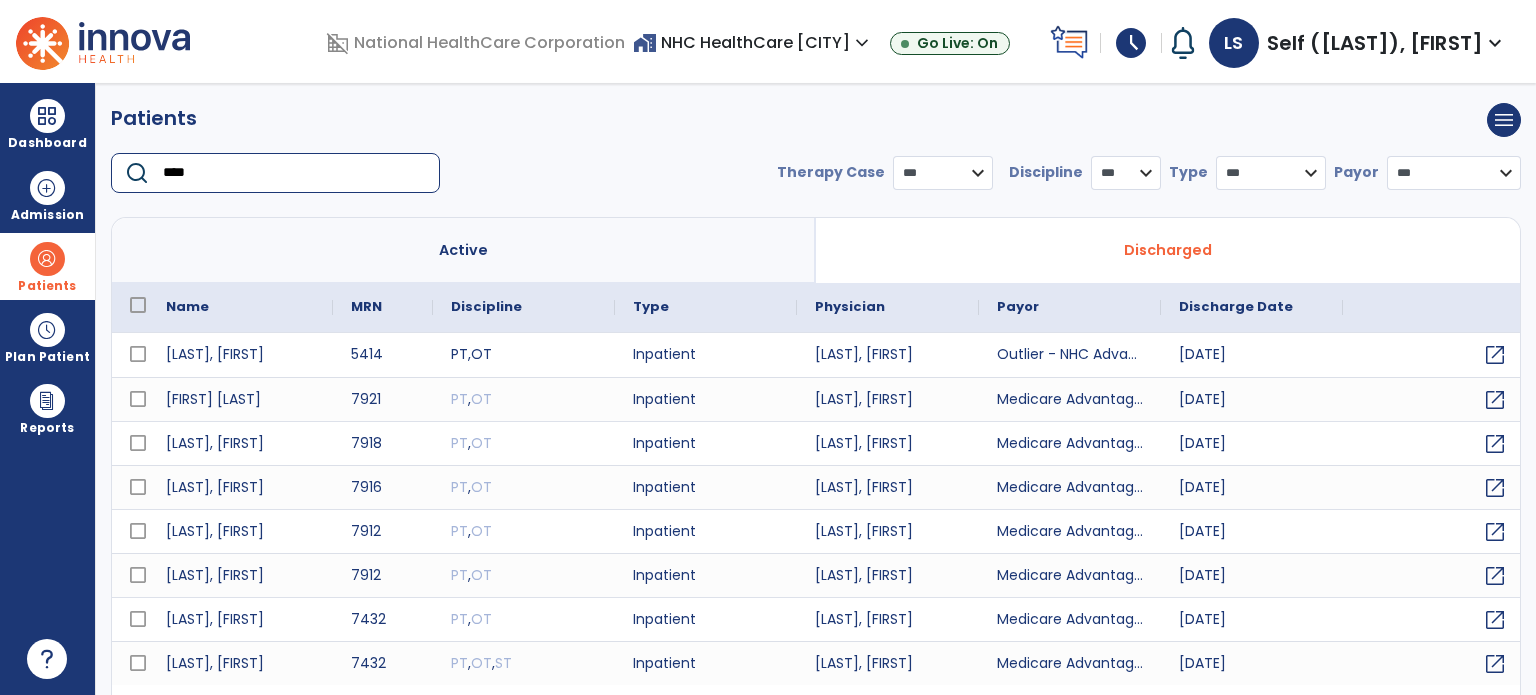 type on "*****" 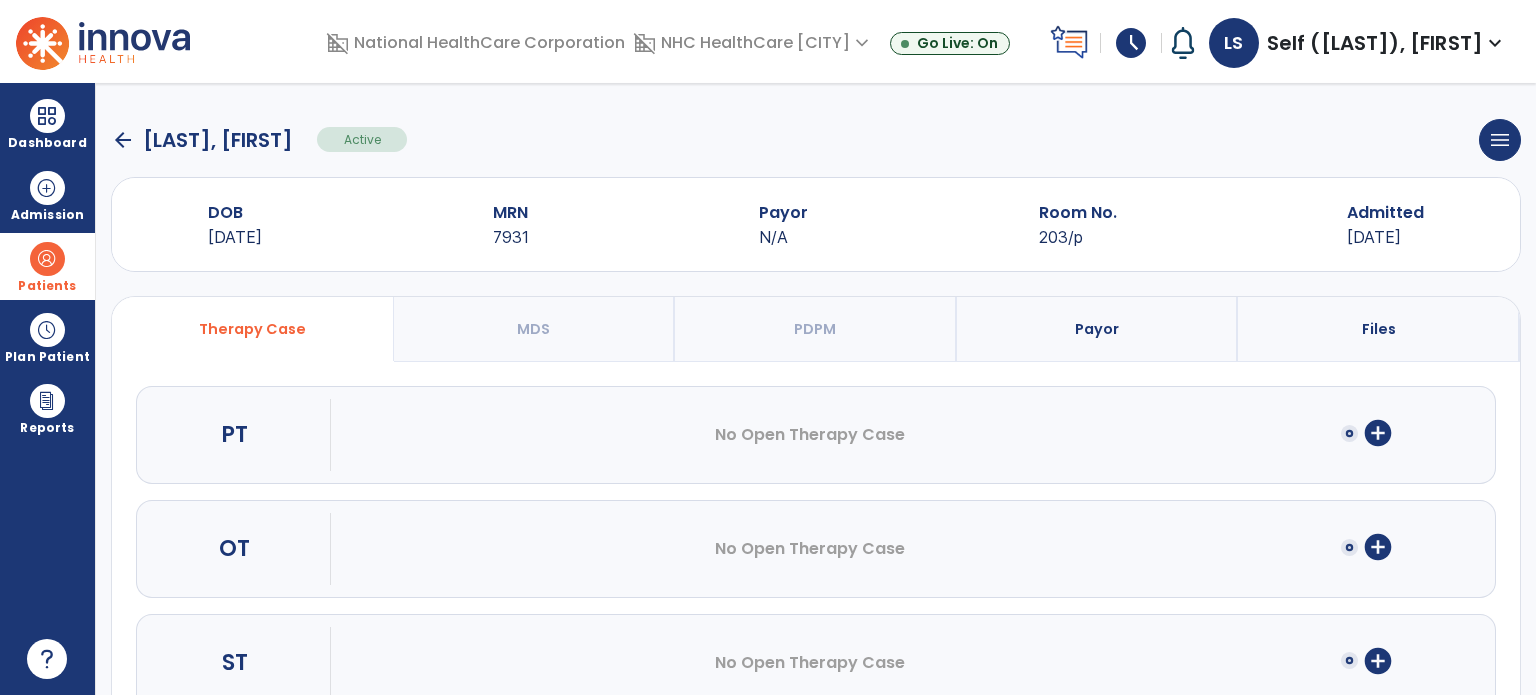click on "add_circle" at bounding box center [1378, 547] 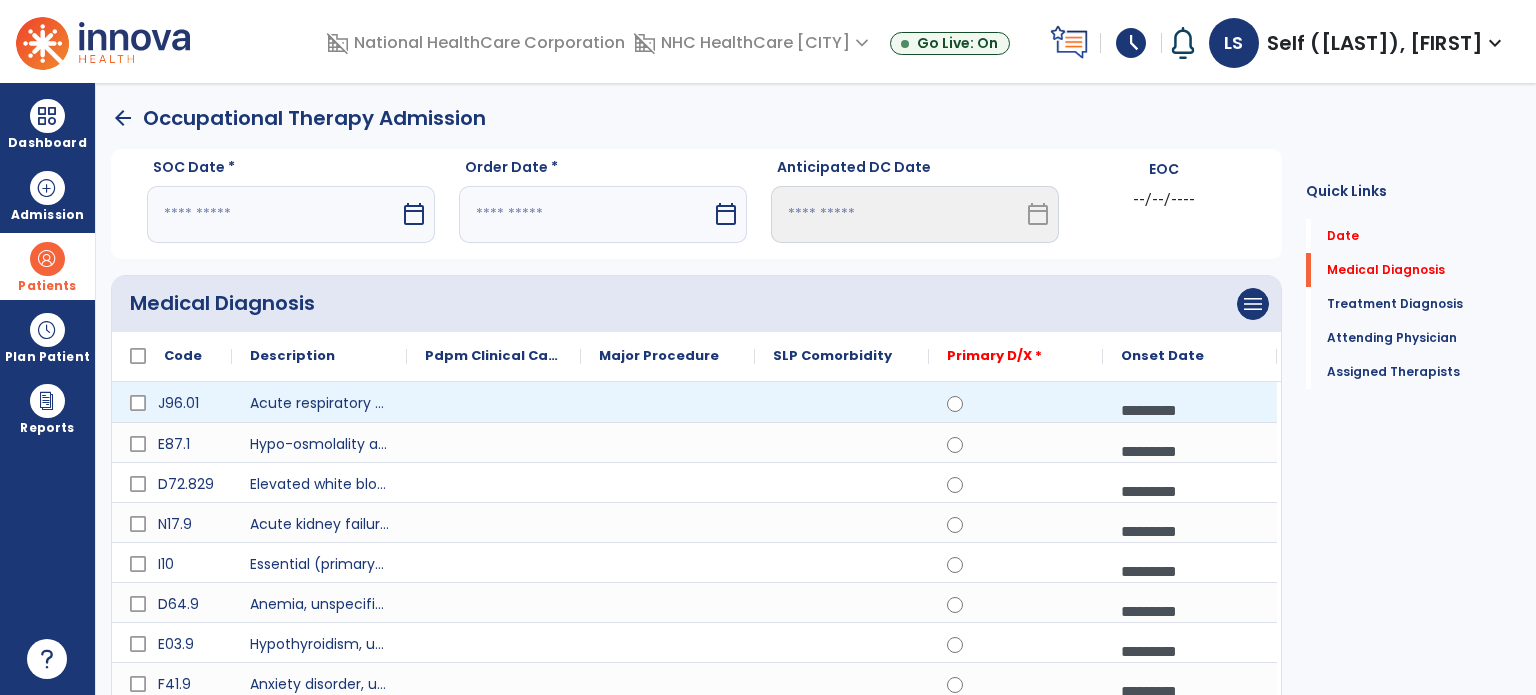 scroll, scrollTop: 0, scrollLeft: 0, axis: both 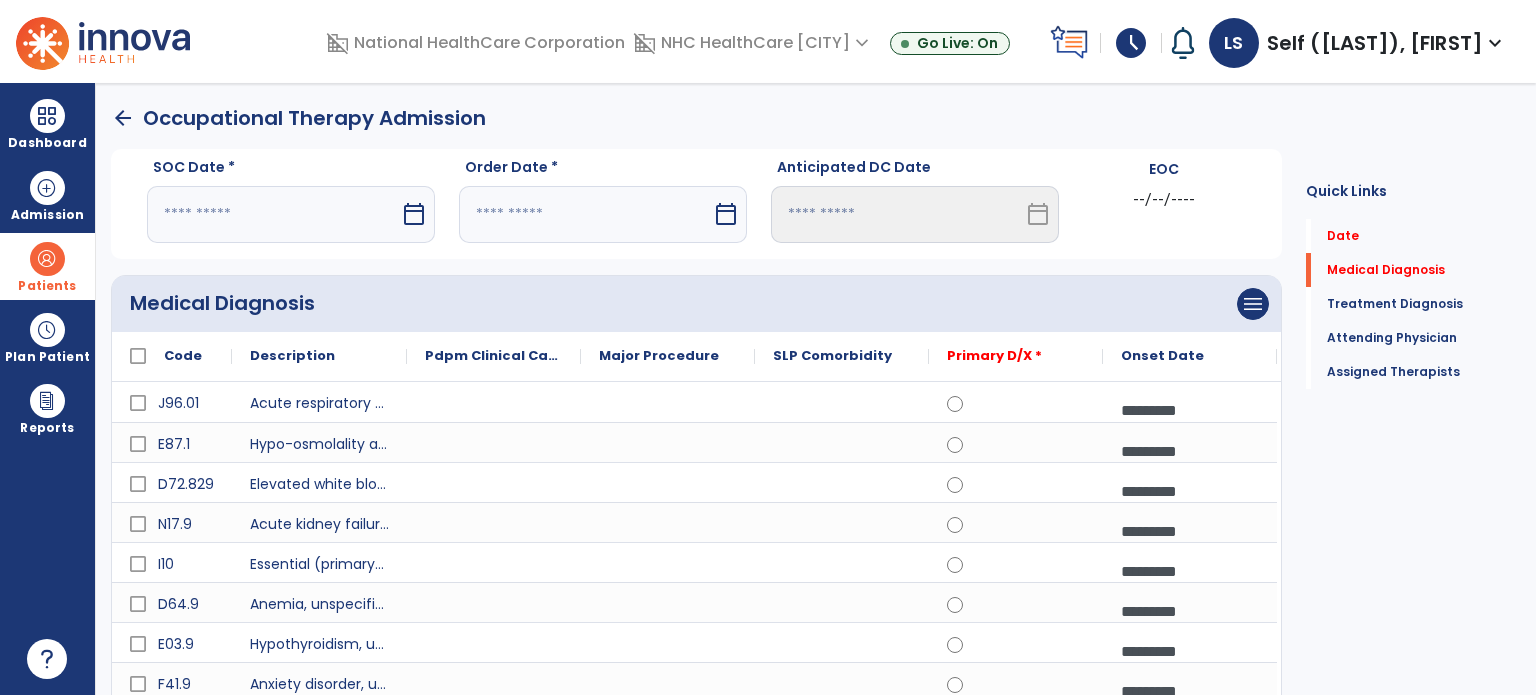 click at bounding box center (273, 214) 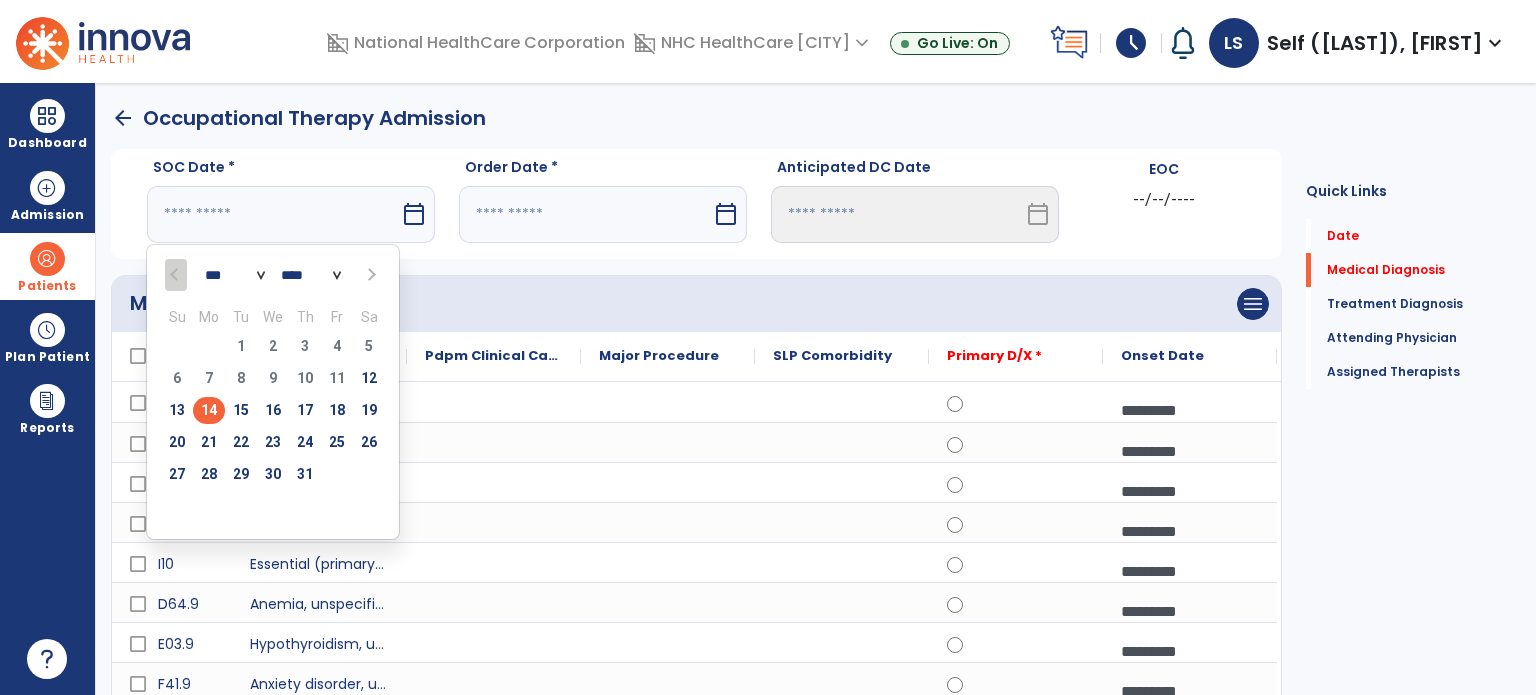 click on "14" at bounding box center [209, 410] 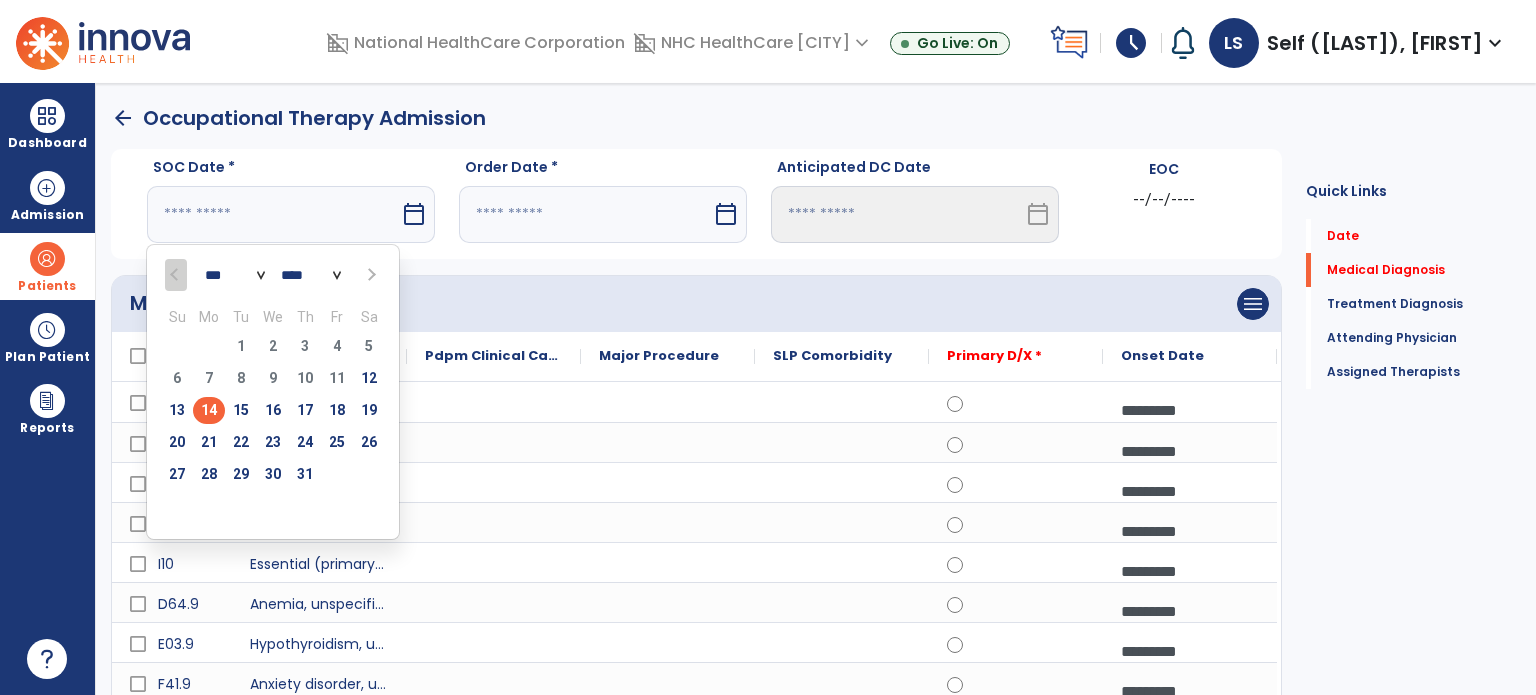type on "*********" 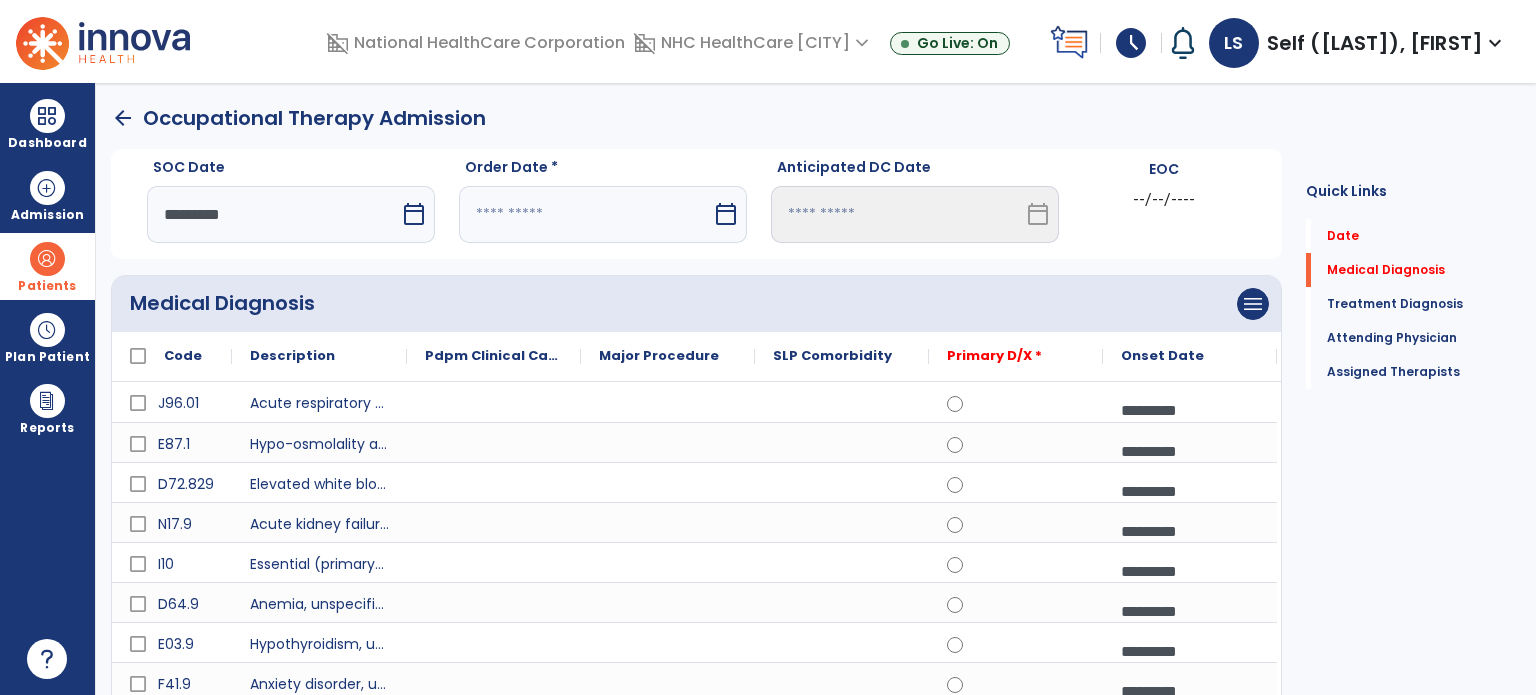 click at bounding box center [585, 214] 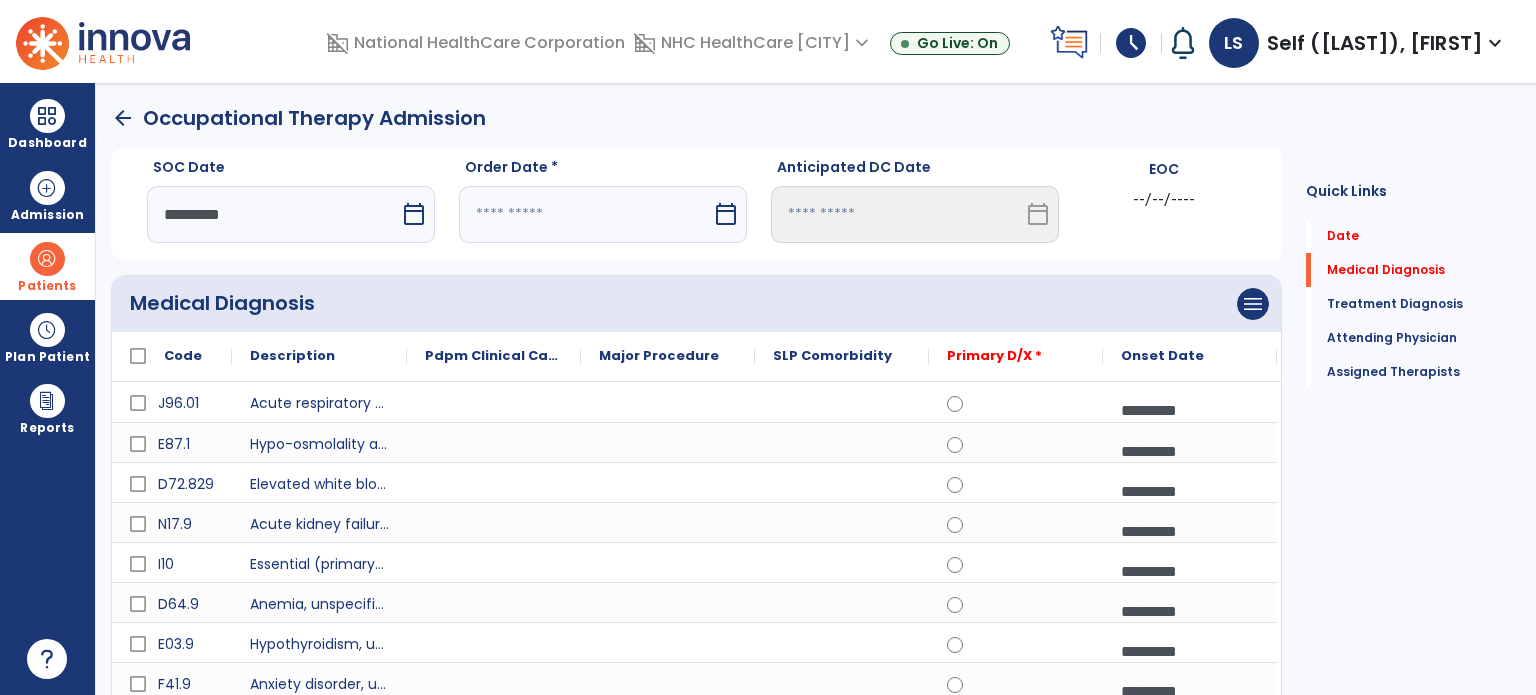 select on "*" 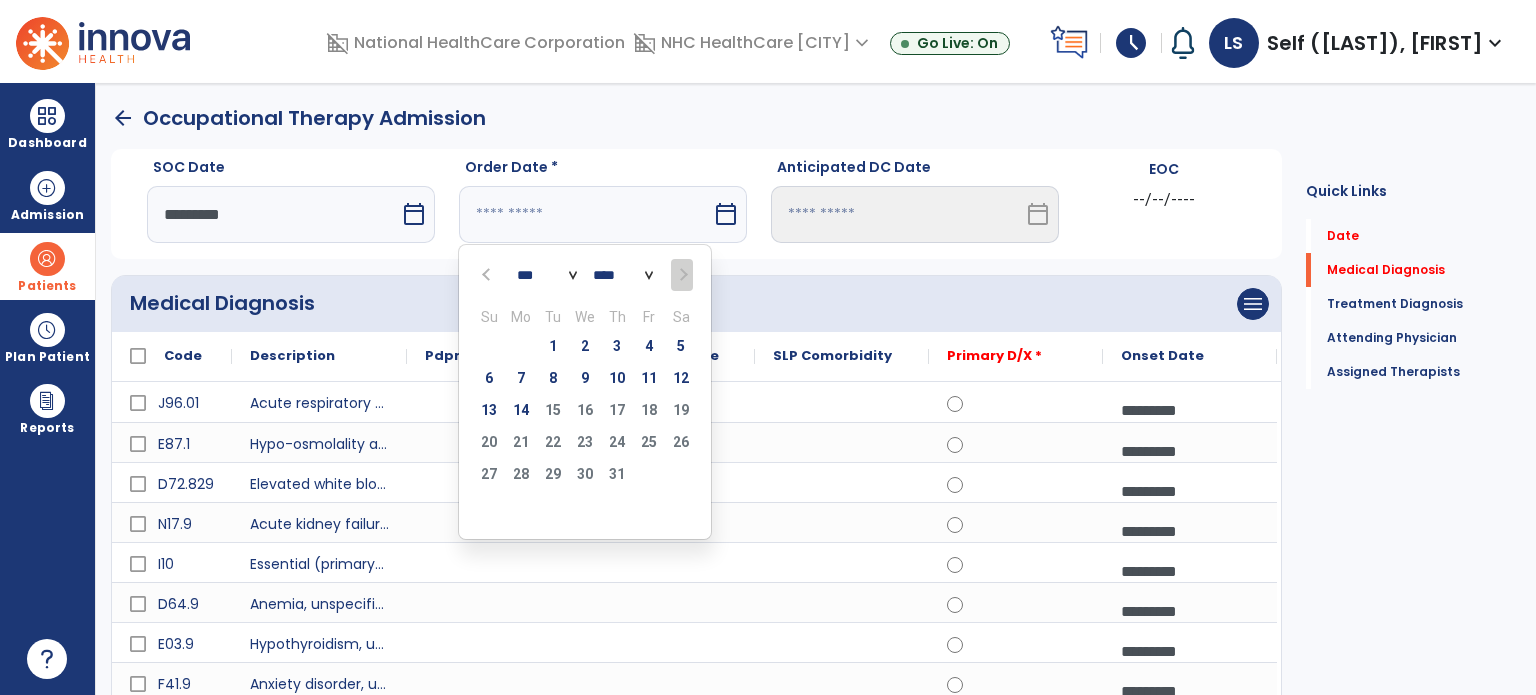 click on "arrow_back Occupational Therapy Admission SOC Date ********* calendar_today Order Date * *** *** *** *** *** *** *** **** **** **** **** **** **** **** **** **** **** **** **** **** **** **** **** **** **** **** **** **** **** **** **** **** **** **** **** **** **** **** **** **** **** **** **** **** **** **** **** **** **** **** **** **** **** **** **** **** **** **** **** **** **** **** **** **** **** **** **** **** **** **** **** **** **** **** **** **** **** **** **** **** **** **** **** **** **** **** **** **** **** **** **** **** **** **** **** **** **** **** **** **** **** **** **** **** **** **** **** **** **** **** **** **** **** **** **** **** **** **** **** **** **** **** **** **** **** **** **** **** **** **** **** **** **** Su Mo Tu We Th Fr Sa 29 30 1 2 3 4 5 6 7 8 9 10 11 12 13 14 15 16 17 18 19 20 21 22 23 24 25 26 27 28 29 30 31 1 2 3 4 5 6 7 8 9 calendar_today Anticipated DC Date calendar_today to" 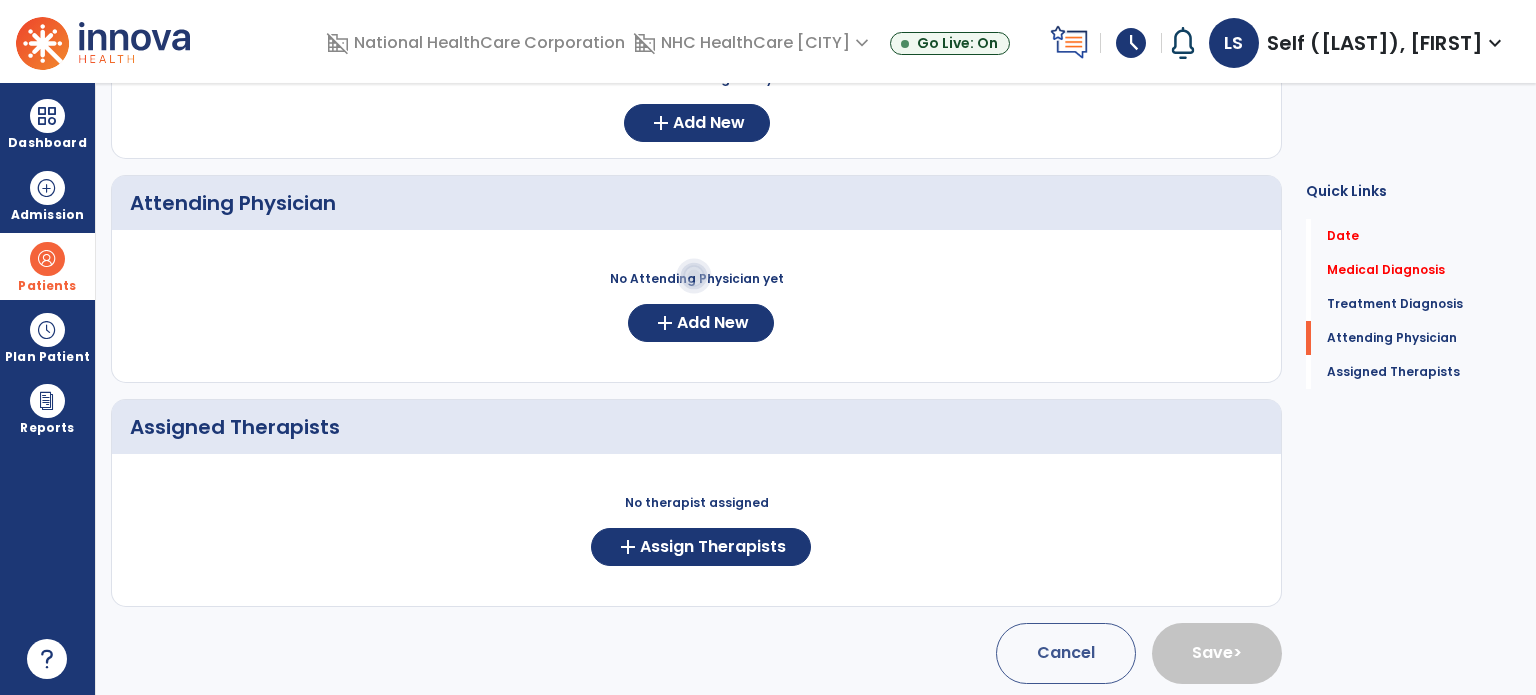 scroll, scrollTop: 760, scrollLeft: 0, axis: vertical 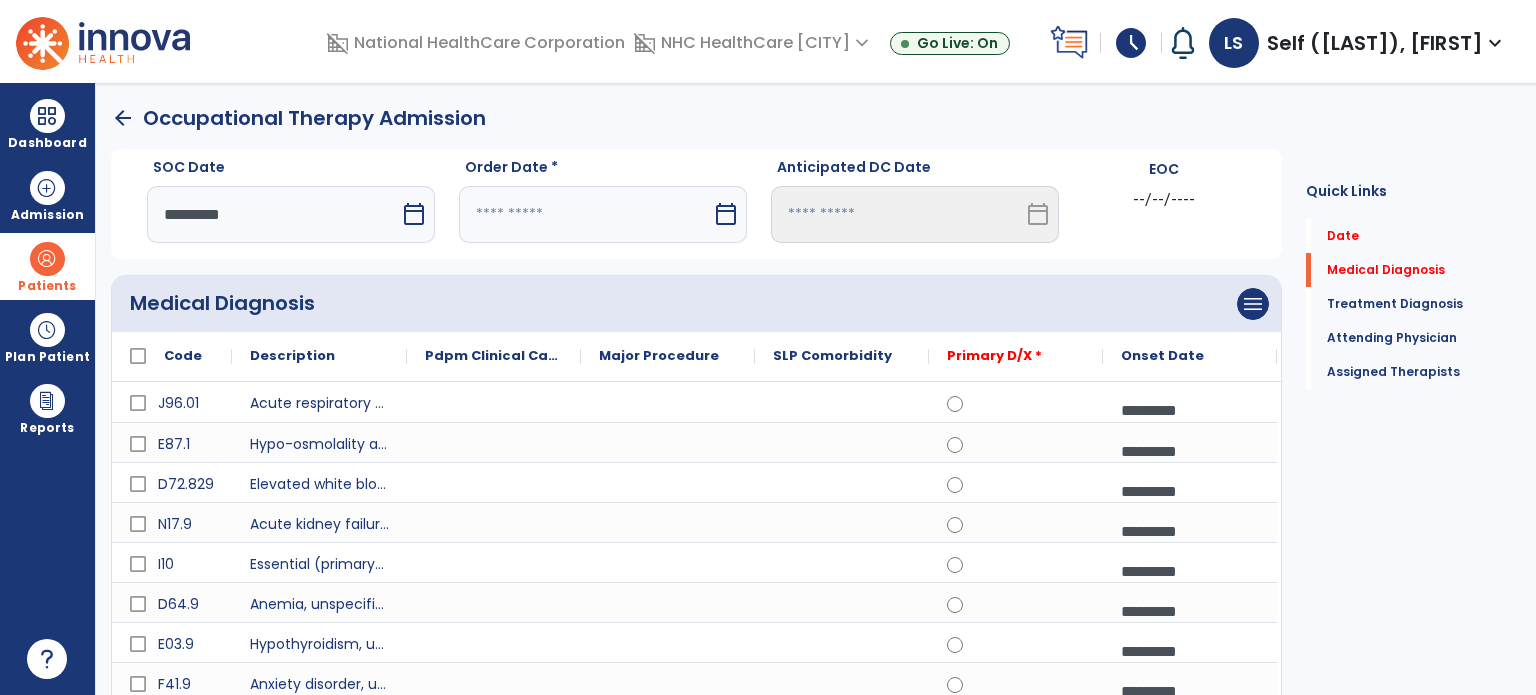 click on "*********" at bounding box center (273, 214) 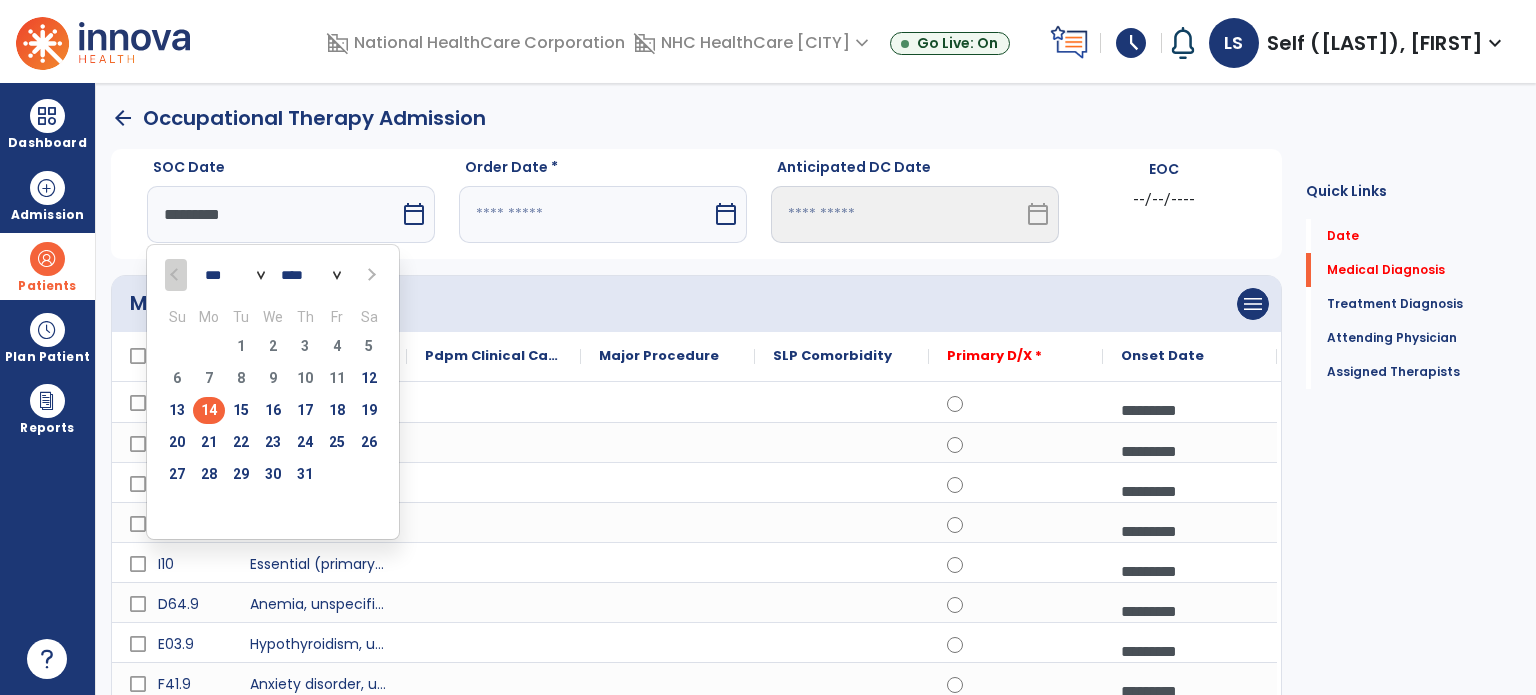 click at bounding box center [585, 214] 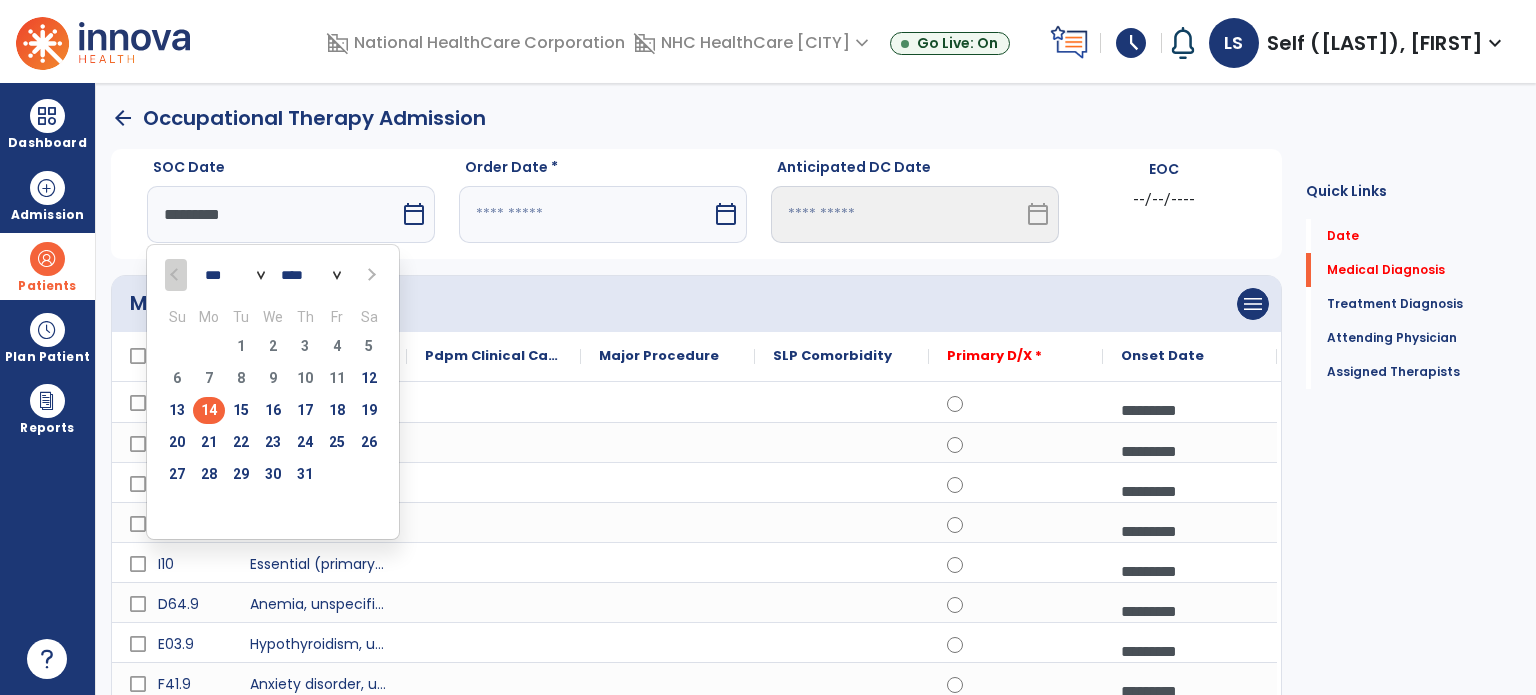 select on "*" 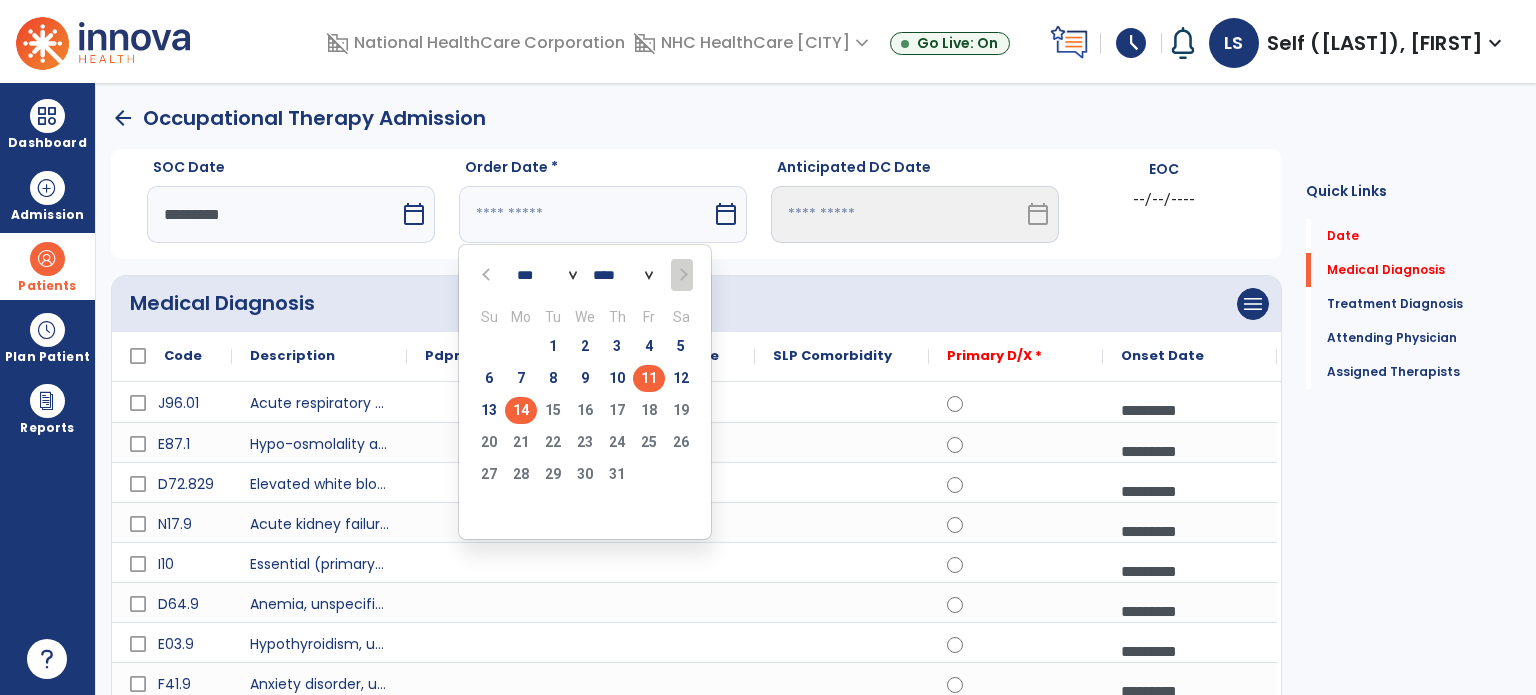 click on "11" at bounding box center [649, 378] 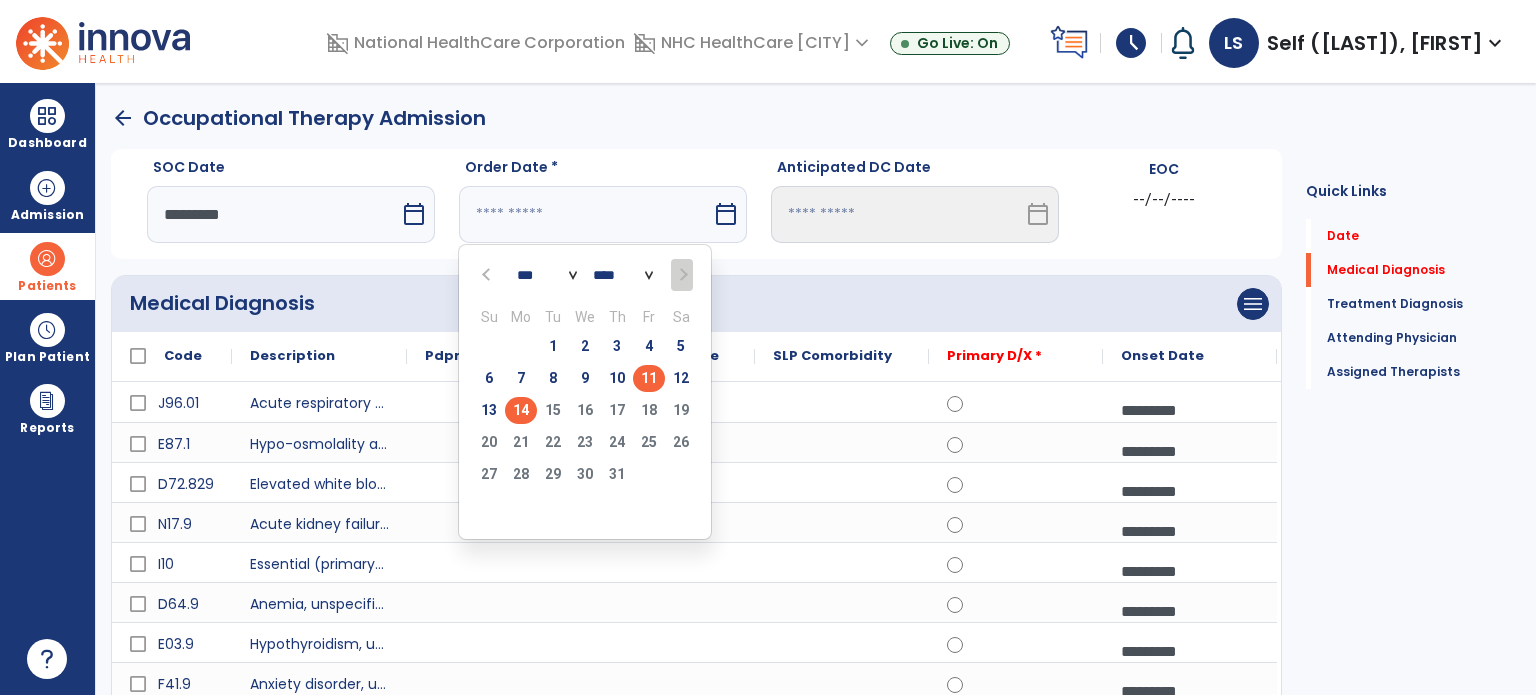 type on "*********" 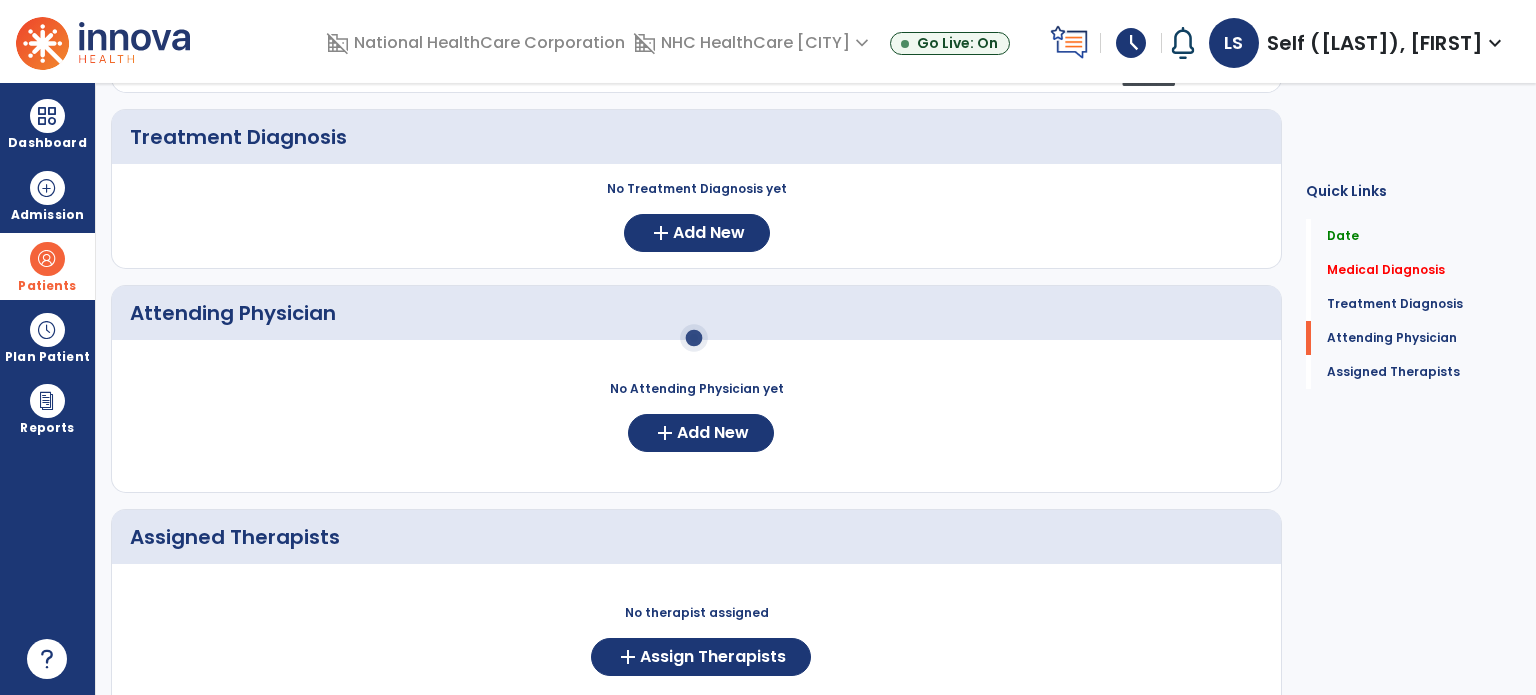 scroll, scrollTop: 700, scrollLeft: 0, axis: vertical 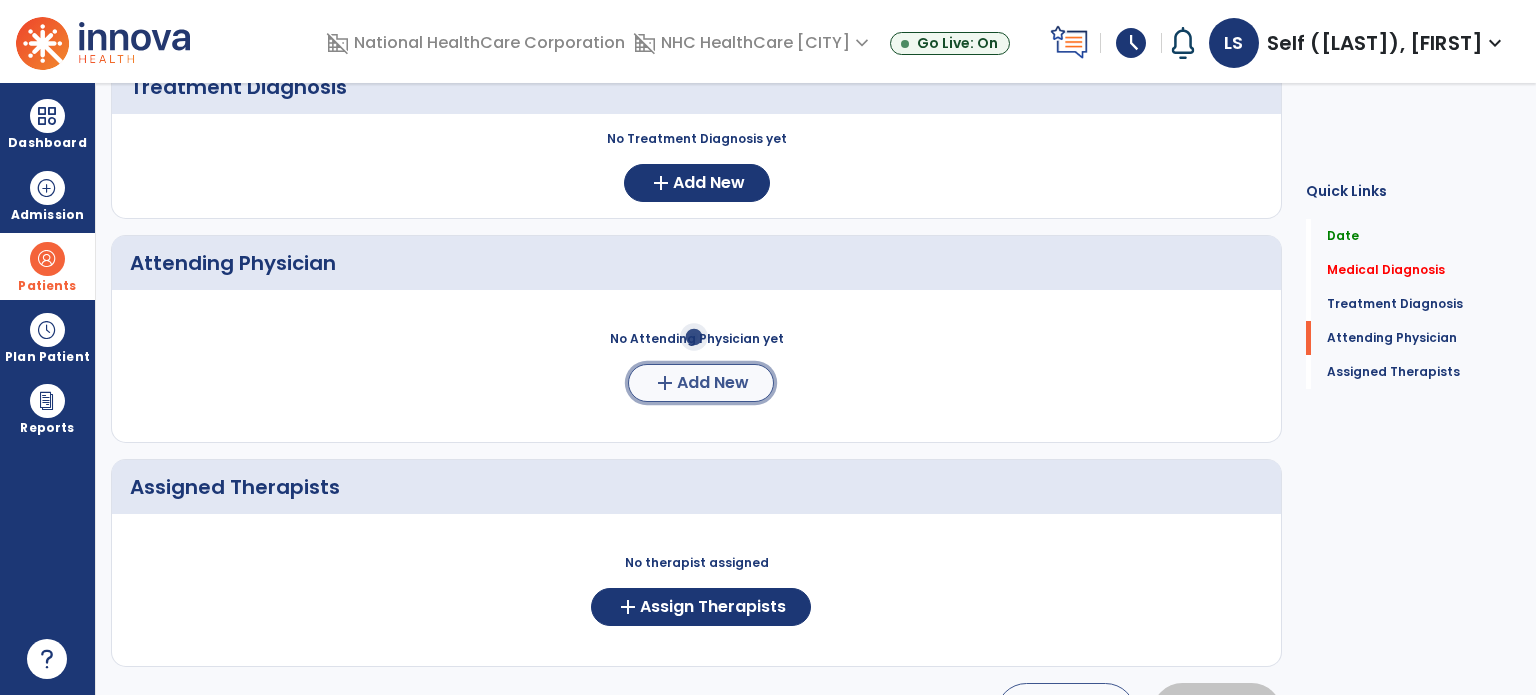 click on "add" 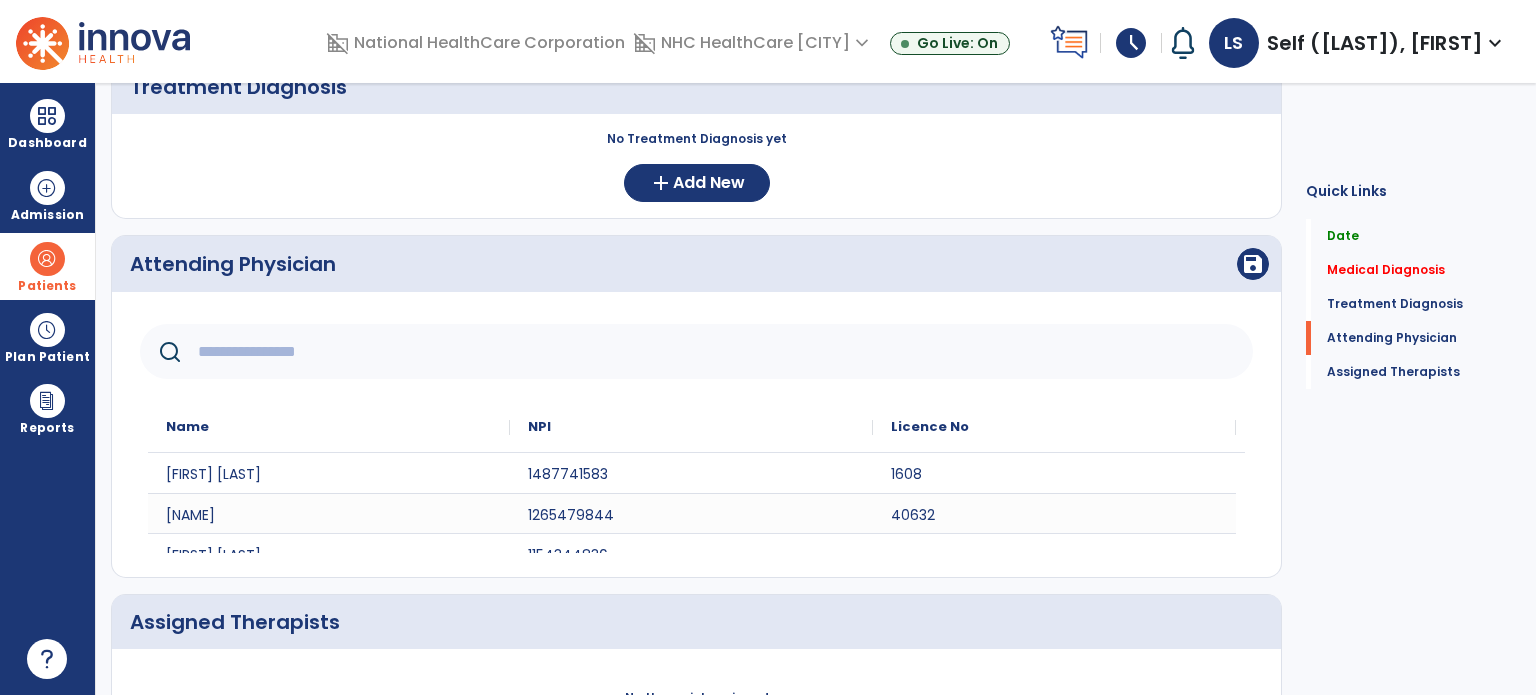 click 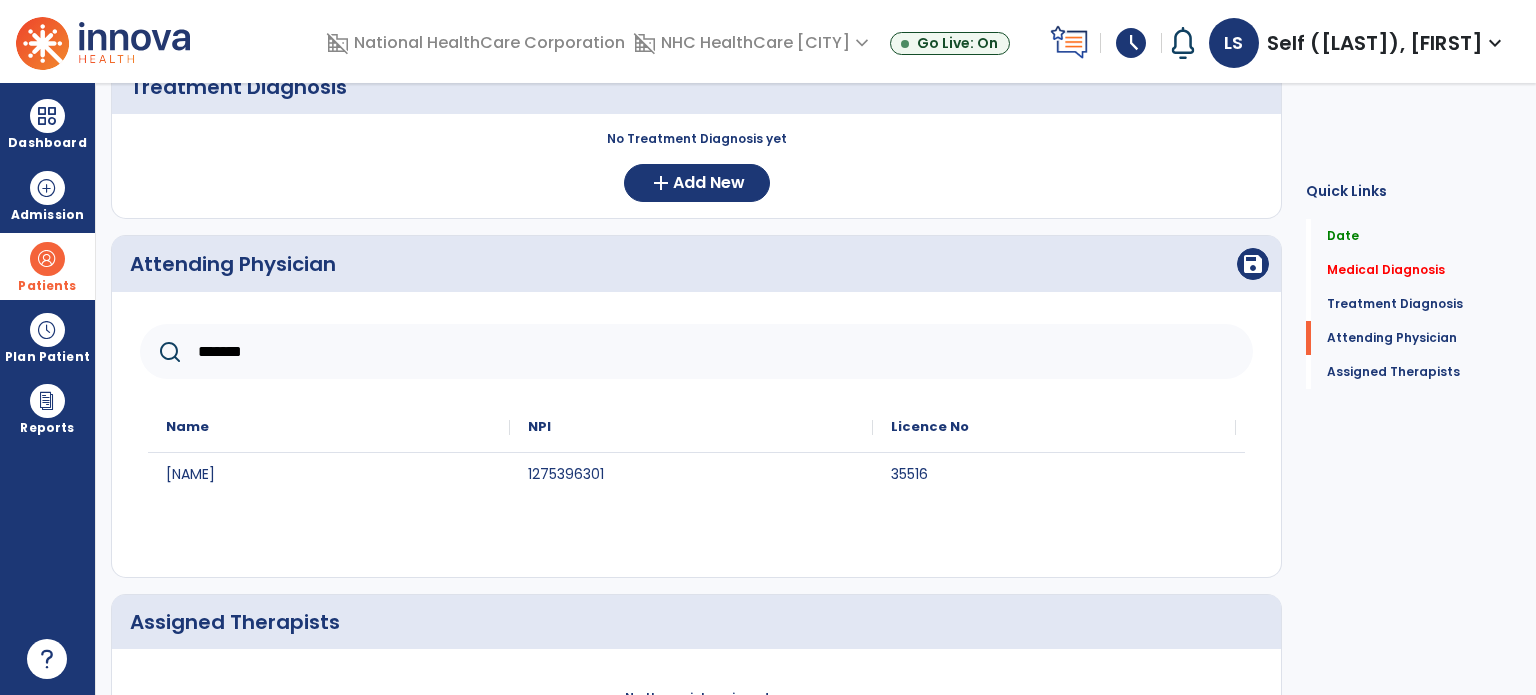 type on "*******" 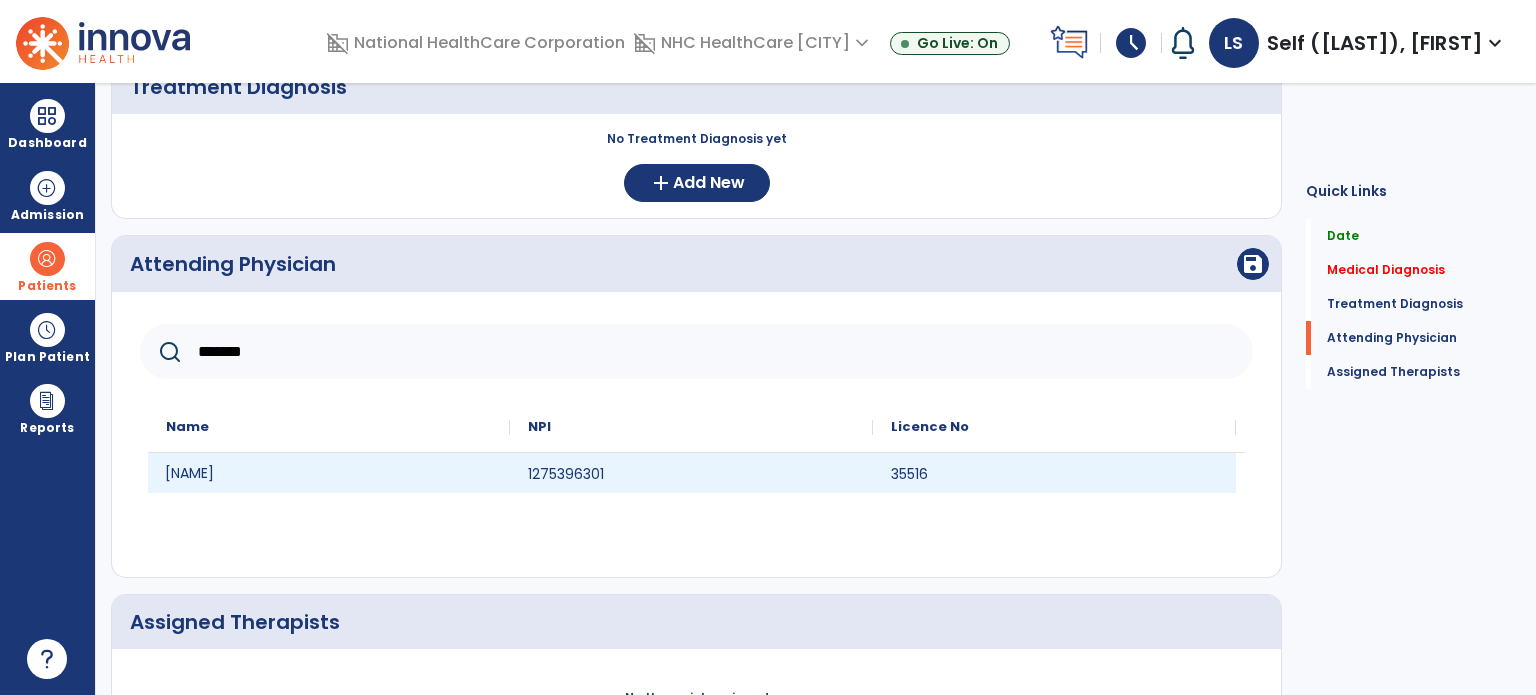 click on "[NAME]" 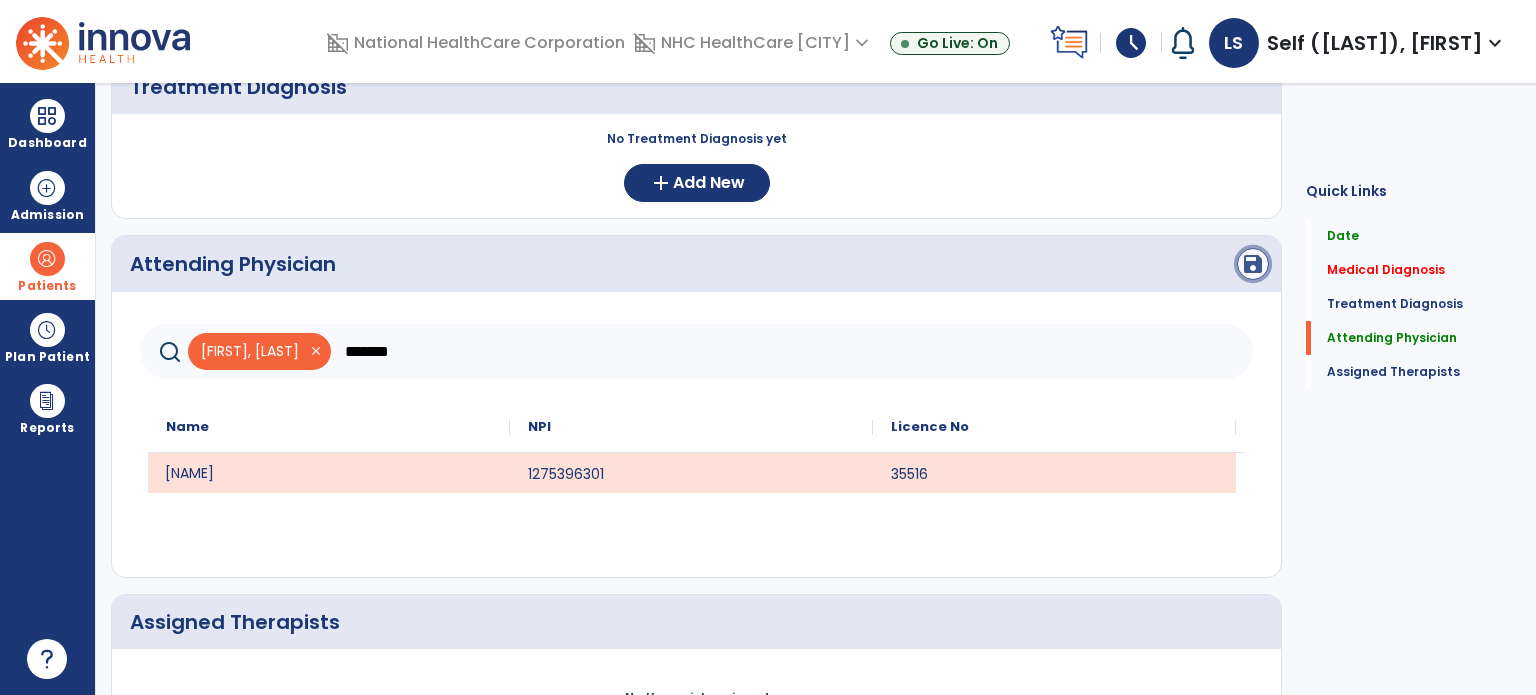 click on "save" 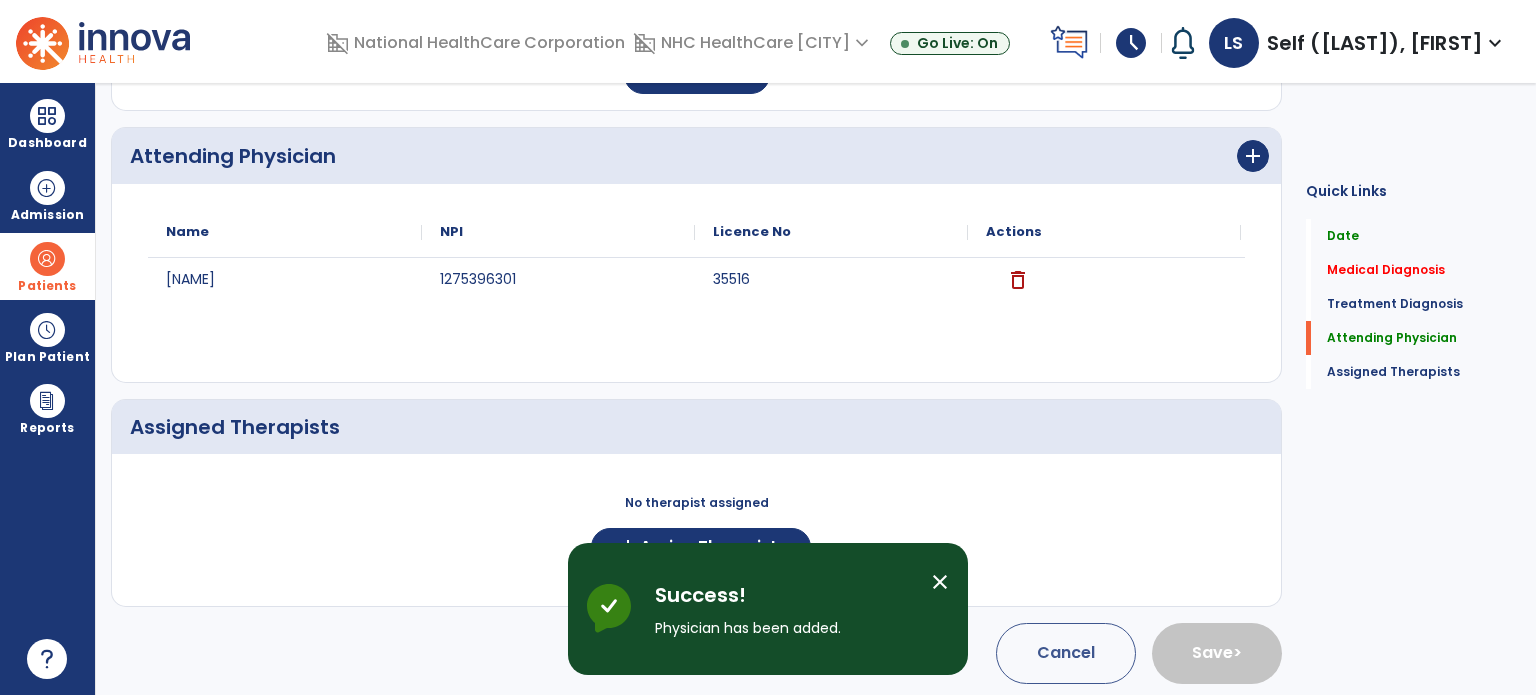 scroll, scrollTop: 809, scrollLeft: 0, axis: vertical 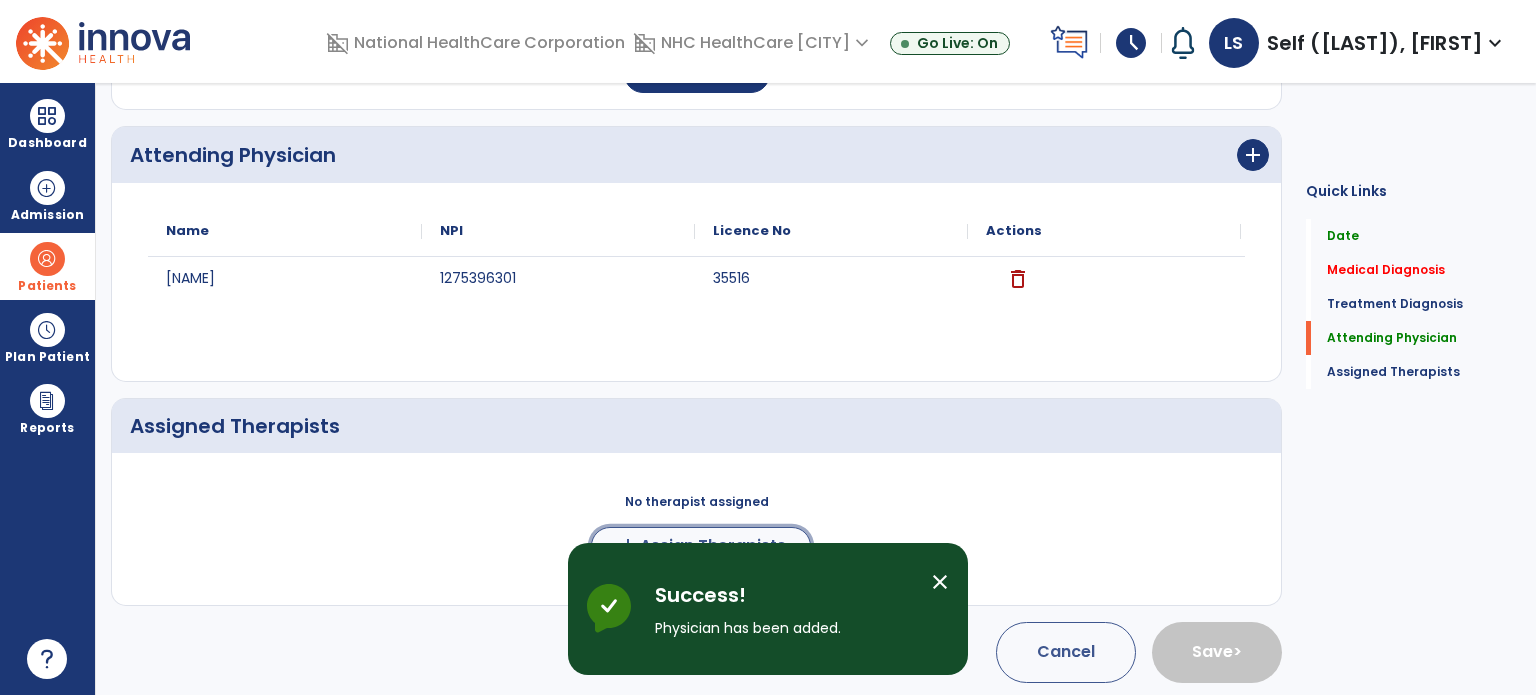 click on "Assign Therapists" 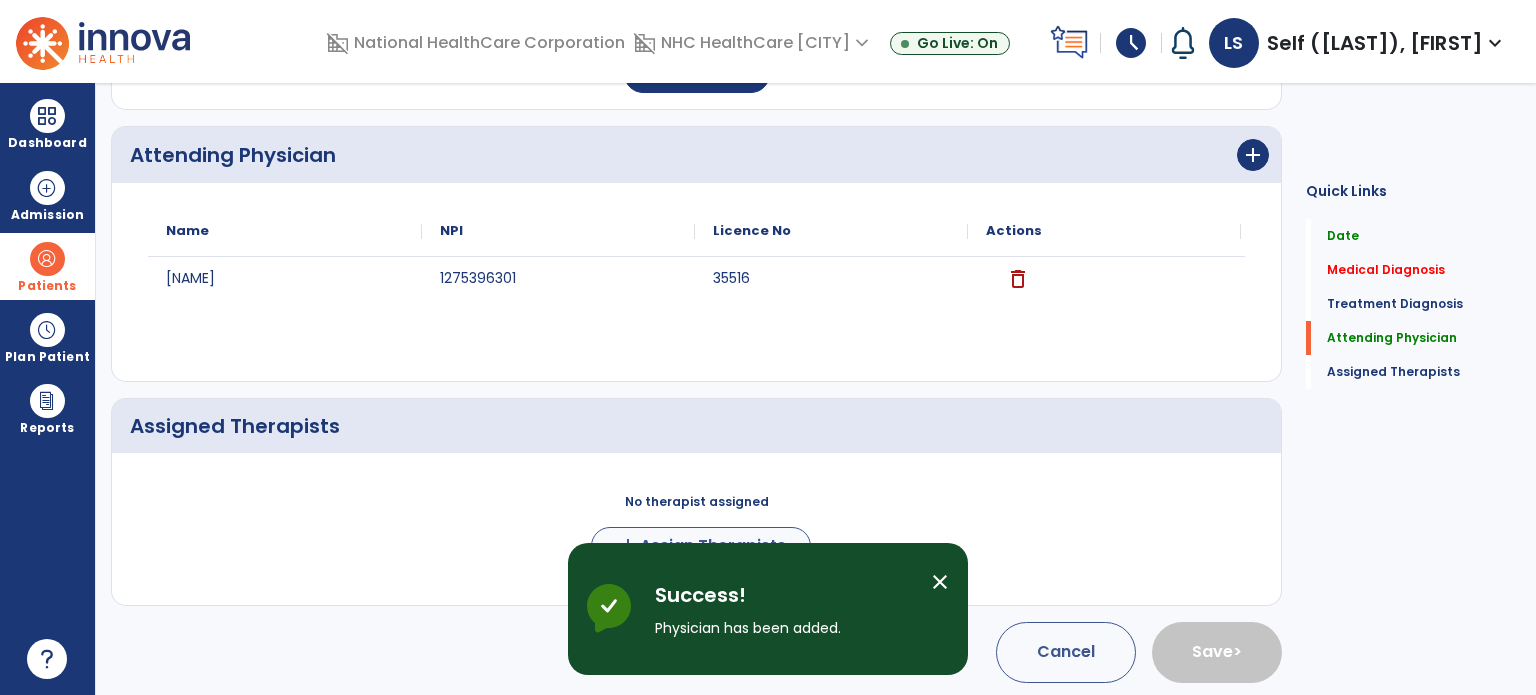scroll, scrollTop: 805, scrollLeft: 0, axis: vertical 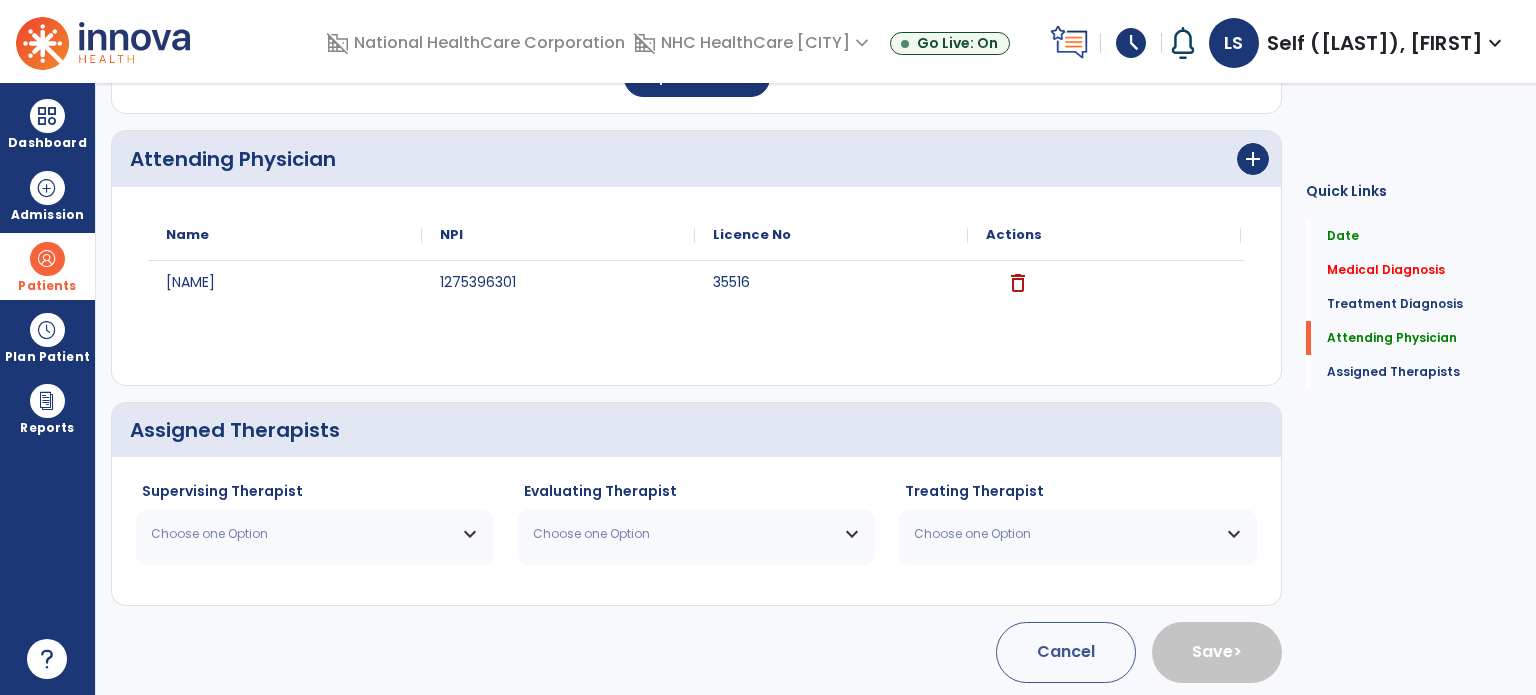 click on "Choose one Option" at bounding box center (302, 534) 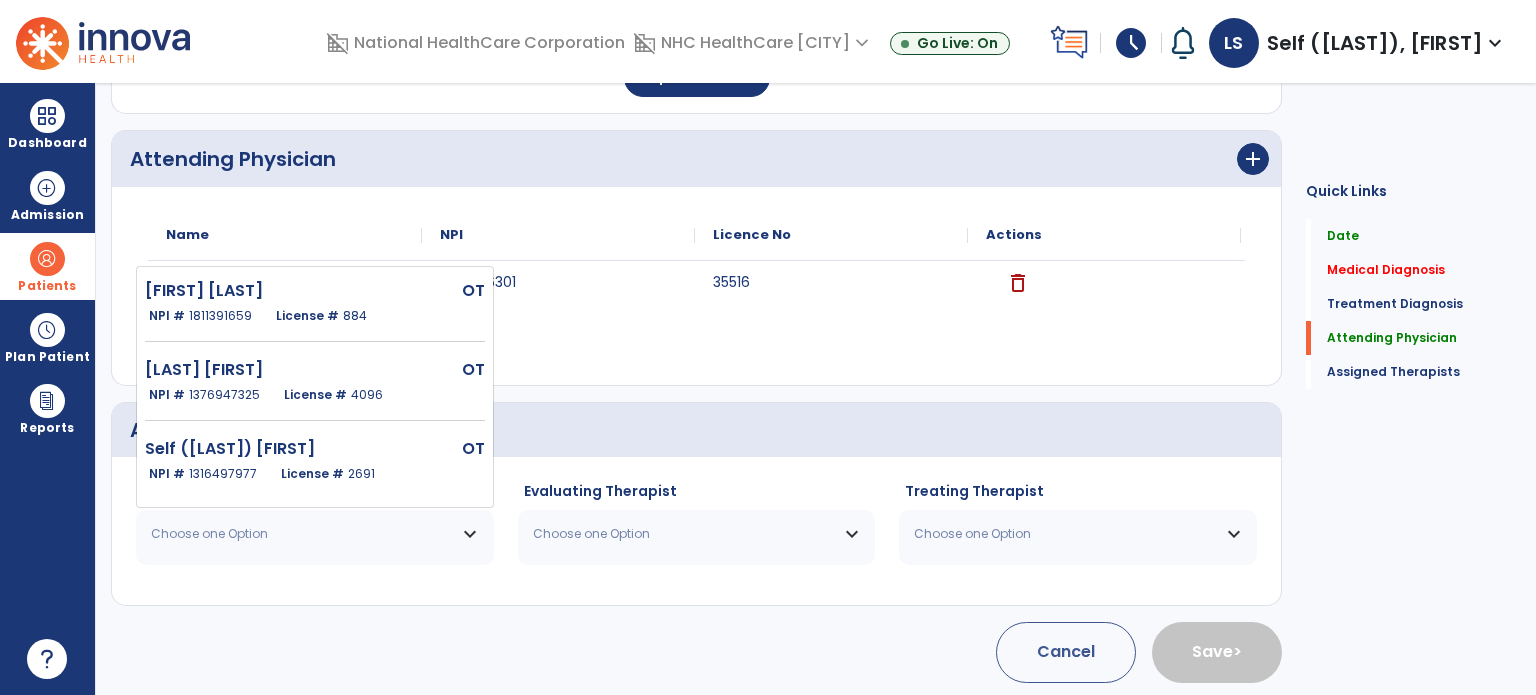 drag, startPoint x: 376, startPoint y: 370, endPoint x: 449, endPoint y: 395, distance: 77.16217 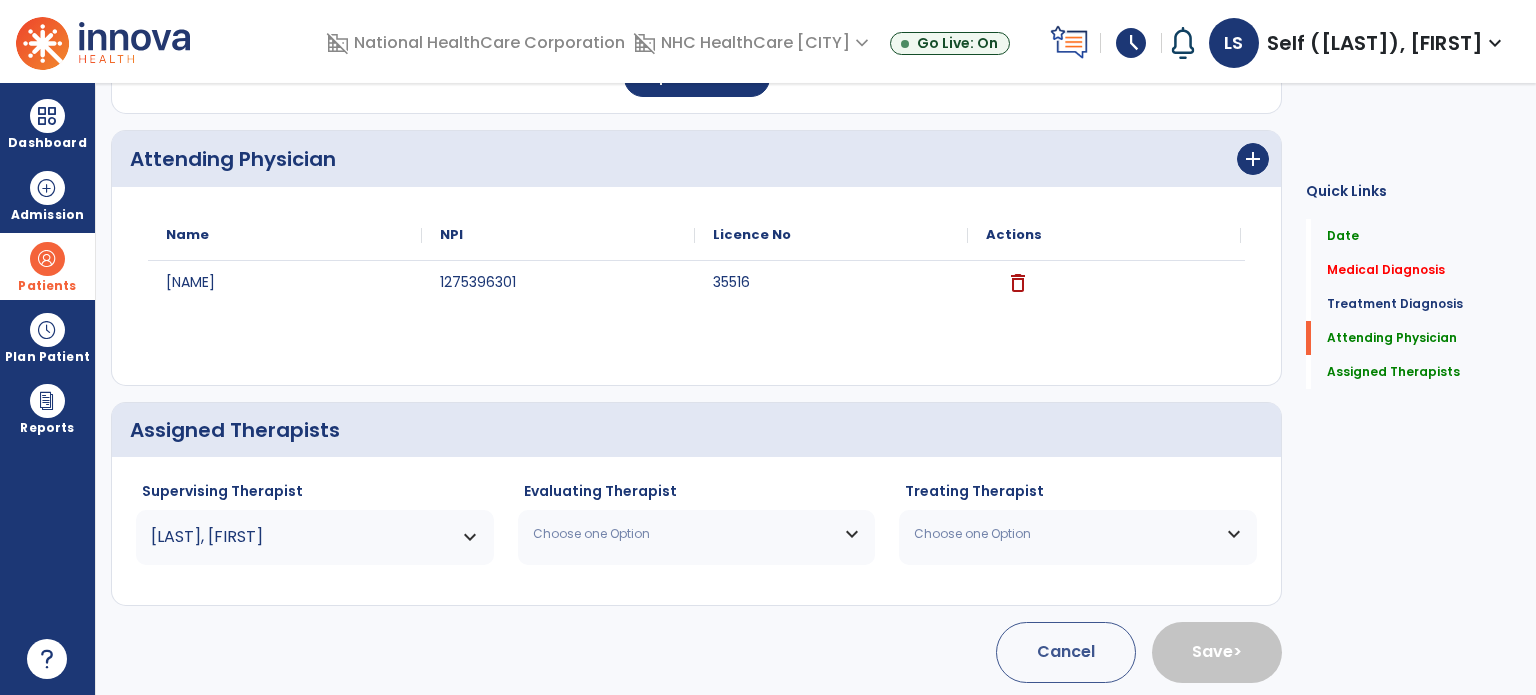 click on "Choose one Option" at bounding box center [684, 534] 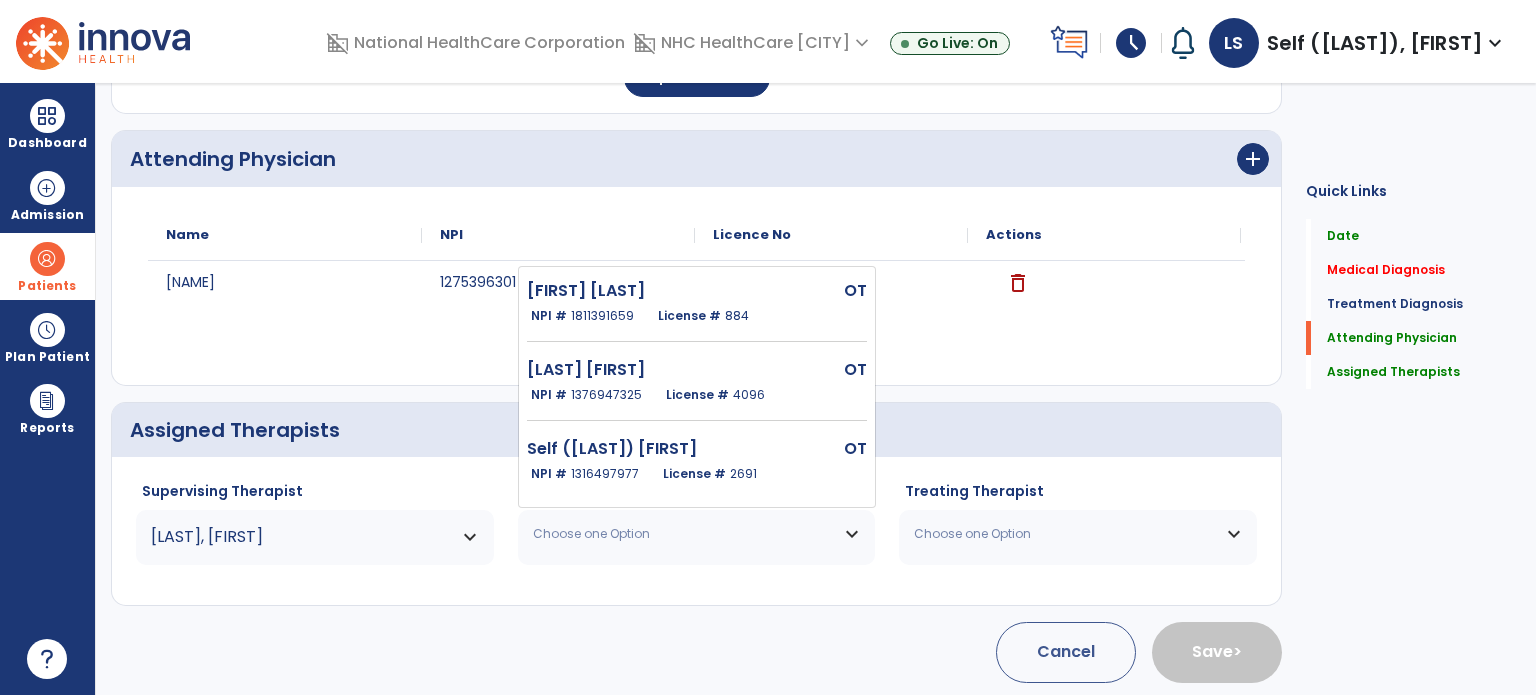 click on "Self ([LAST]) [FIRST]" 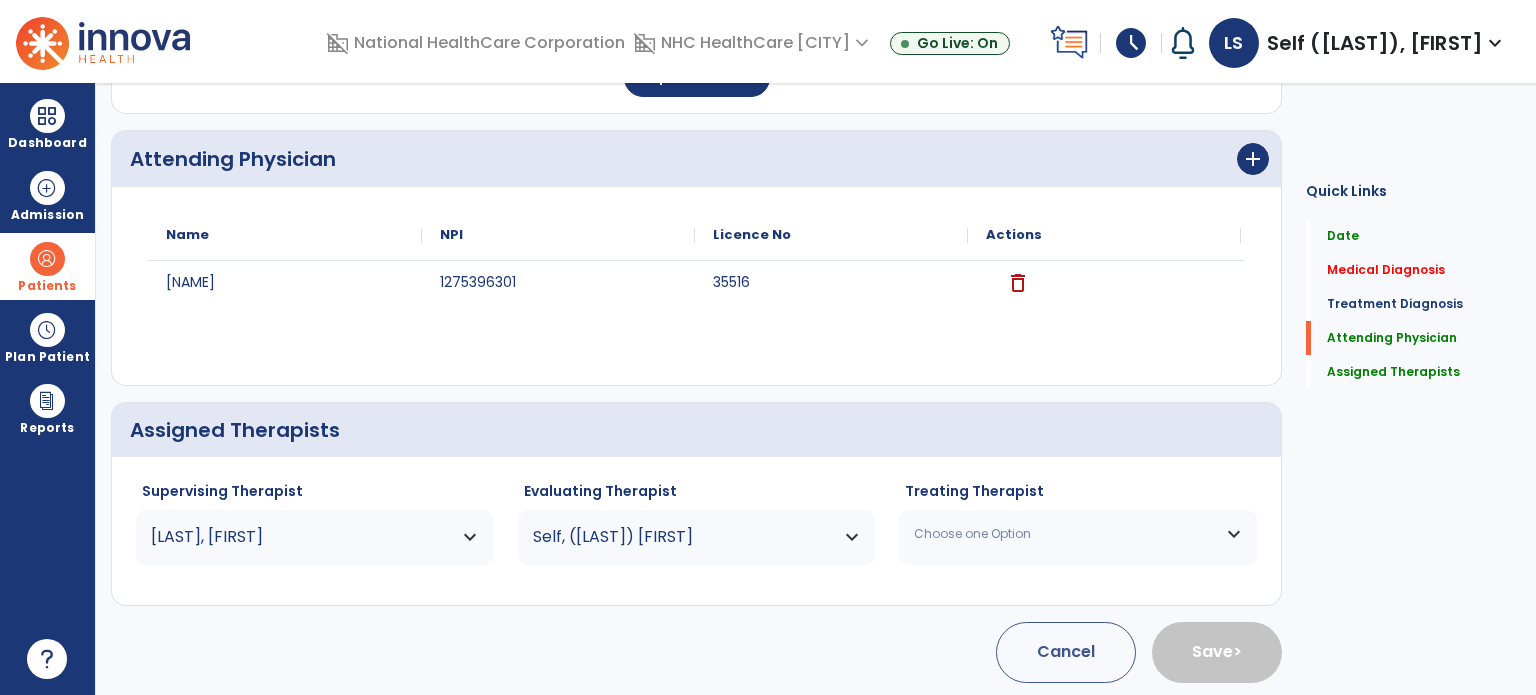 click on "Choose one Option" at bounding box center (1065, 534) 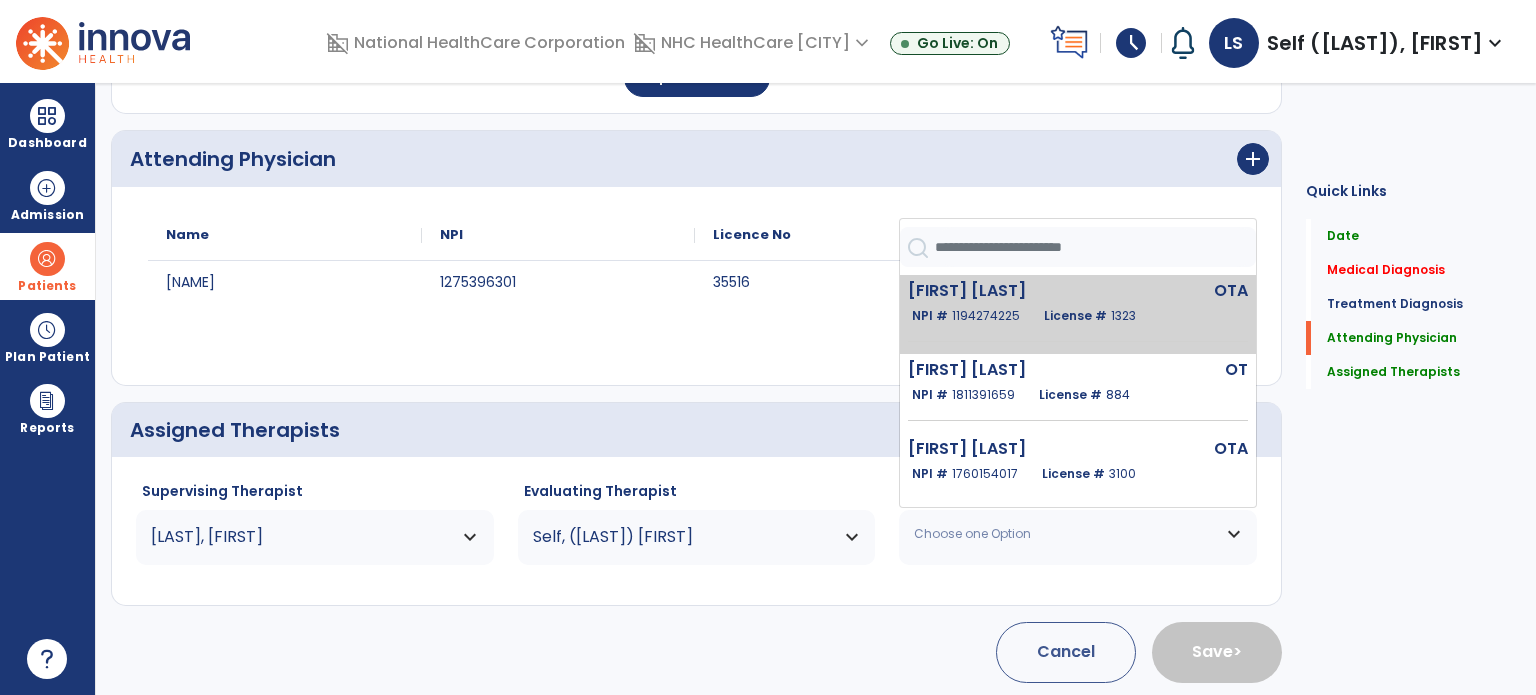click on "[LAST]  [FIRST]  OTA   NPI #  1194274225  License #  1323" 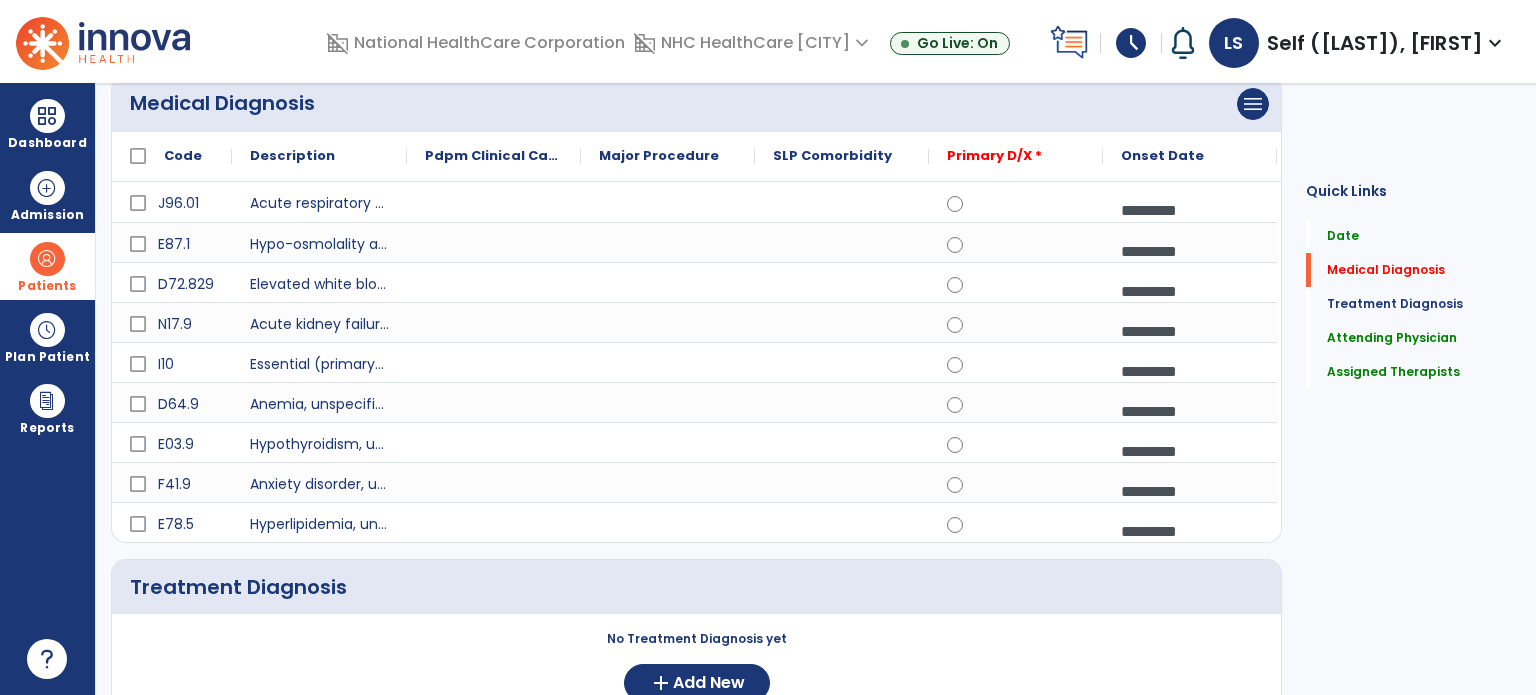 scroll, scrollTop: 205, scrollLeft: 0, axis: vertical 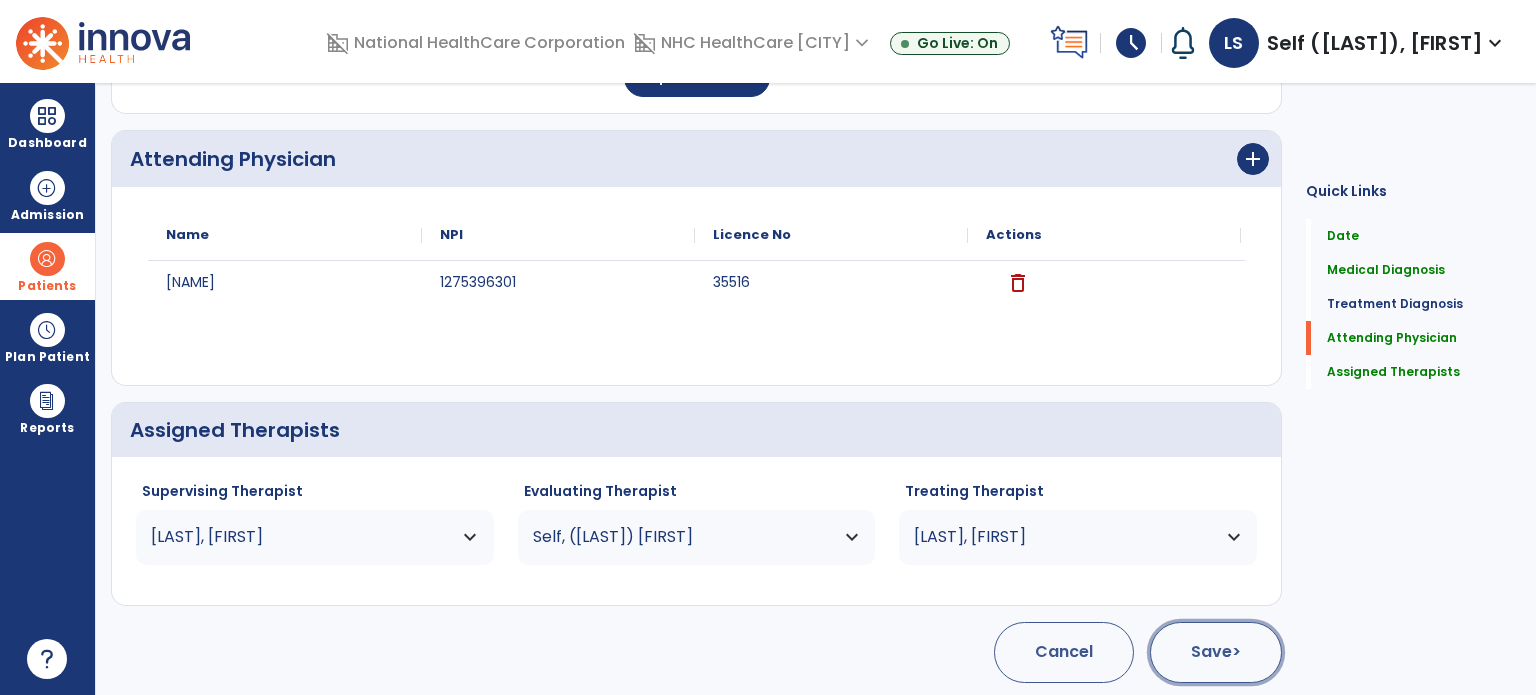 click on "Save  >" 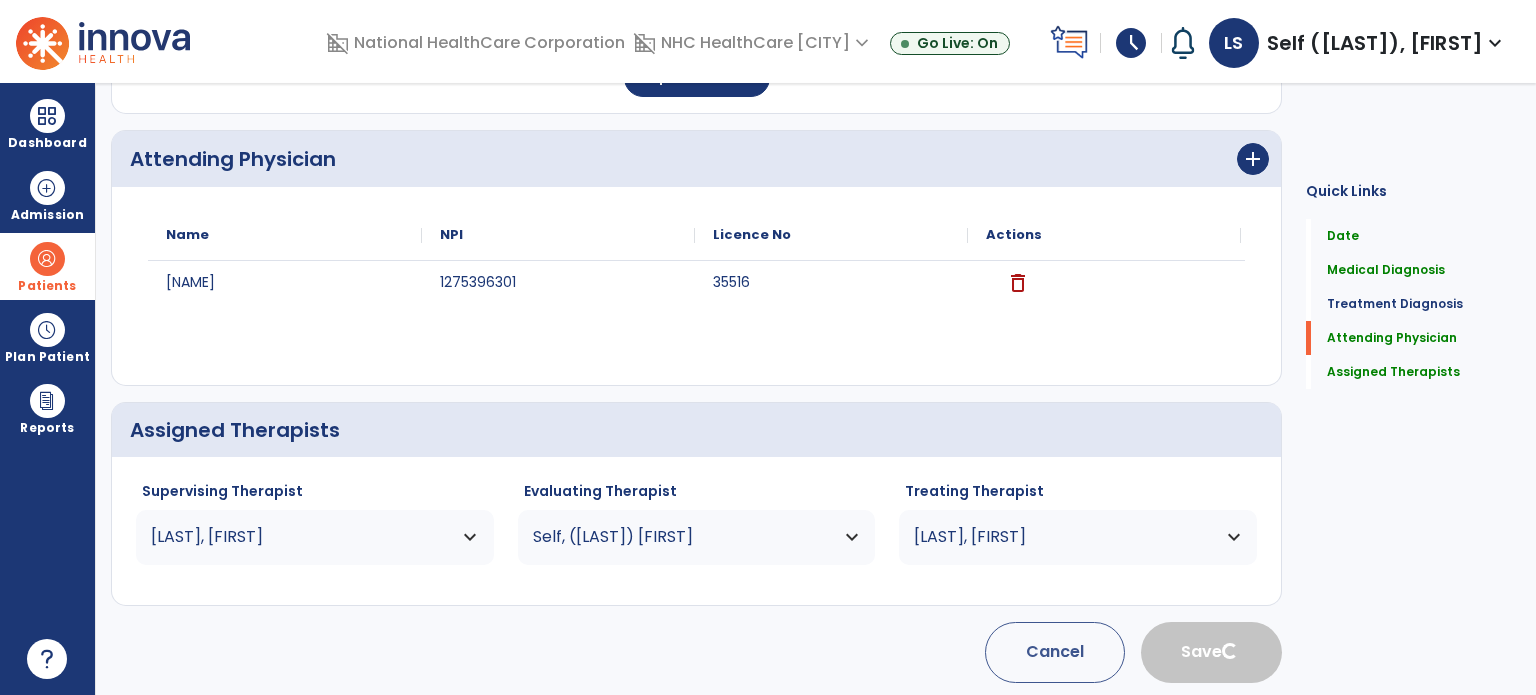 type 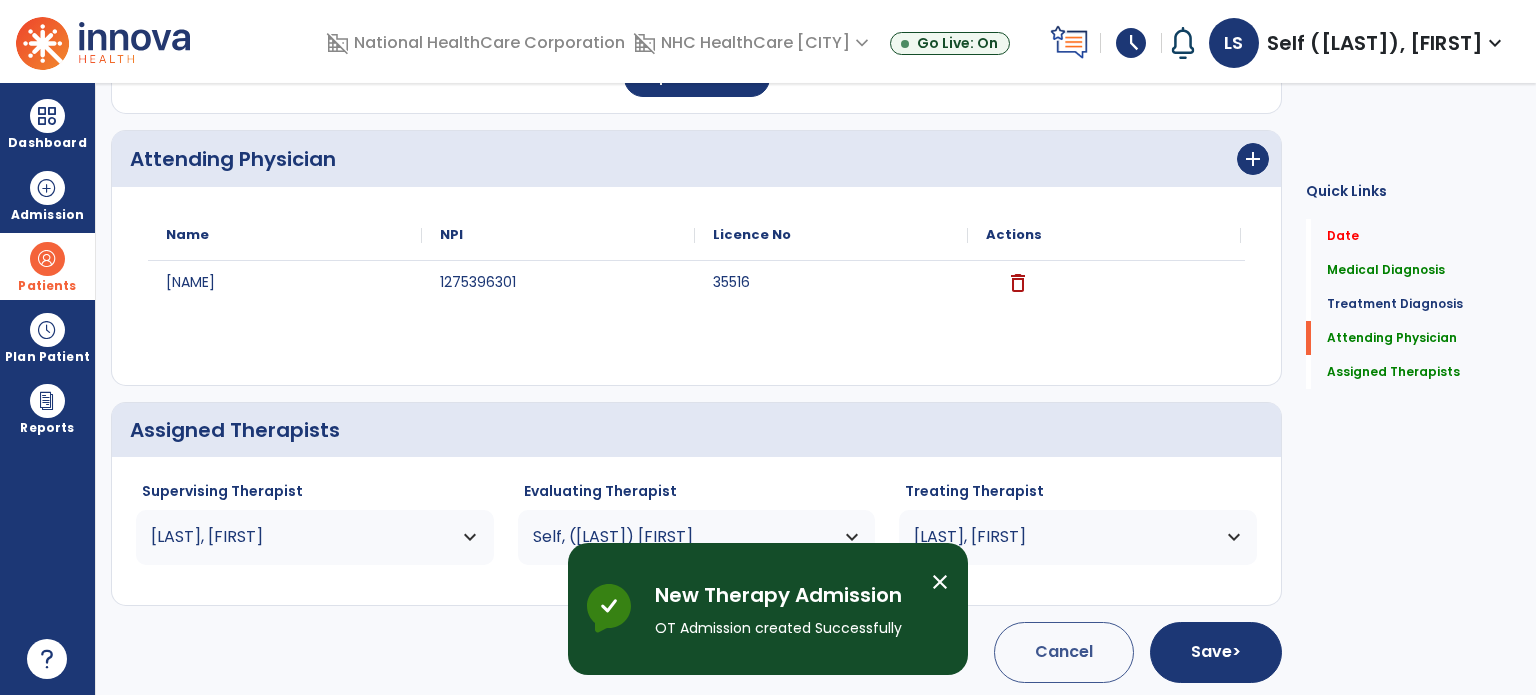 scroll, scrollTop: 62, scrollLeft: 0, axis: vertical 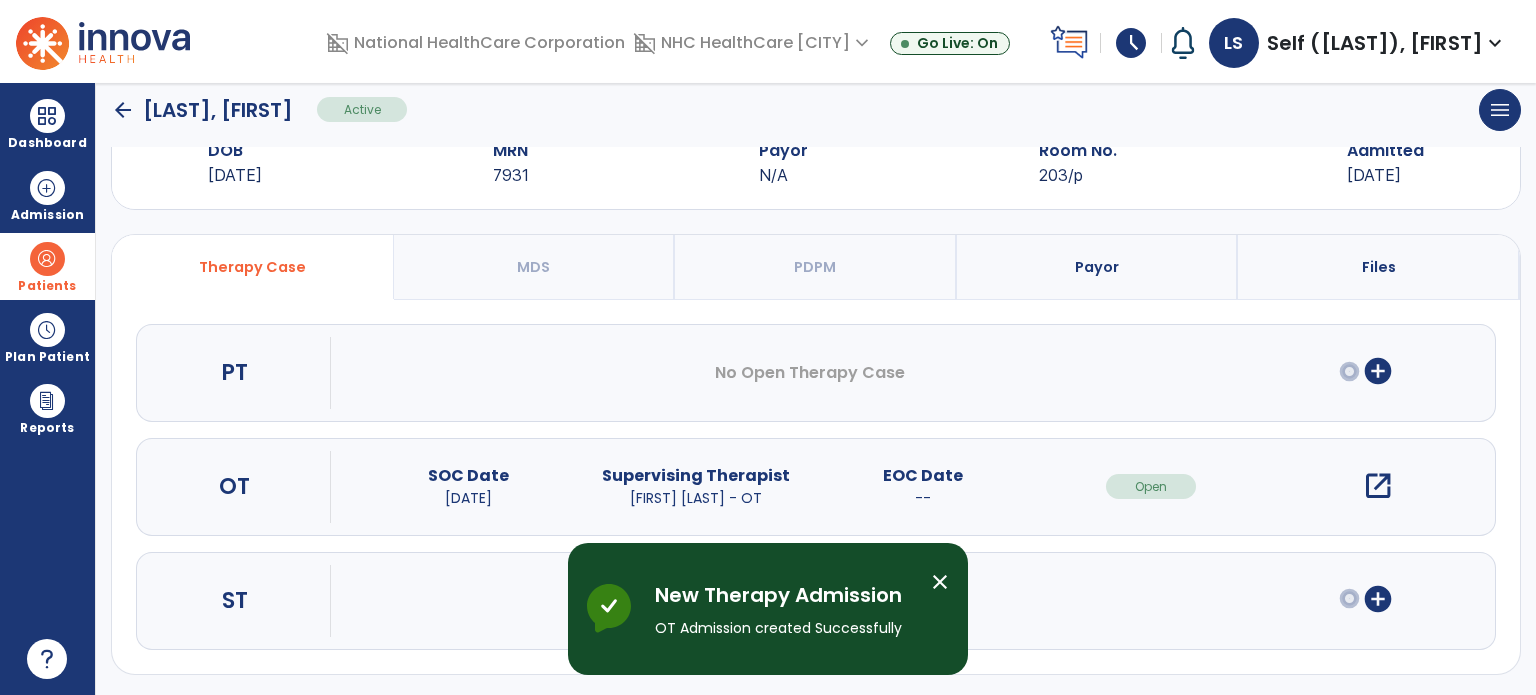 click on "open_in_new" at bounding box center [1378, 486] 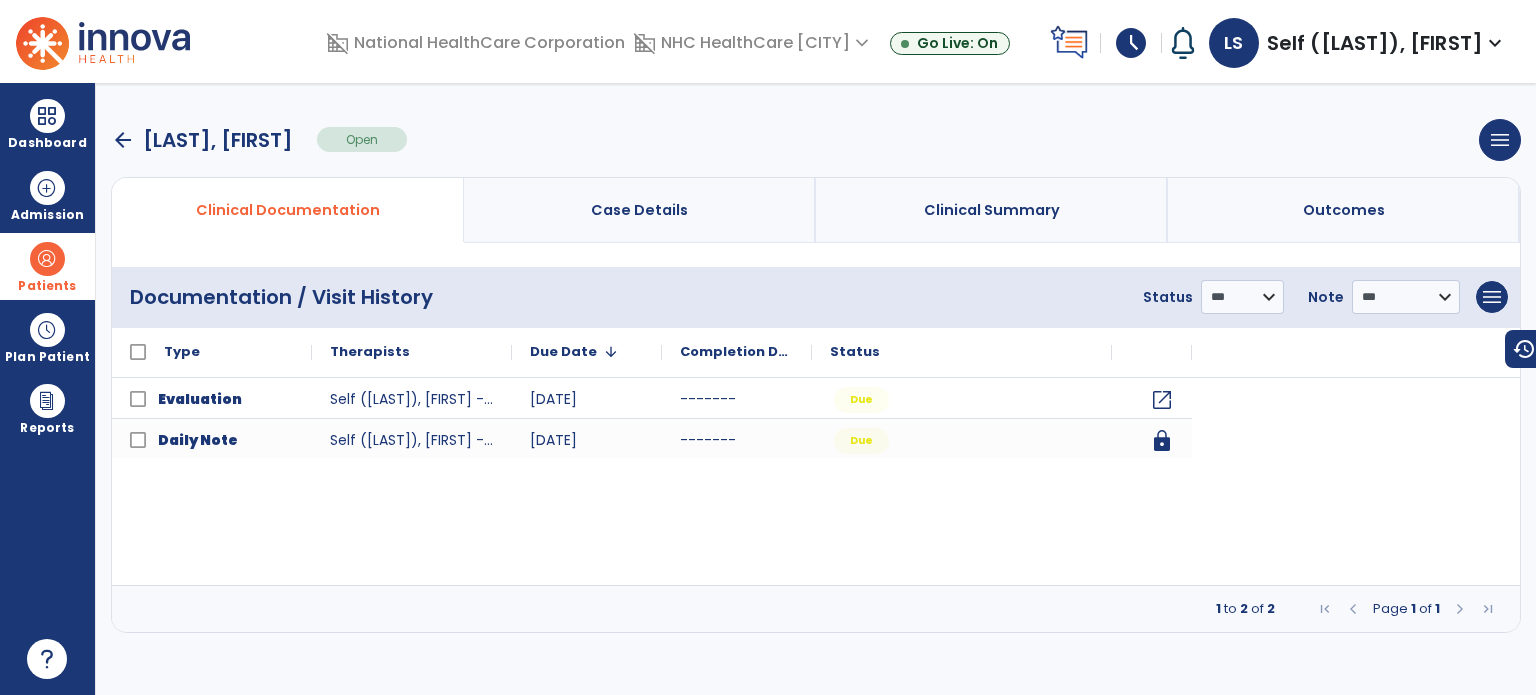 scroll, scrollTop: 0, scrollLeft: 0, axis: both 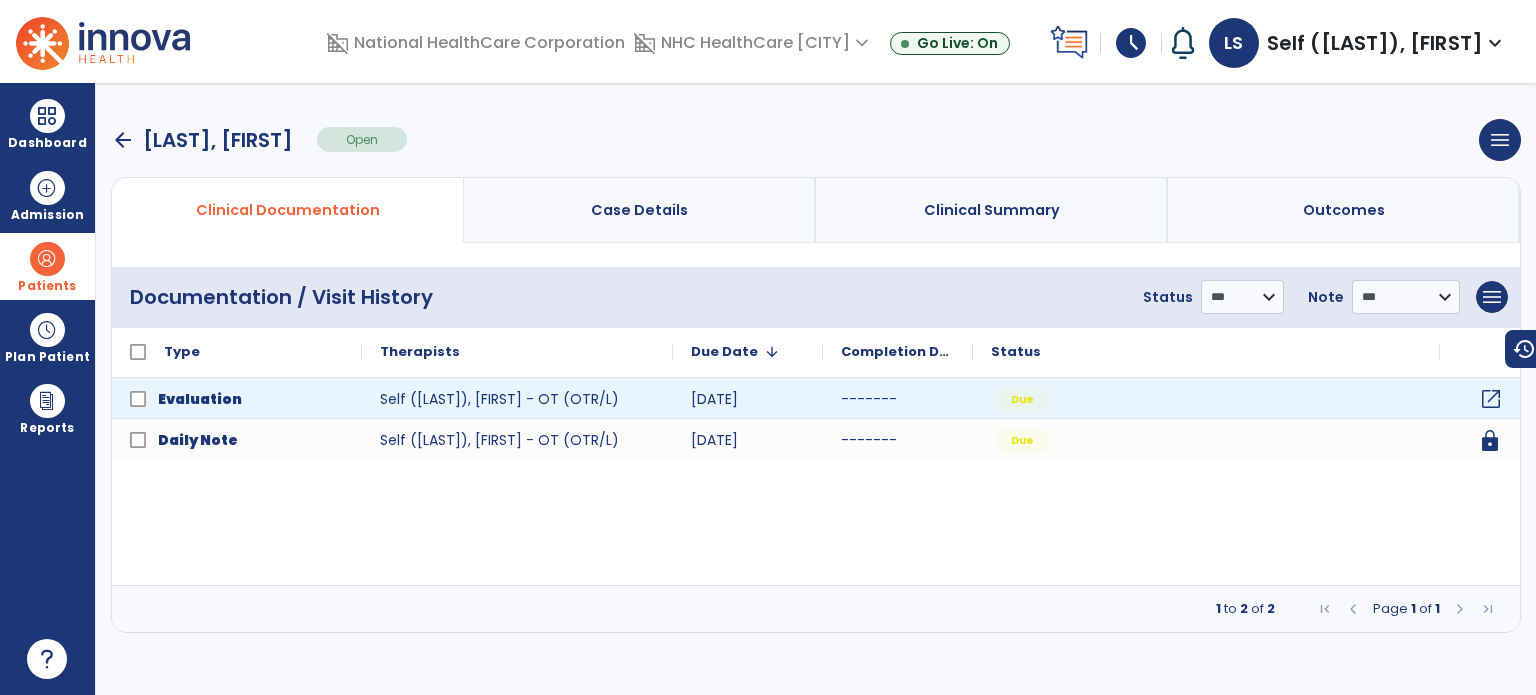 click on "open_in_new" 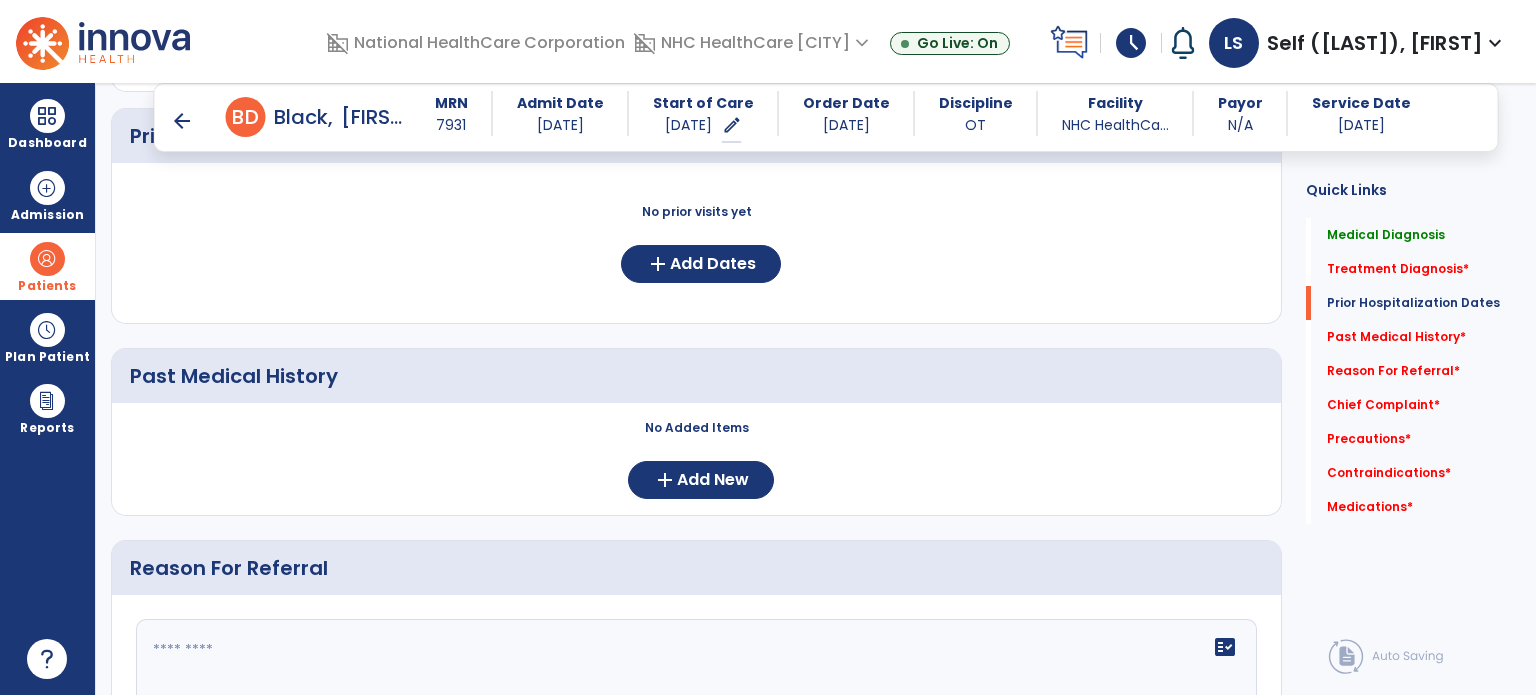 scroll, scrollTop: 900, scrollLeft: 0, axis: vertical 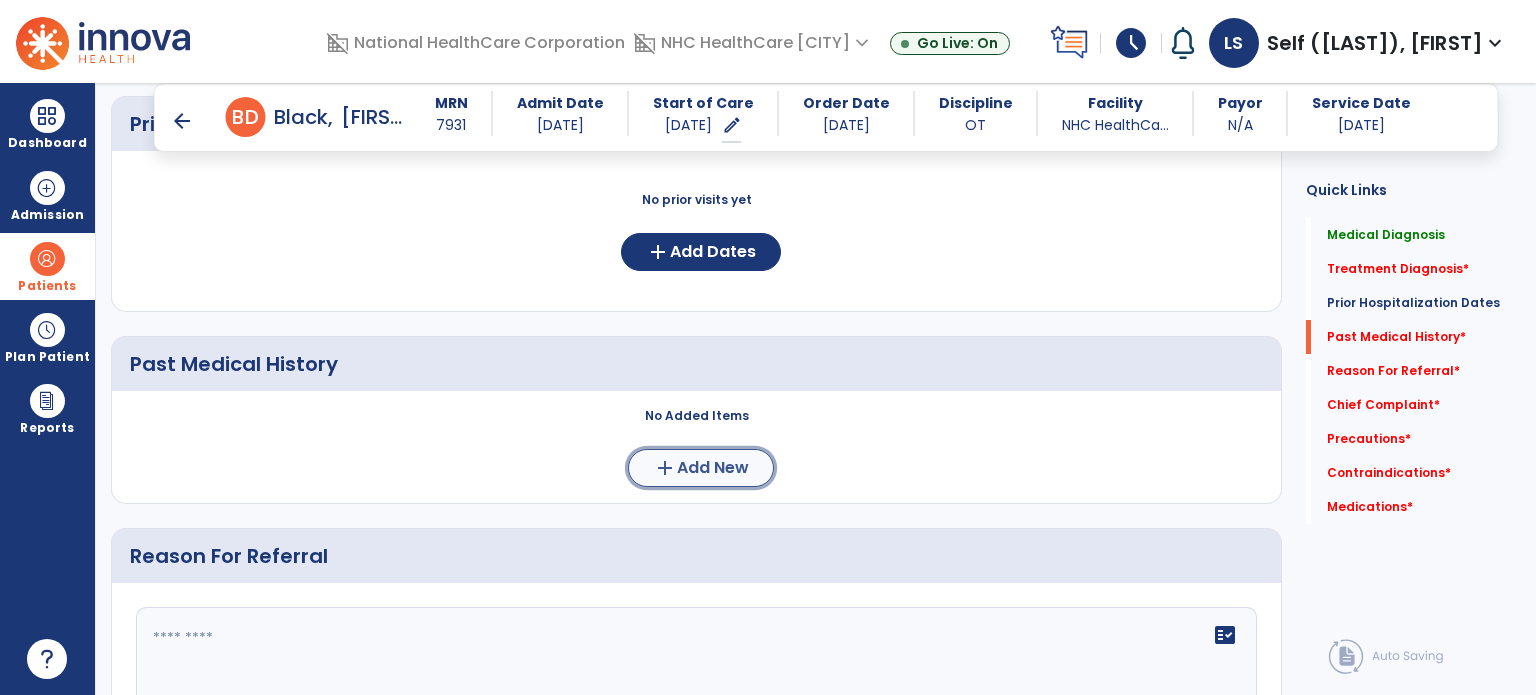 click on "add  Add New" 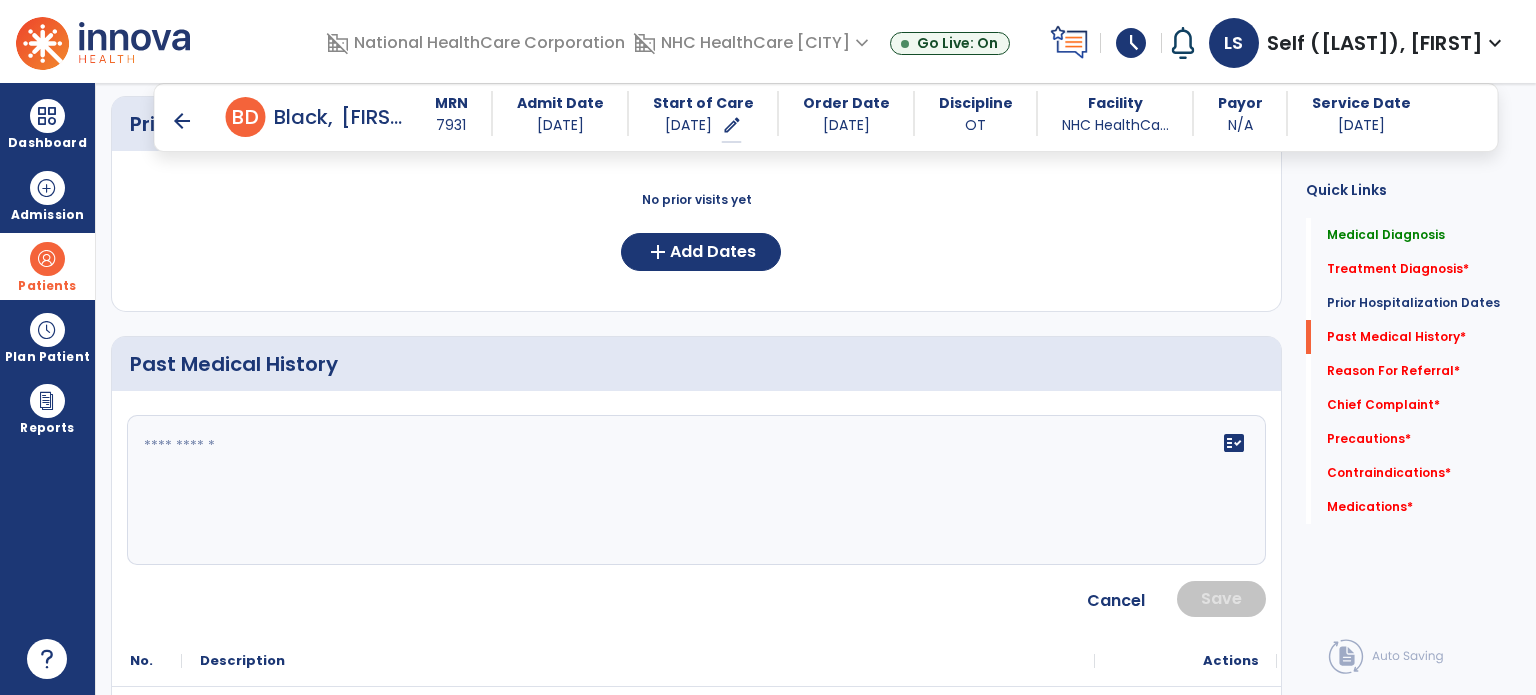 click 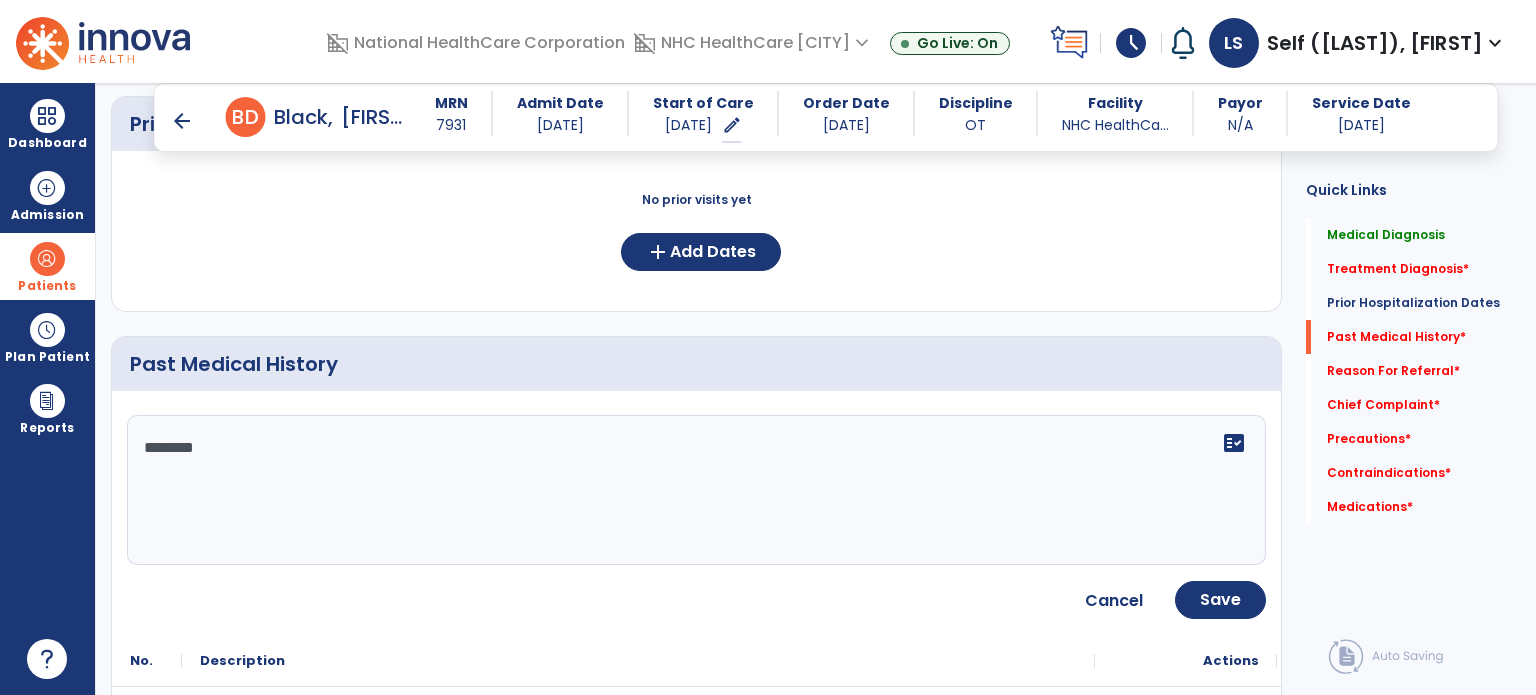 paste on "**********" 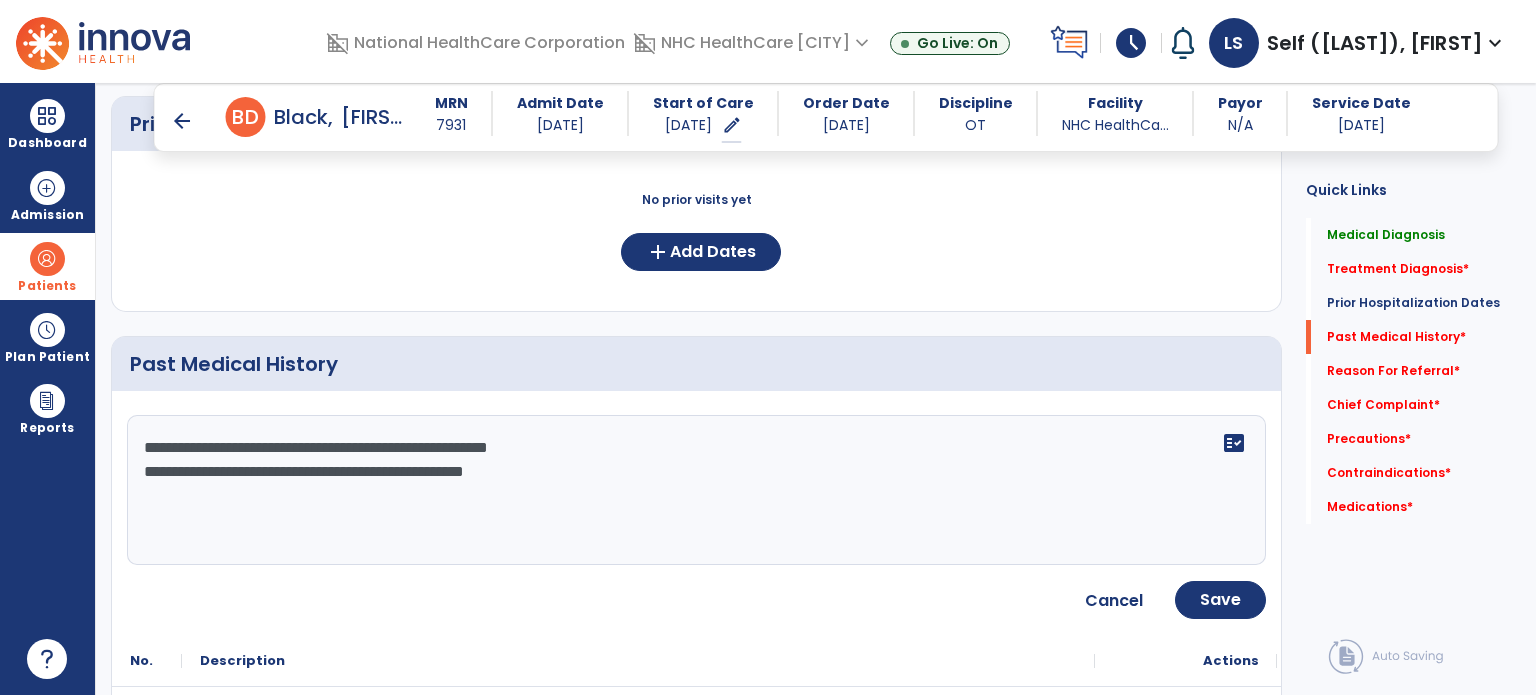 click on "**********" 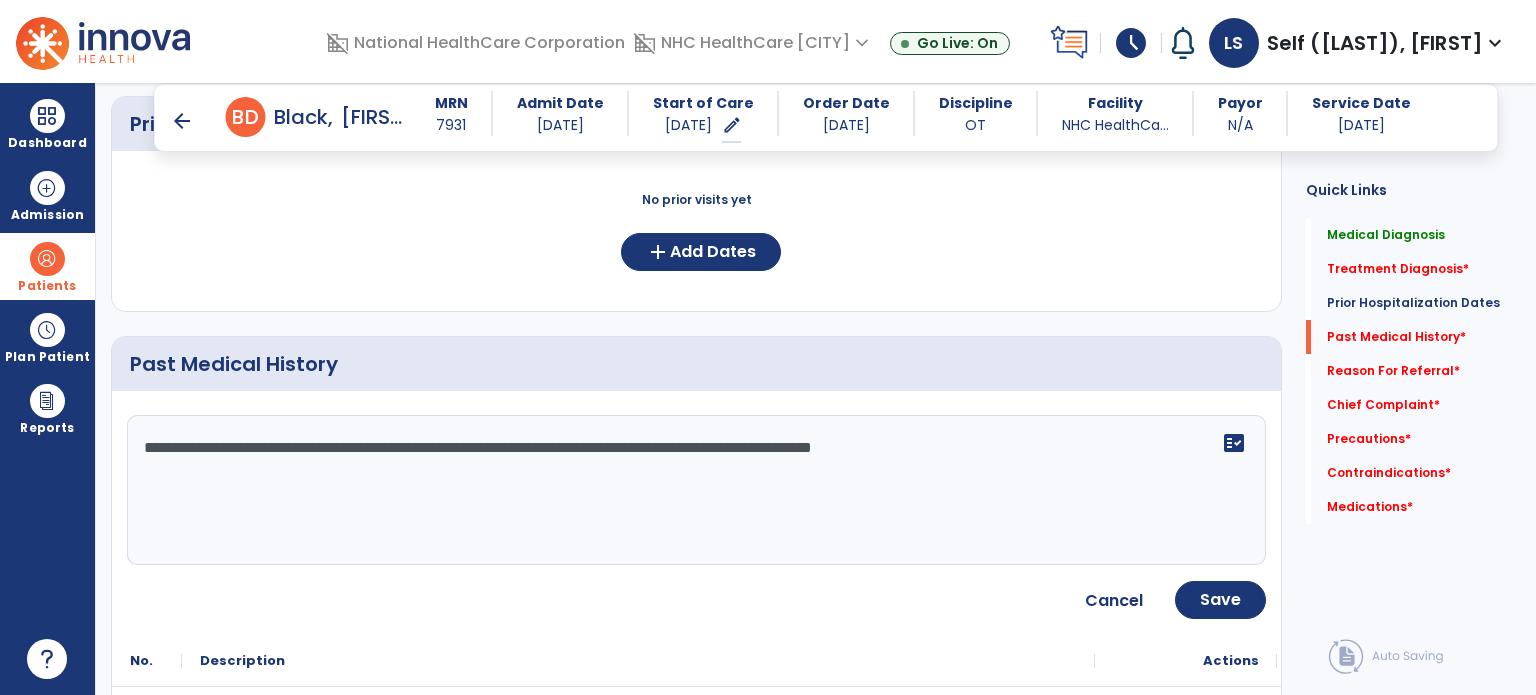 click on "**********" 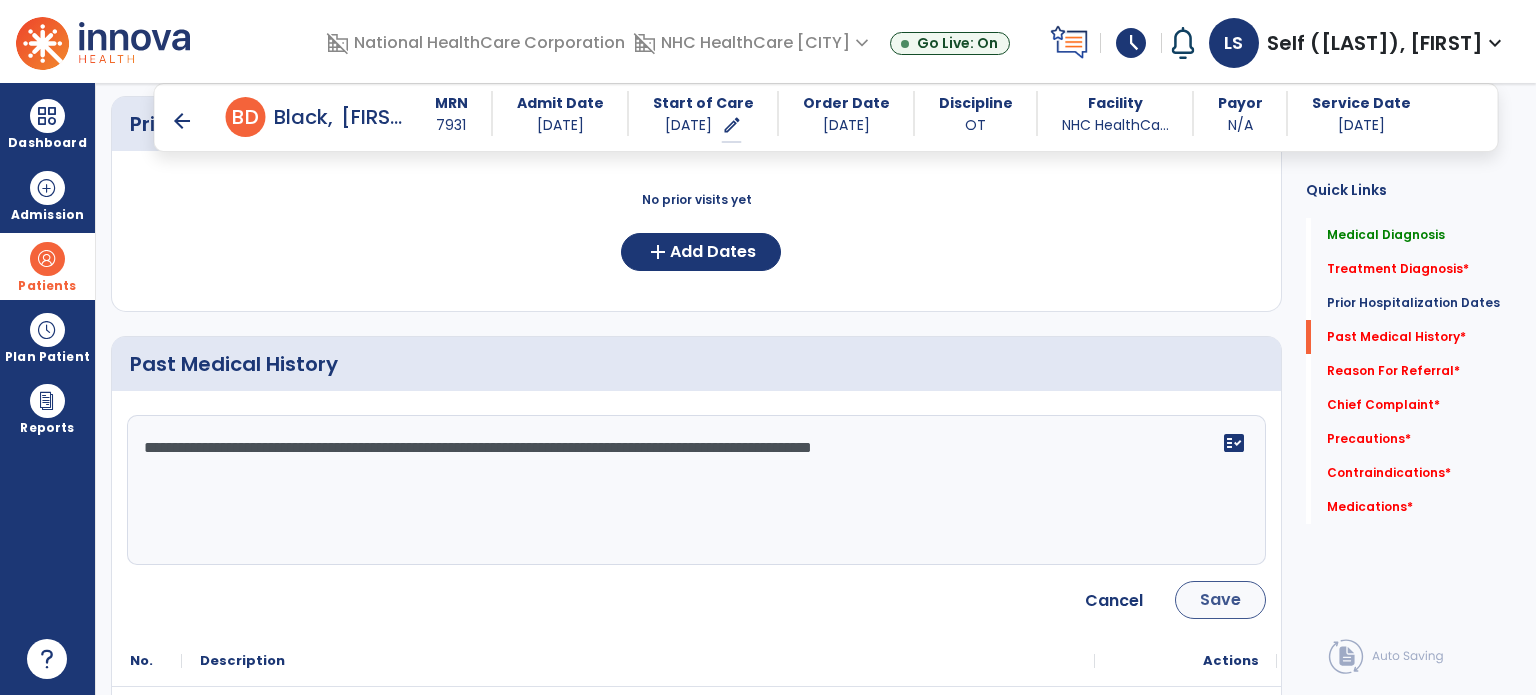 type on "**********" 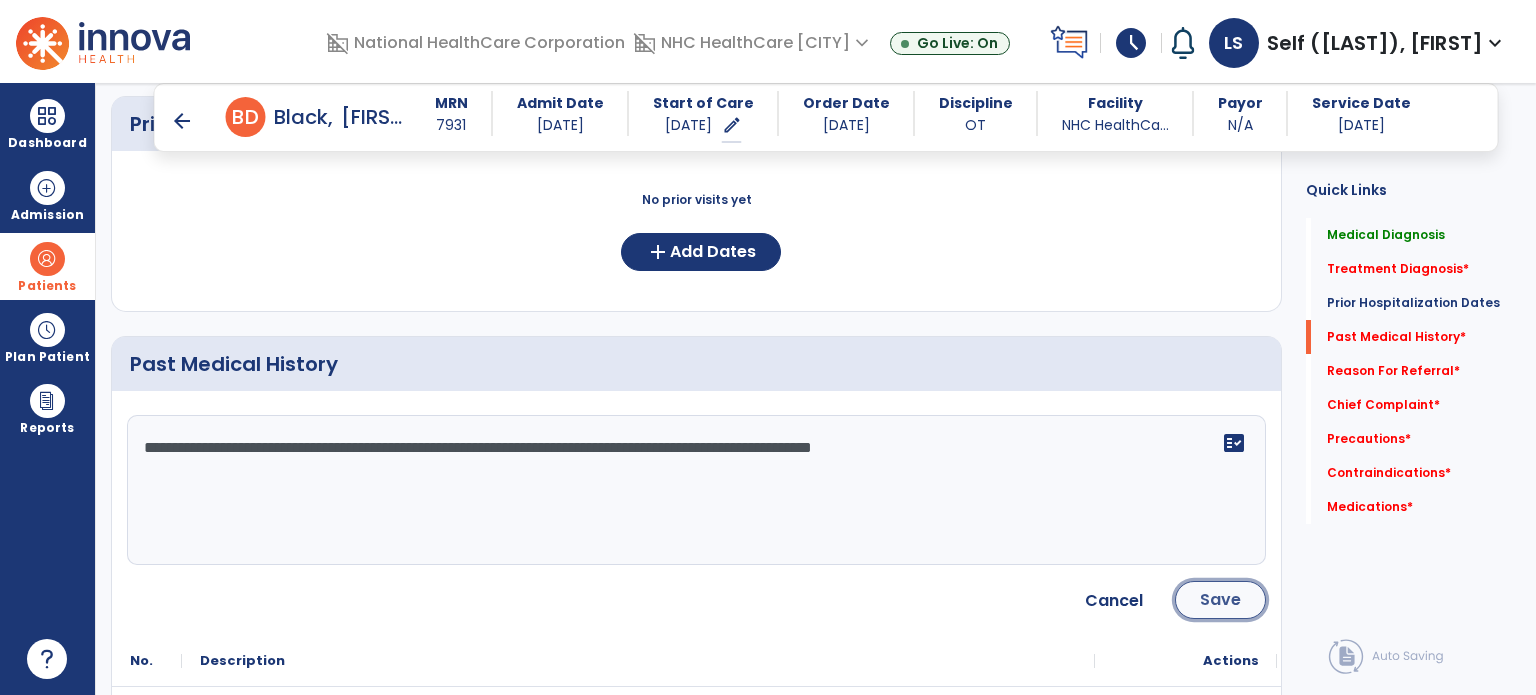 click on "Save" 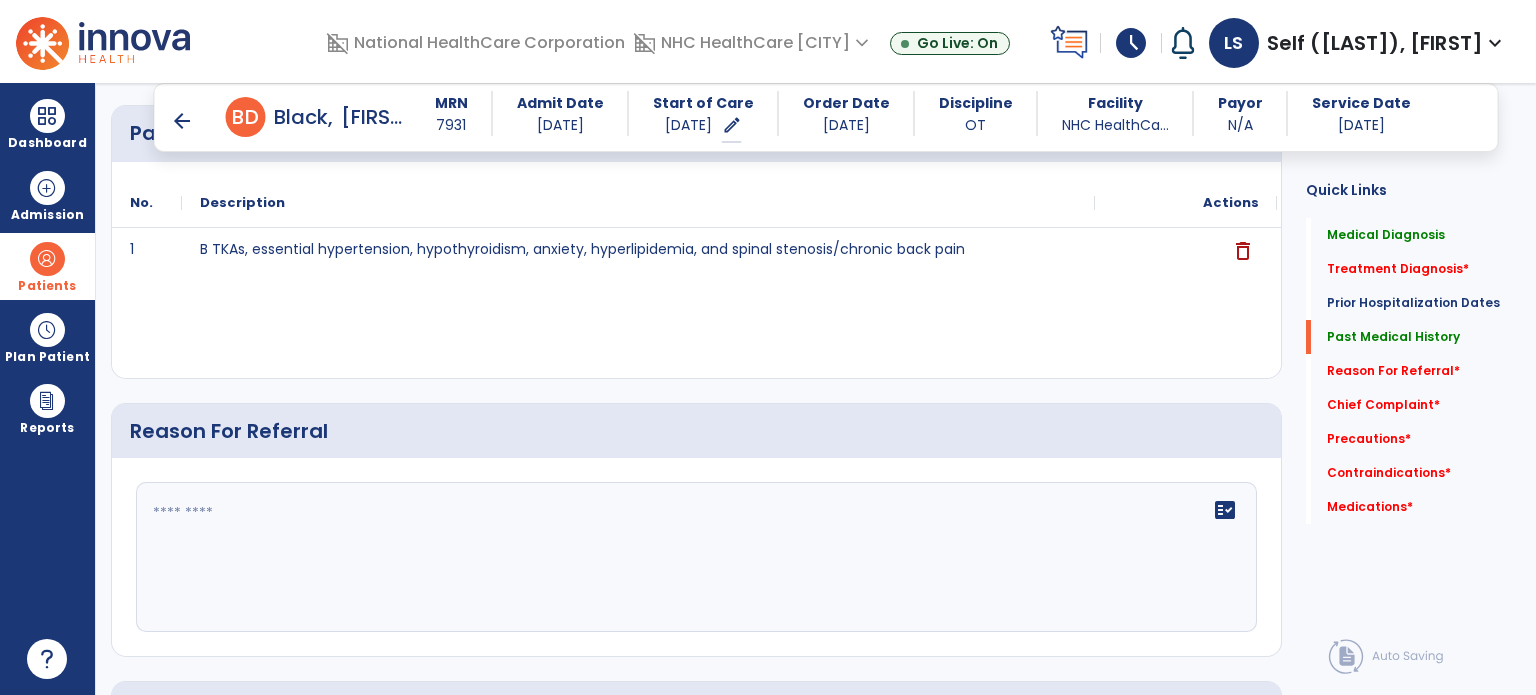 scroll, scrollTop: 1100, scrollLeft: 0, axis: vertical 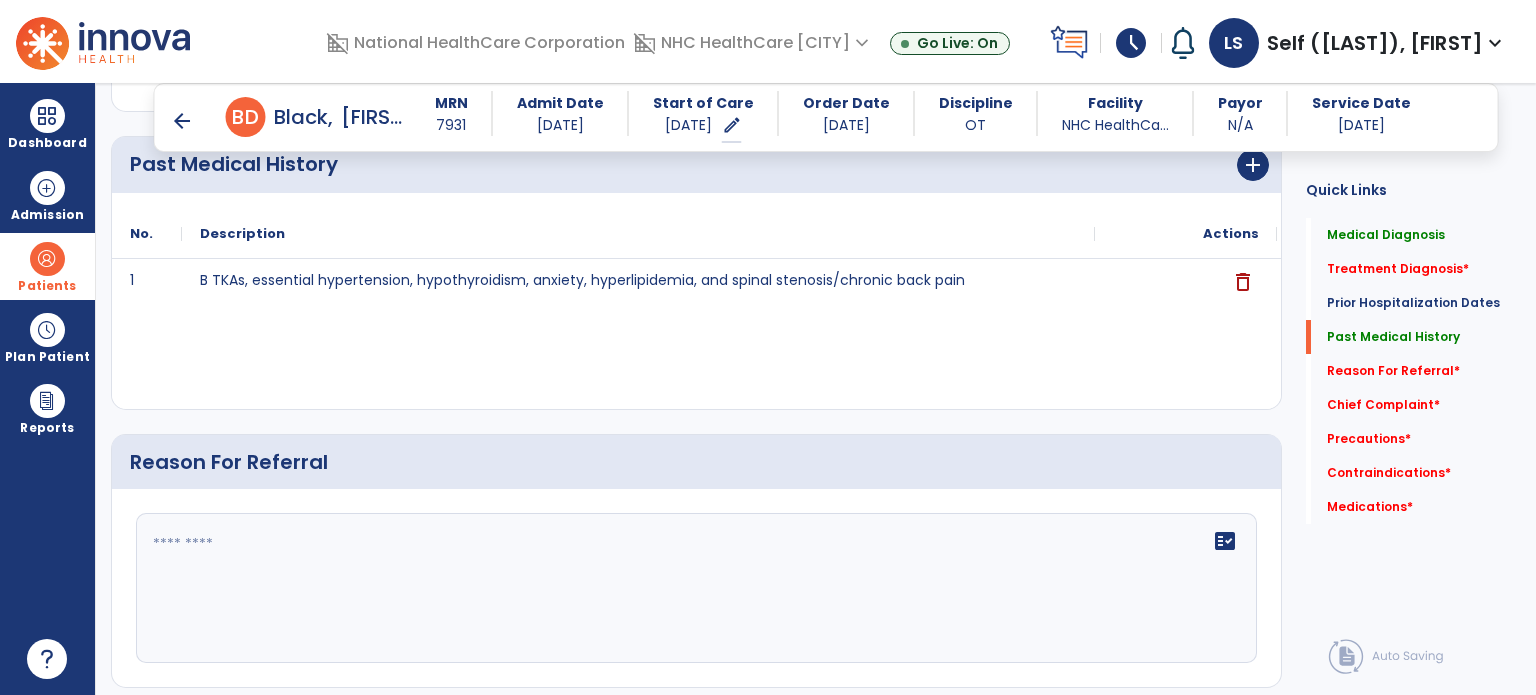 click 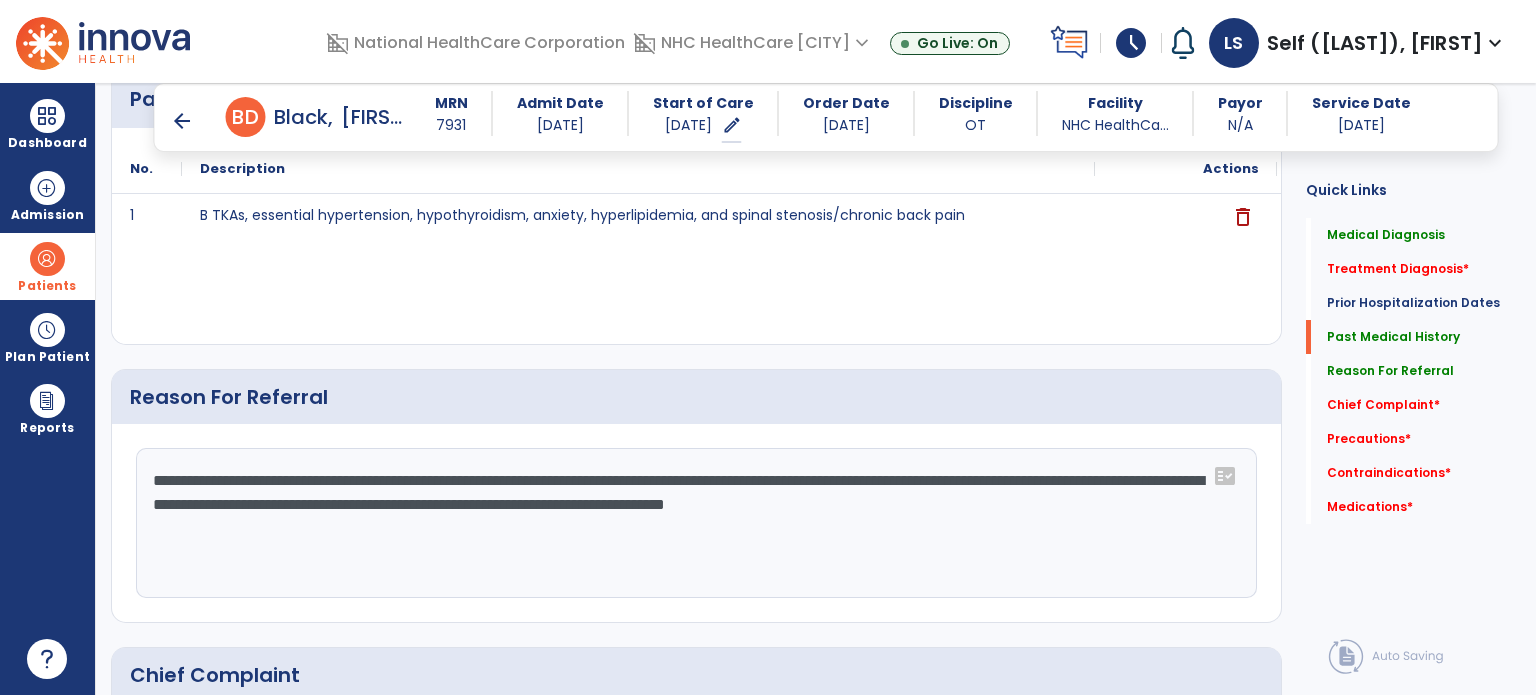 scroll, scrollTop: 1200, scrollLeft: 0, axis: vertical 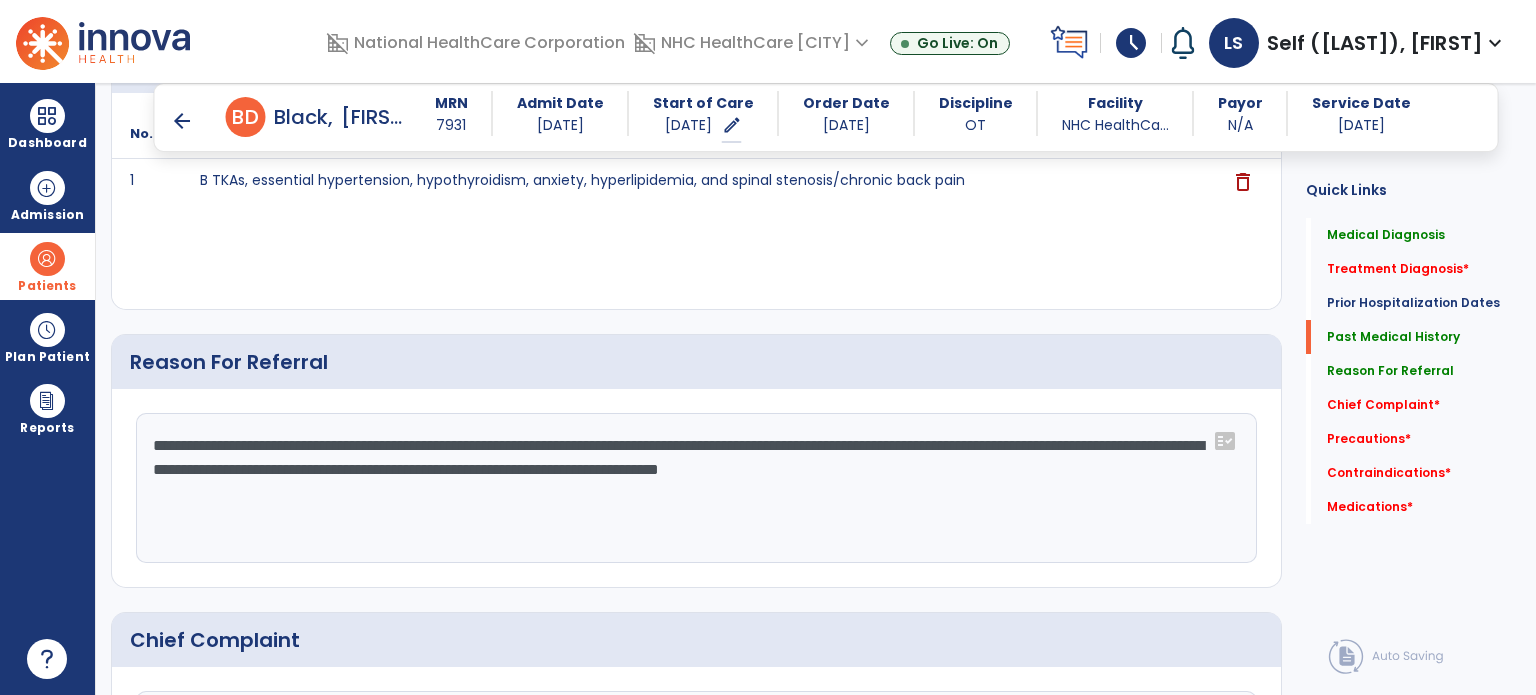 click on "**********" 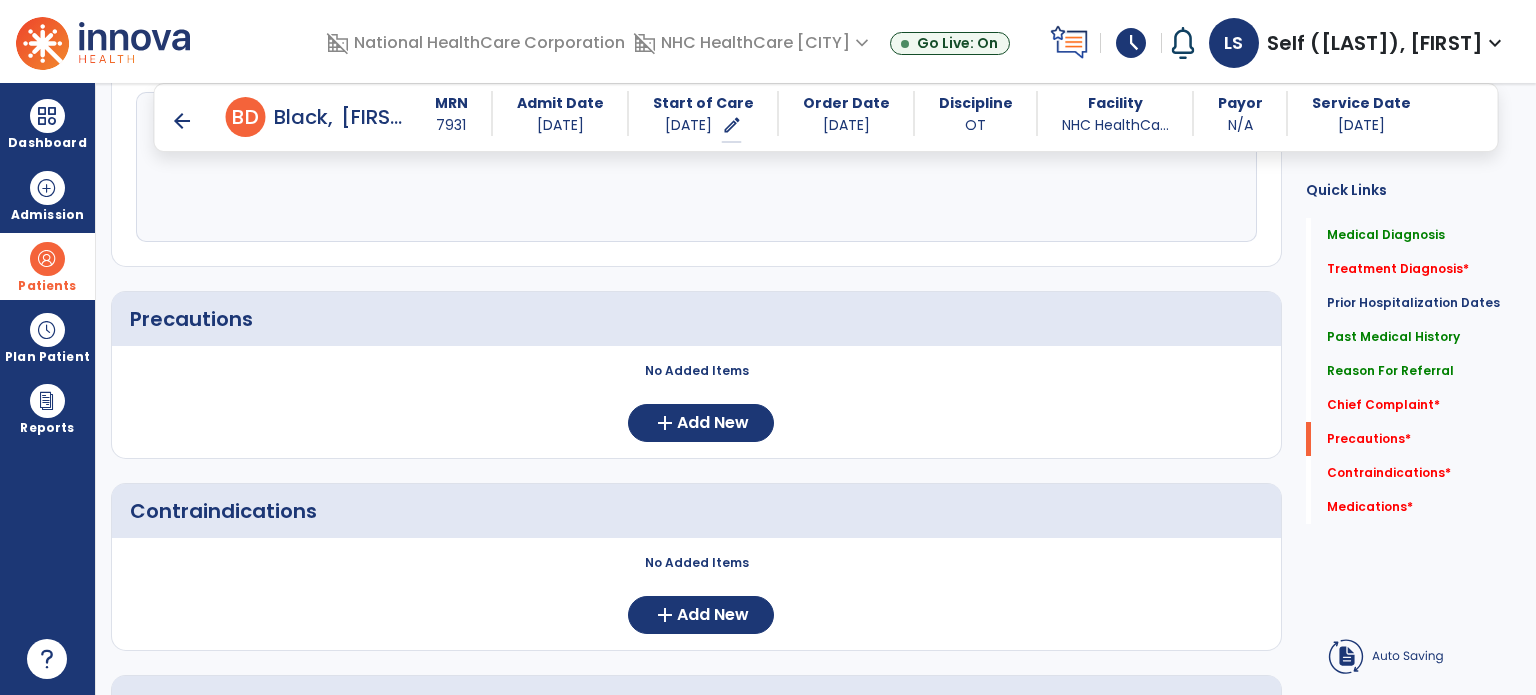 scroll, scrollTop: 1800, scrollLeft: 0, axis: vertical 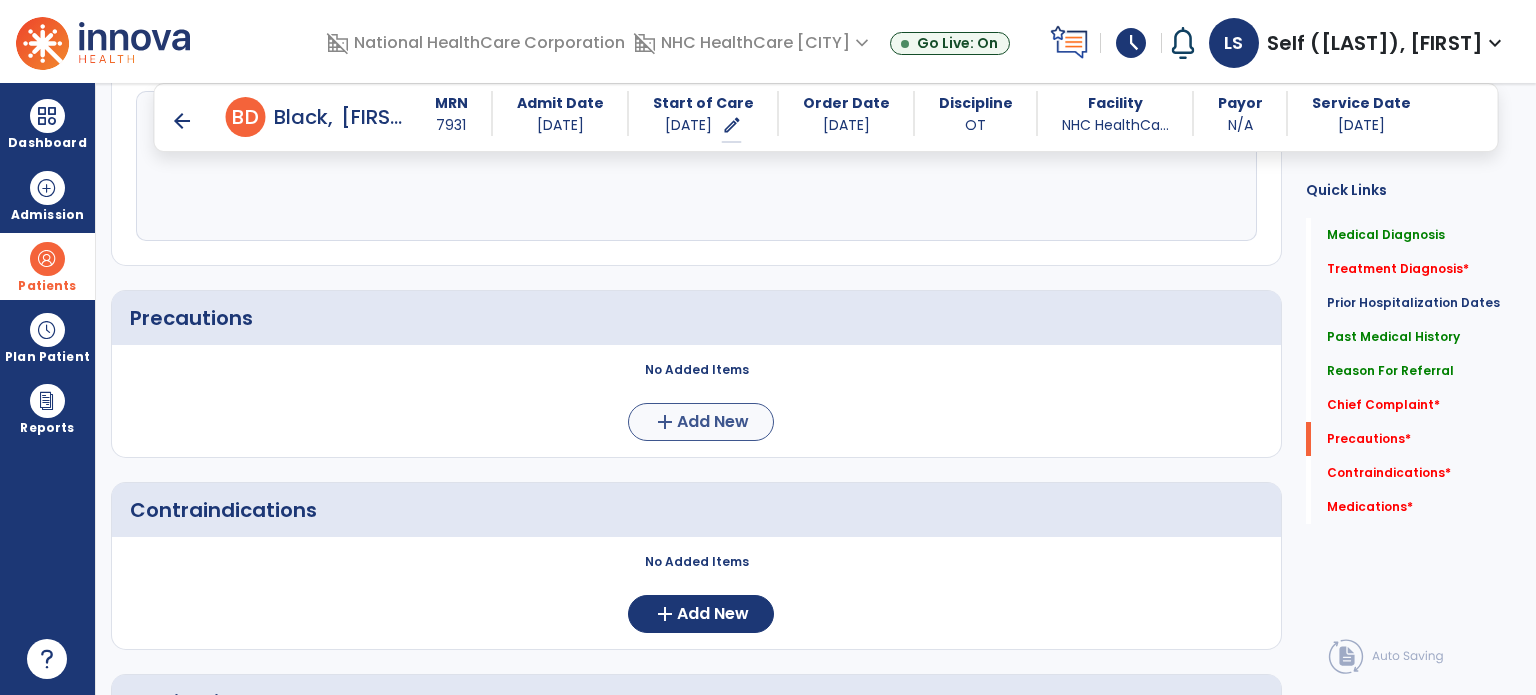 type on "**********" 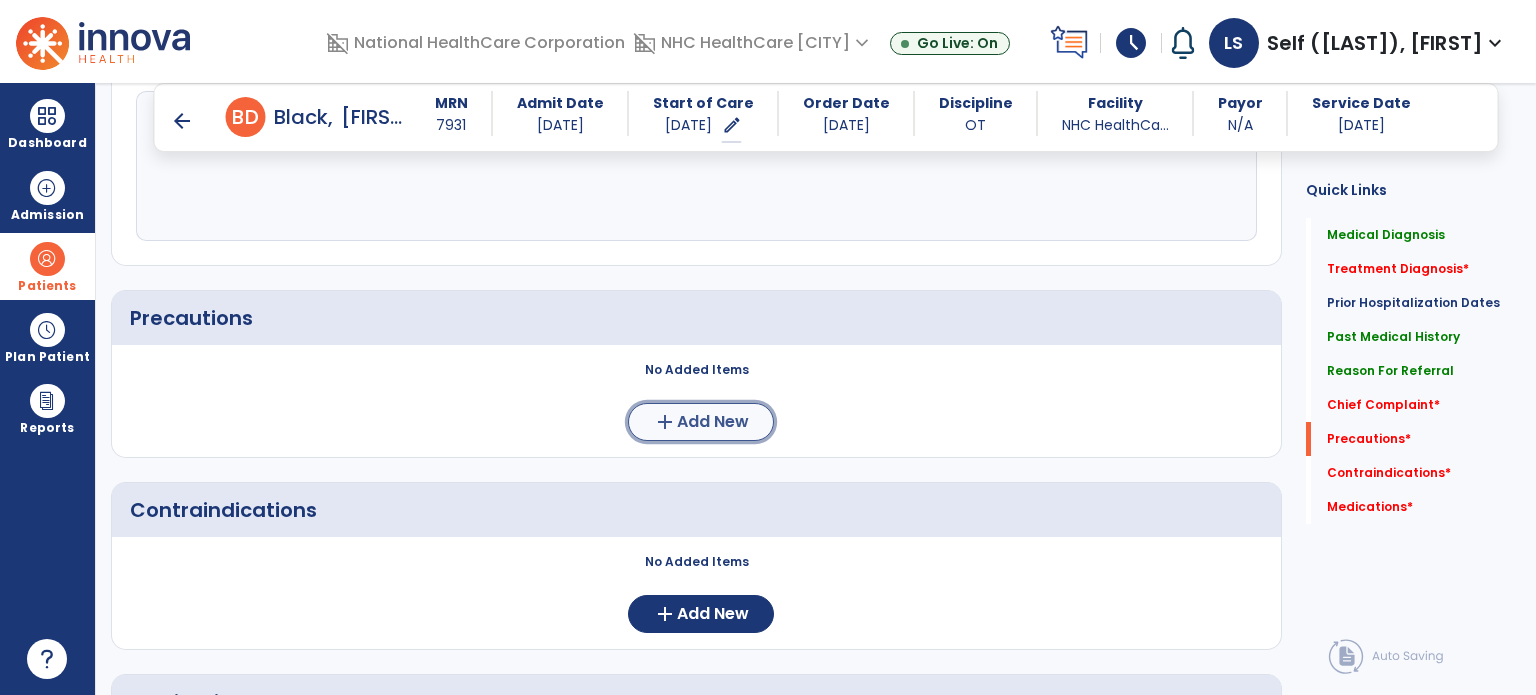 click on "add  Add New" 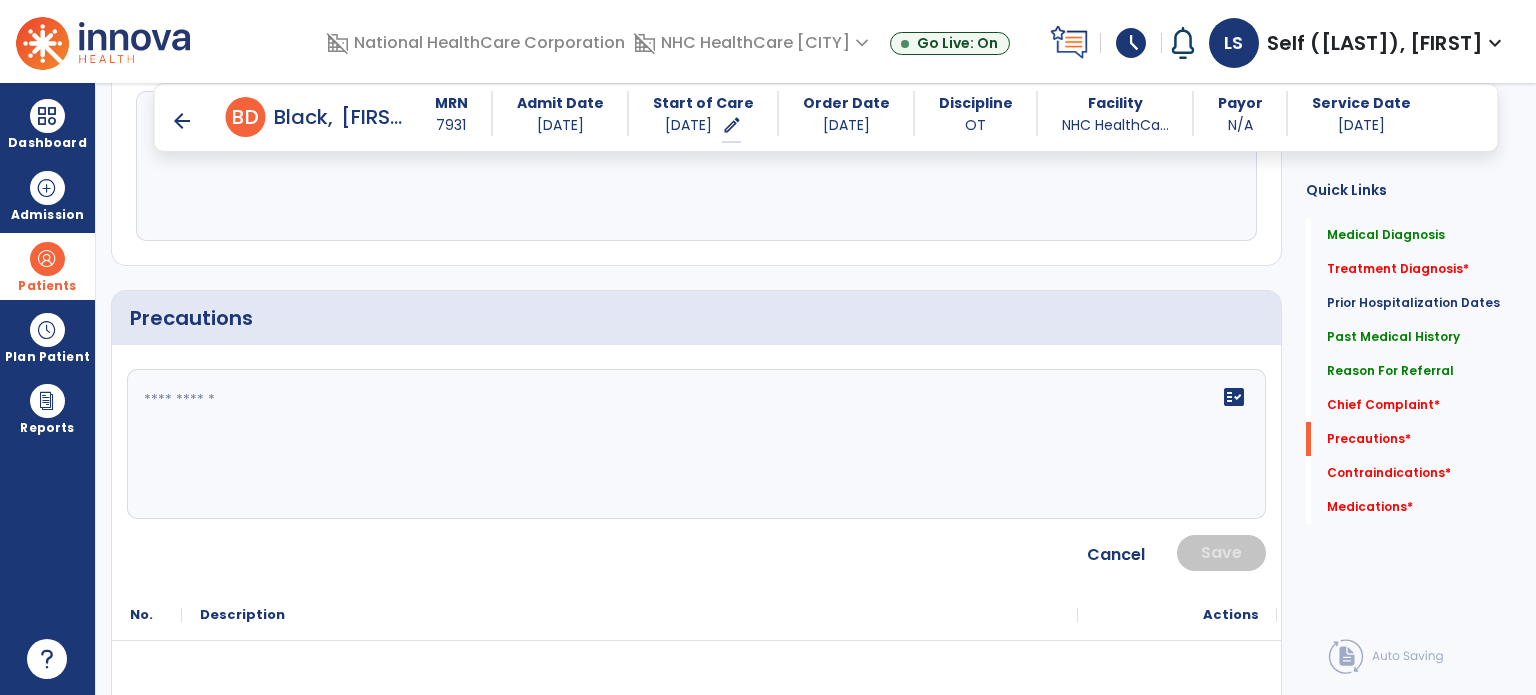 click on "fact_check" 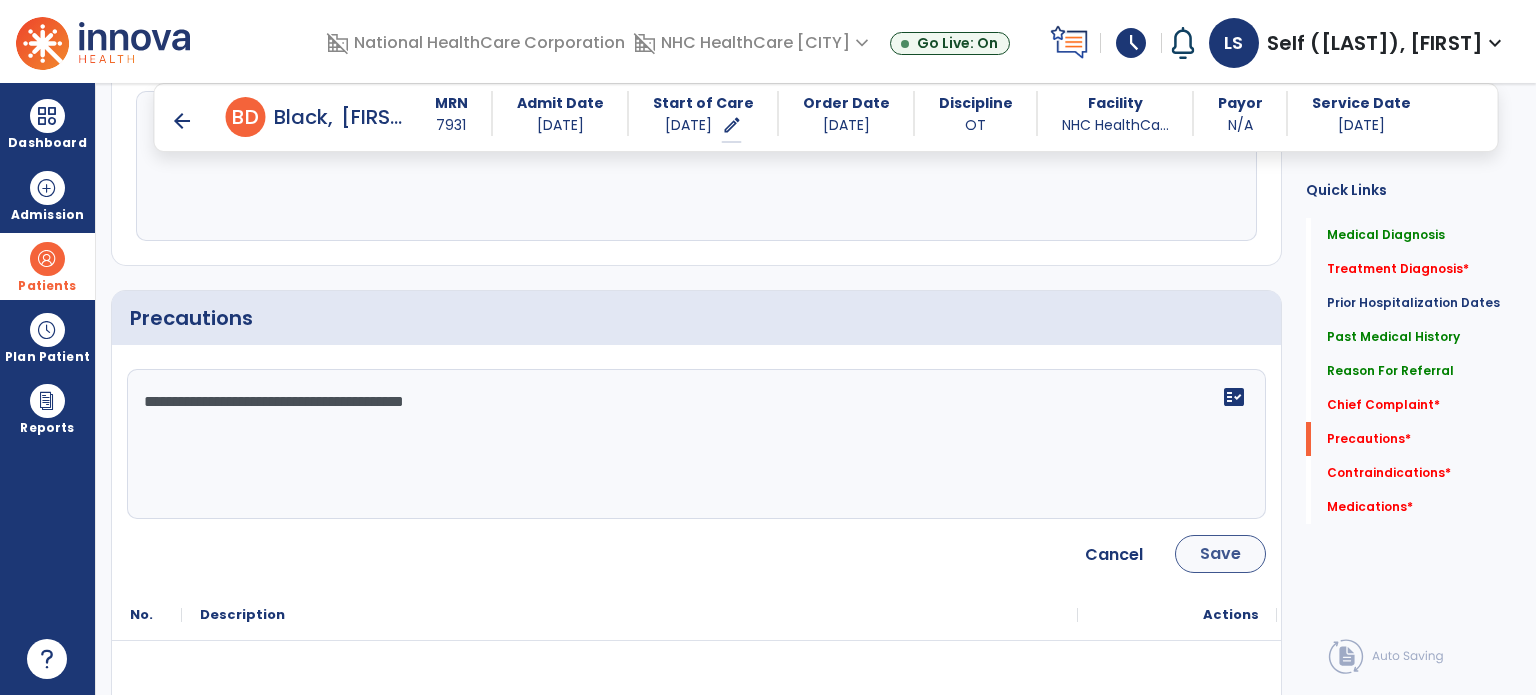 type on "**********" 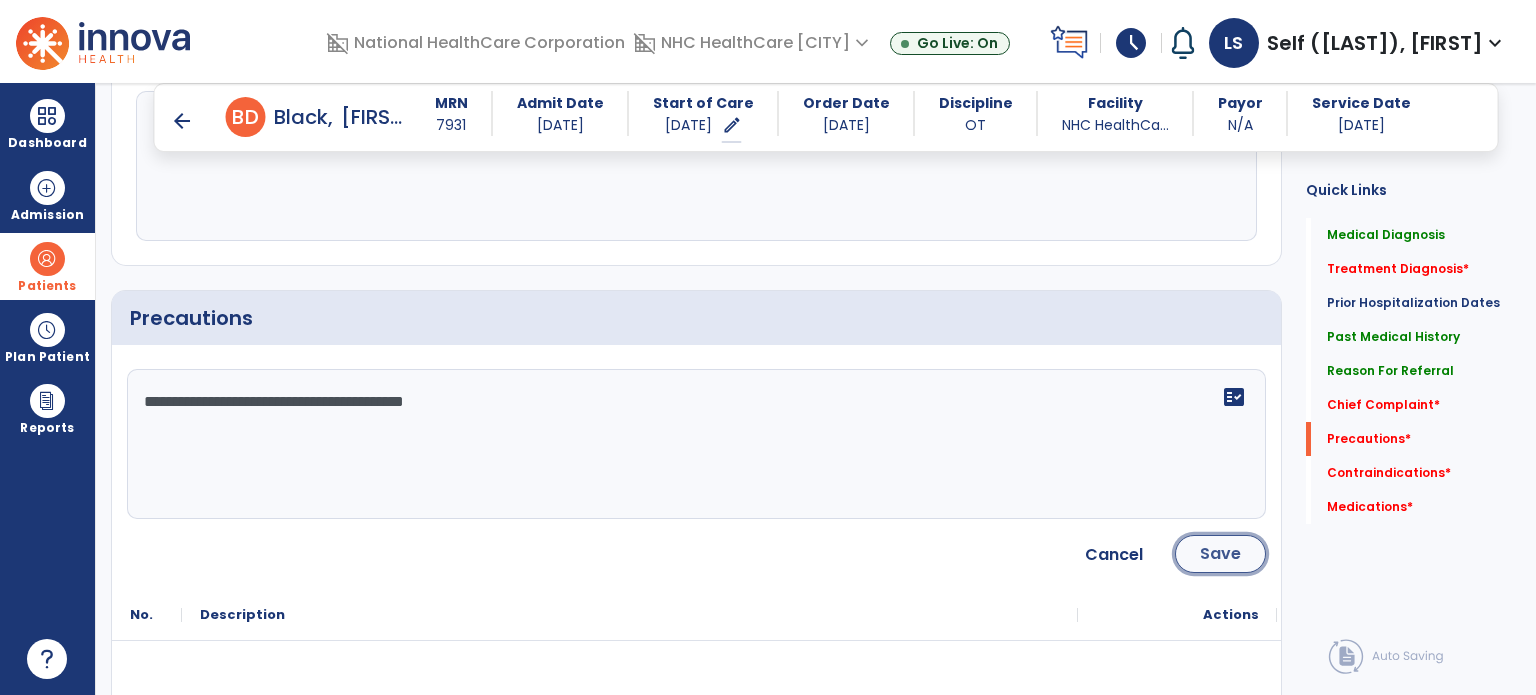 click on "Save" 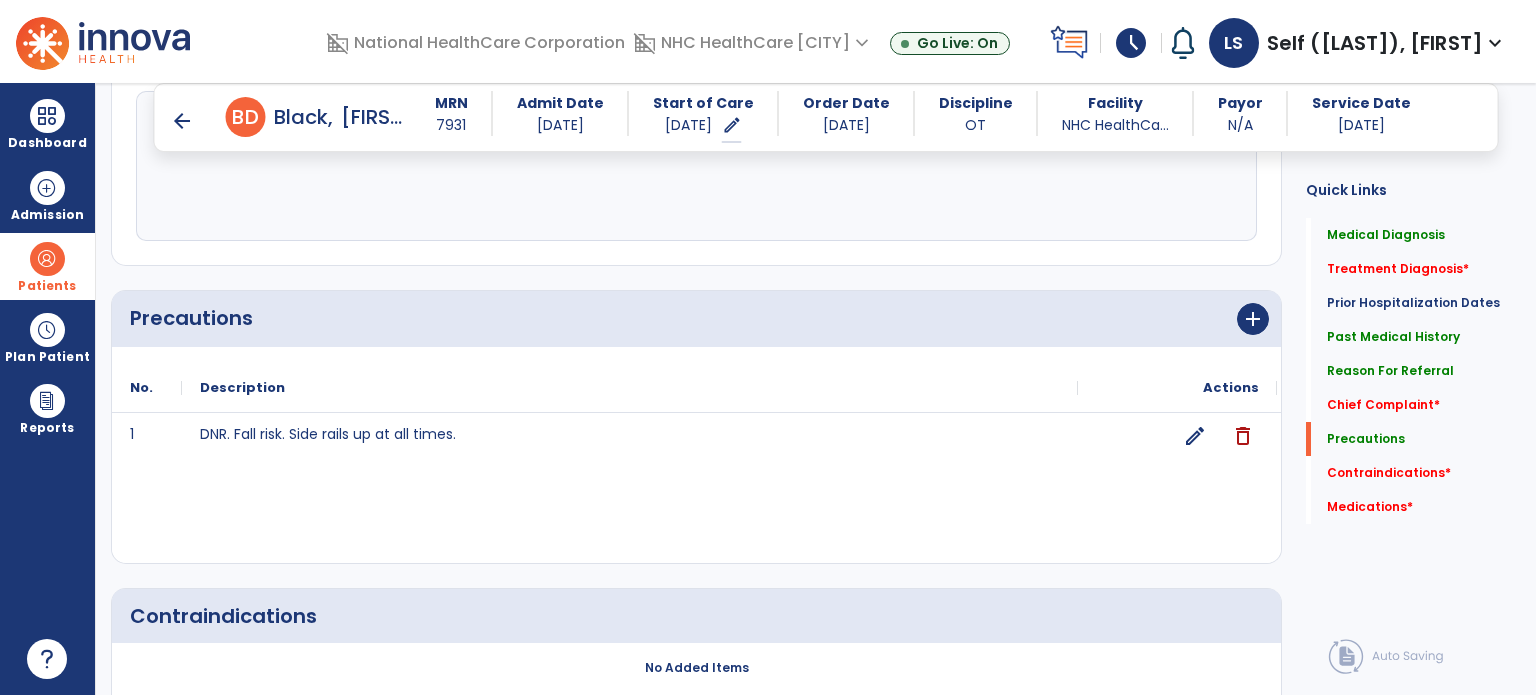 scroll, scrollTop: 2000, scrollLeft: 0, axis: vertical 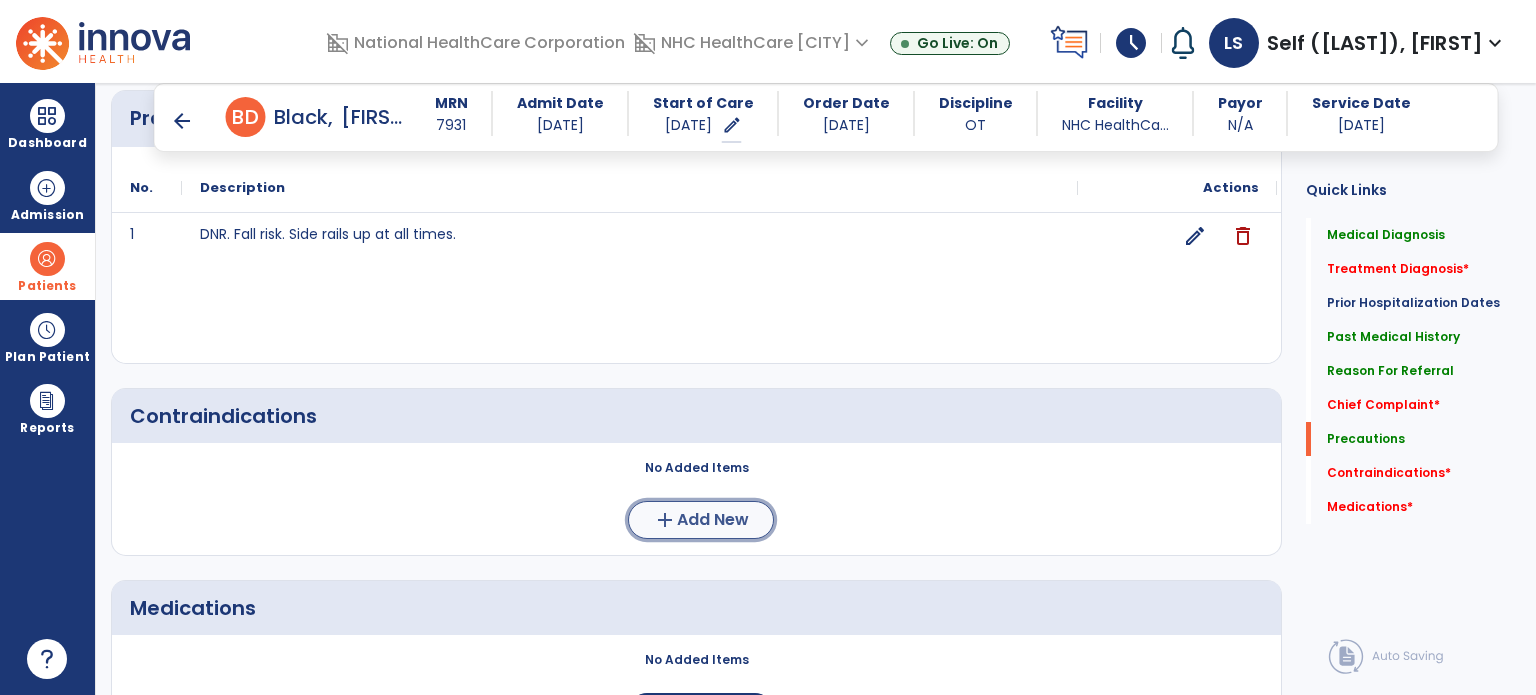click on "add  Add New" 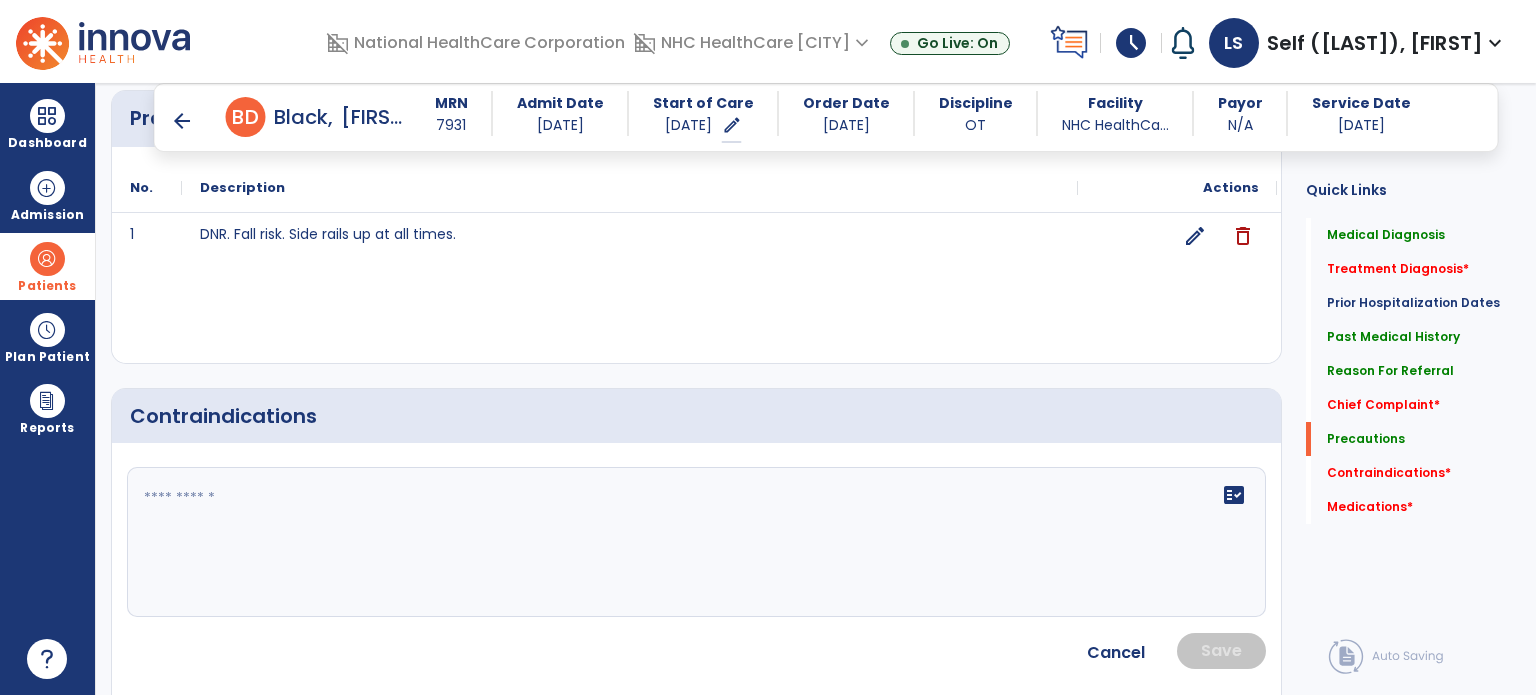click on "fact_check" 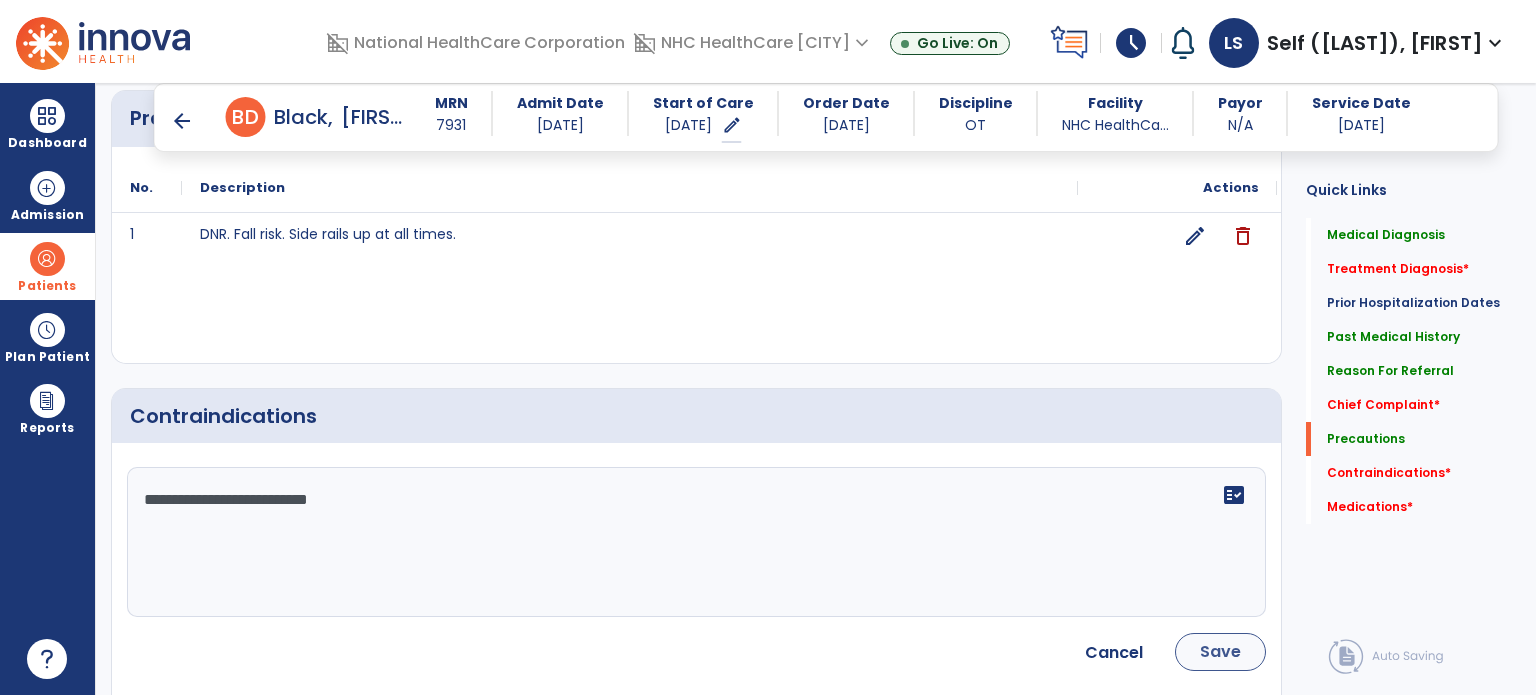type on "**********" 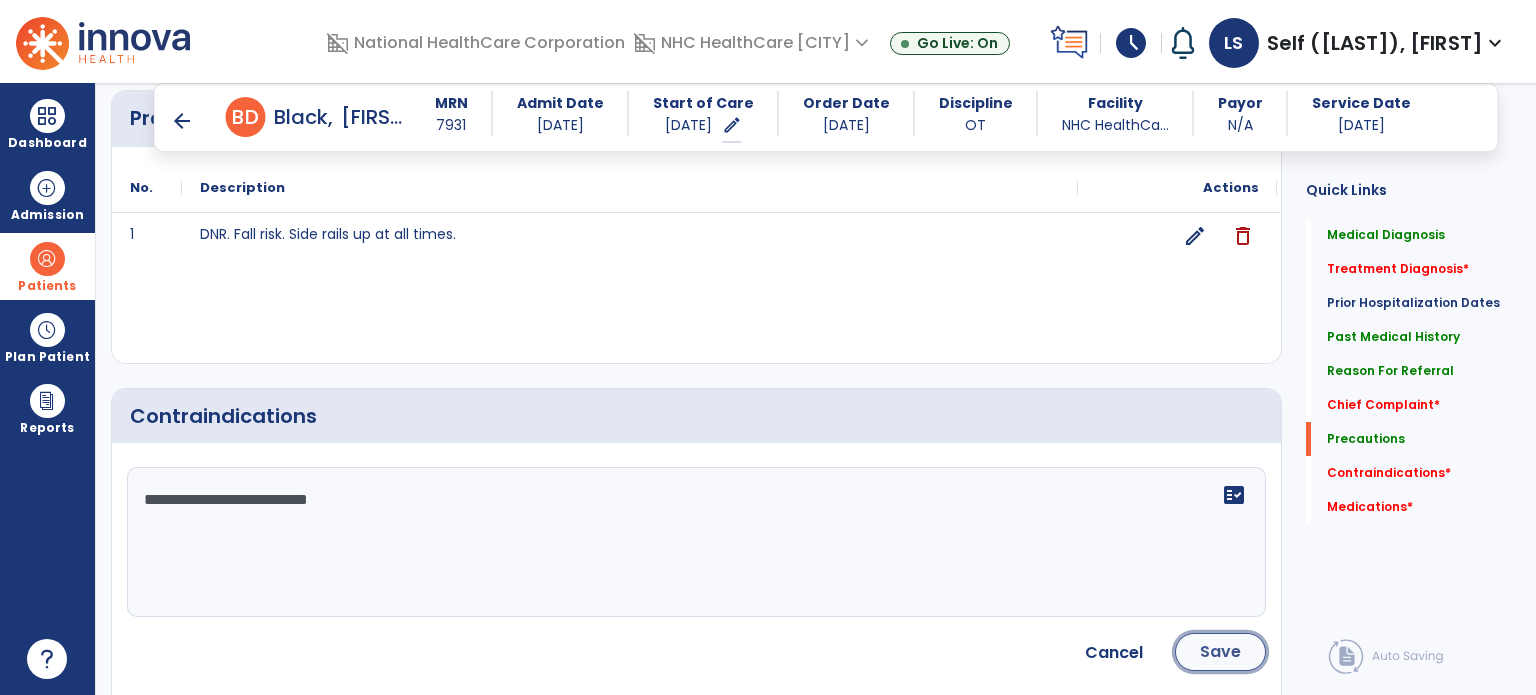 click on "Save" 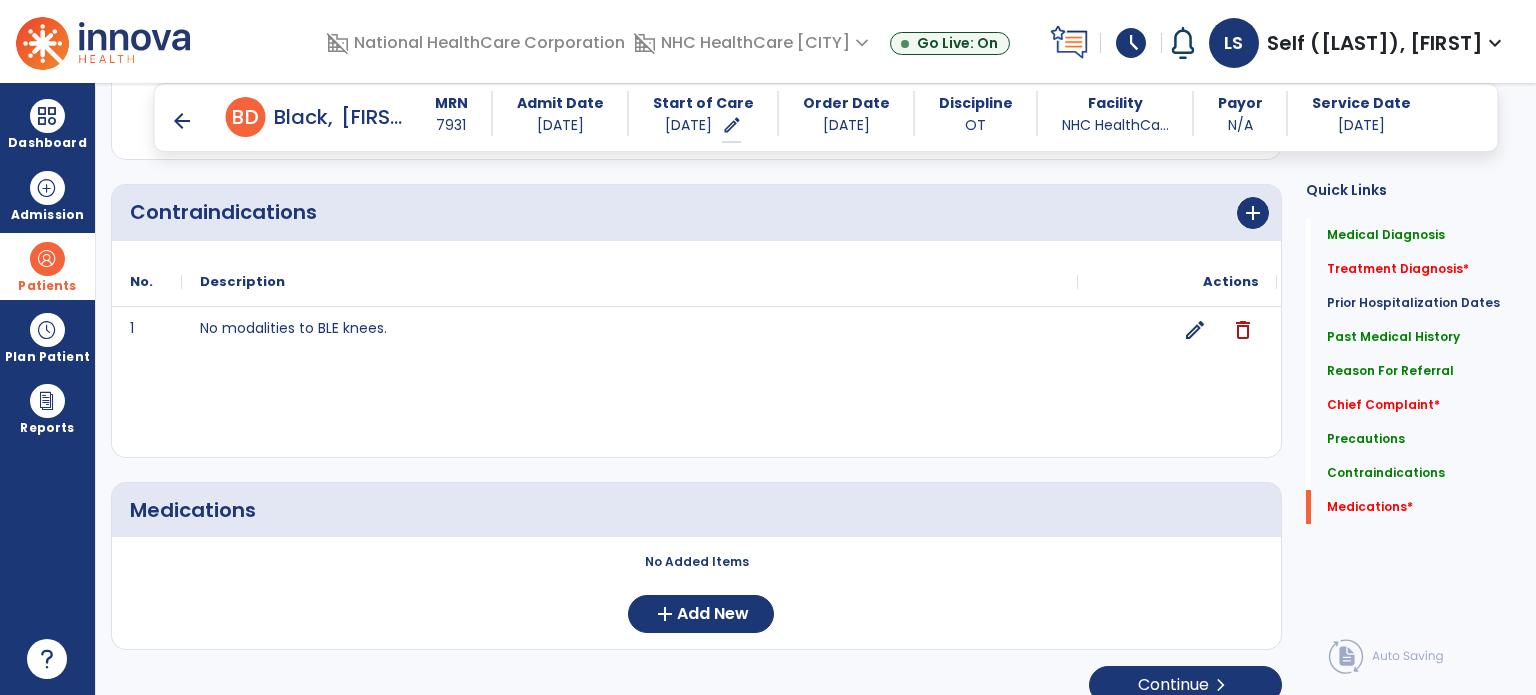 scroll, scrollTop: 2223, scrollLeft: 0, axis: vertical 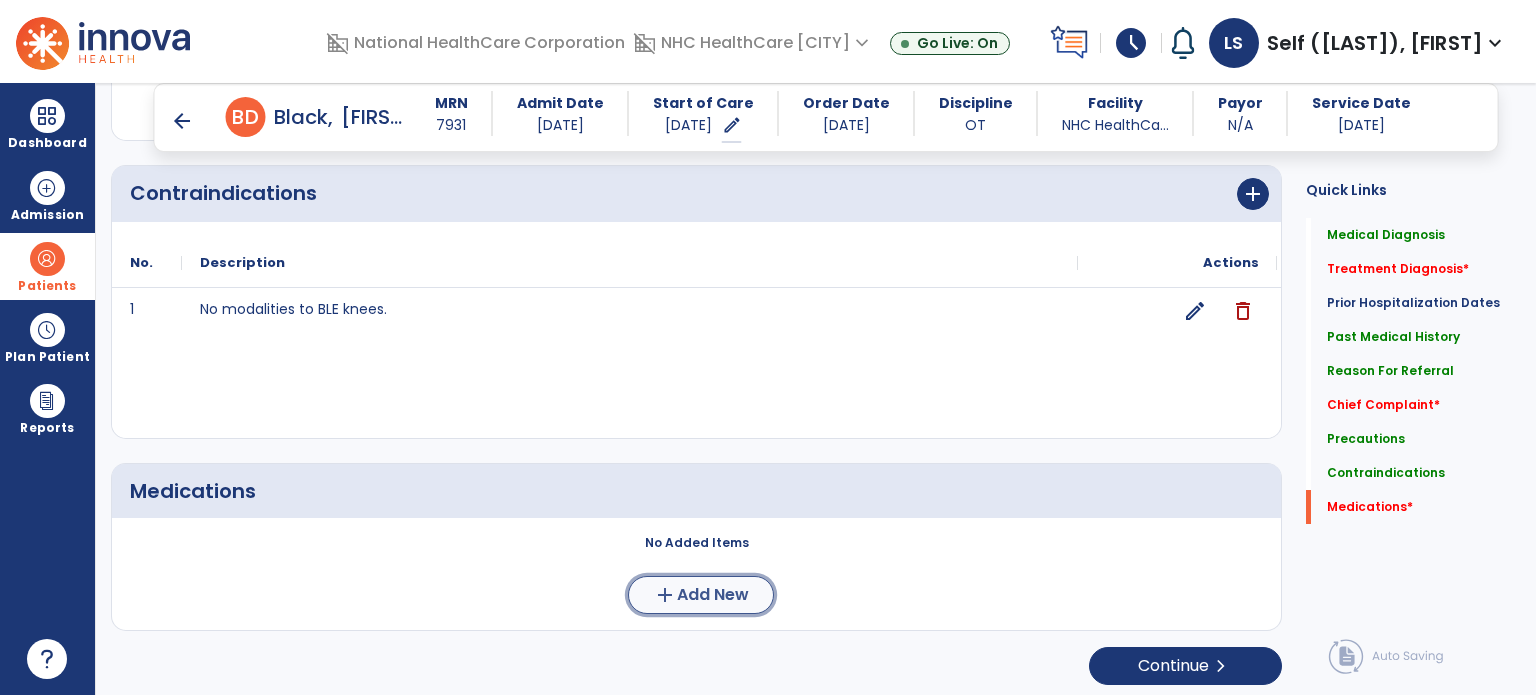 click on "add  Add New" 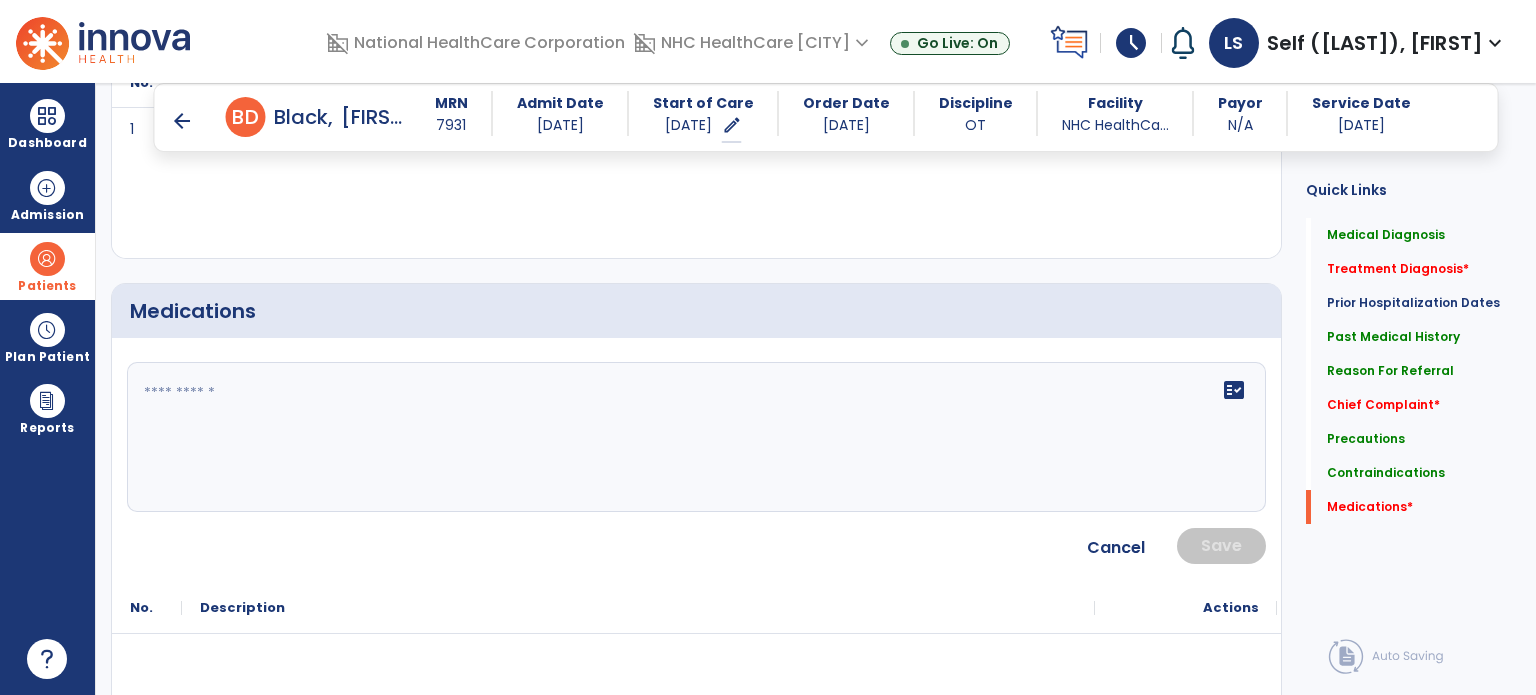 scroll, scrollTop: 2423, scrollLeft: 0, axis: vertical 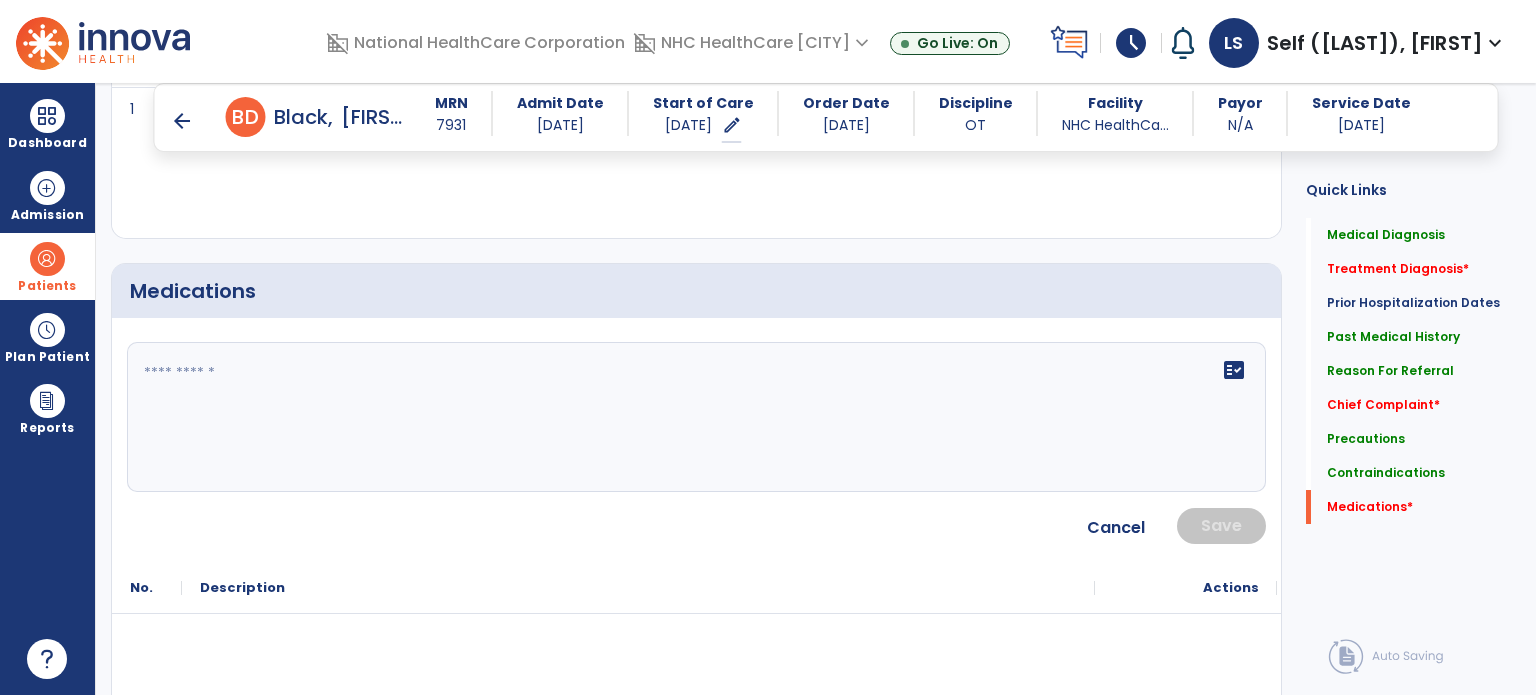 click on "Cancel Save" 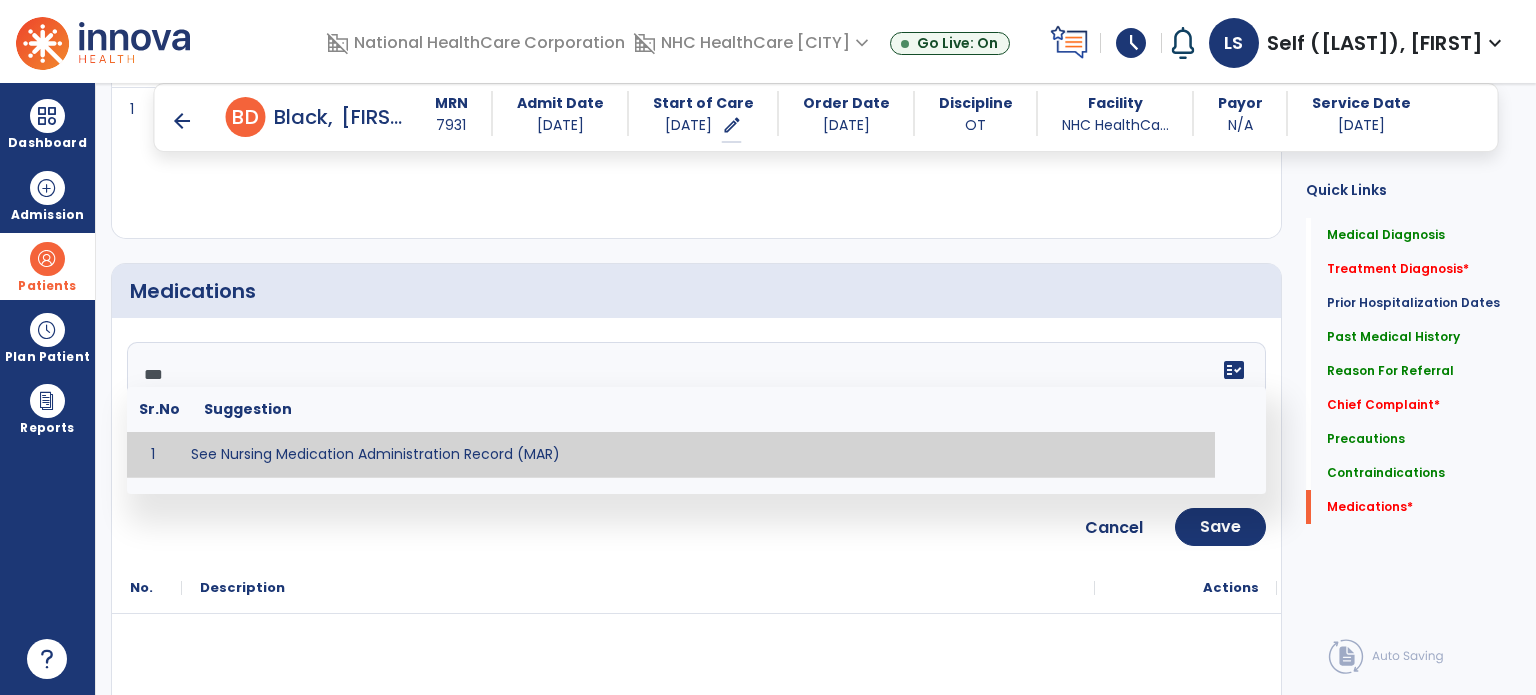 type on "**********" 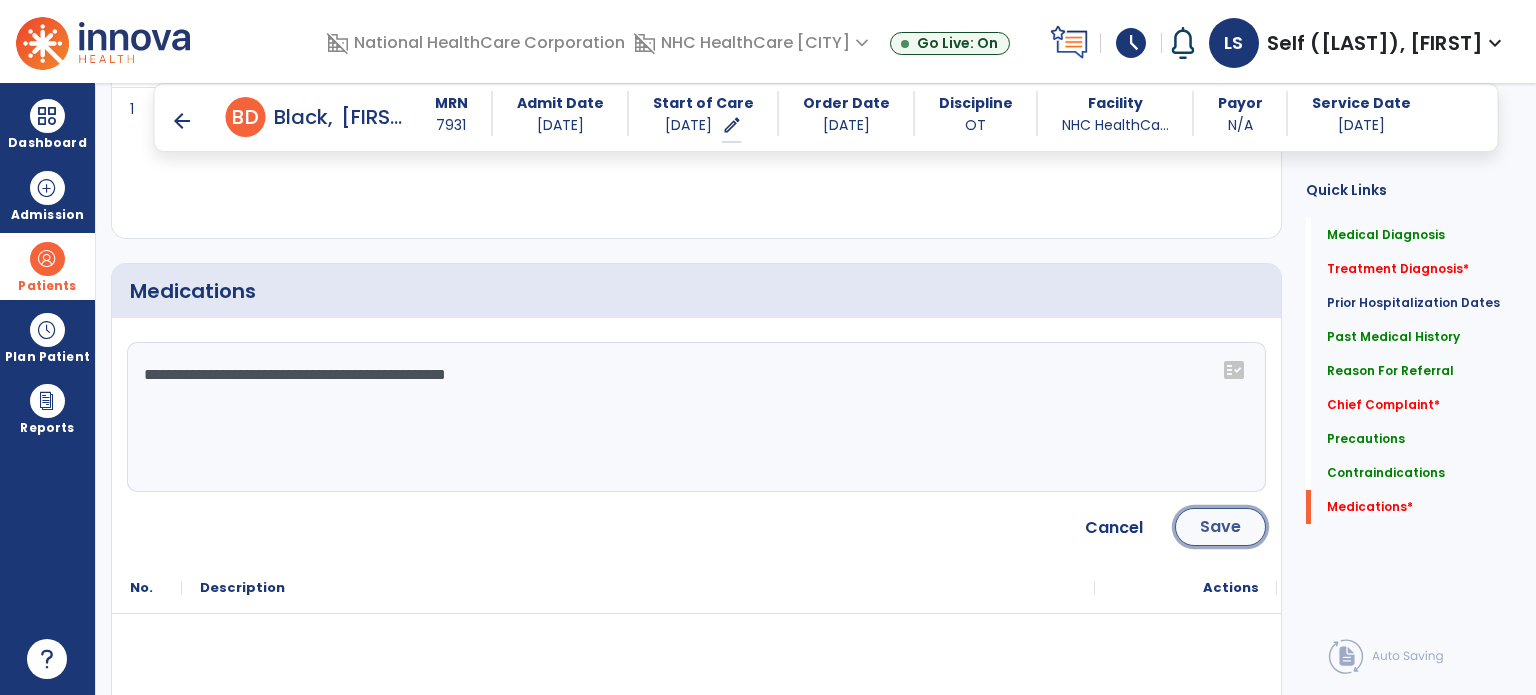 click on "Save" 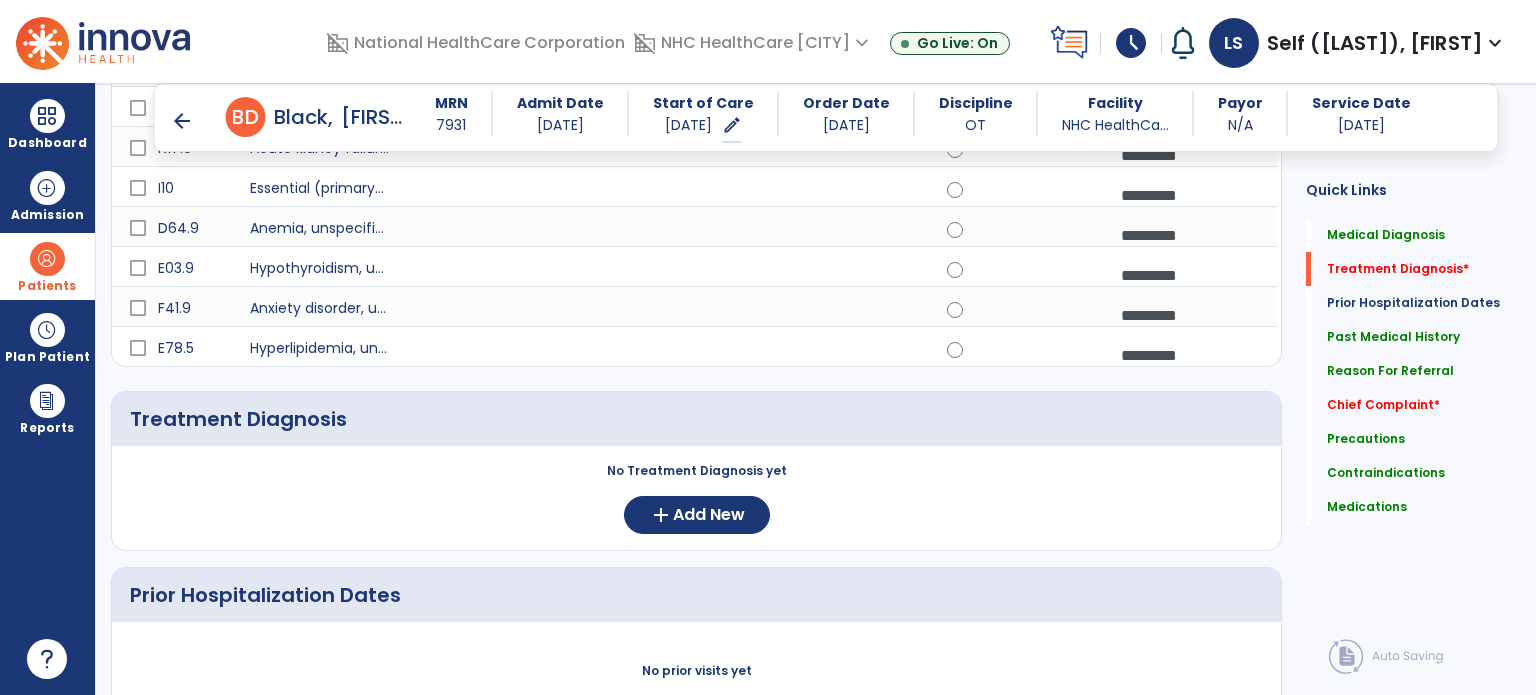 scroll, scrollTop: 729, scrollLeft: 0, axis: vertical 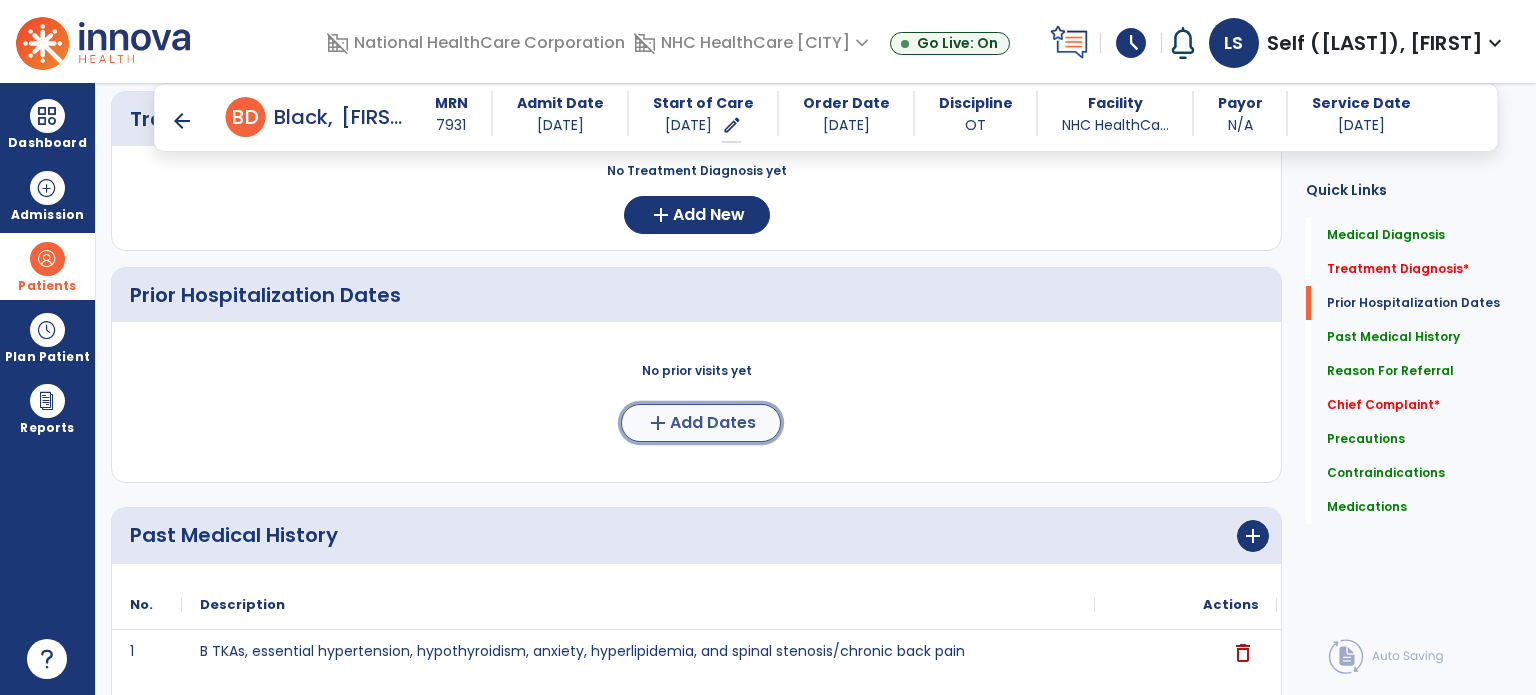 click on "Add Dates" 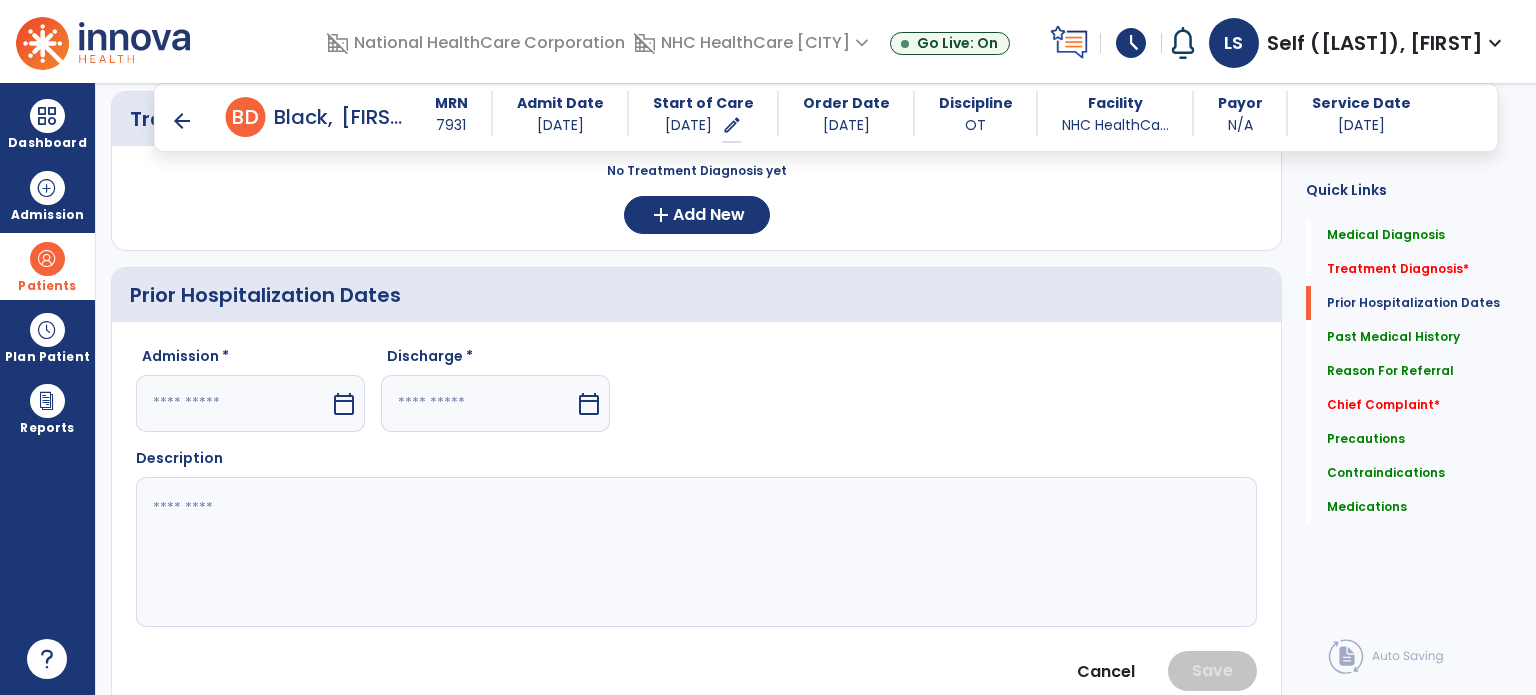 click at bounding box center [233, 403] 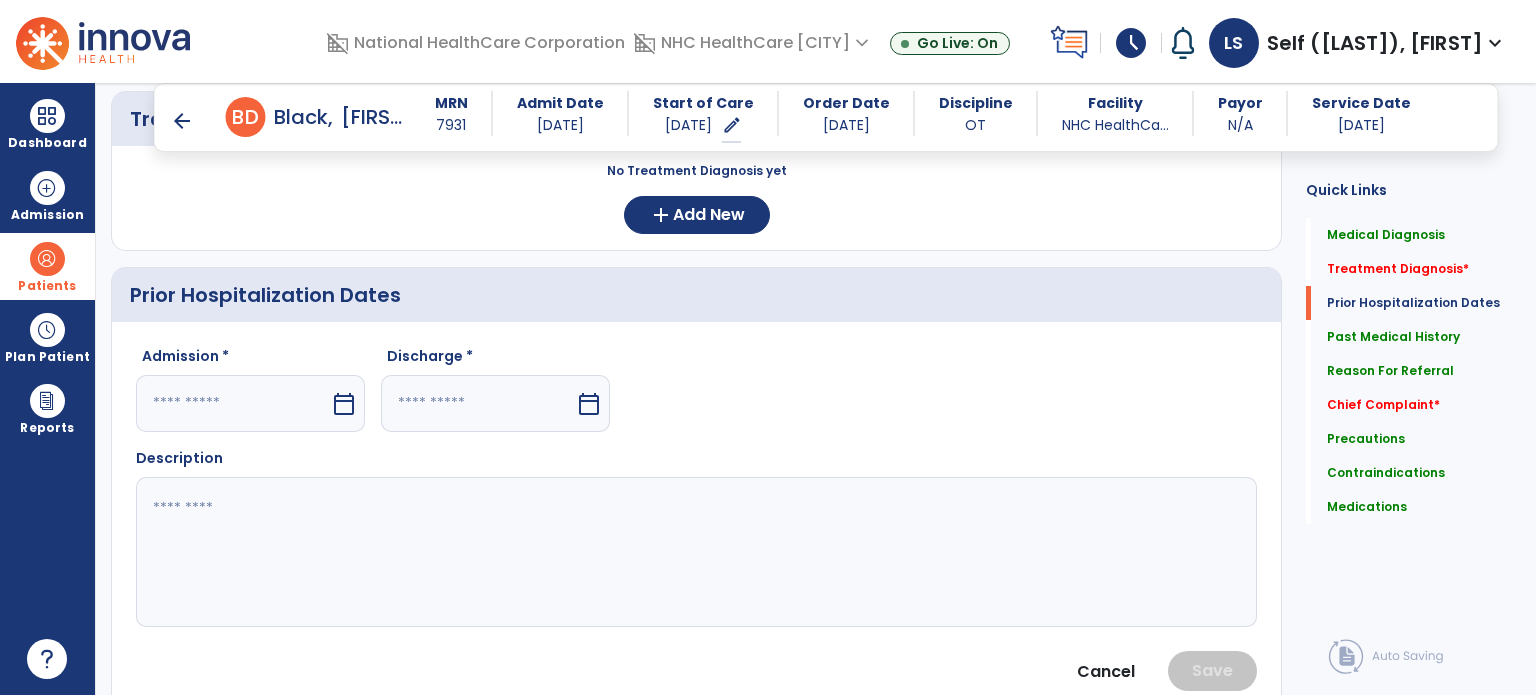 select on "*" 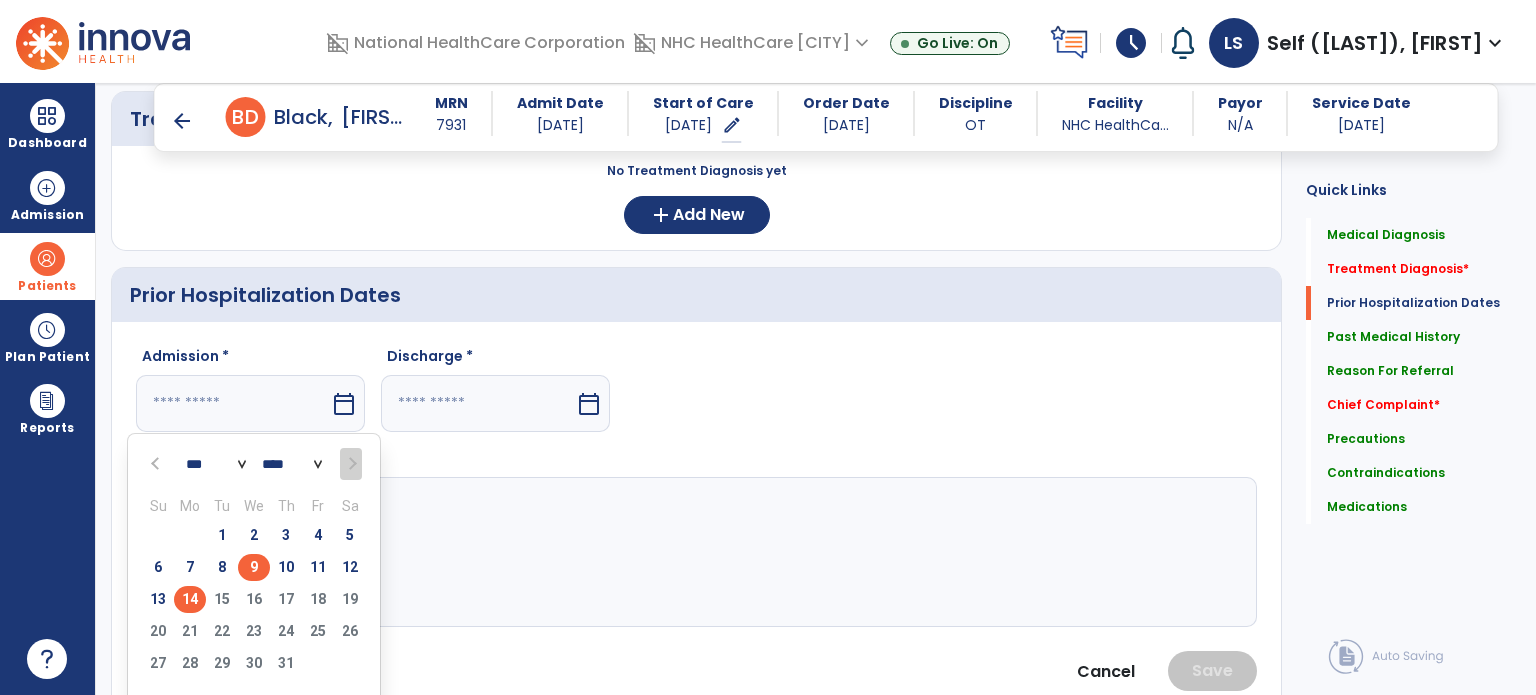 click on "9" at bounding box center [254, 567] 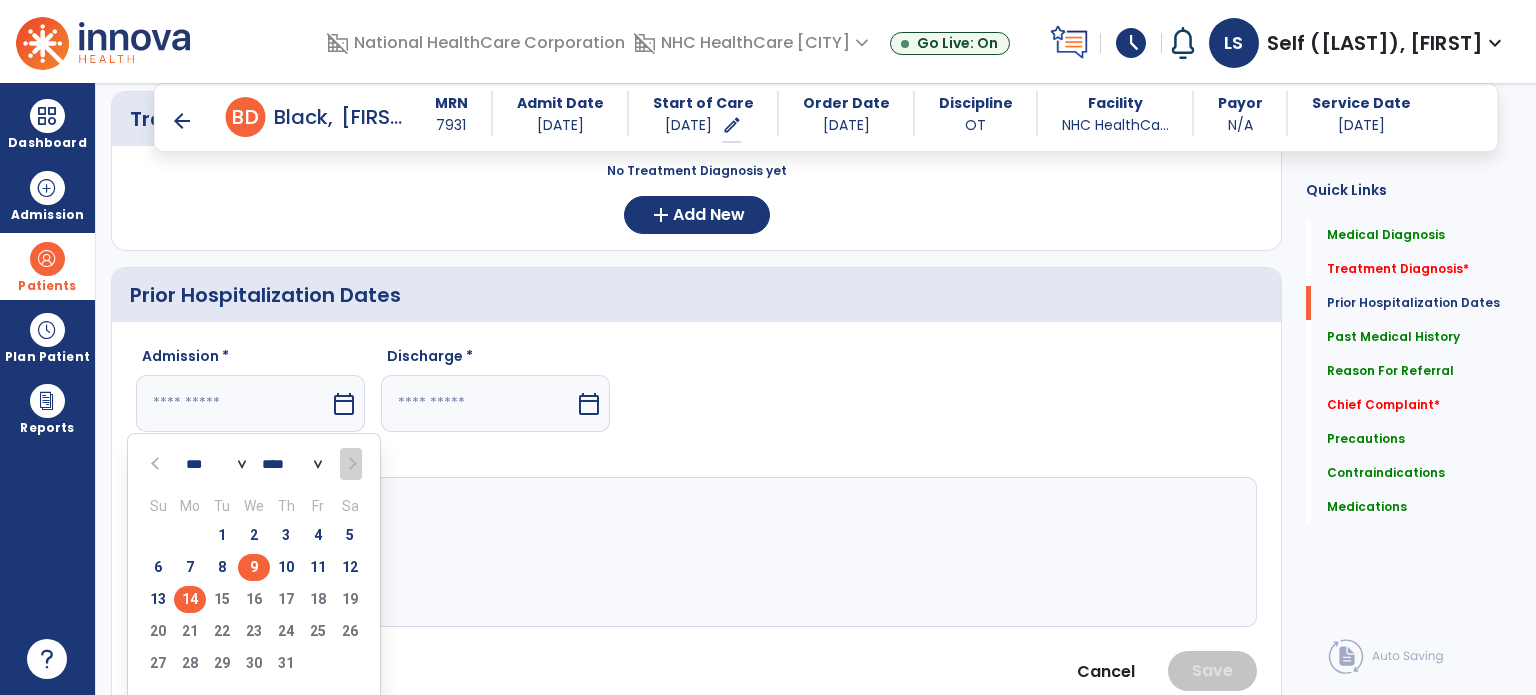 type on "********" 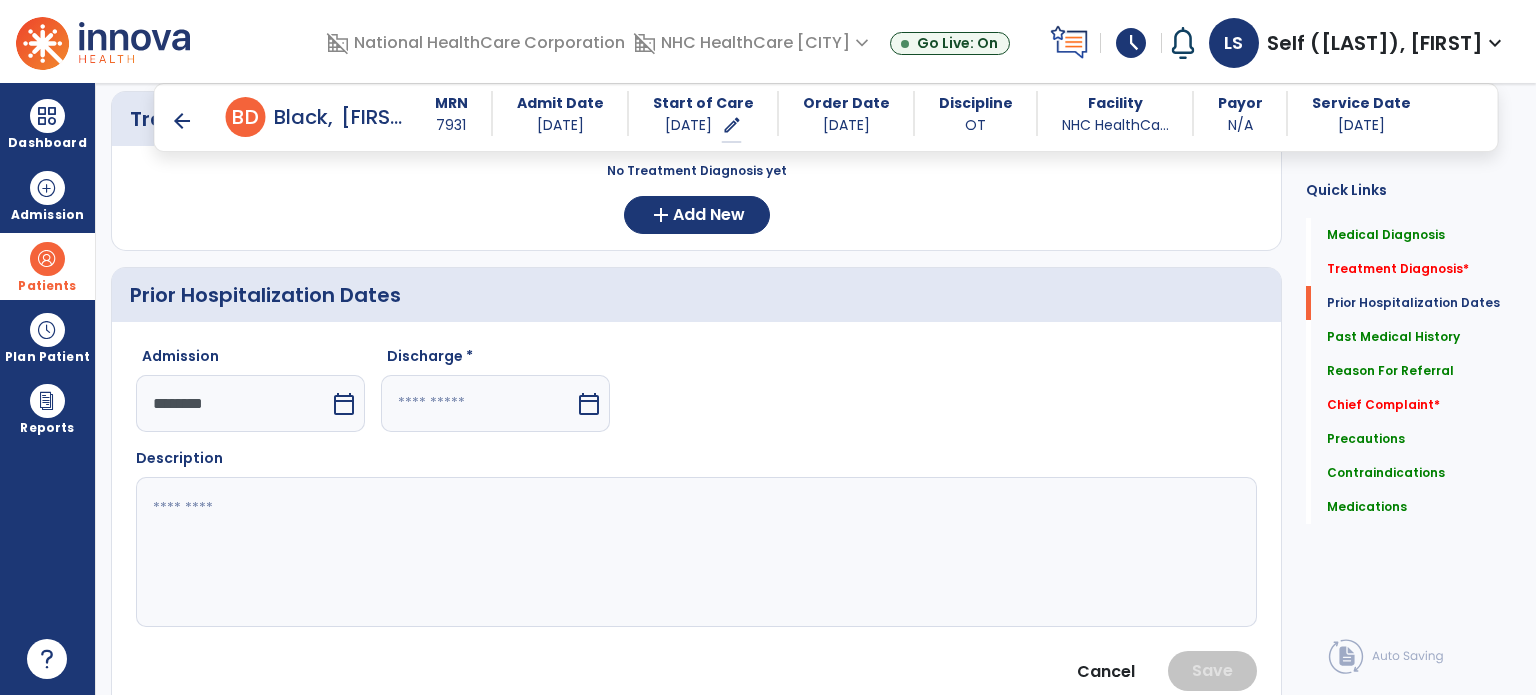 click at bounding box center [478, 403] 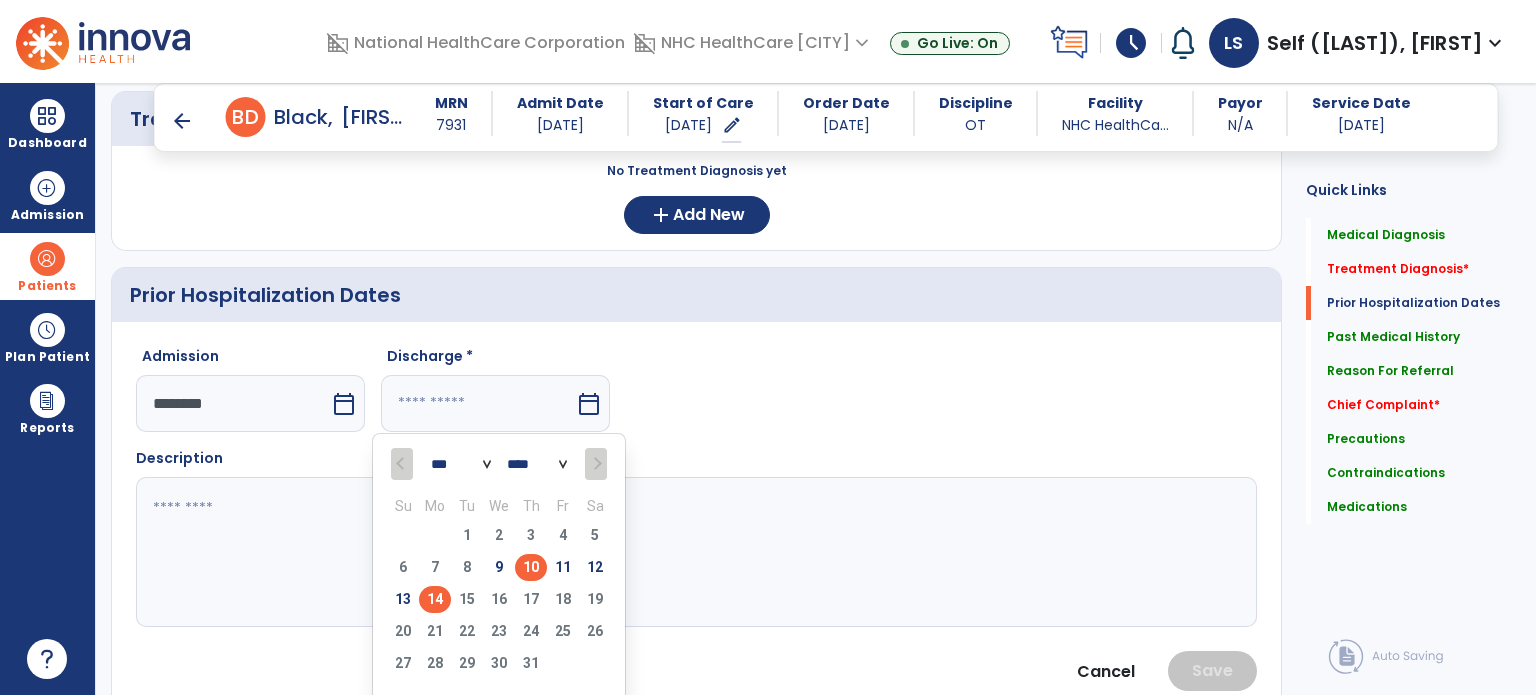 click on "10" at bounding box center (531, 567) 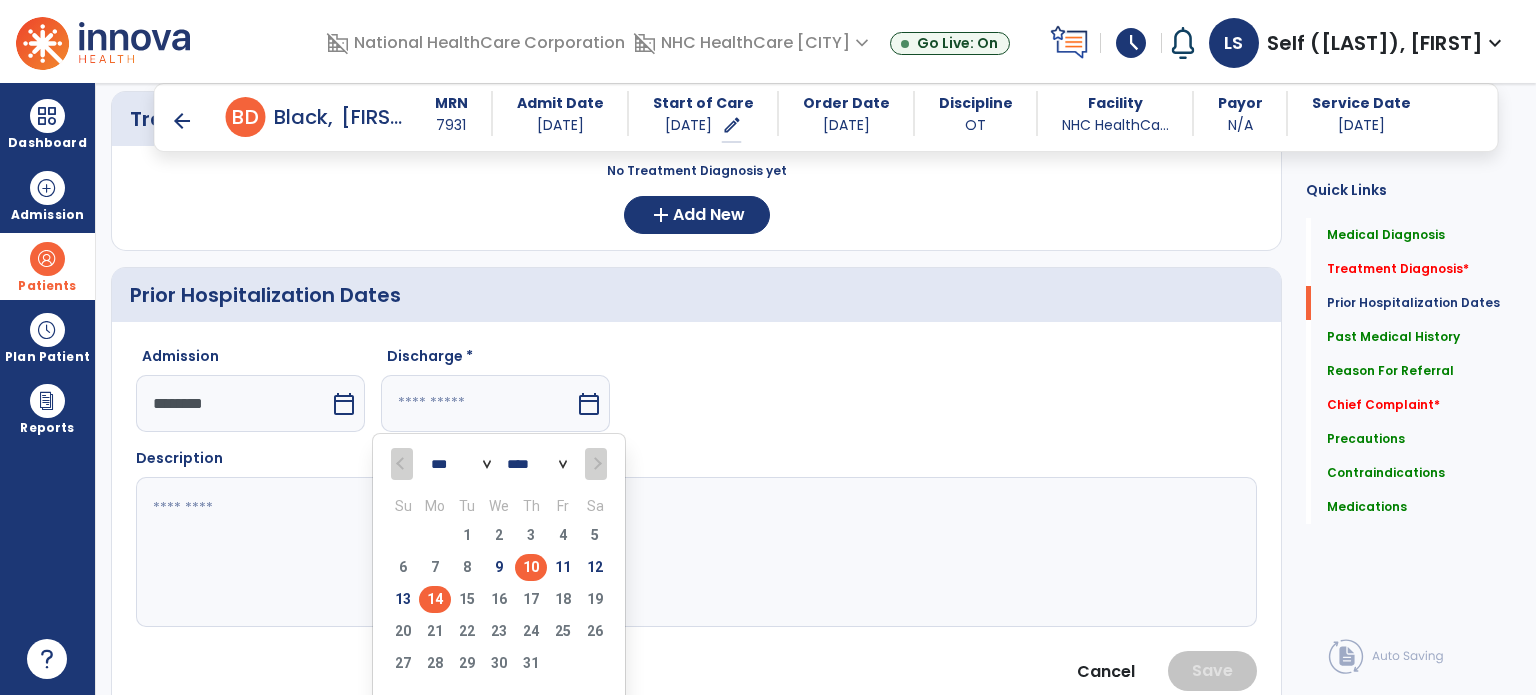 type on "*********" 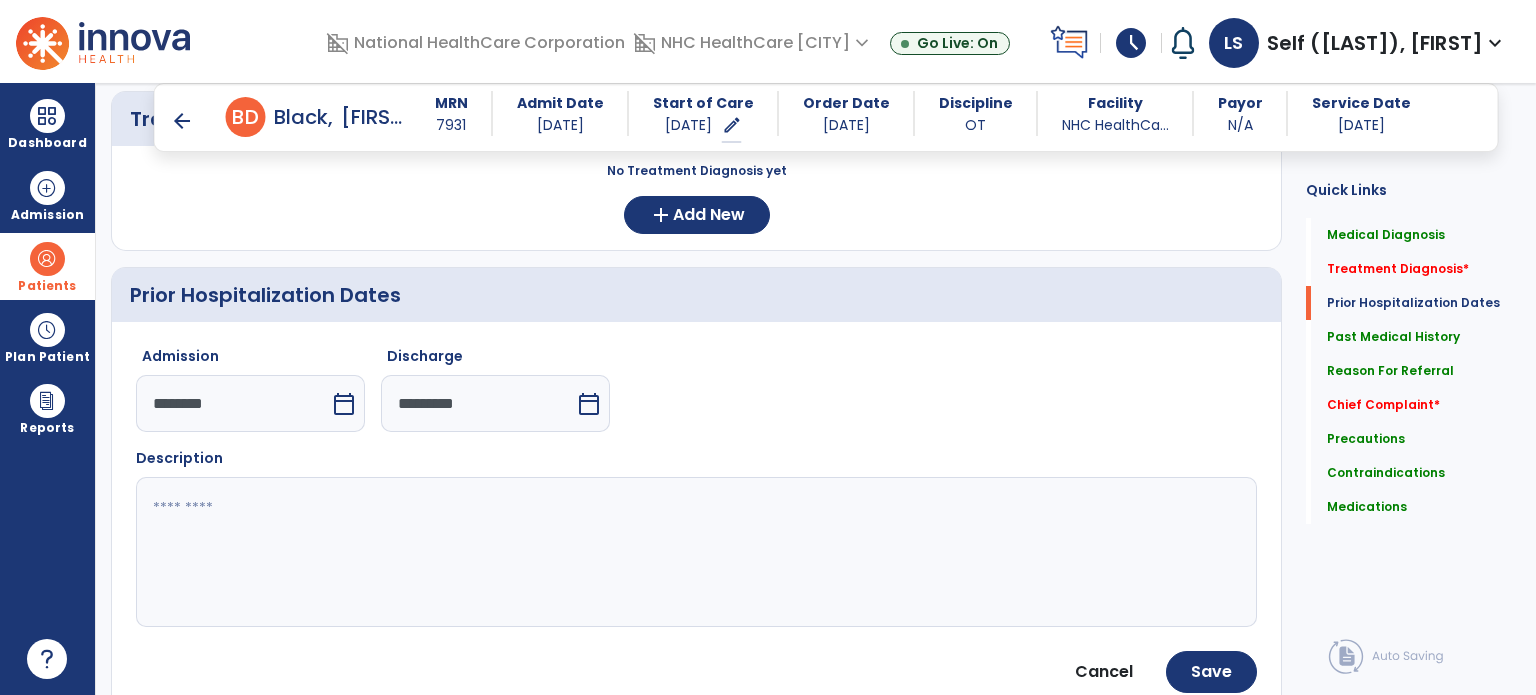 click 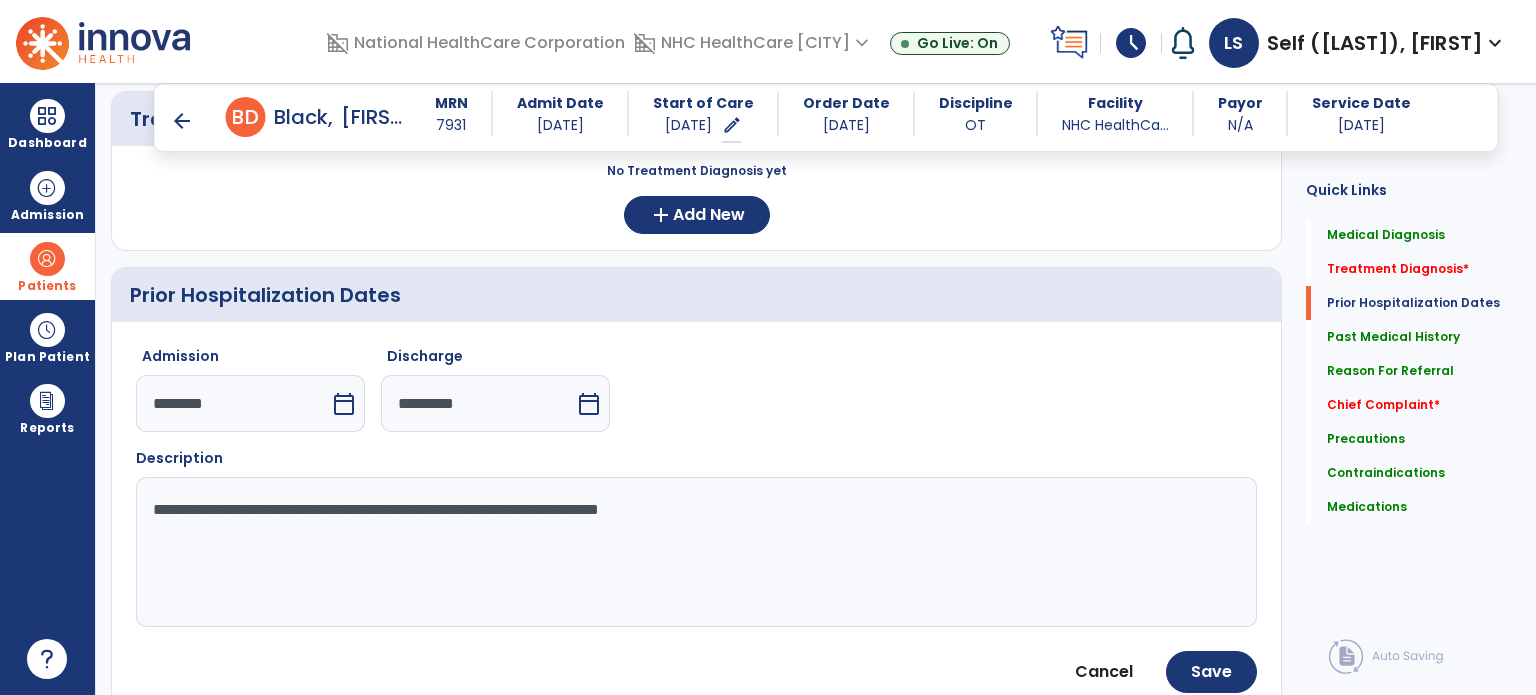 type on "**********" 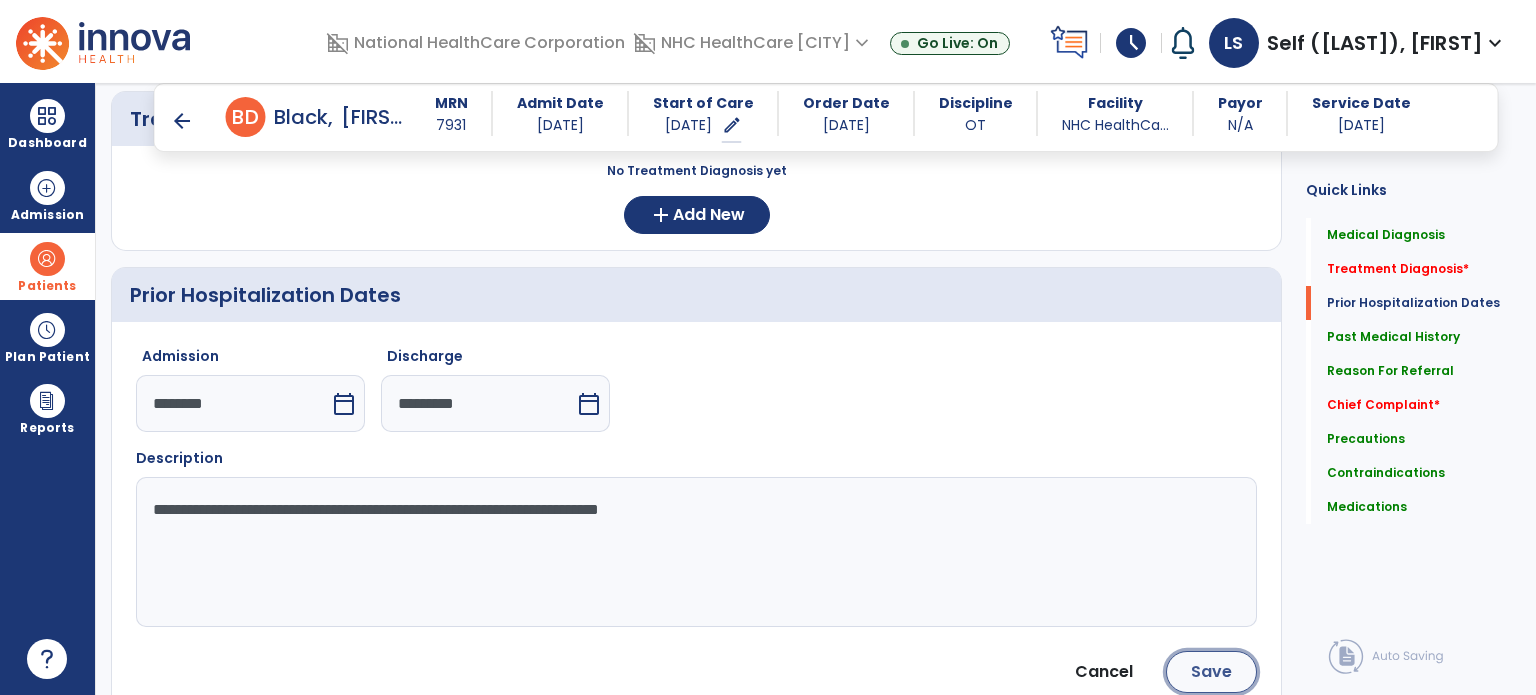 click on "Save" 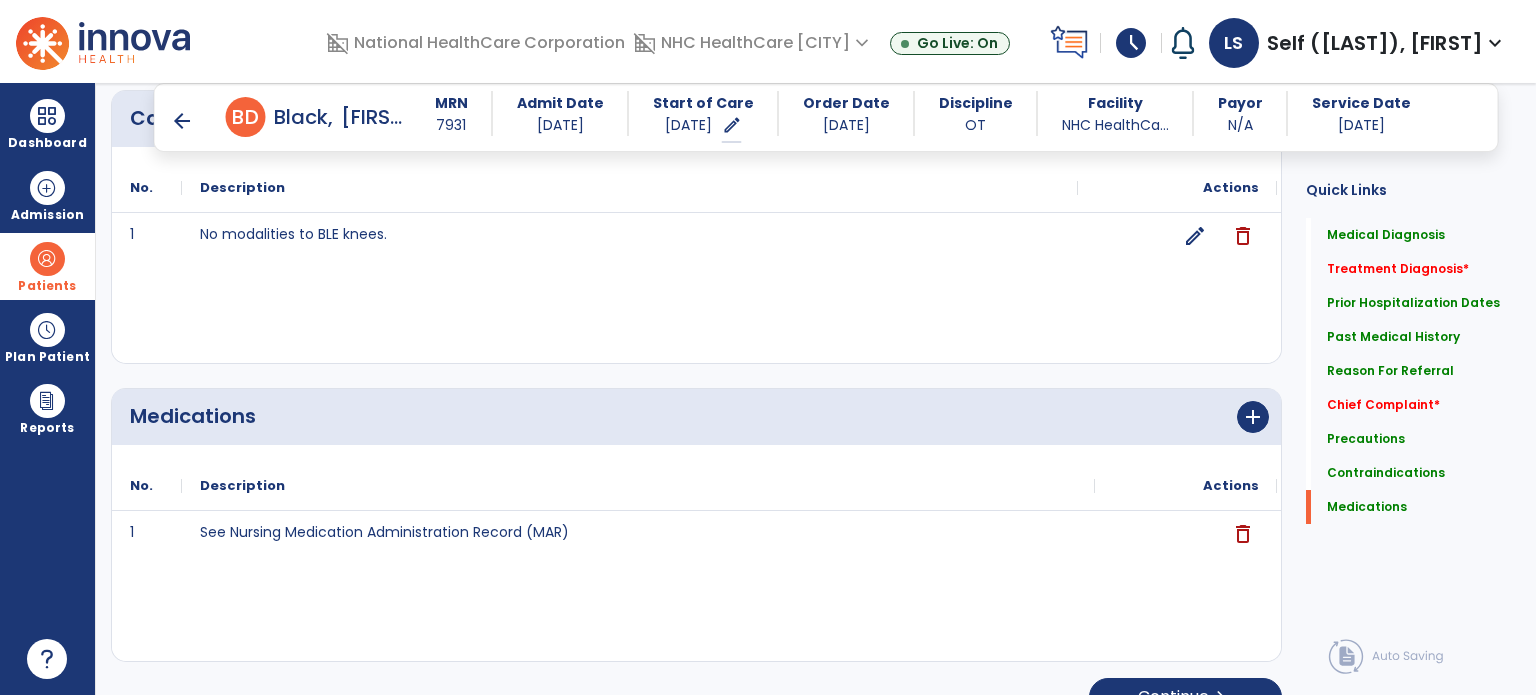 scroll, scrollTop: 2420, scrollLeft: 0, axis: vertical 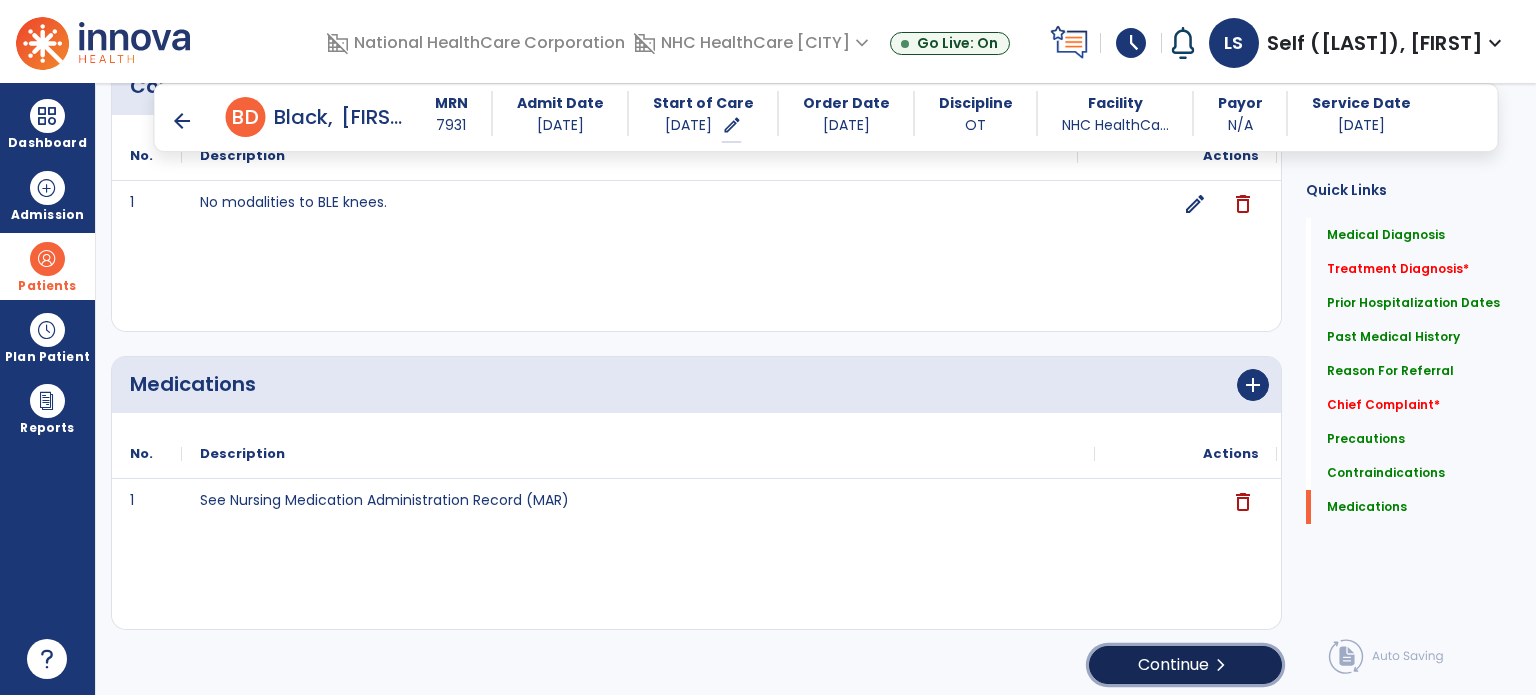 click on "Continue  chevron_right" 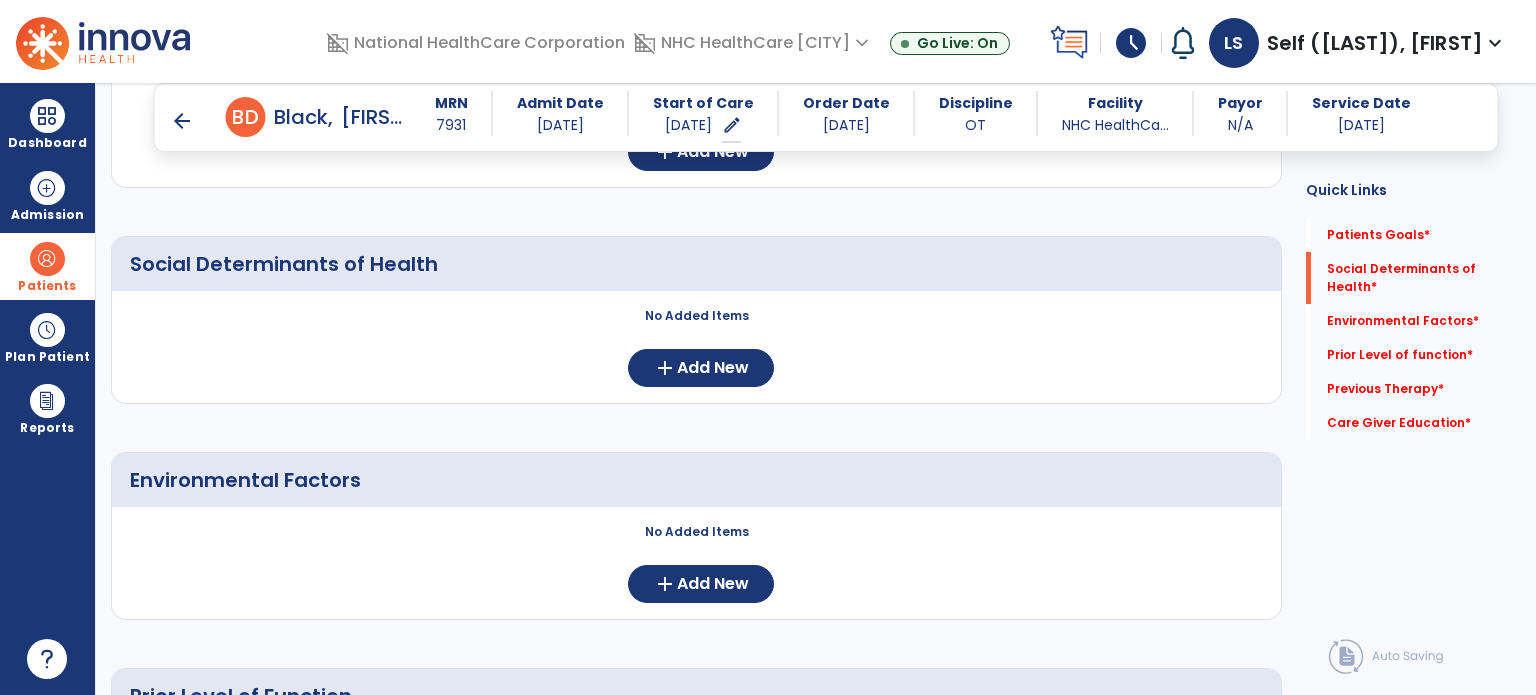 scroll, scrollTop: 508, scrollLeft: 0, axis: vertical 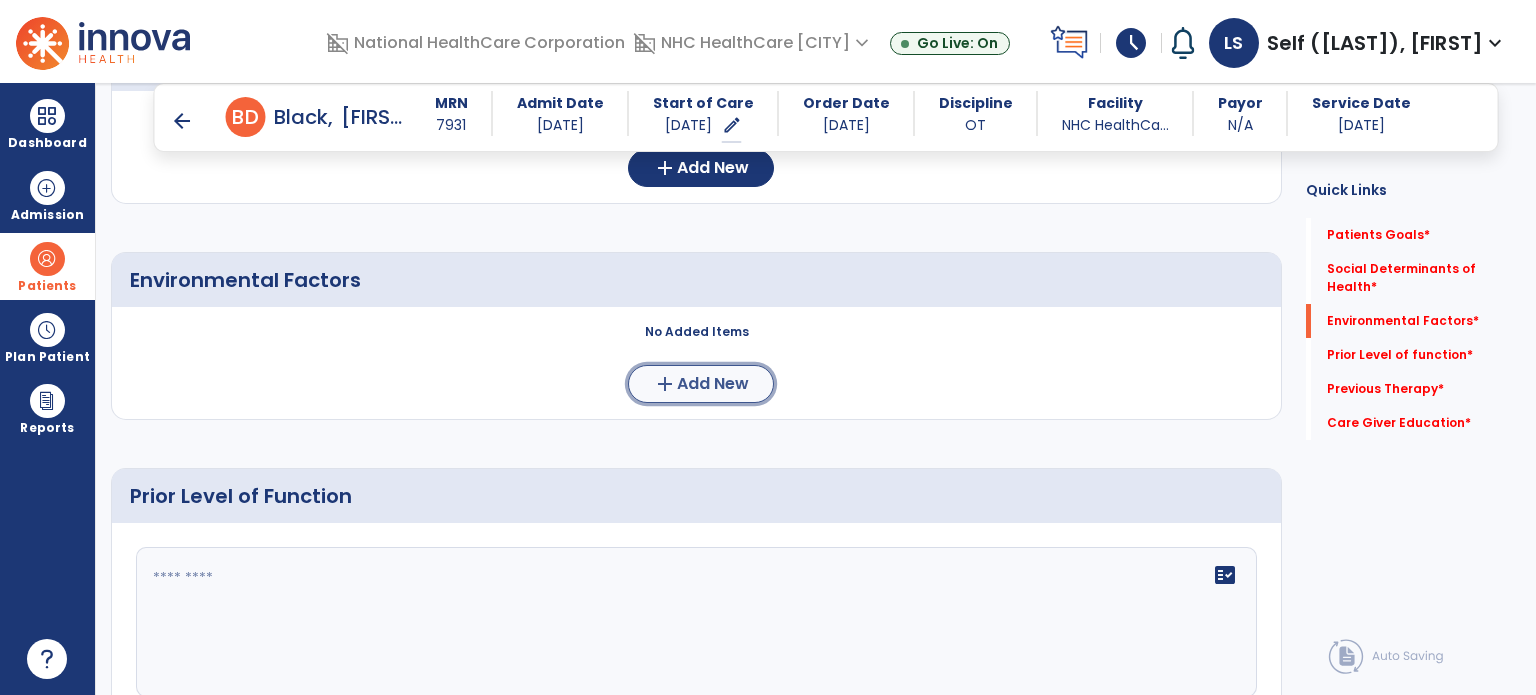 click on "add  Add New" 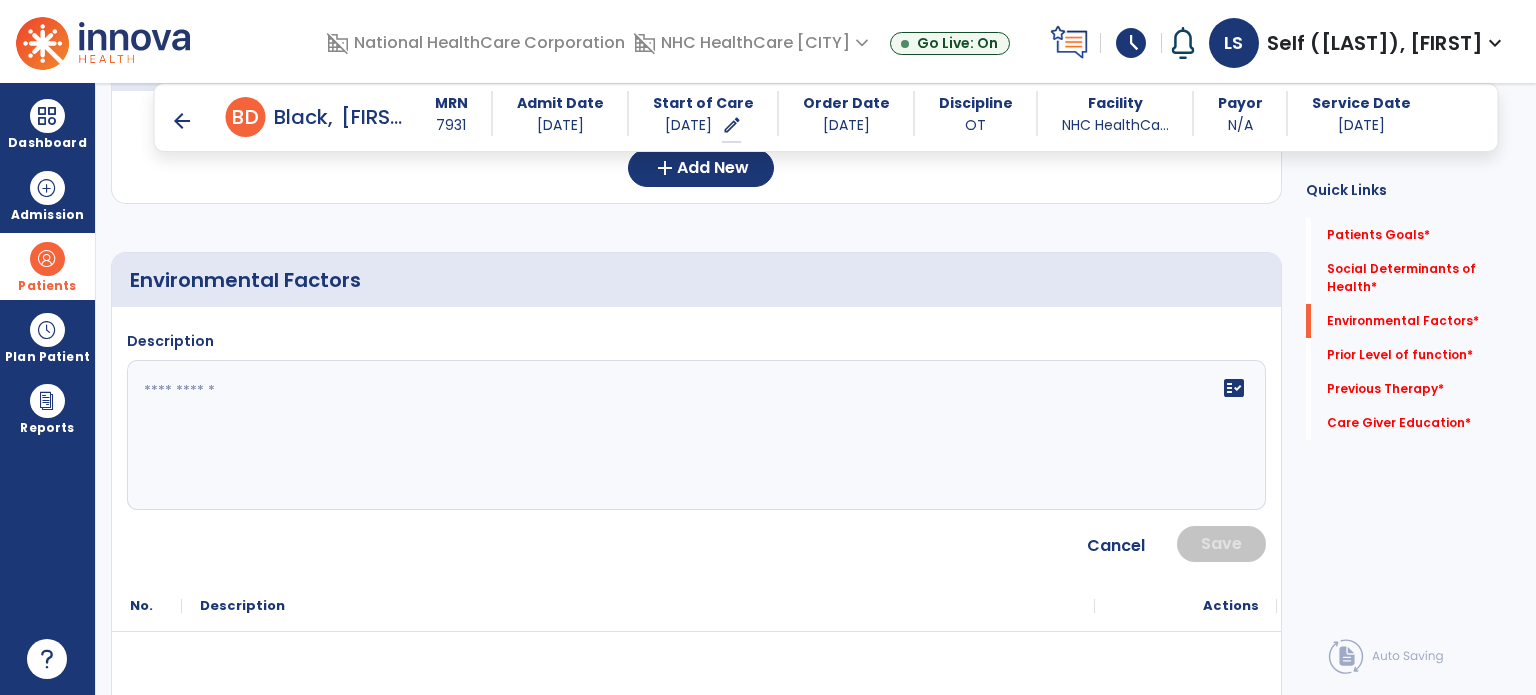 click 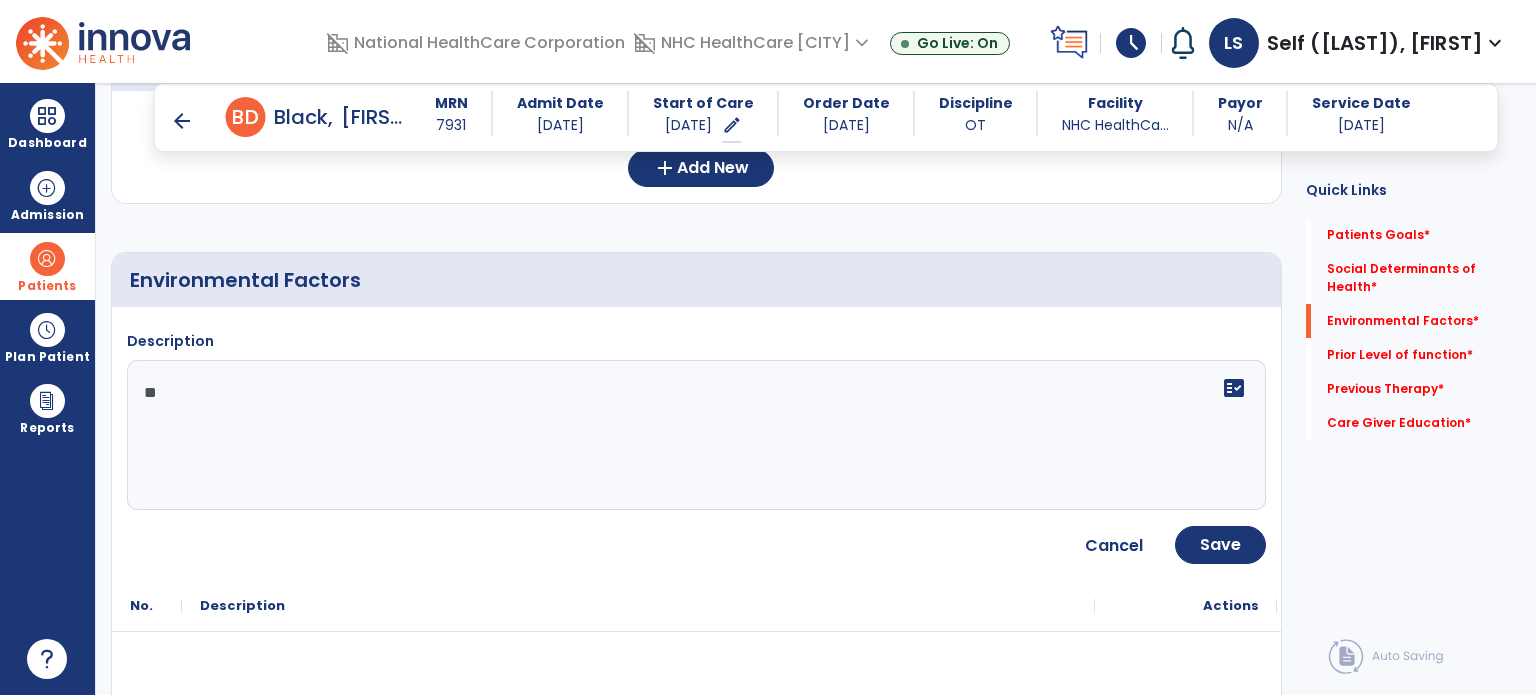 type on "*" 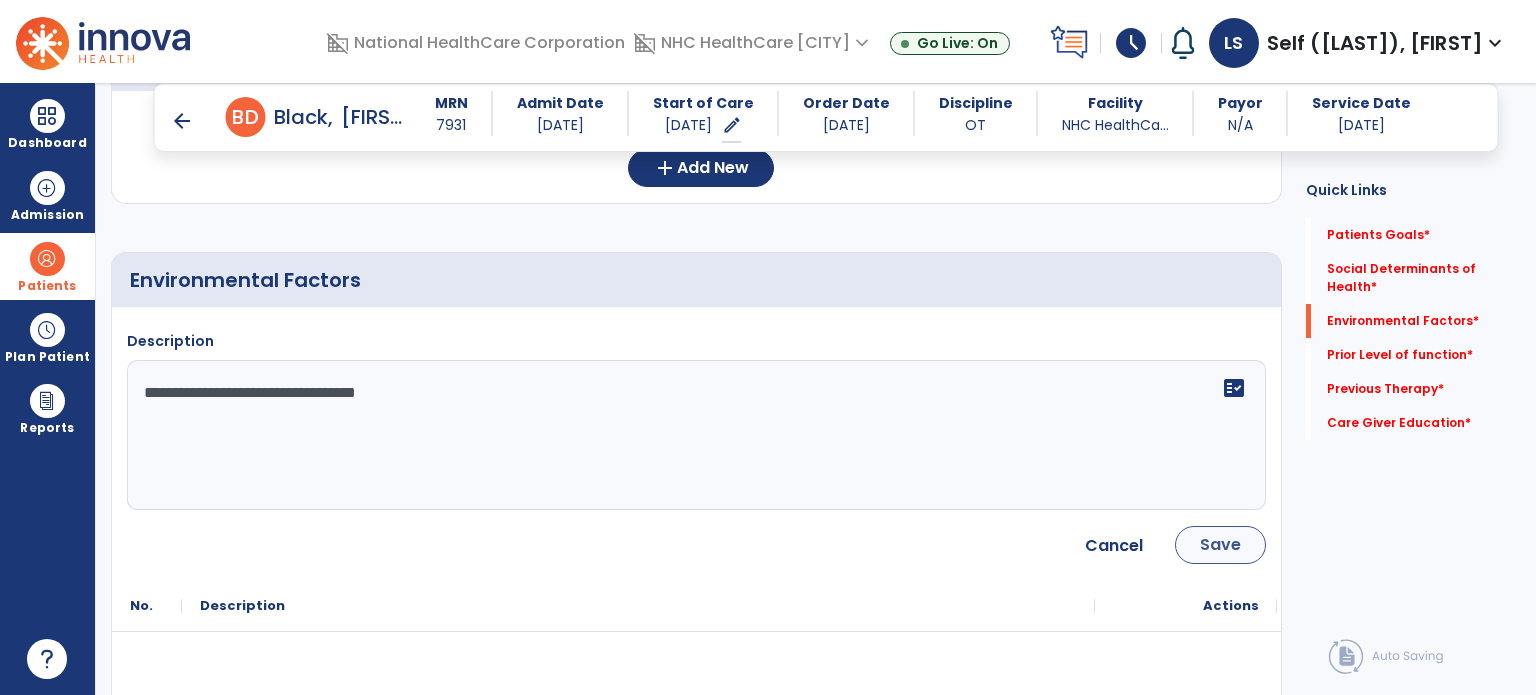 type on "**********" 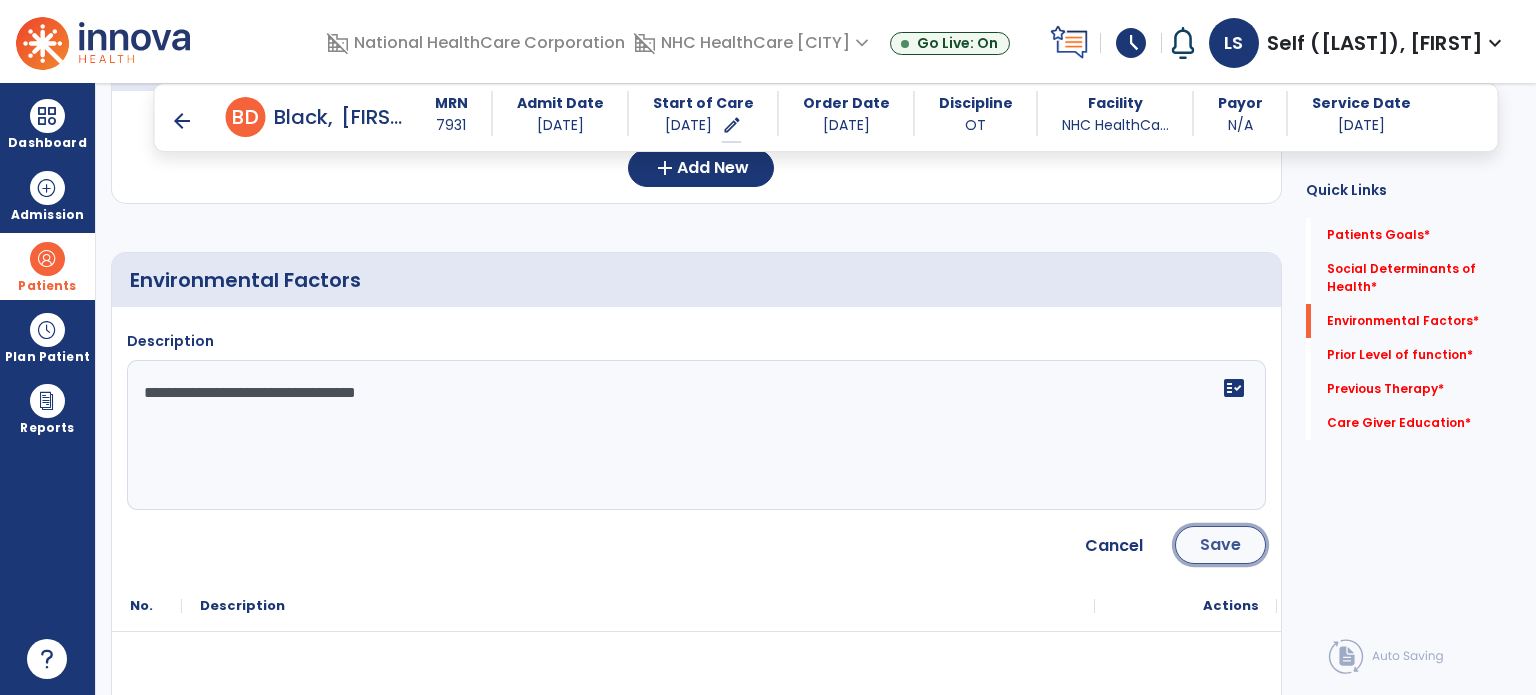 click on "Save" 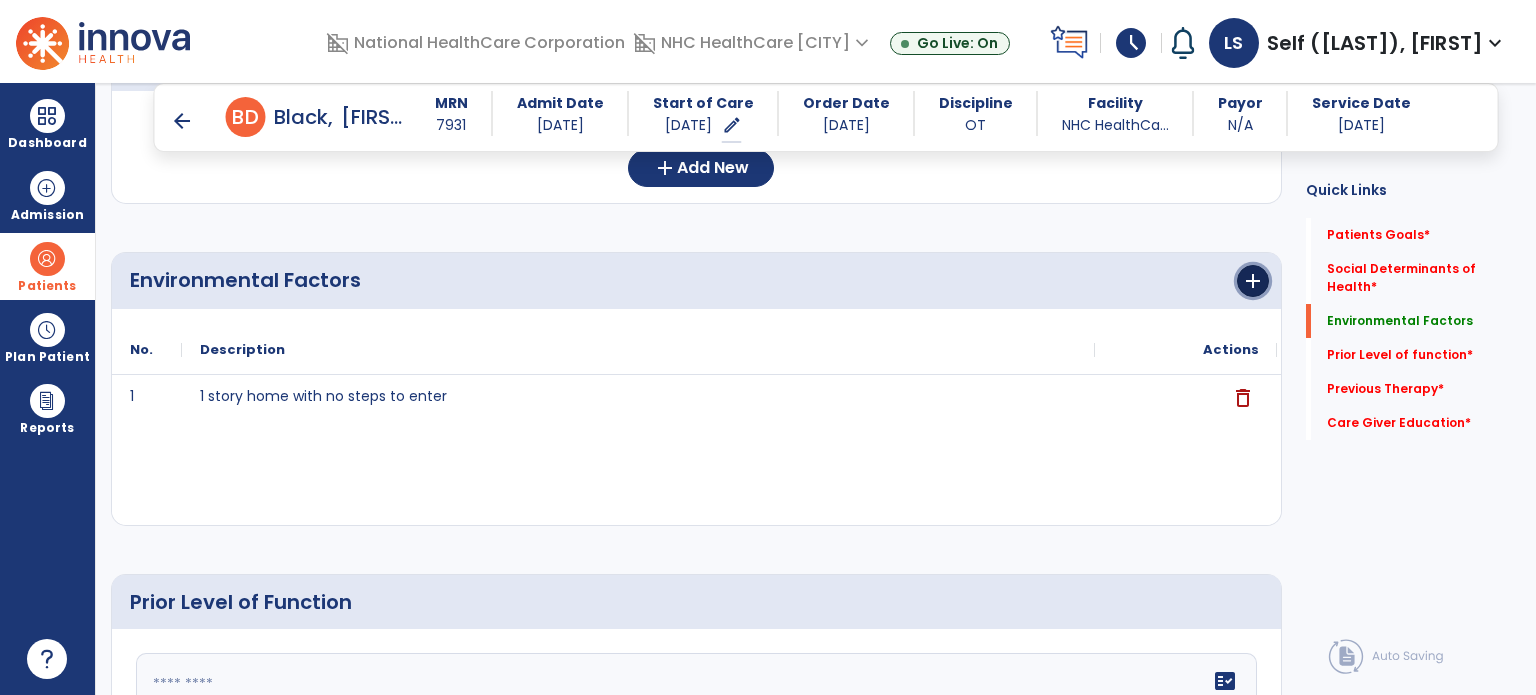 click on "add" 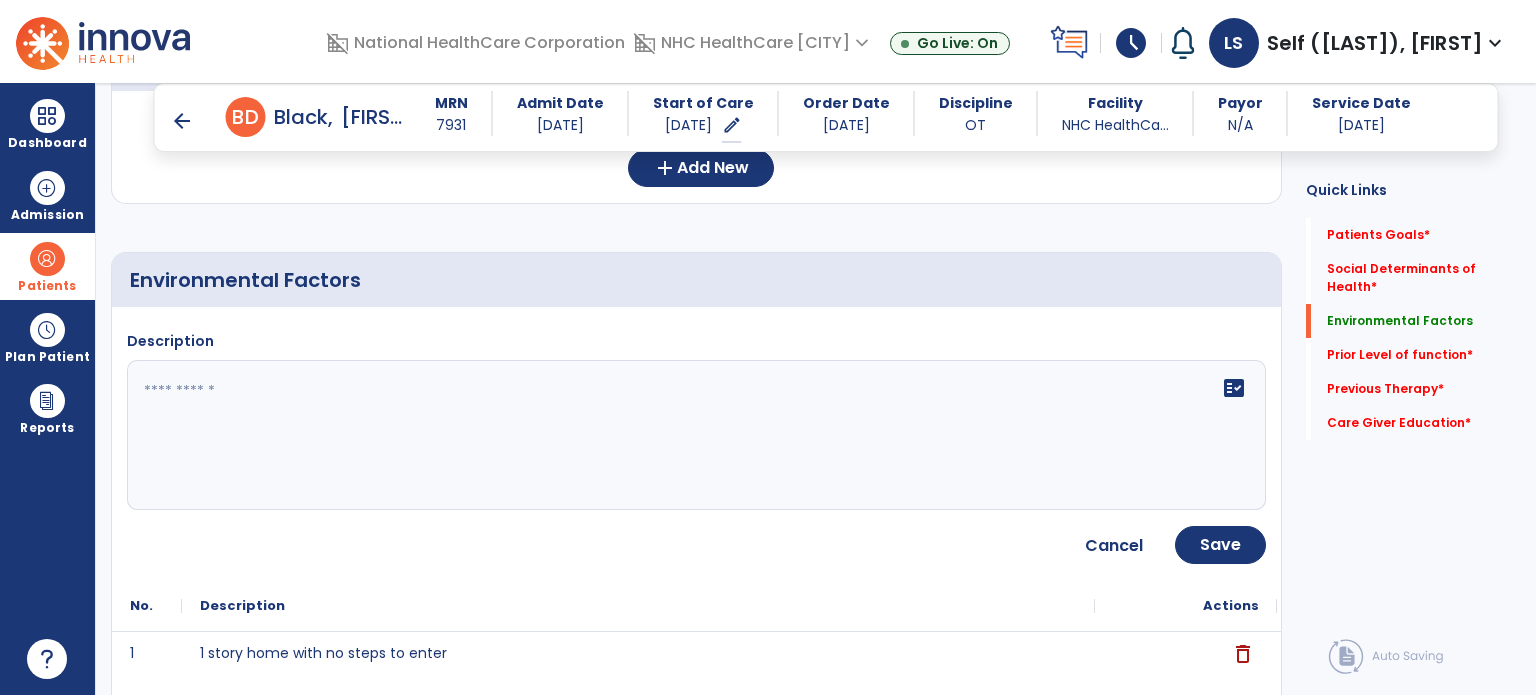 click on "fact_check" 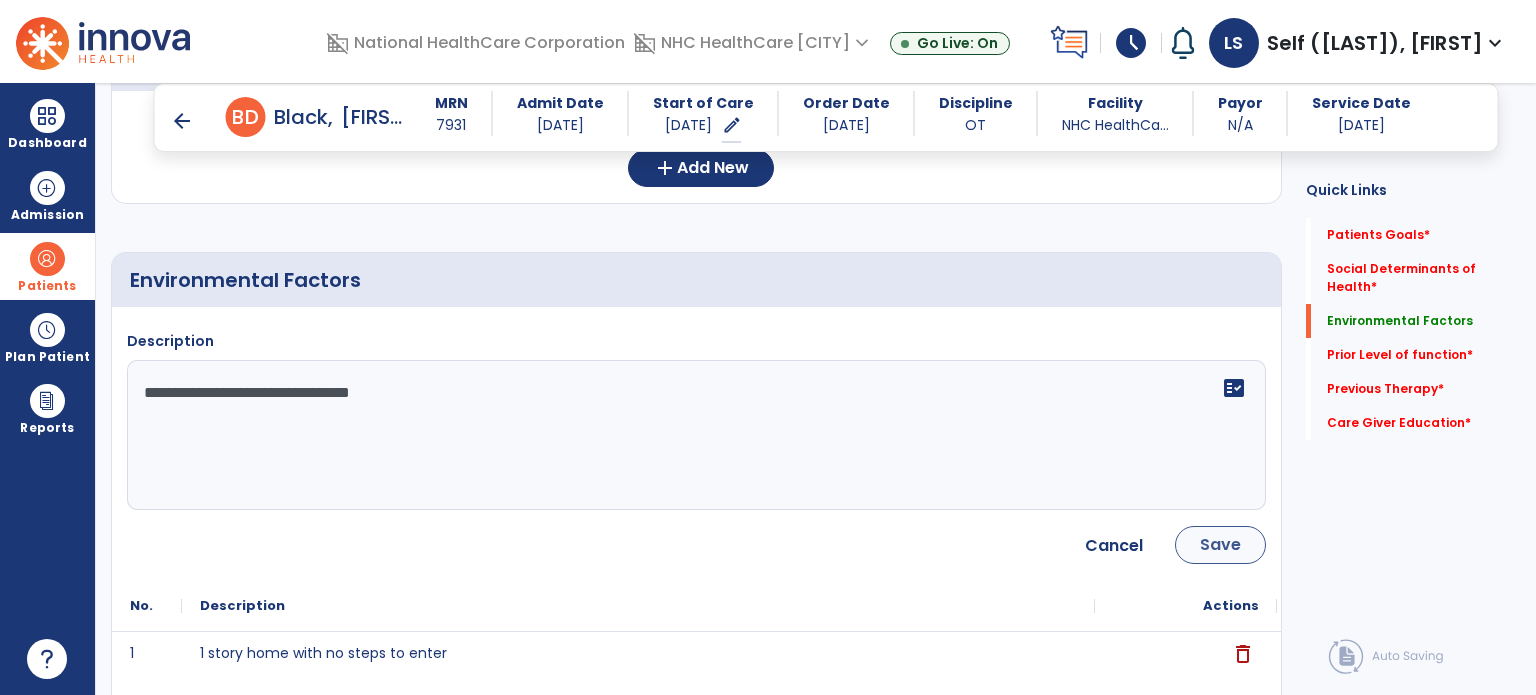 type on "**********" 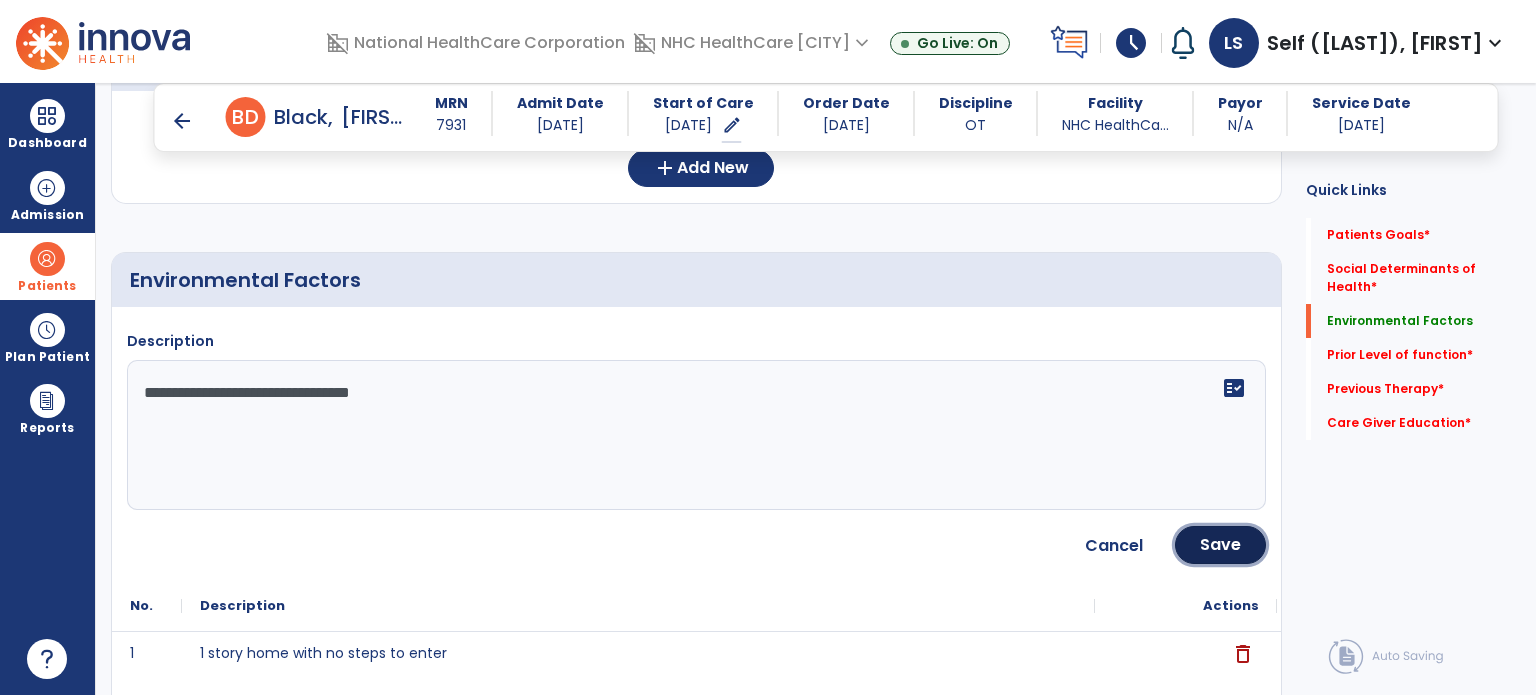 click on "Save" 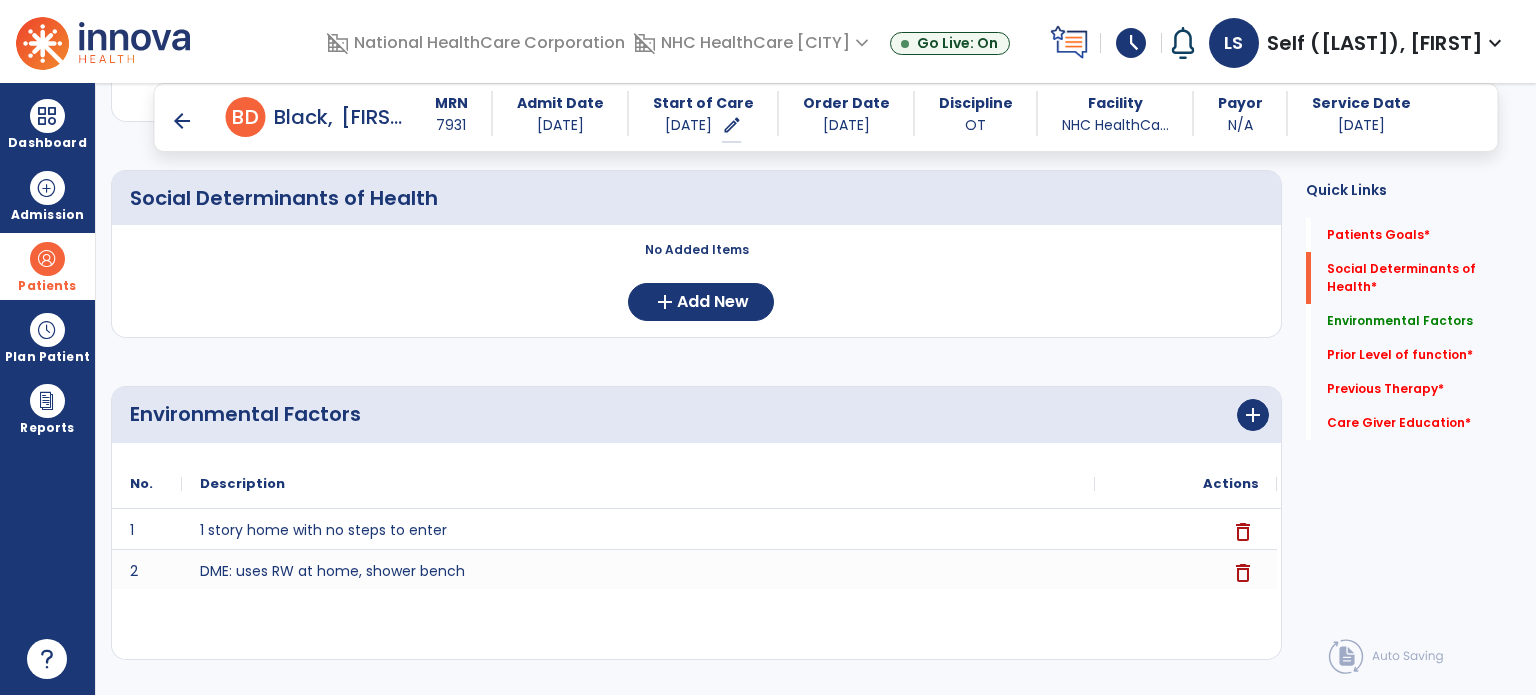 scroll, scrollTop: 408, scrollLeft: 0, axis: vertical 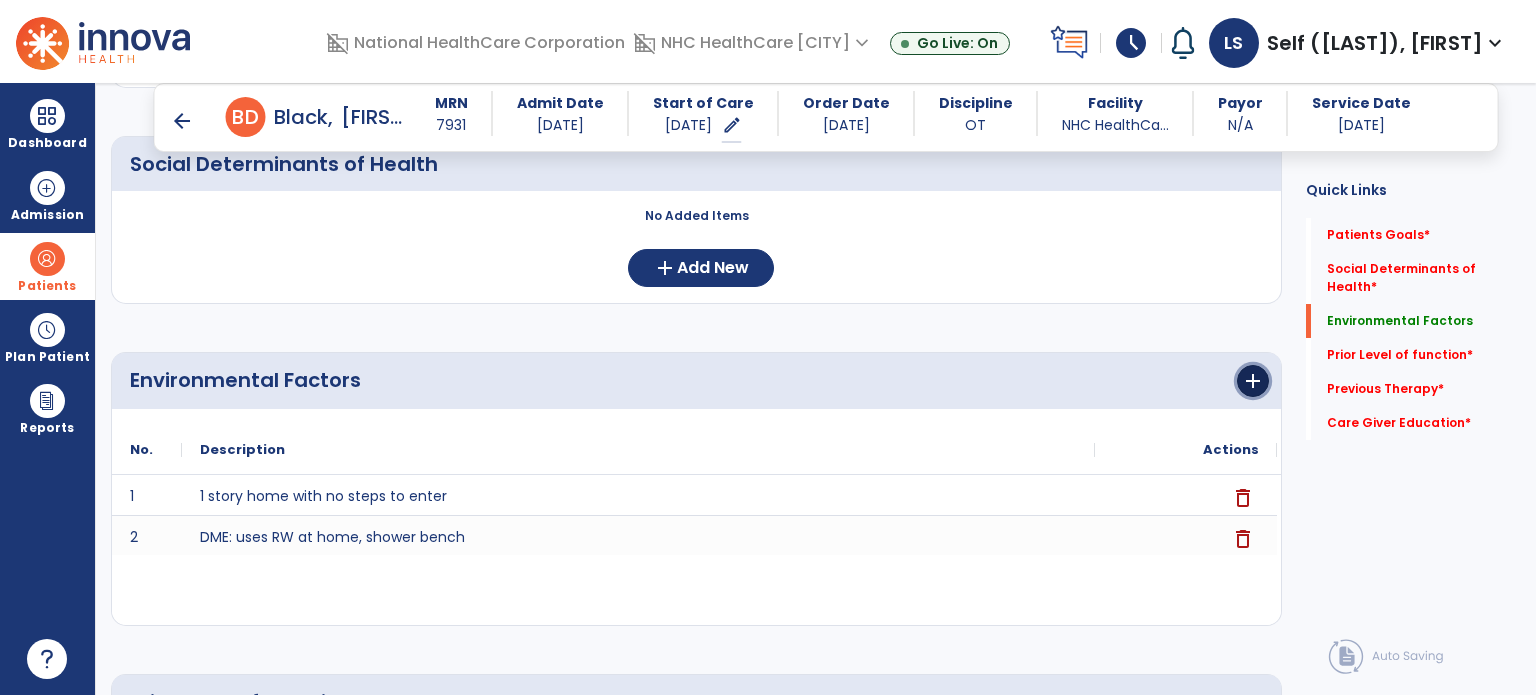 click on "add" 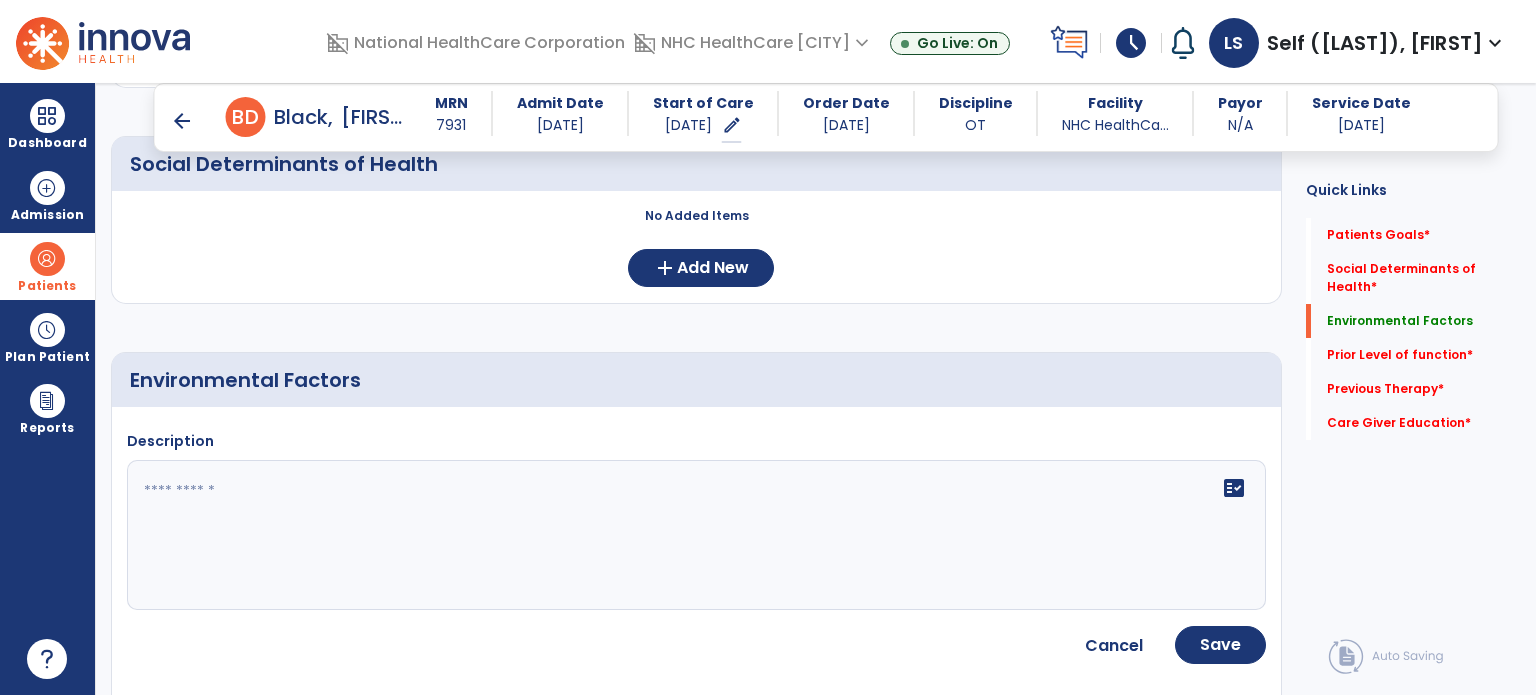 click 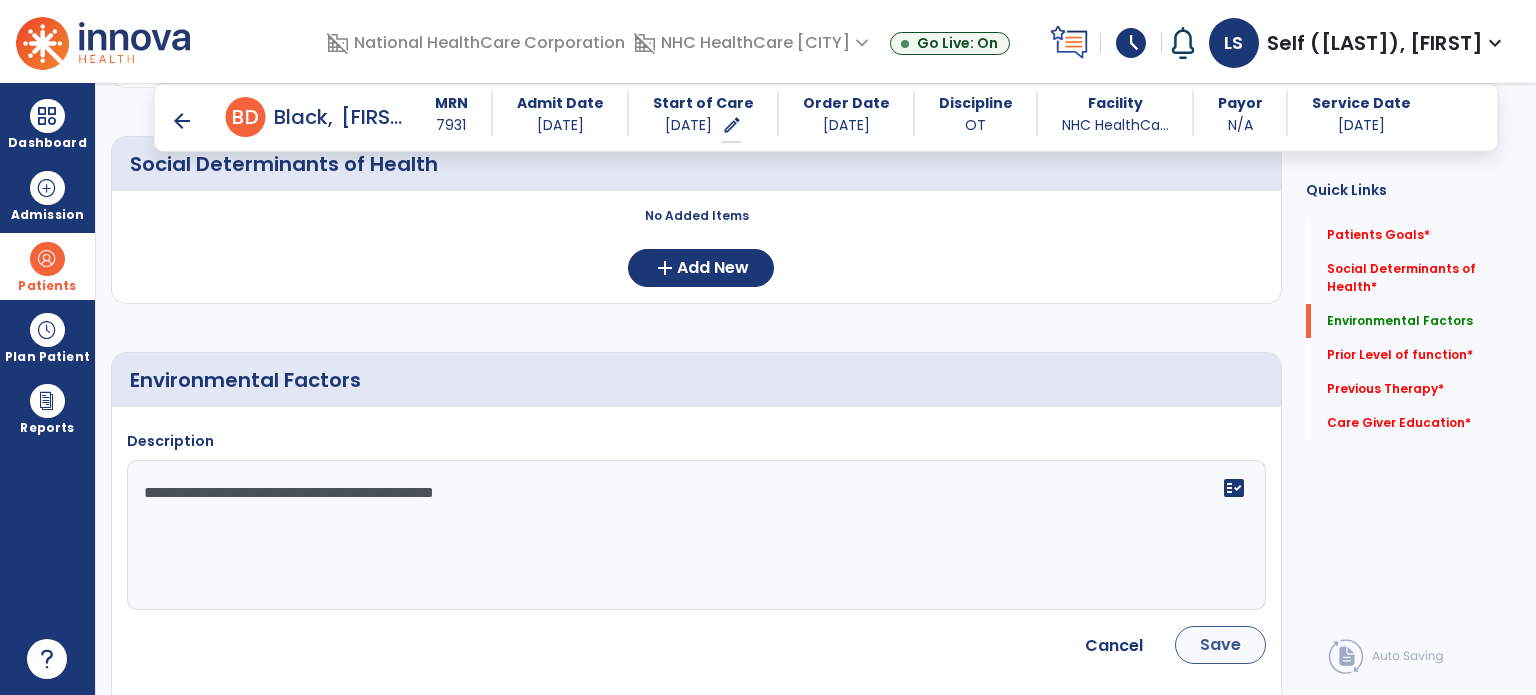 type on "**********" 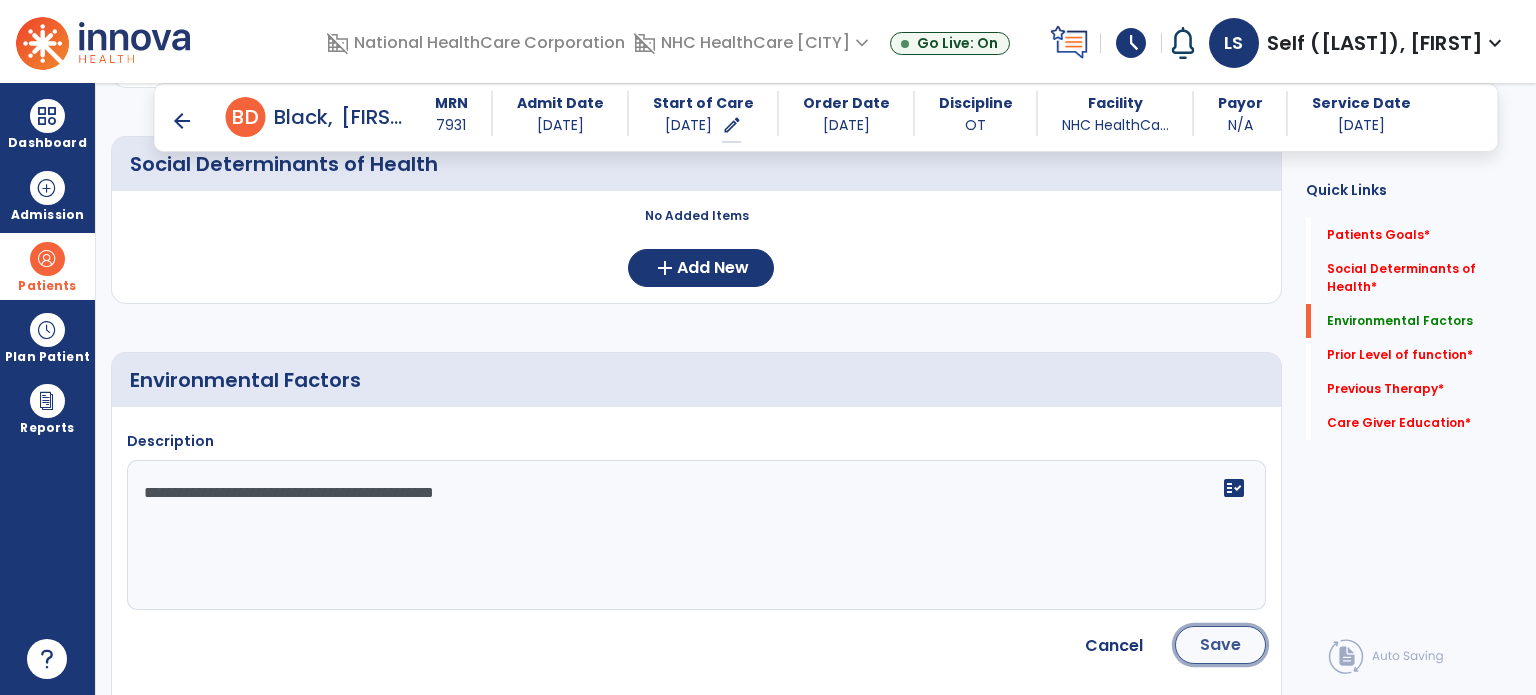 click on "Save" 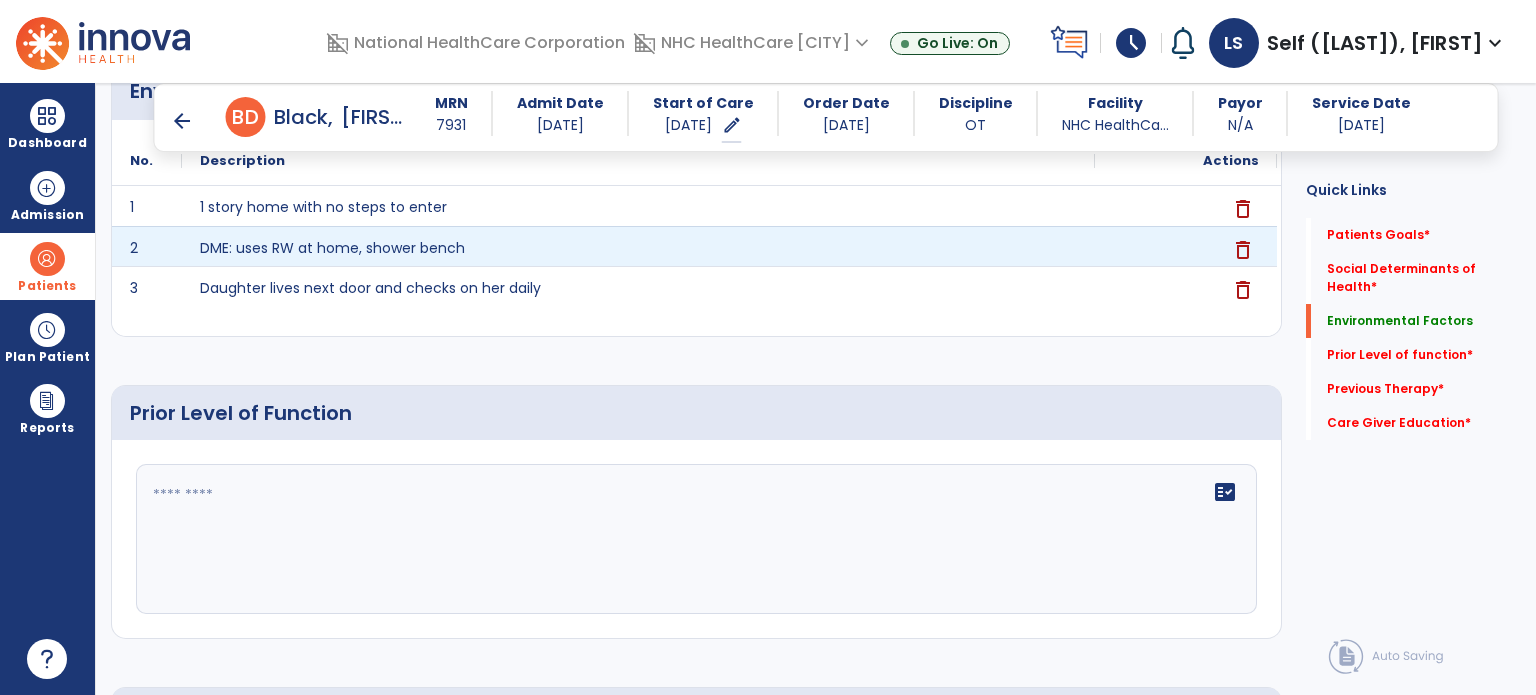 scroll, scrollTop: 708, scrollLeft: 0, axis: vertical 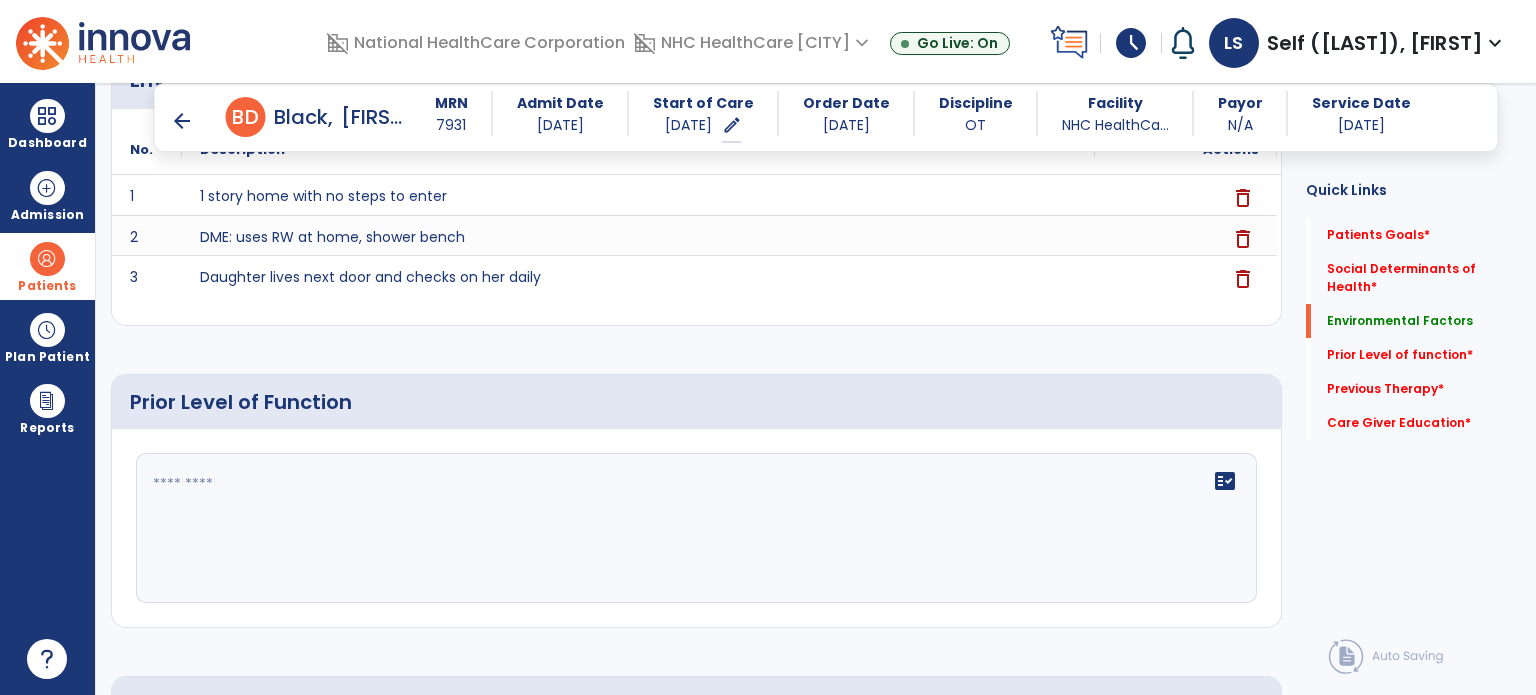click 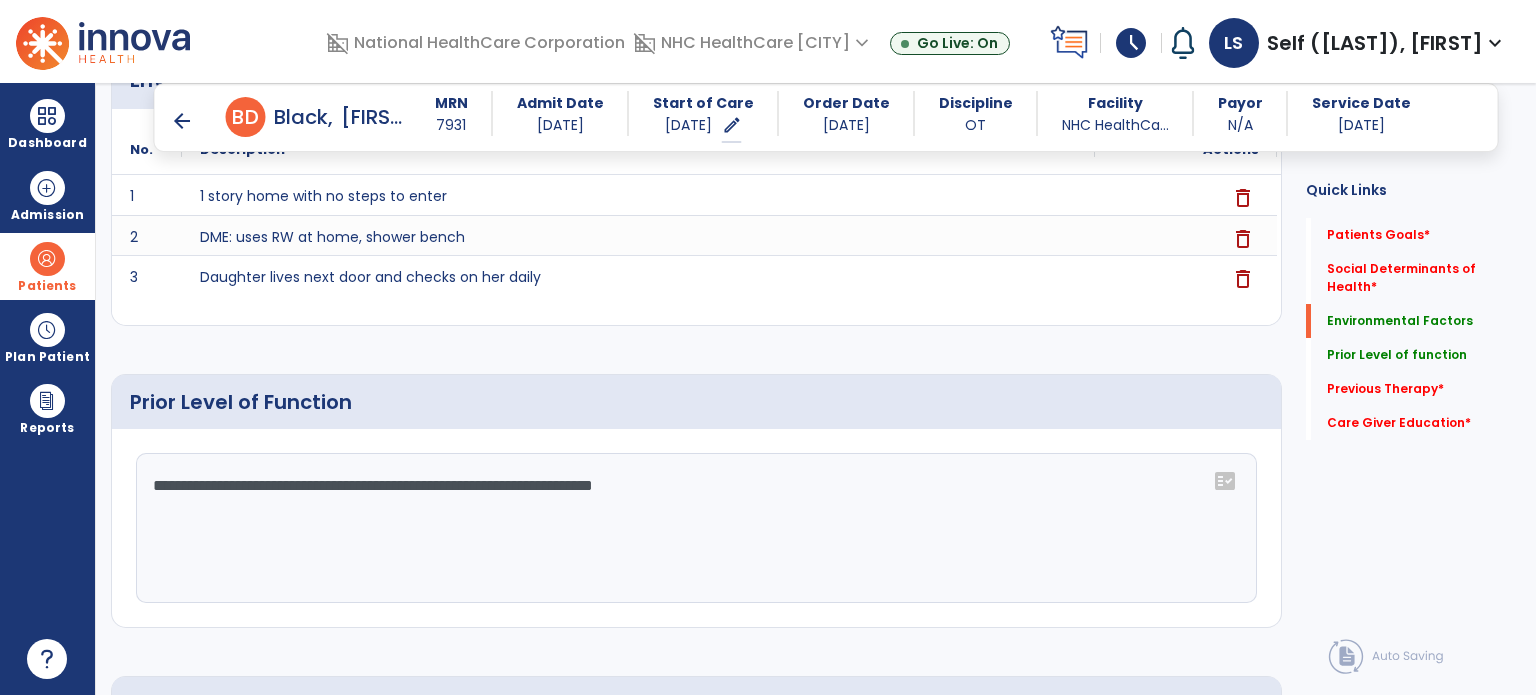 type on "**********" 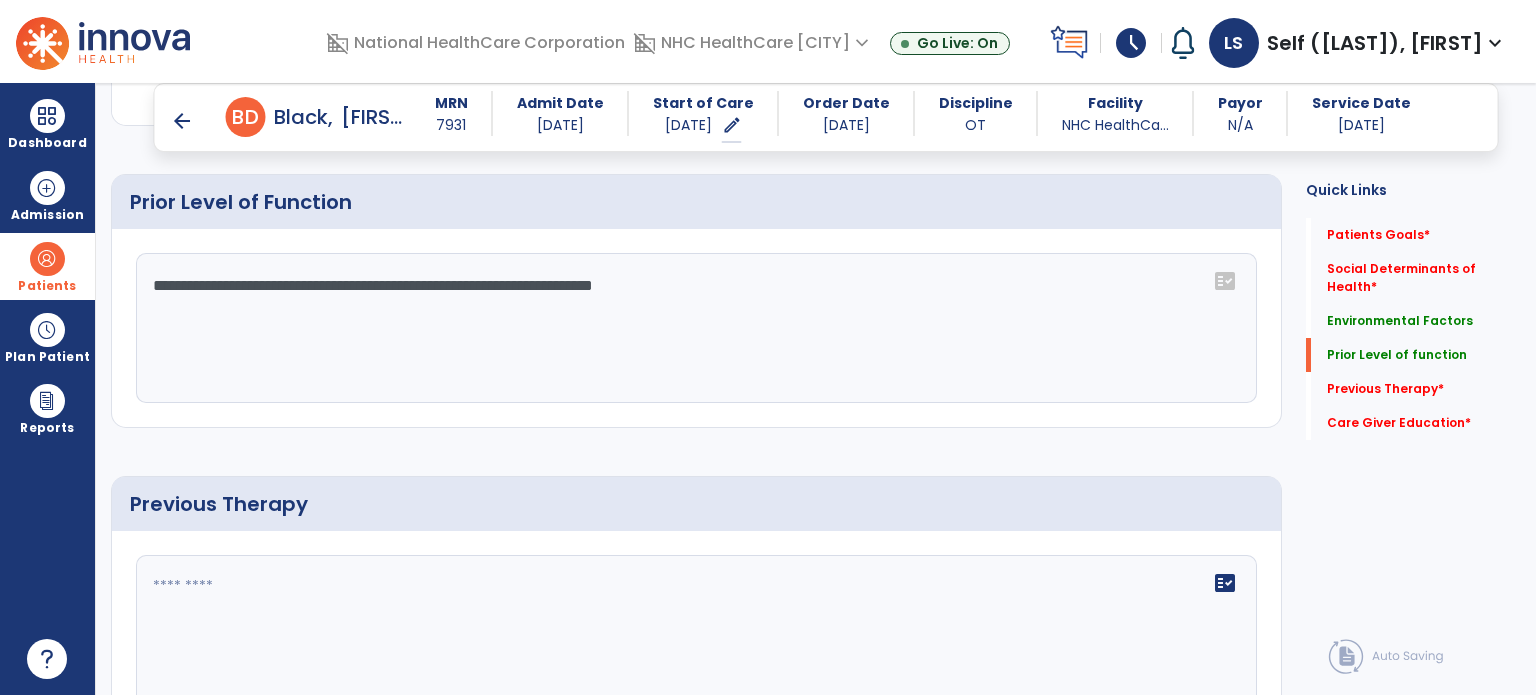 click on "**********" 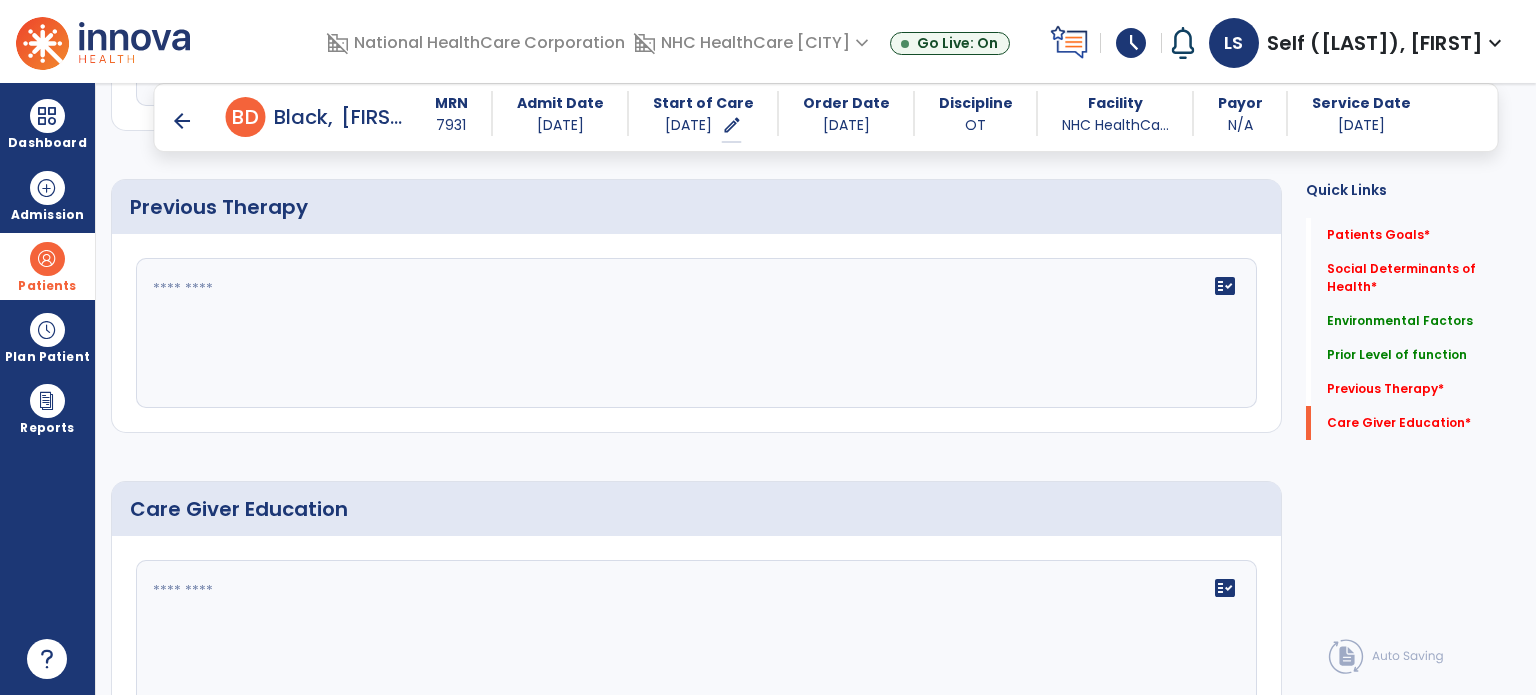 scroll, scrollTop: 1310, scrollLeft: 0, axis: vertical 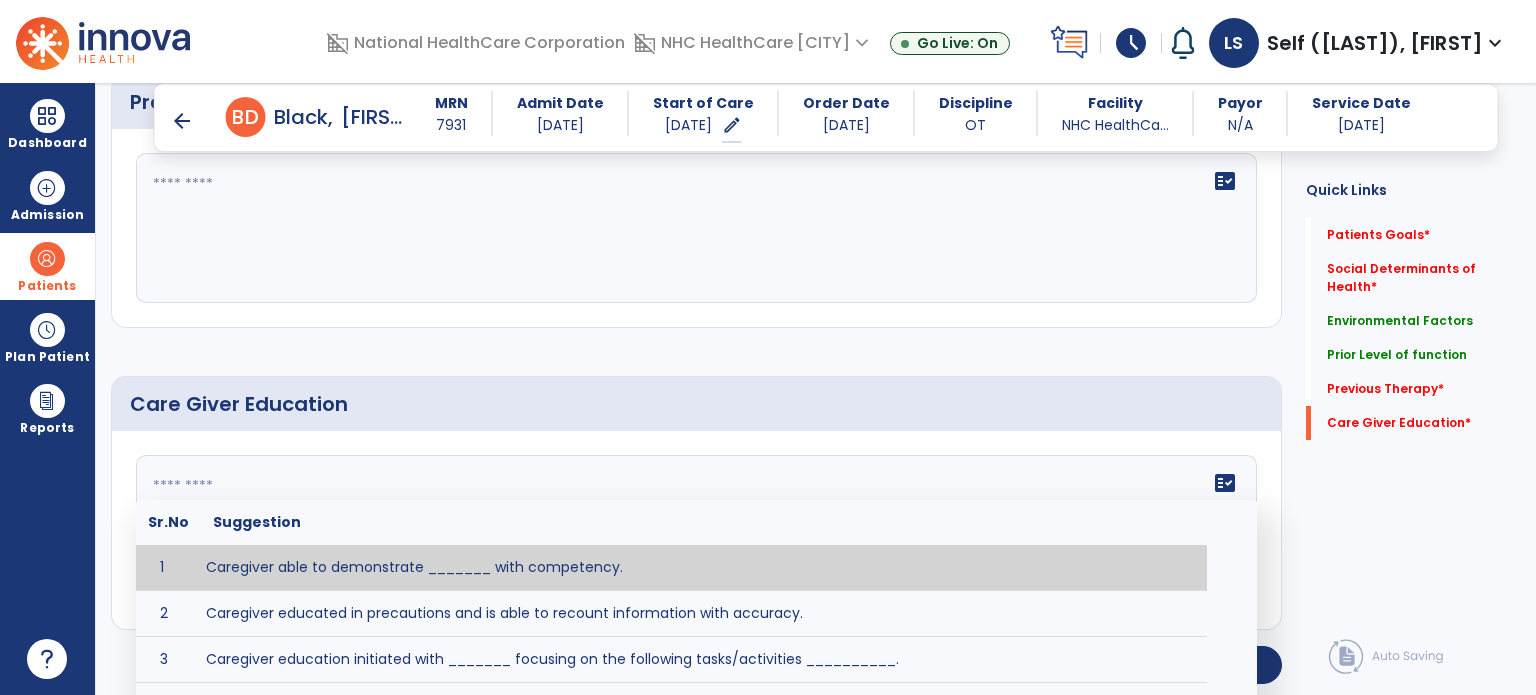click on "fact_check  Sr.No Suggestion 1 Caregiver able to demonstrate _______ with competency. 2 Caregiver educated in precautions and is able to recount information with accuracy. 3 Caregiver education initiated with _______ focusing on the following tasks/activities __________. 4 Home exercise program initiated with caregiver focusing on __________. 5 Patient educated in precautions and is able to recount information with [VALUE]% accuracy." 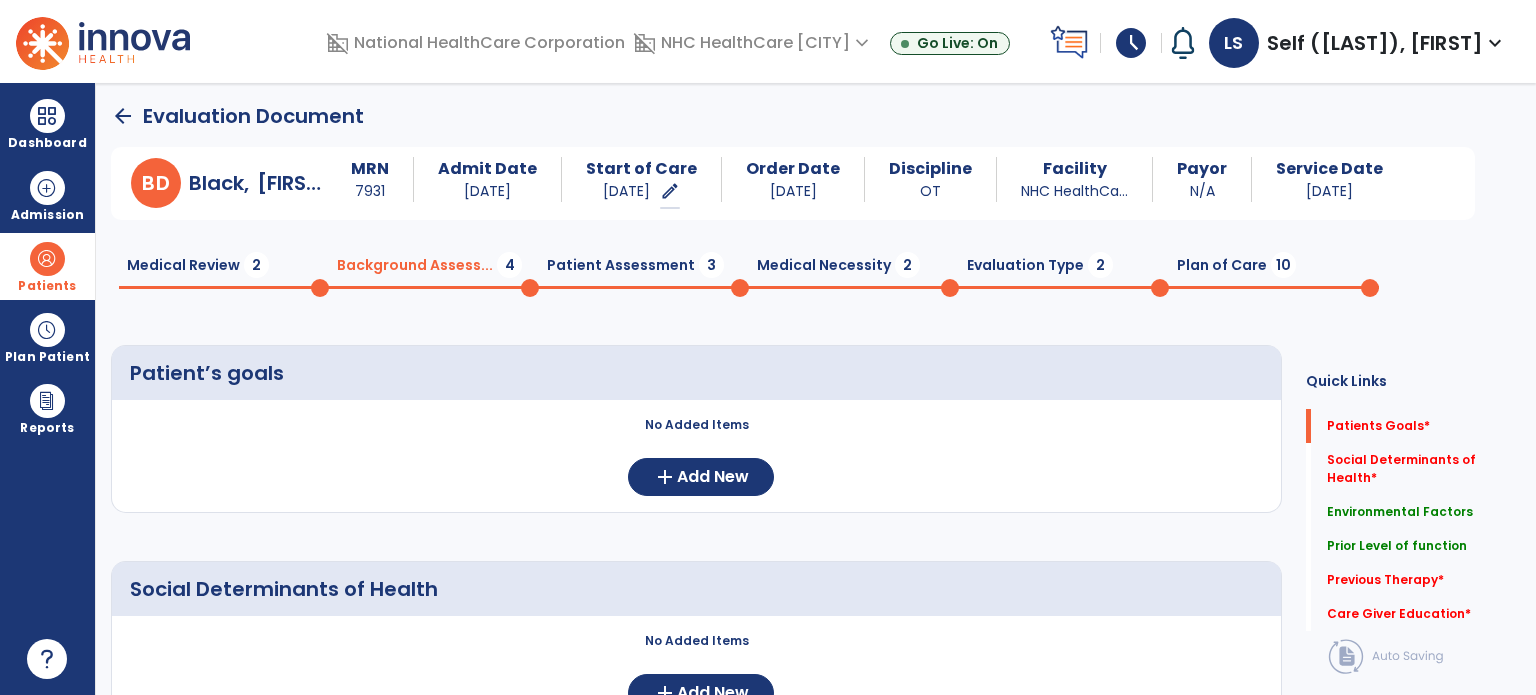 scroll, scrollTop: 0, scrollLeft: 0, axis: both 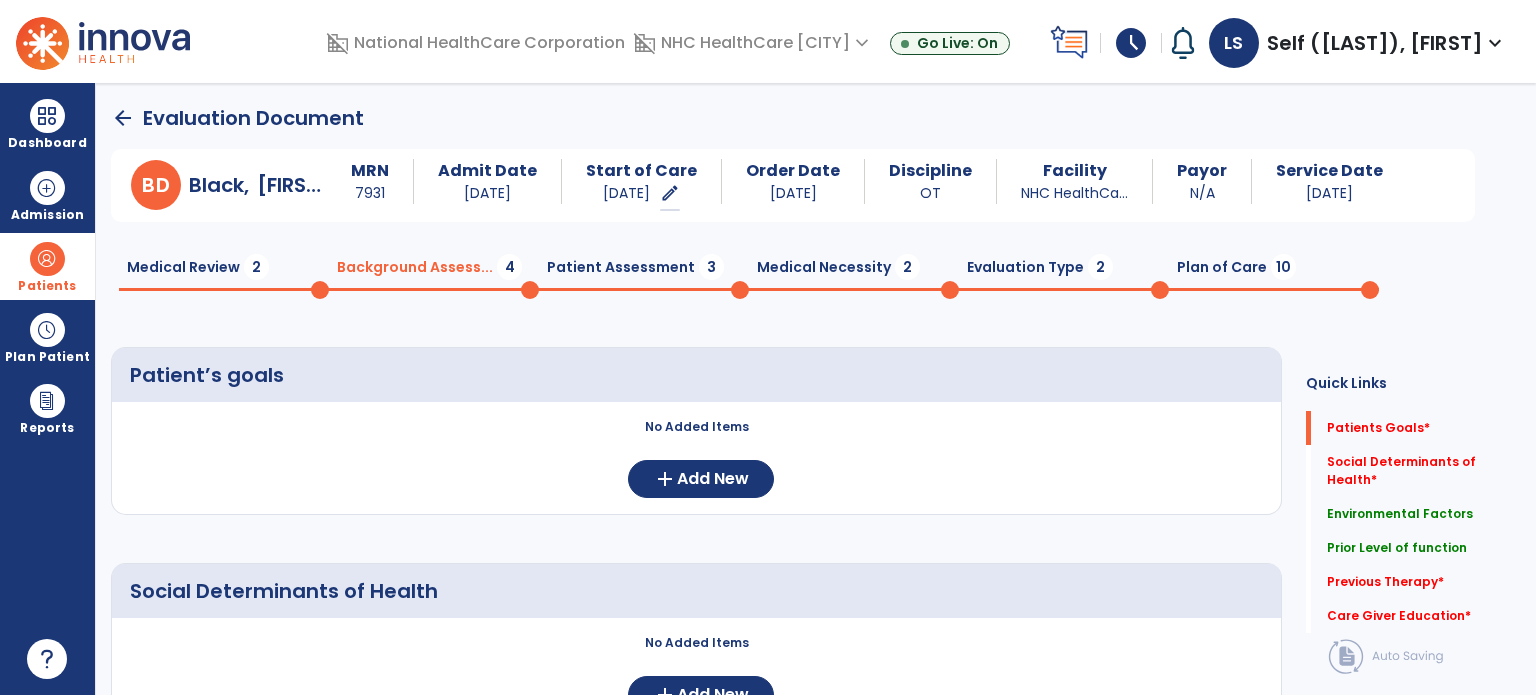 click on "Medical Review  2" 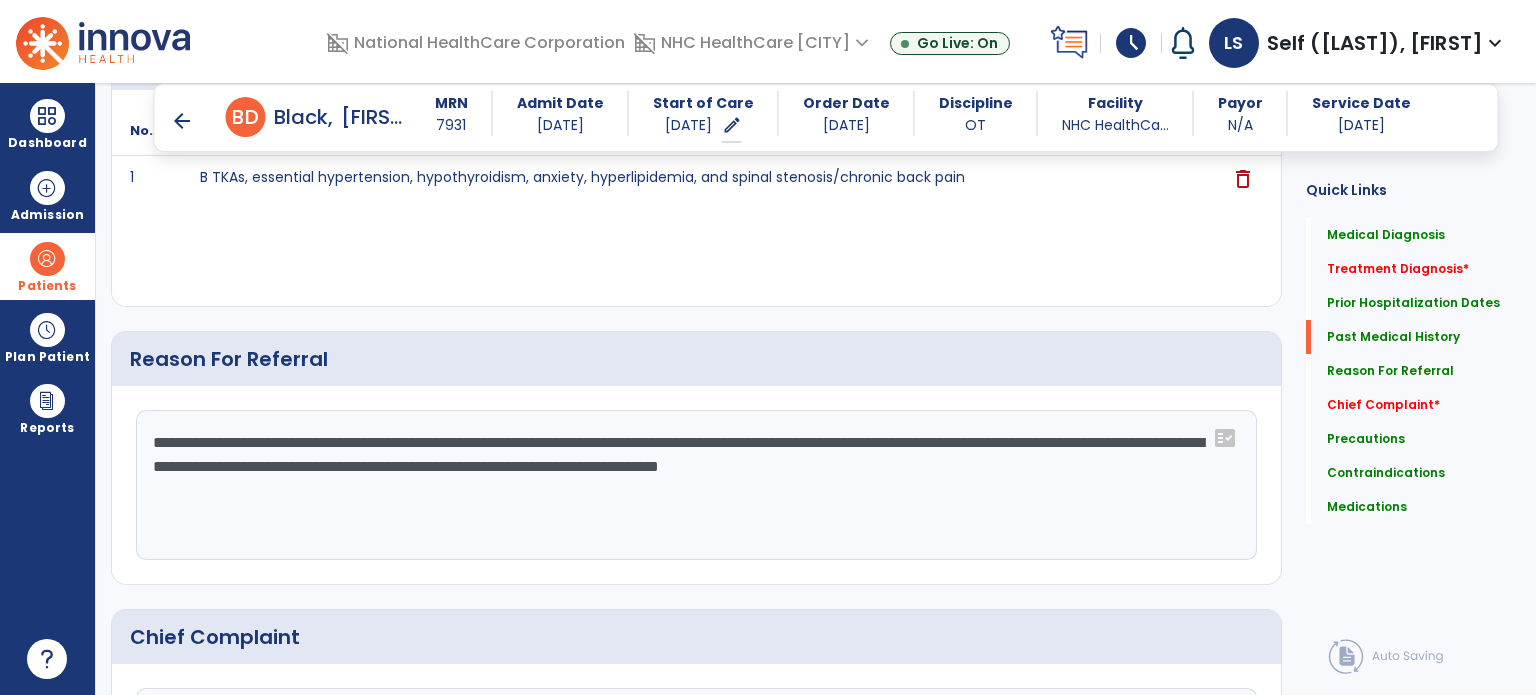 scroll, scrollTop: 1302, scrollLeft: 0, axis: vertical 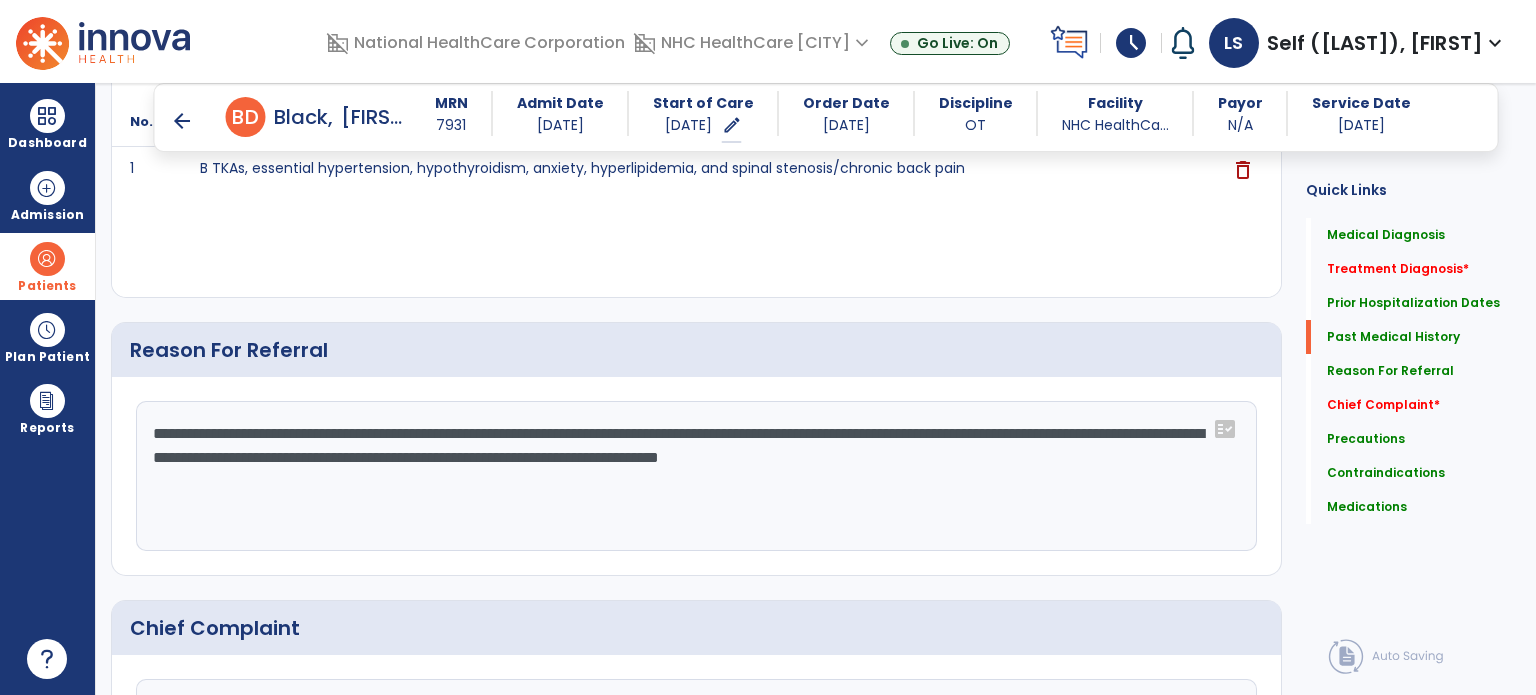 click on "arrow_back" at bounding box center [182, 121] 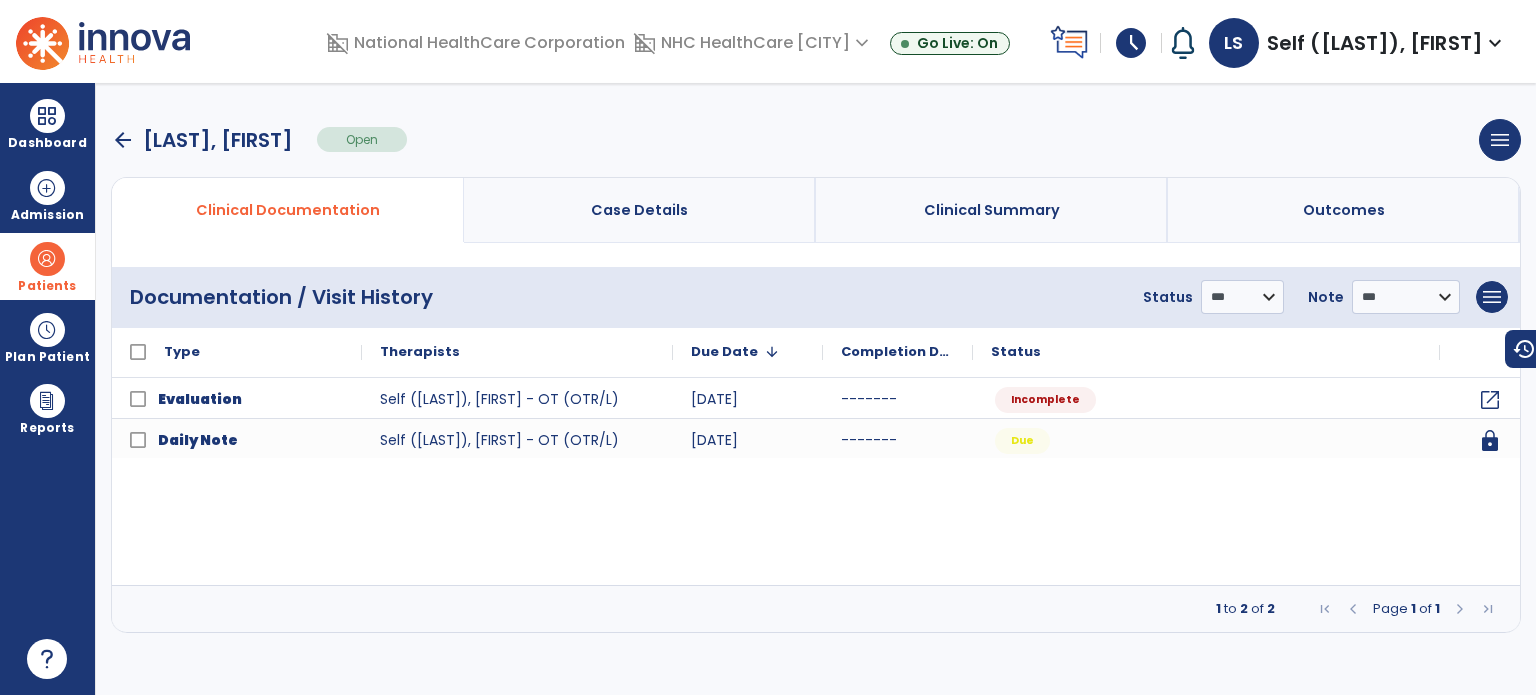 scroll, scrollTop: 0, scrollLeft: 0, axis: both 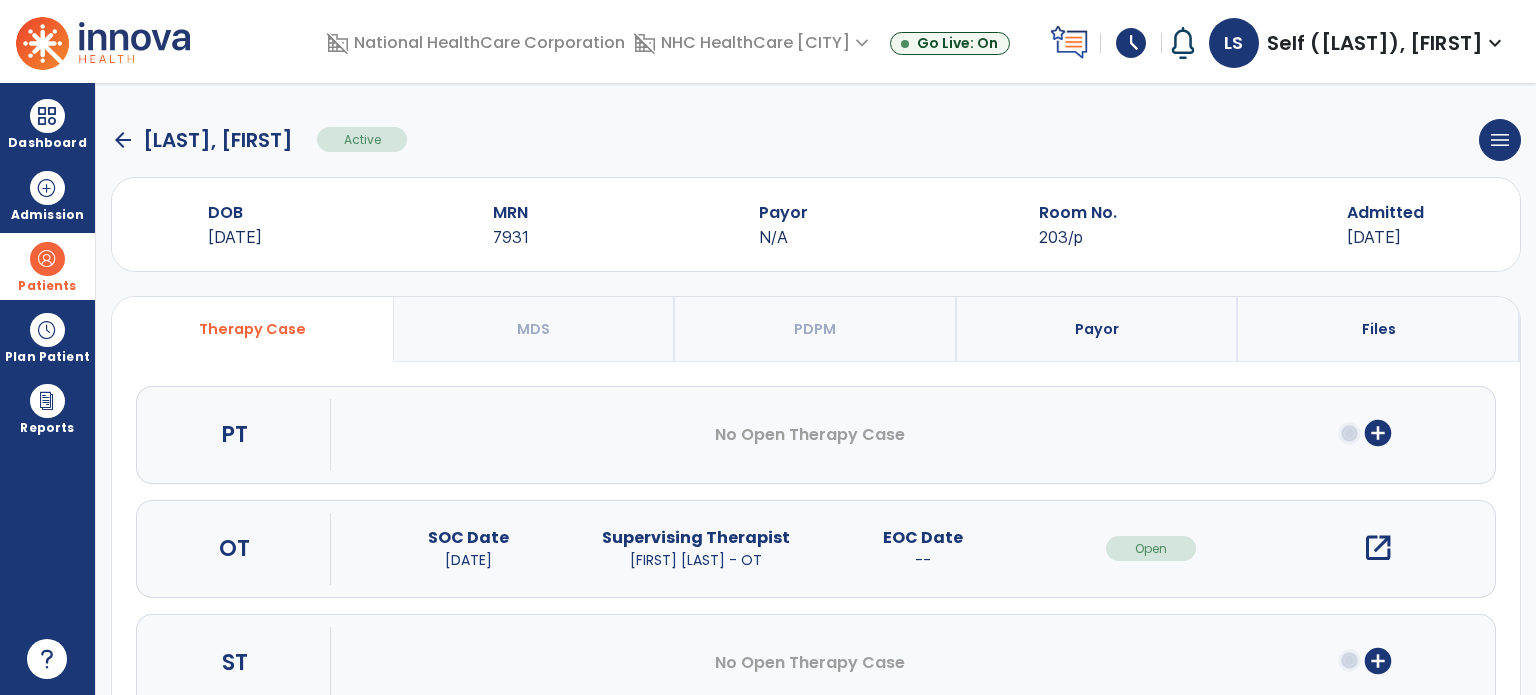 click on "arrow_back" 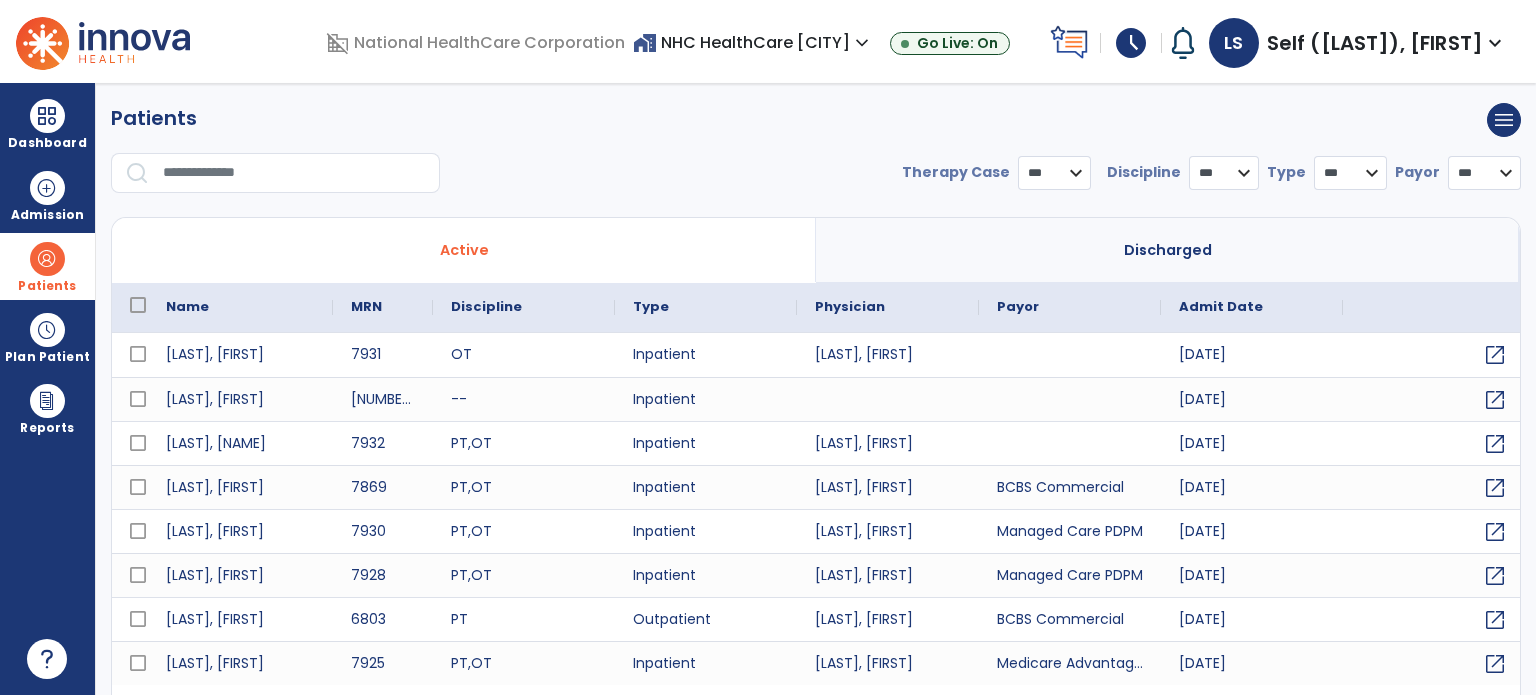 select on "***" 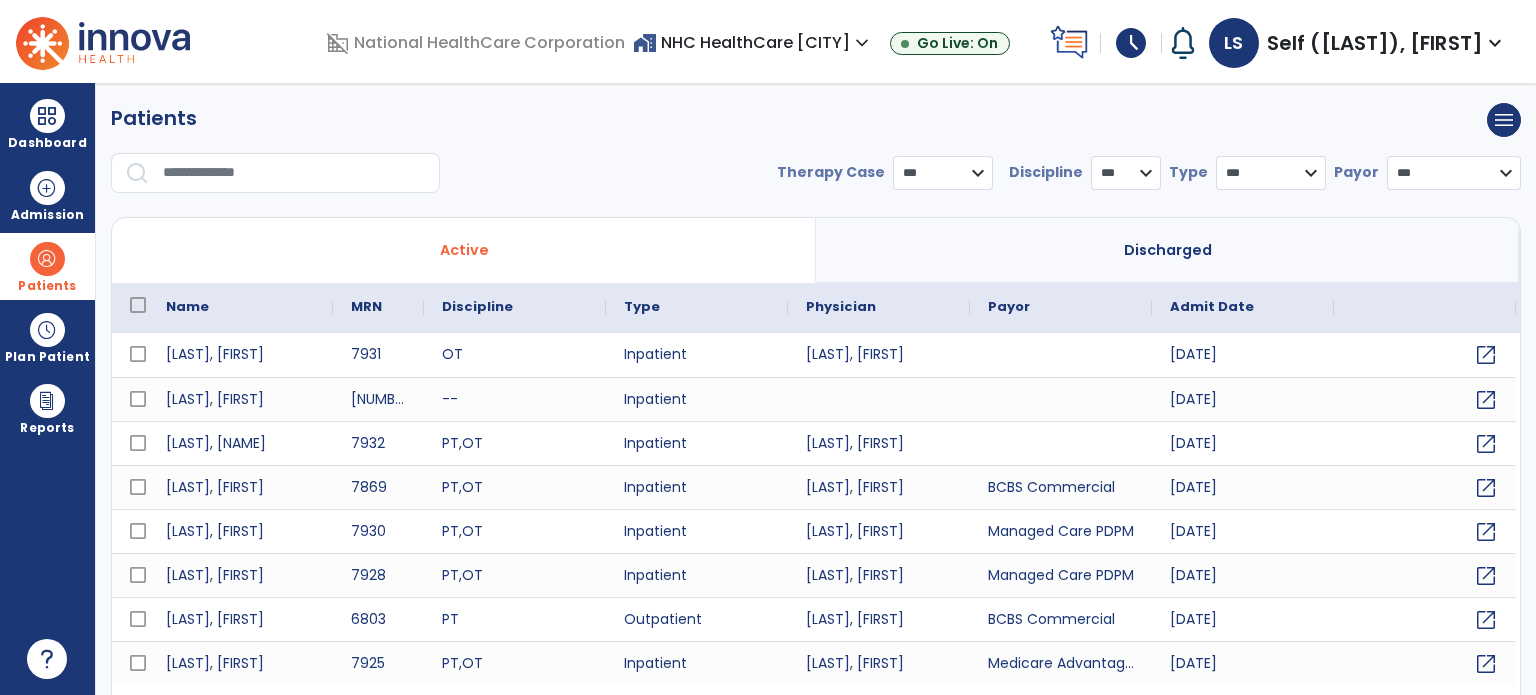 click at bounding box center [294, 173] 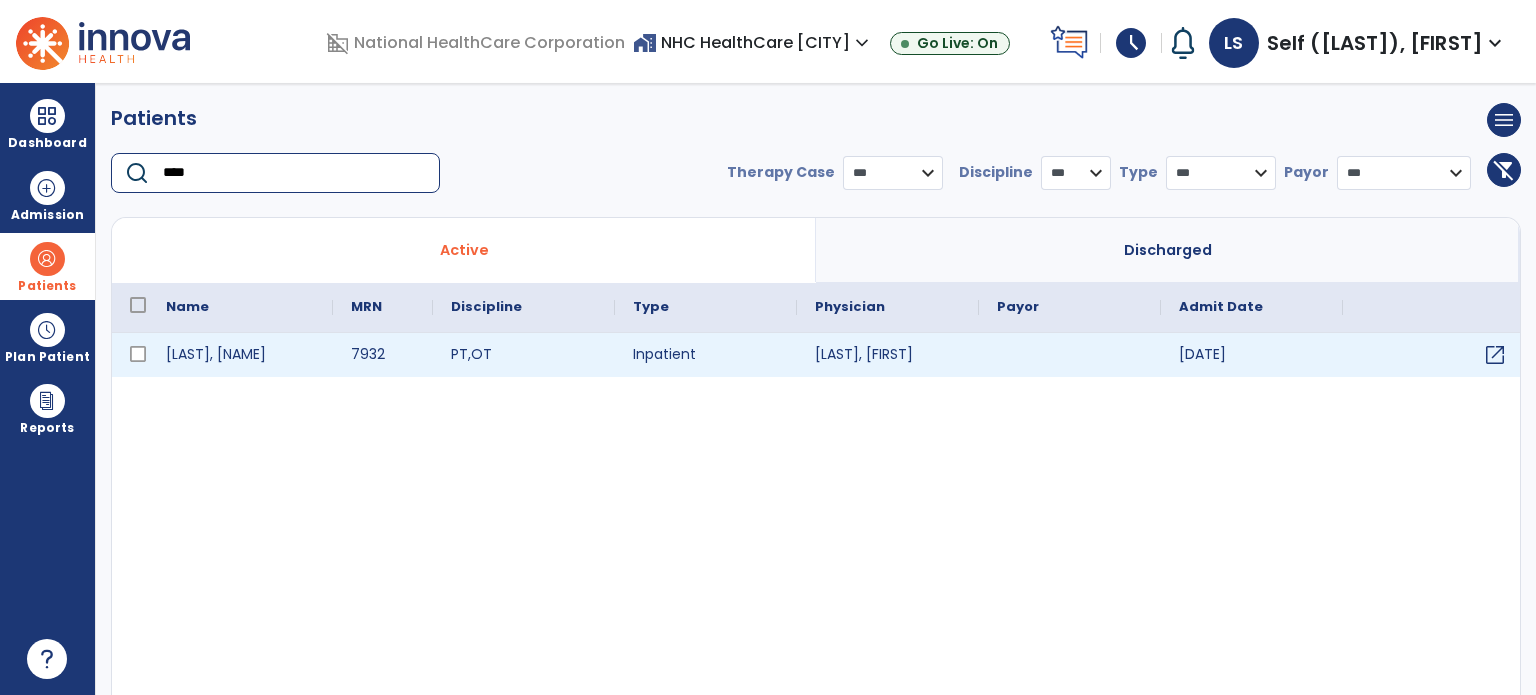 type on "****" 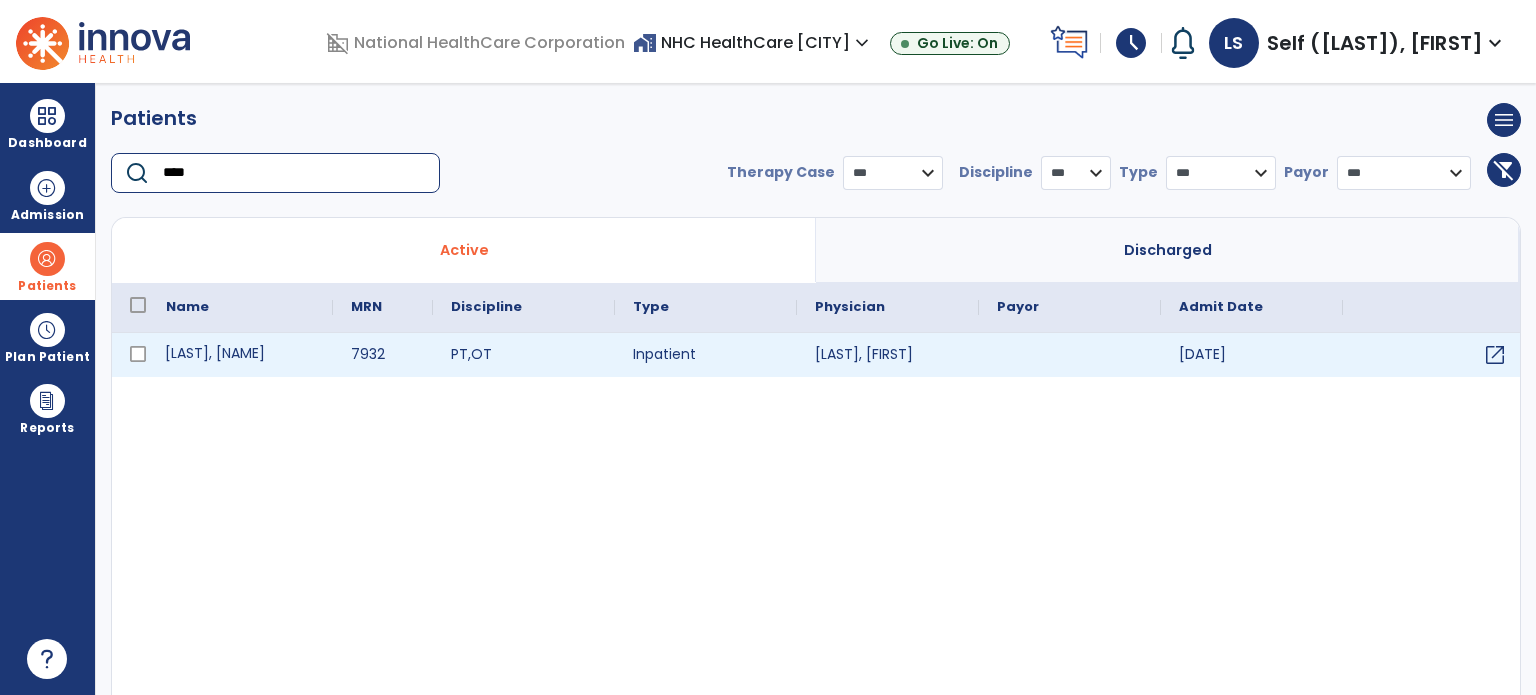 click on "[LAST], [NAME]" at bounding box center (240, 355) 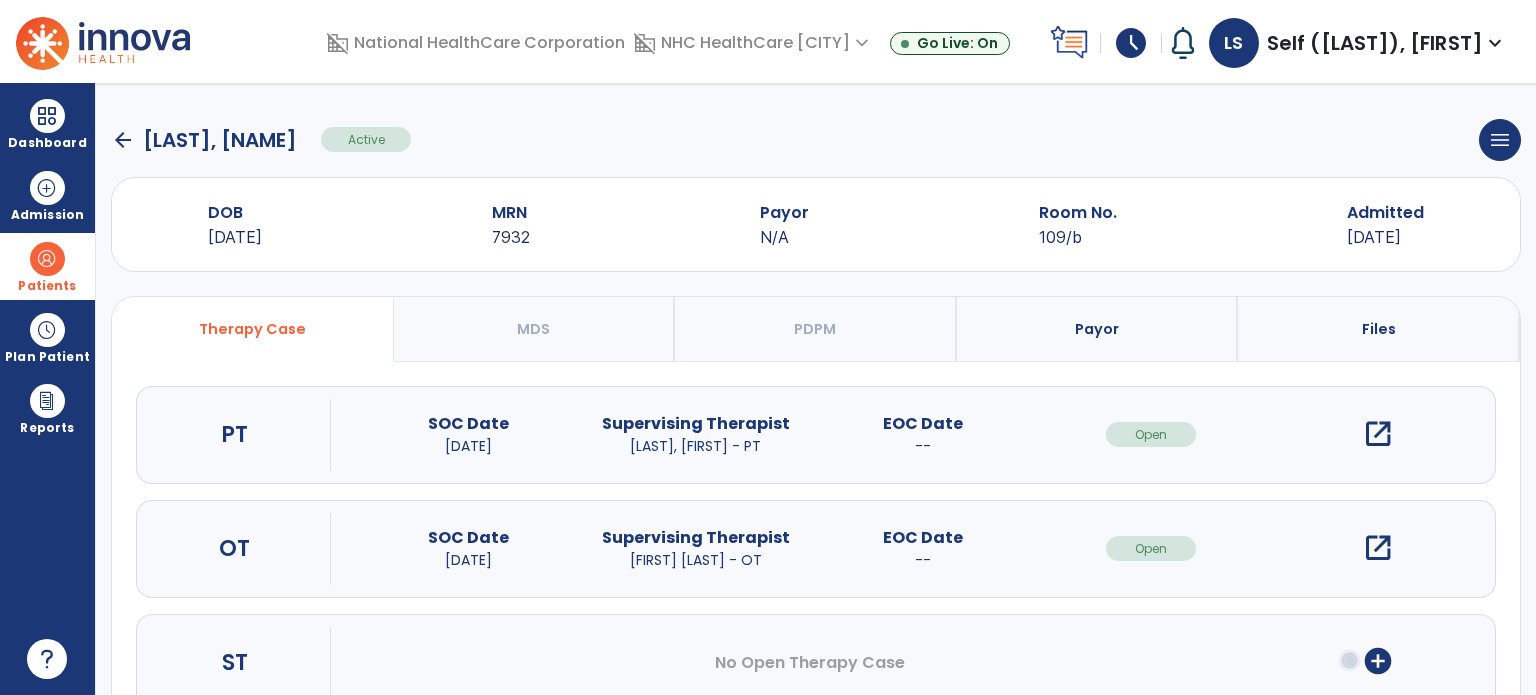 click on "open_in_new" at bounding box center (1378, 548) 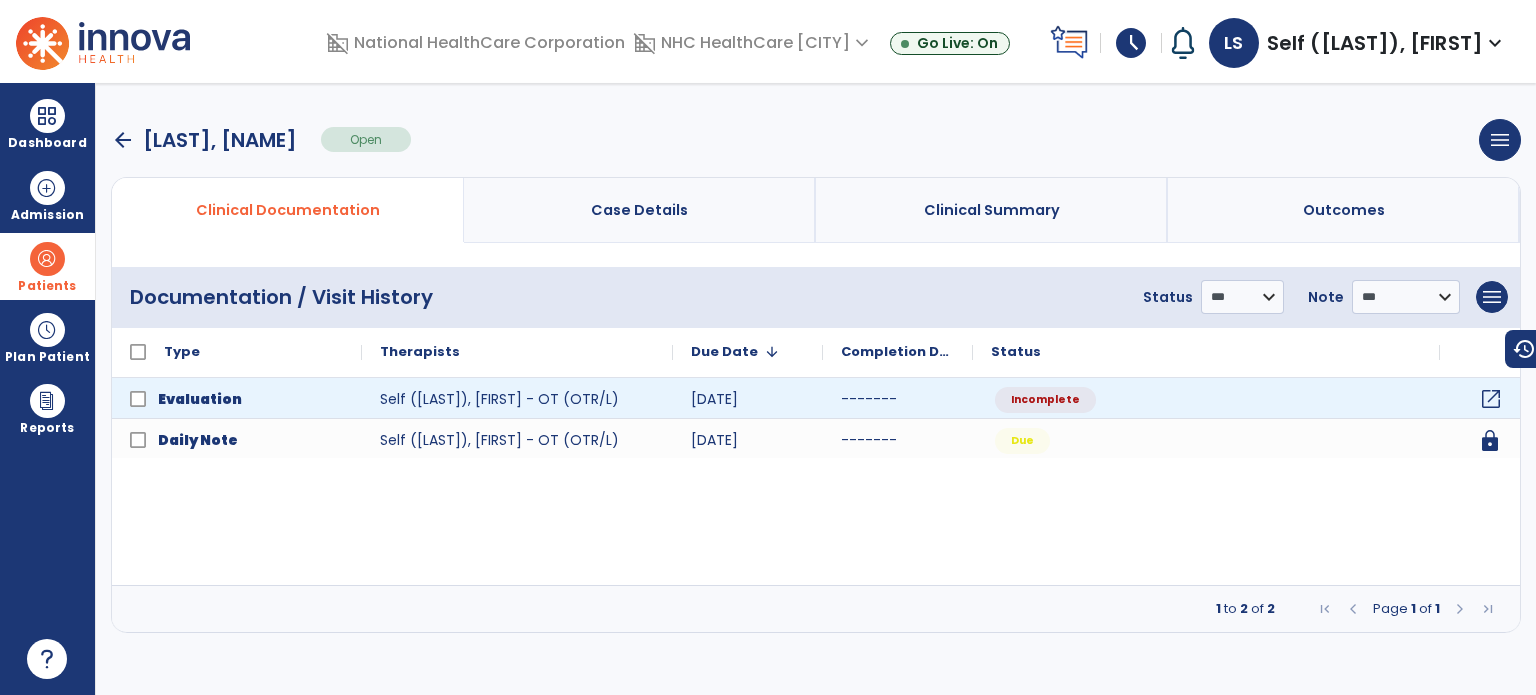 click on "open_in_new" 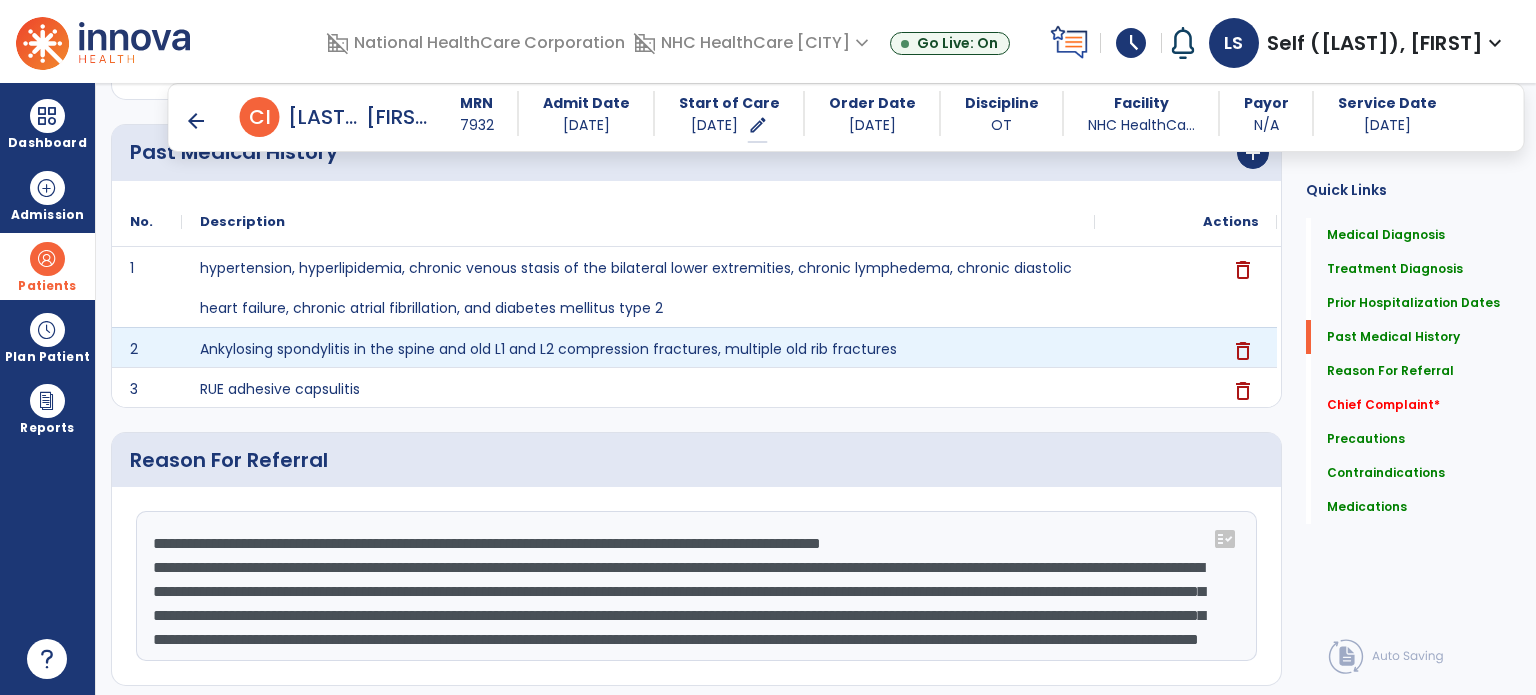 scroll, scrollTop: 1200, scrollLeft: 0, axis: vertical 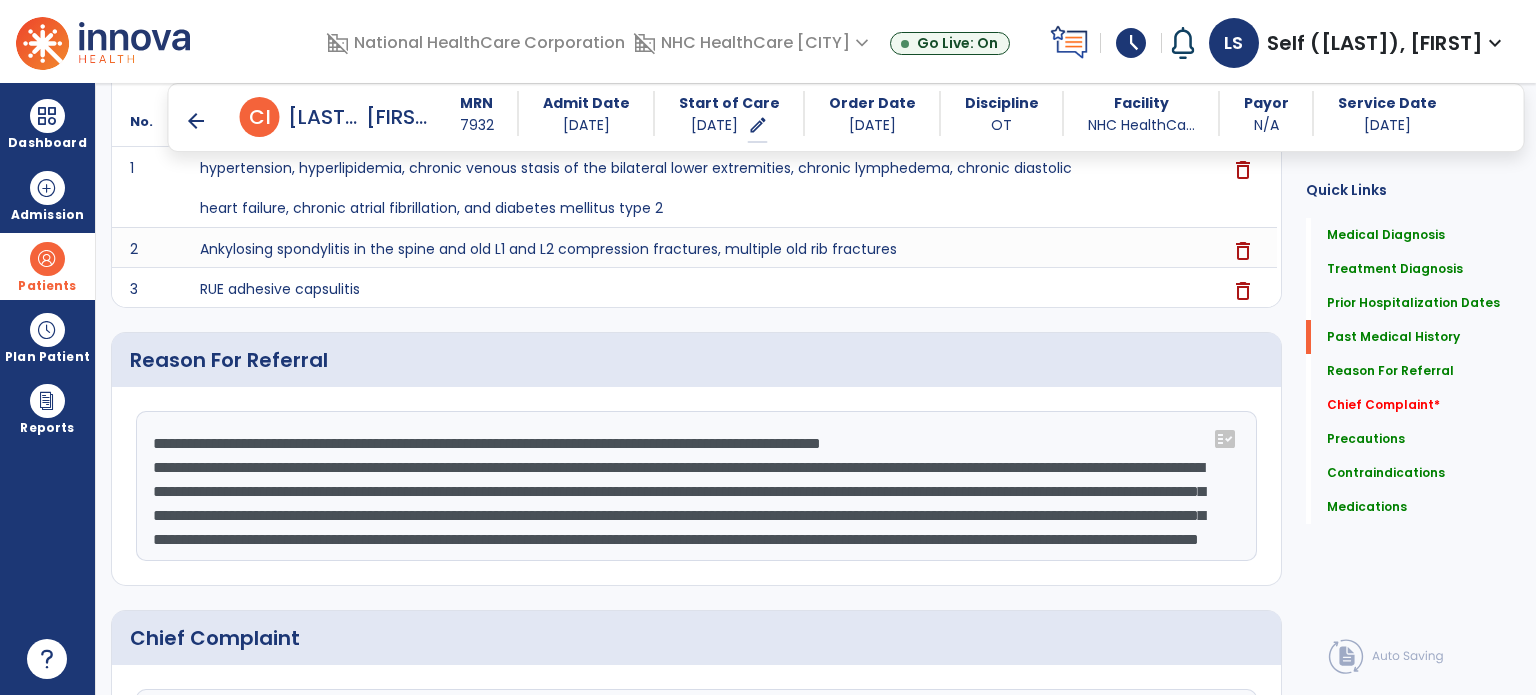 click on "**********" 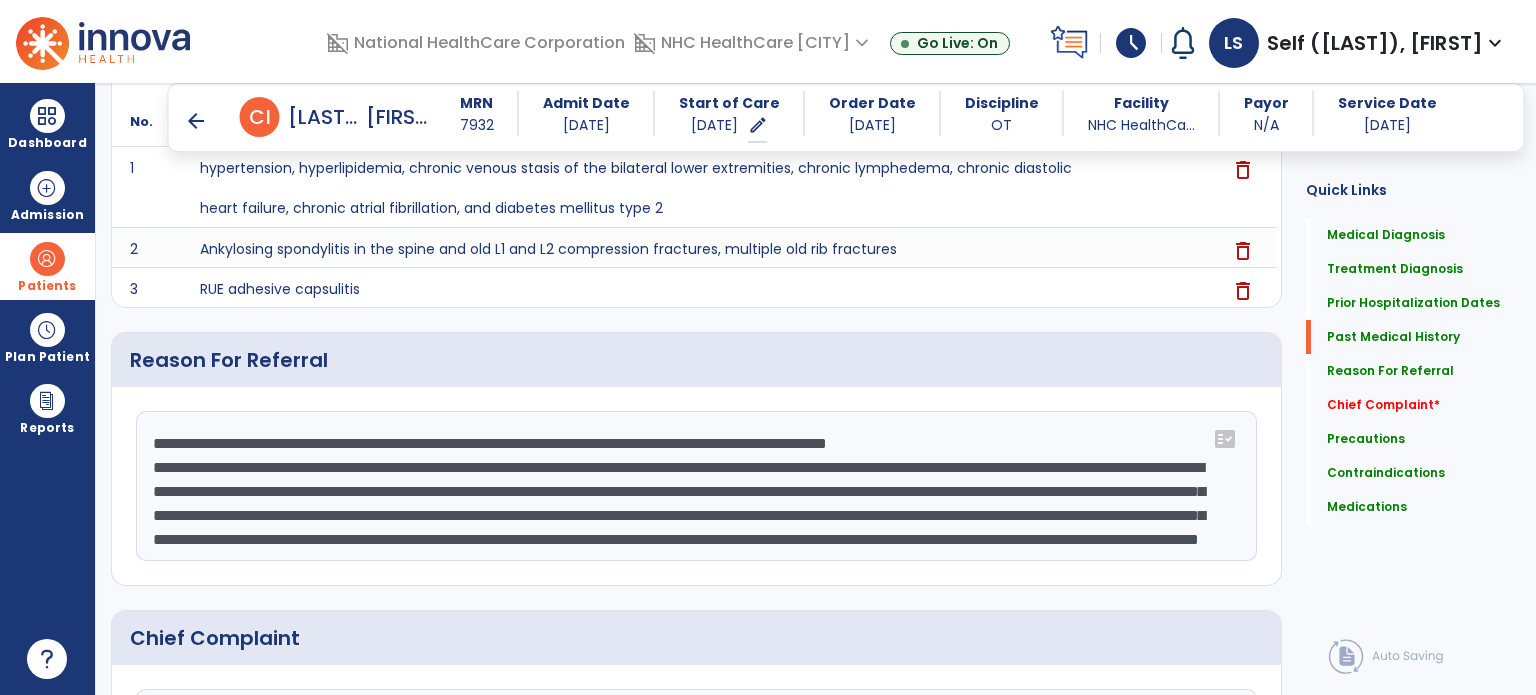 click on "**********" 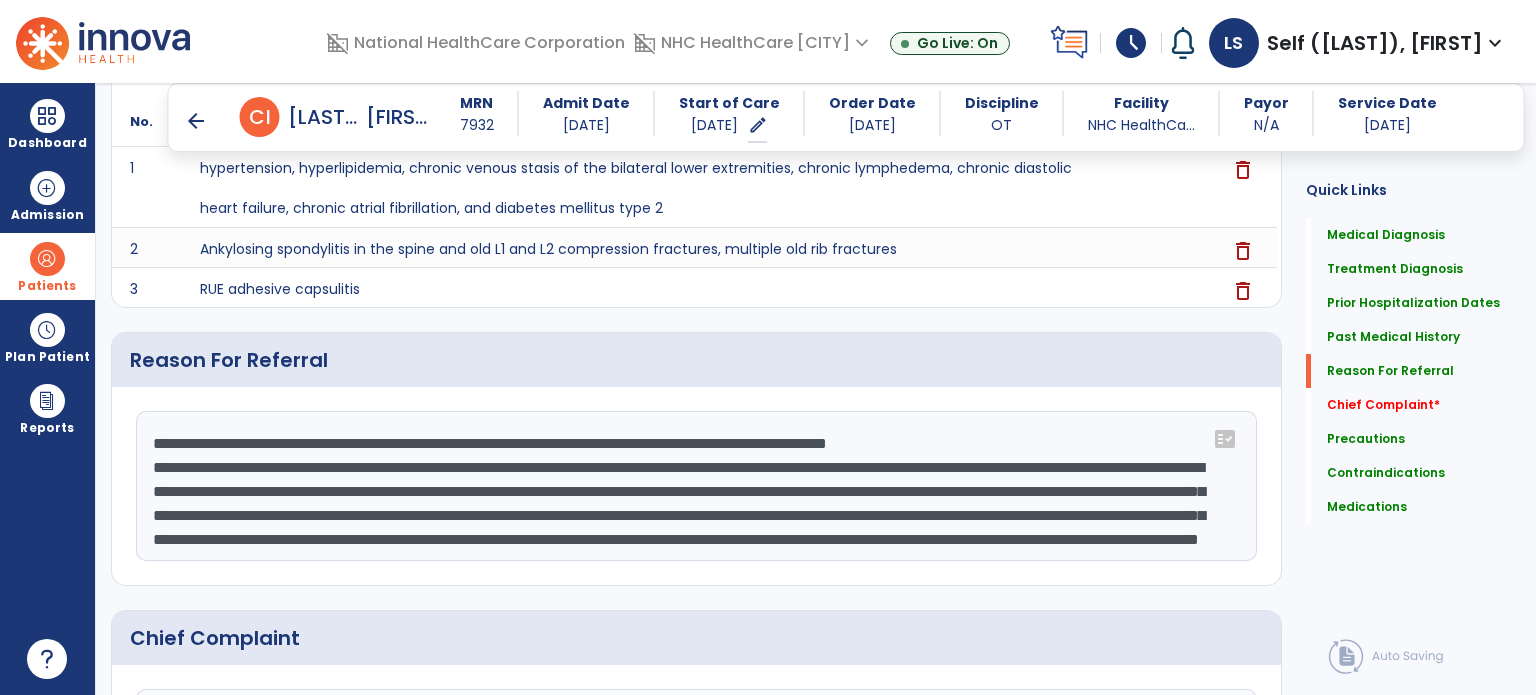 scroll, scrollTop: 1500, scrollLeft: 0, axis: vertical 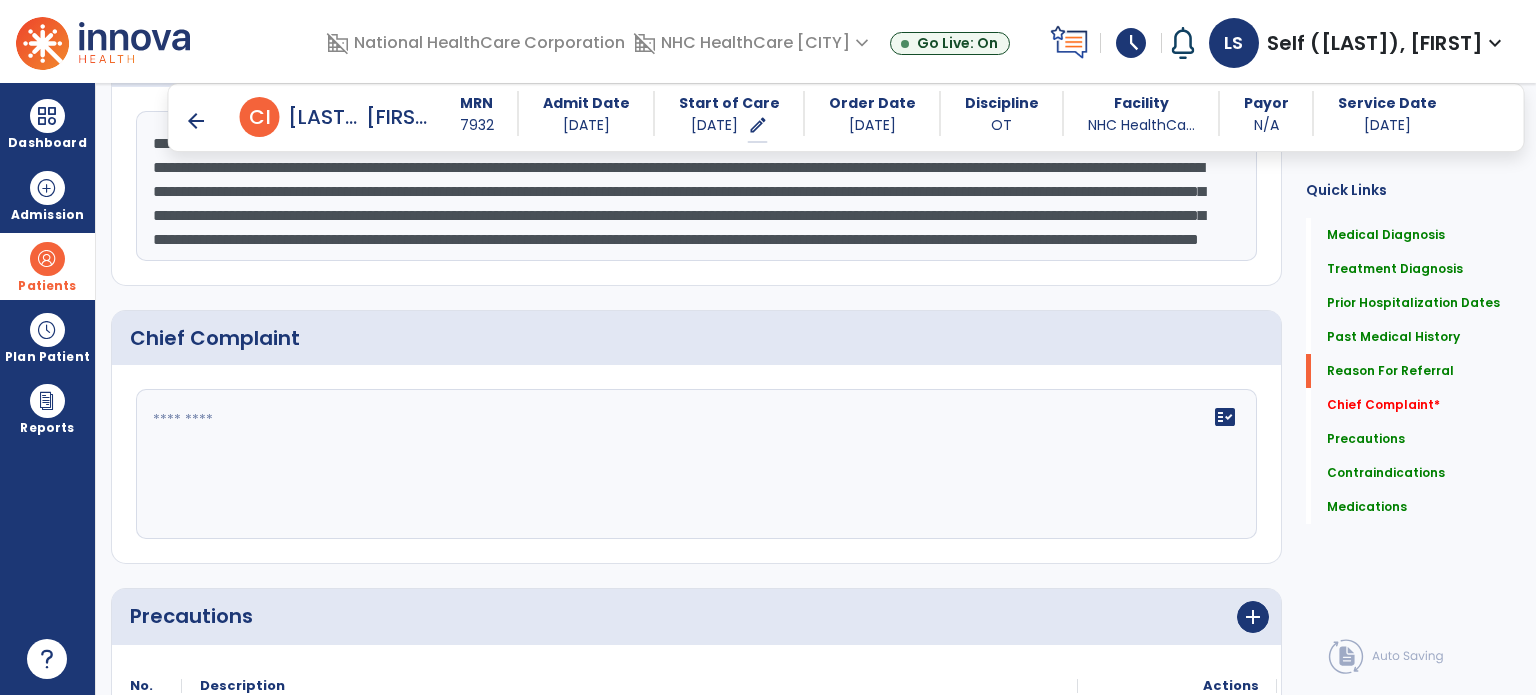 click on "fact_check" 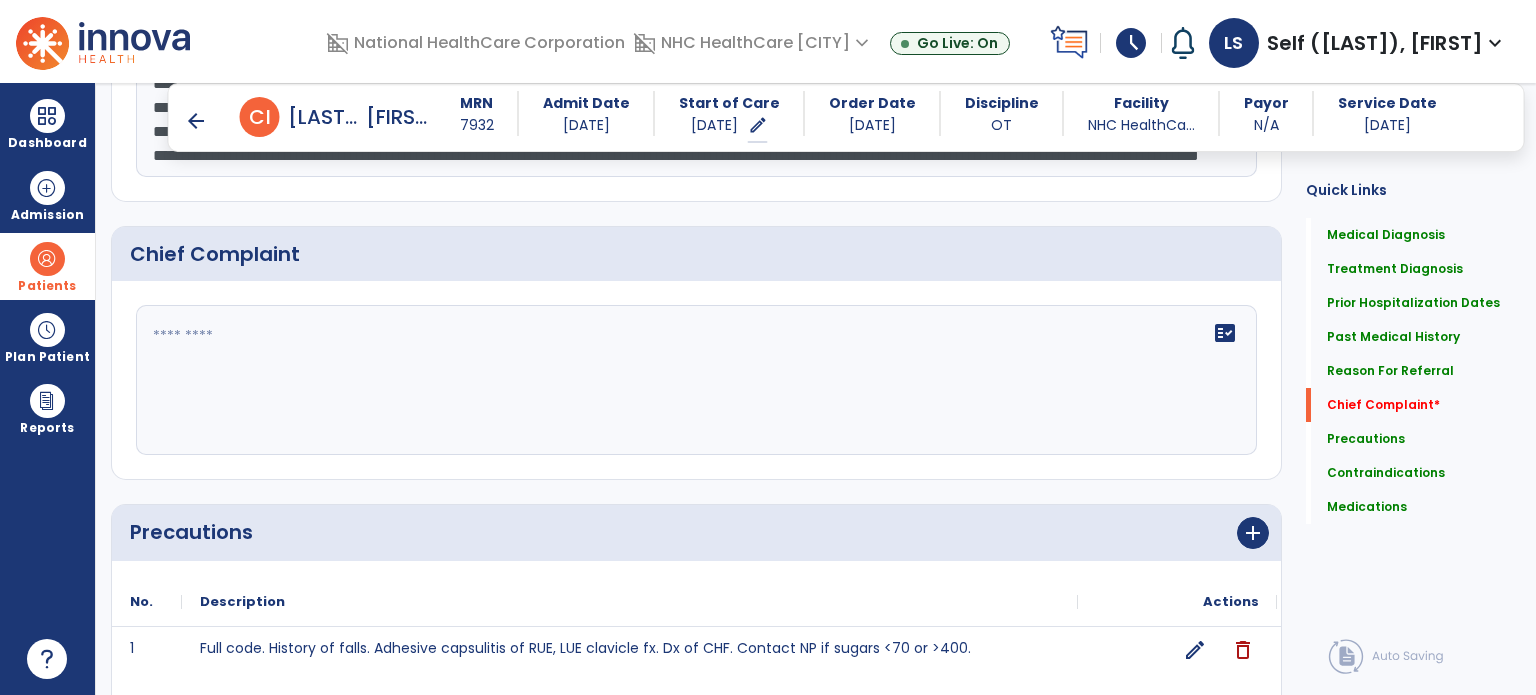 scroll, scrollTop: 1628, scrollLeft: 0, axis: vertical 